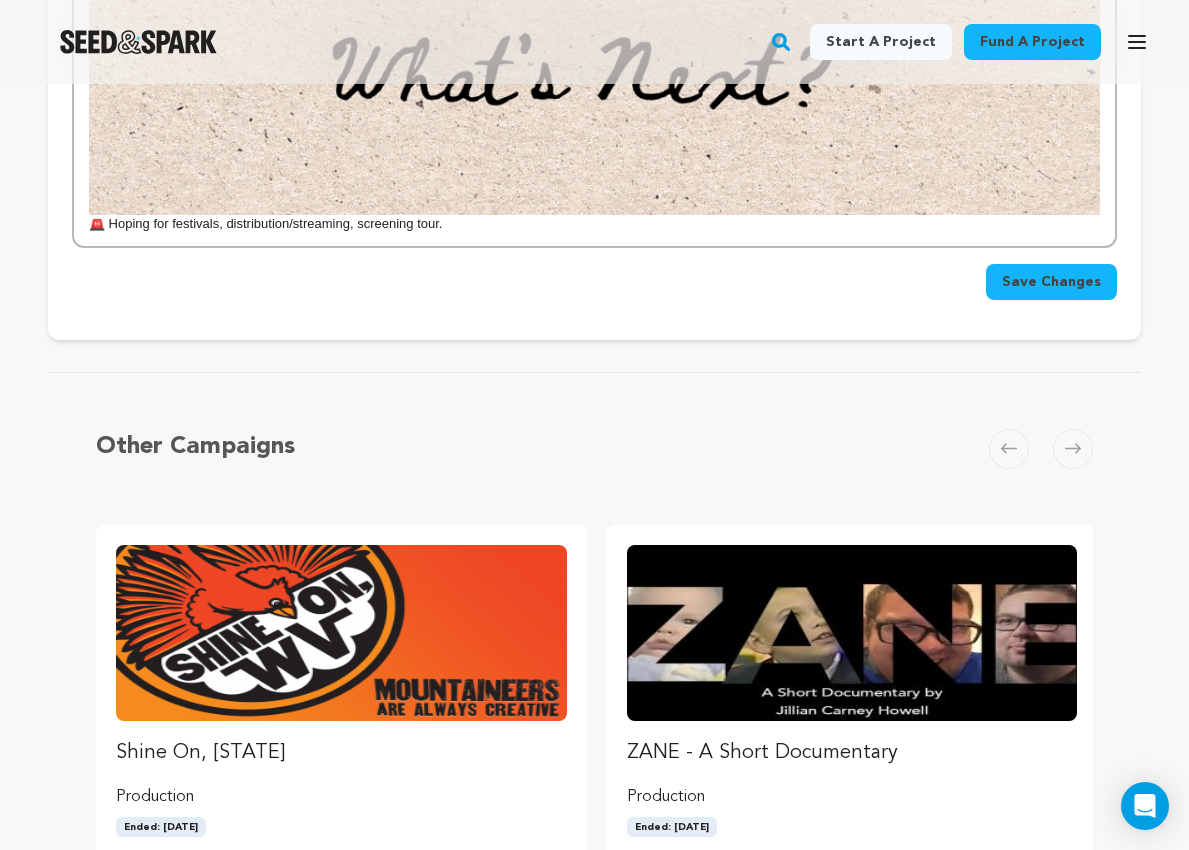 scroll, scrollTop: 4171, scrollLeft: 0, axis: vertical 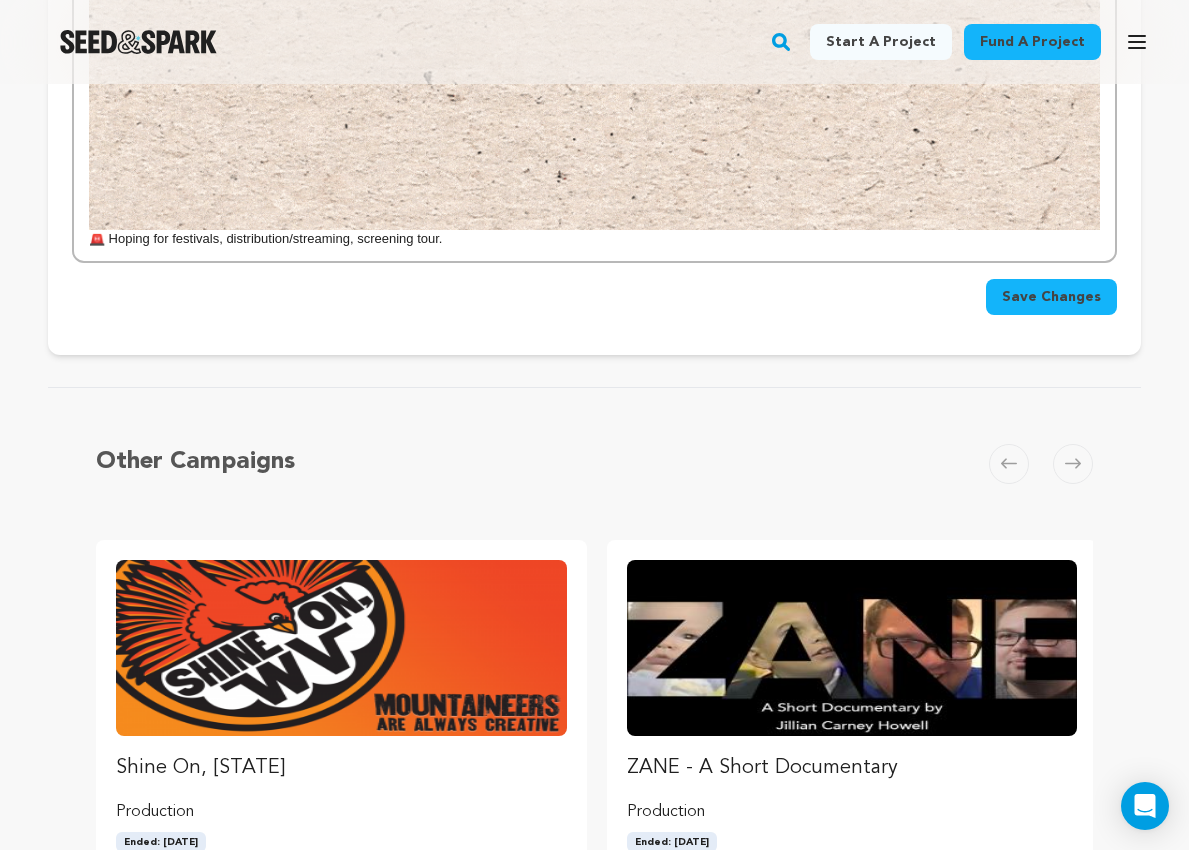 click on "Save Changes" at bounding box center [1051, 297] 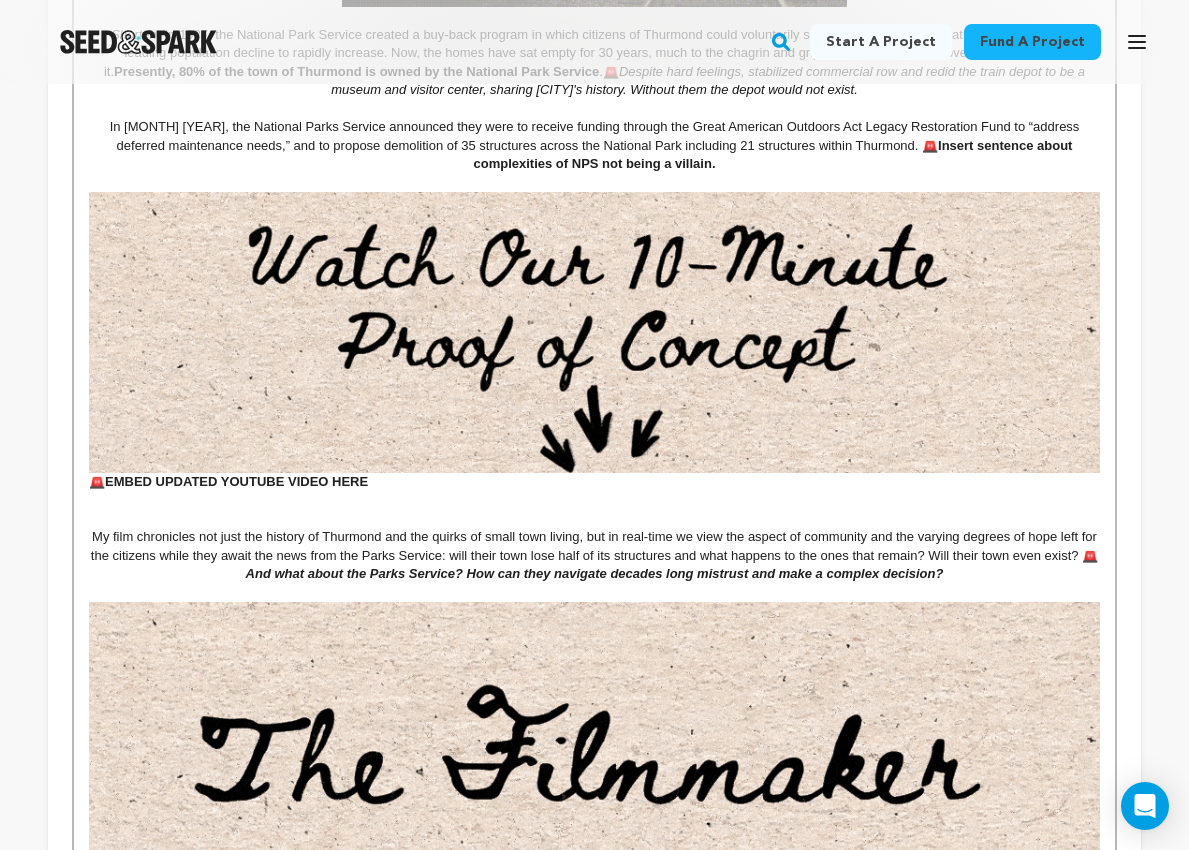 scroll, scrollTop: 1719, scrollLeft: 0, axis: vertical 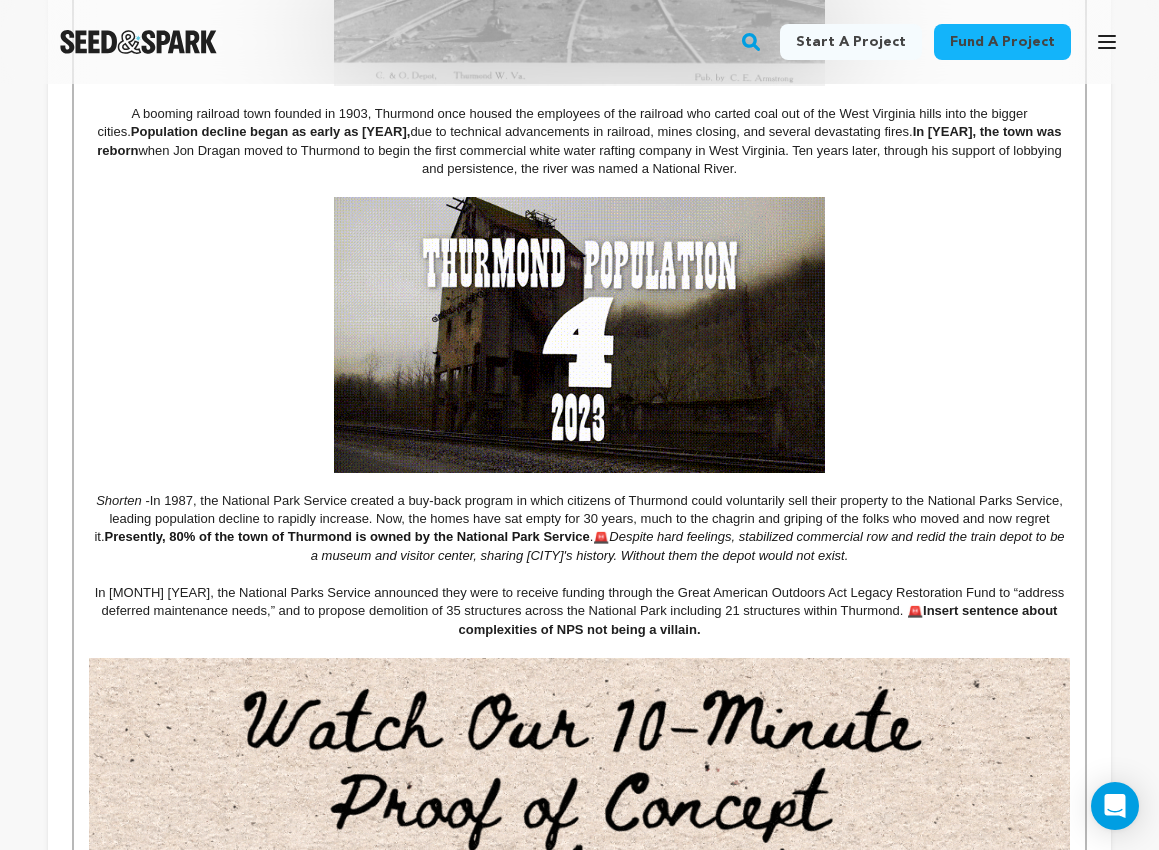 click on "Despite hard feelings, stabilized commercial row and redid the train depot to be a museum and visitor center, sharing [CITY]'s history. Without them the depot would not exist." at bounding box center (690, 545) 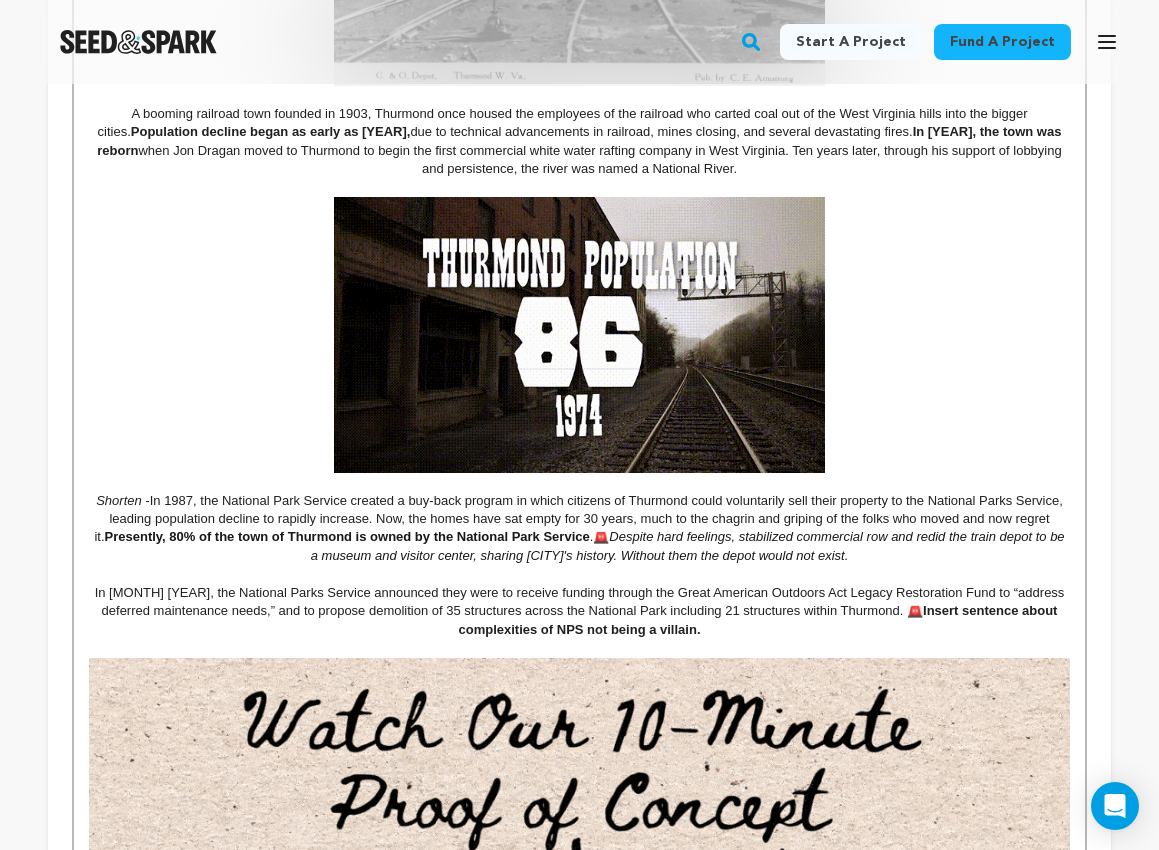 click on "Despite hard feelings, stabilized commercial row and redid the train depot to be a museum and visitor center, sharing [CITY]'s history. Without them the depot would not exist." at bounding box center [690, 545] 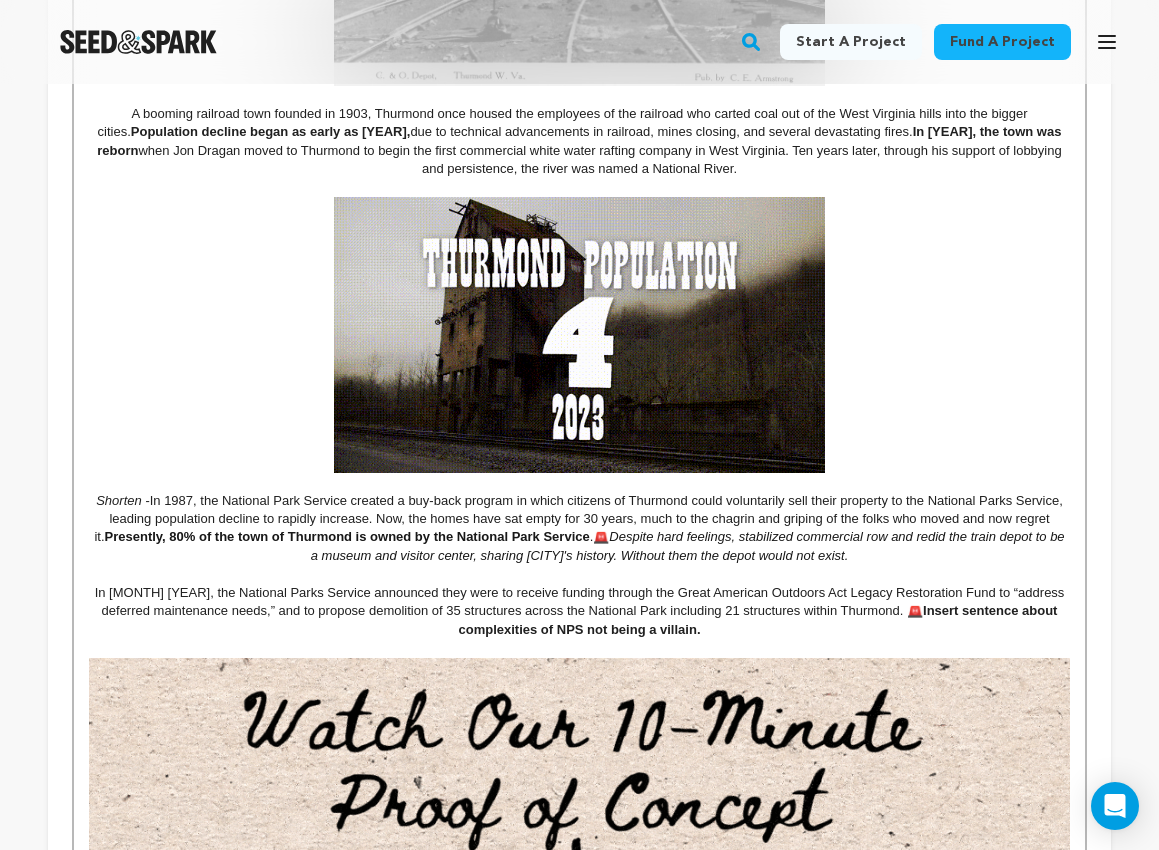 click on "Despite hard feelings, stabilized commercial row and redid the train depot to be a museum and visitor center, sharing [CITY]'s history. Without them the depot would not exist." at bounding box center (690, 545) 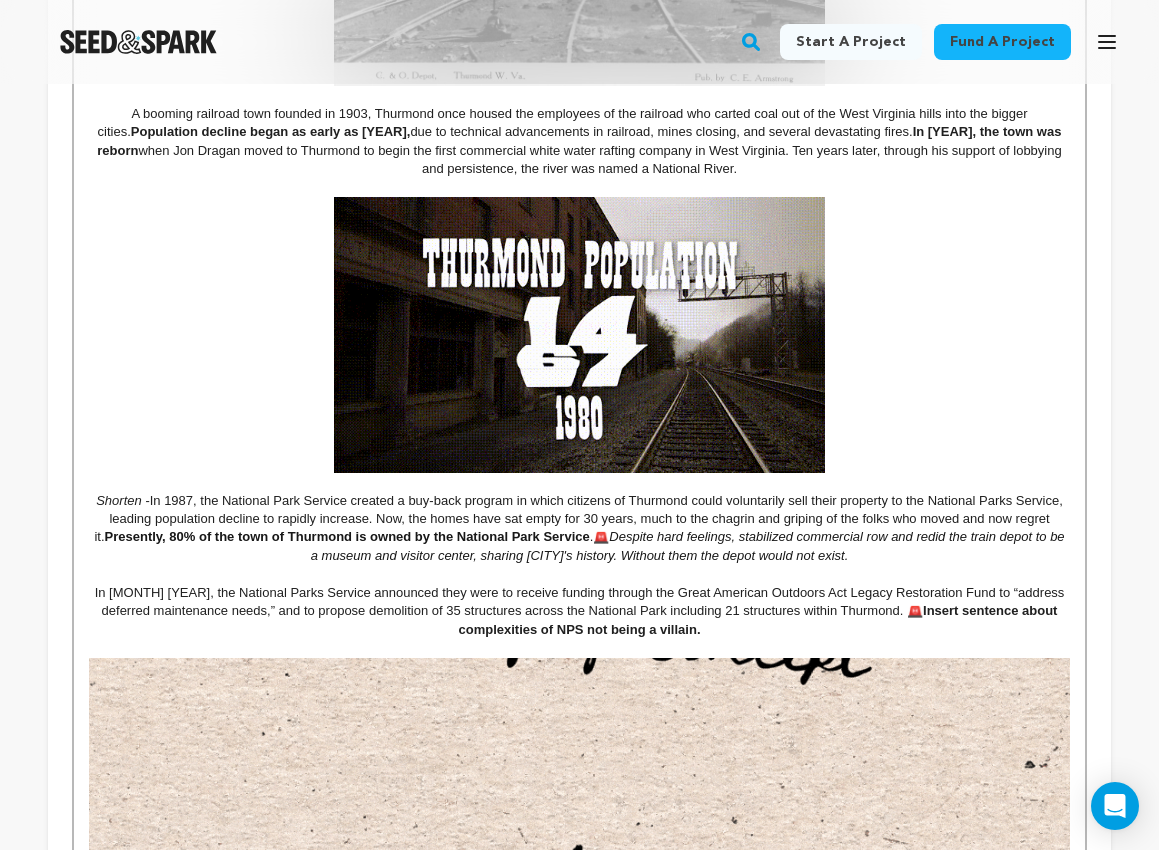 click on "Shorten - In [YEAR], the National Park Service created a buy-back program in which citizens of [CITY] could voluntarily sell their property to the National Parks Service, leading population decline to rapidly increase. Now, the homes have sat empty for [NUMBER] years, much to the chagrin and griping of the folks who moved and now regret it. Presently, [PERCENTAGE]% of the town of [CITY] is owned by the National Park Service . 🚨 Despite hard feelings, stabilized commercial row and redid the train depot to be a museum and visitor center, sharing [CITY]'s history. Without them the depot would not exist." at bounding box center [579, 529] 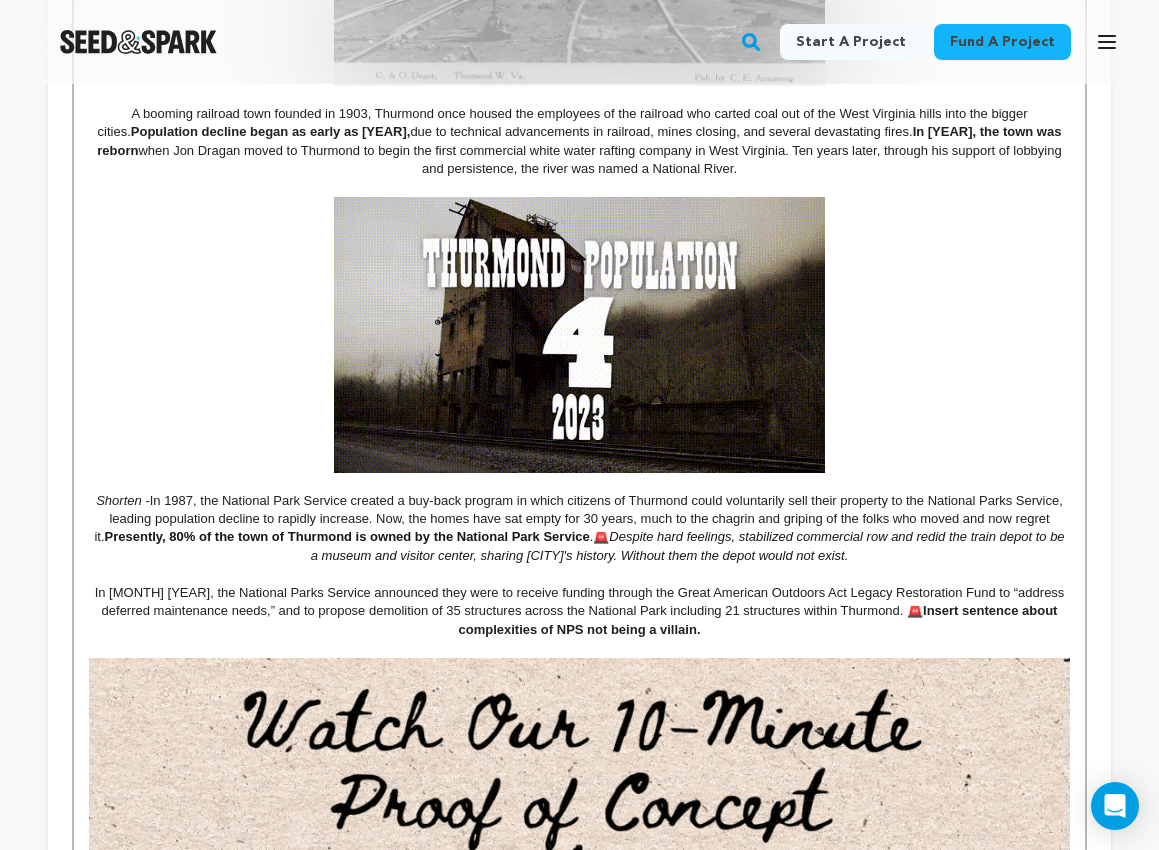 click on "Despite hard feelings, stabilized commercial row and redid the train depot to be a museum and visitor center, sharing [CITY]'s history. Without them the depot would not exist." at bounding box center (690, 545) 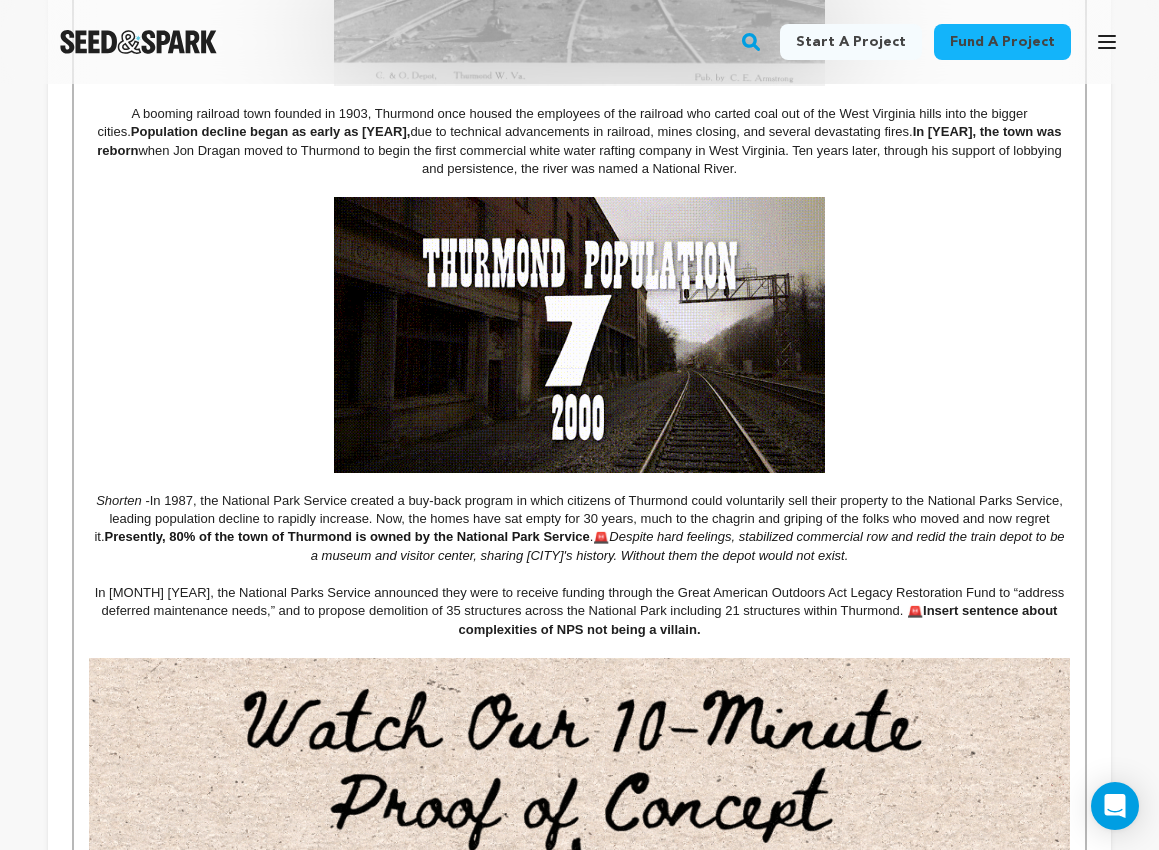 type 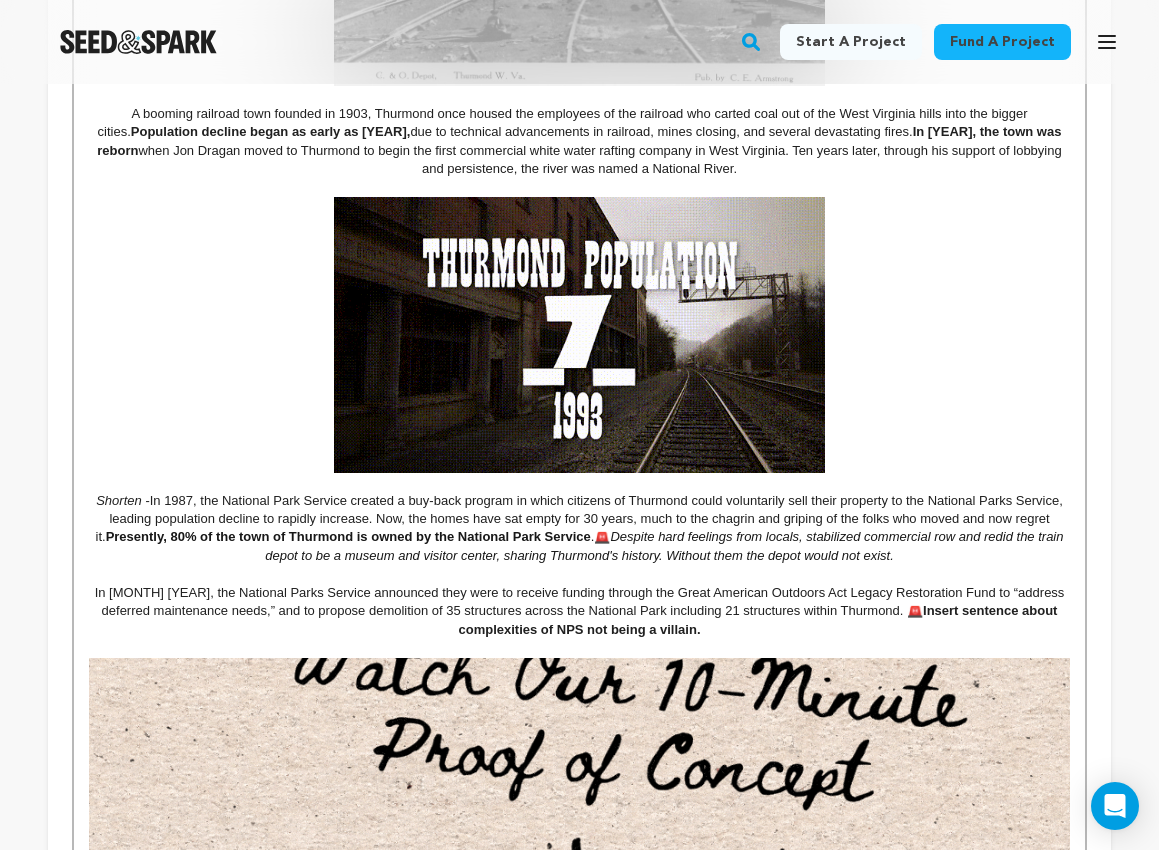 click on "Despite hard feelings from locals, stabilized commercial row and redid the train depot to be a museum and visitor center, sharing Thurmond's history. Without them the depot would not exist." at bounding box center (666, 545) 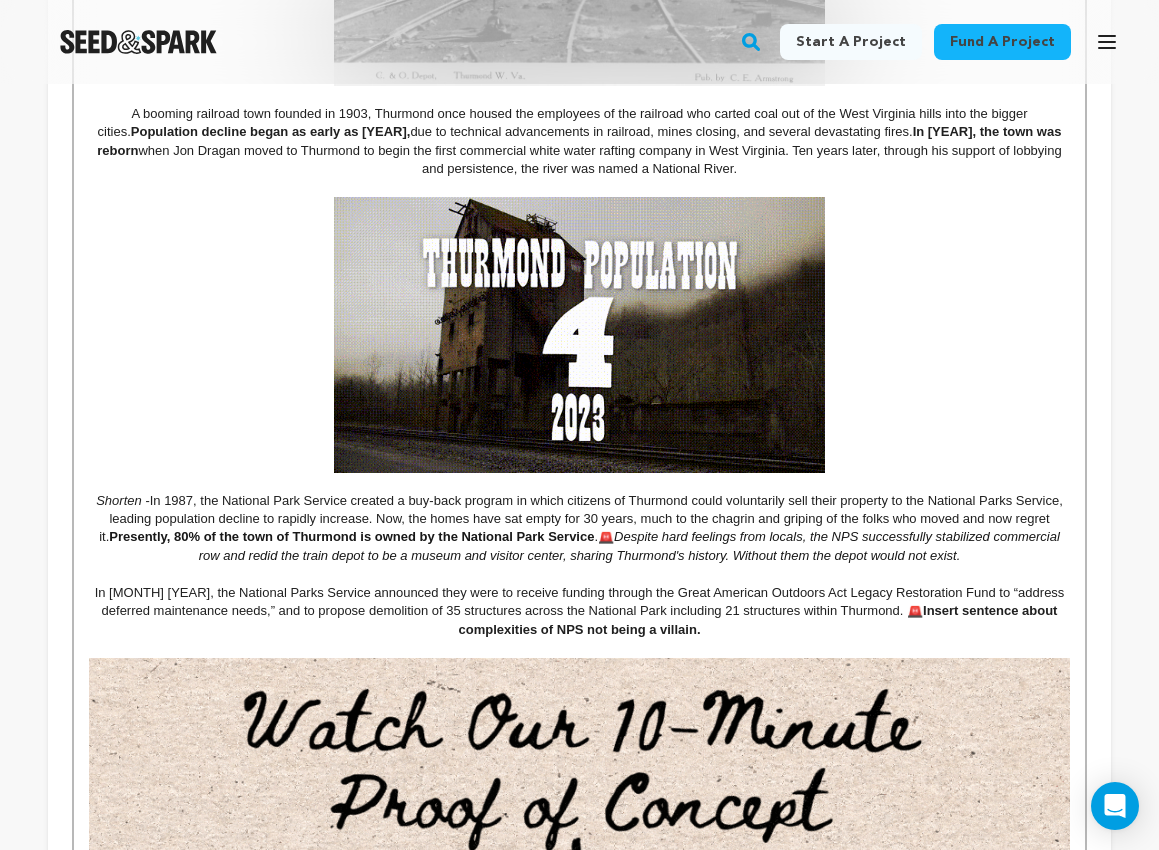 drag, startPoint x: 991, startPoint y: 554, endPoint x: 1026, endPoint y: 450, distance: 109.73149 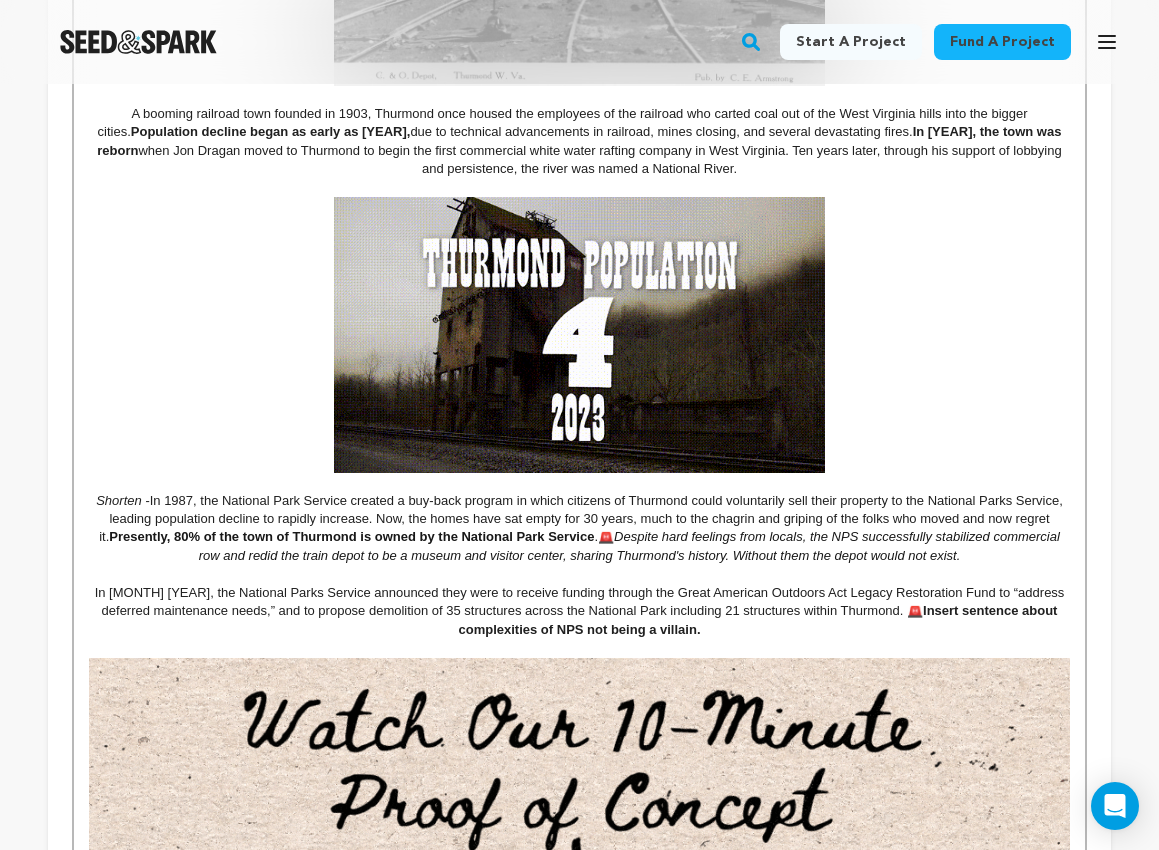 click on "Despite hard feelings from locals, the NPS successfully stabilized commercial row and redid the train depot to be a museum and visitor center, sharing Thurmond's history. Without them the depot would not exist." at bounding box center [631, 545] 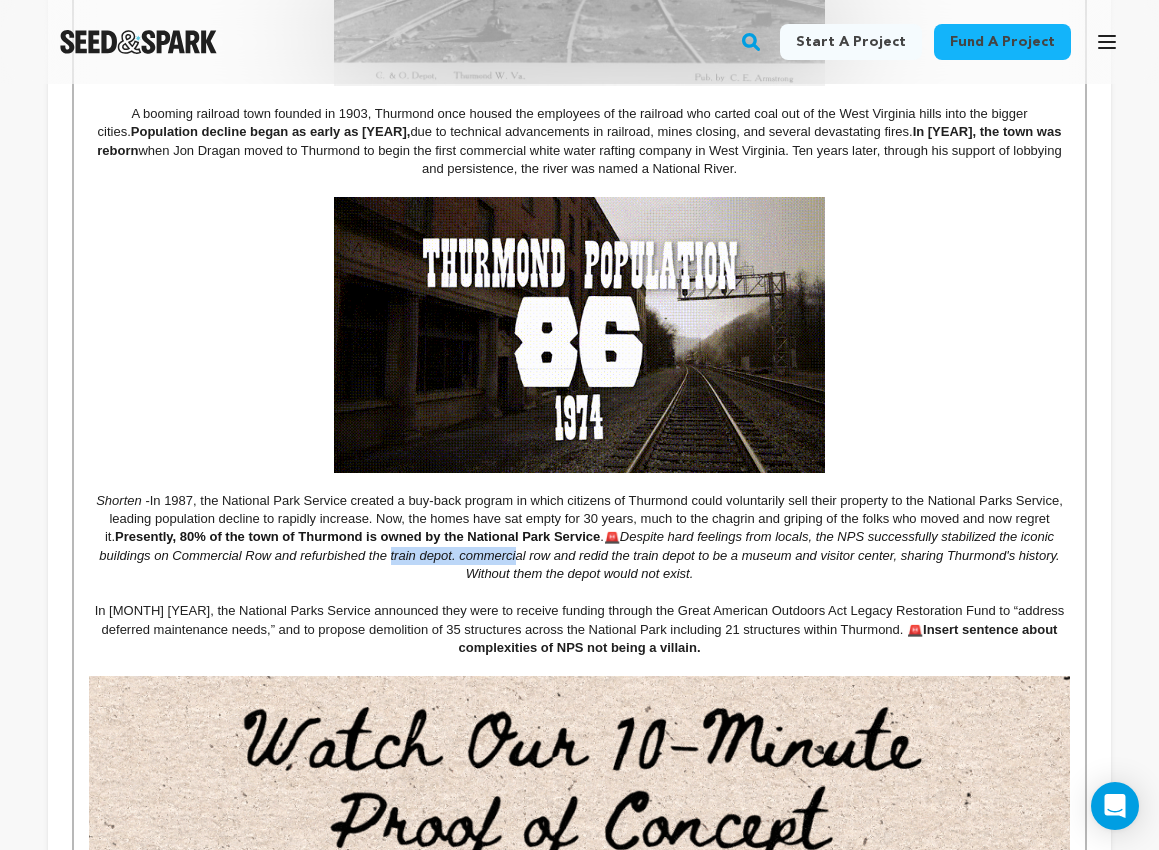 drag, startPoint x: 389, startPoint y: 569, endPoint x: 453, endPoint y: 567, distance: 64.03124 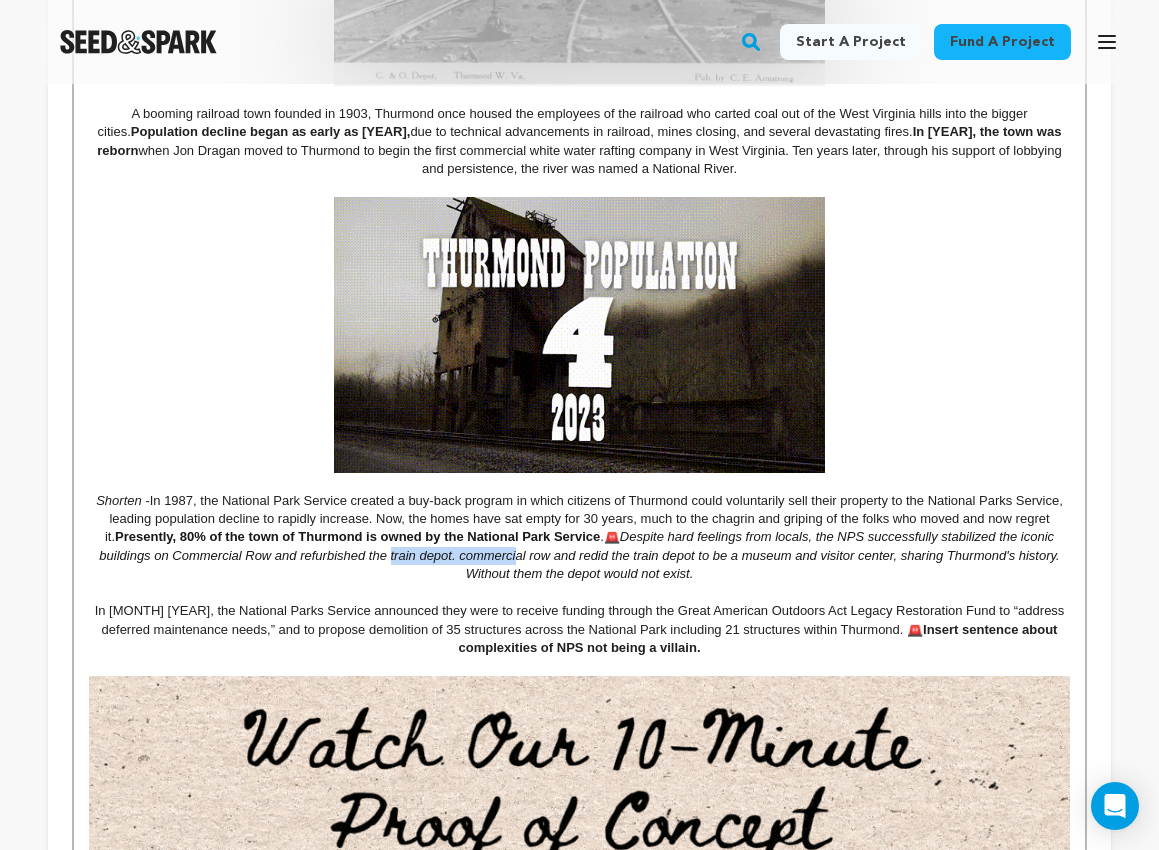 click on "Despite hard feelings from locals, the NPS successfully stabilized the iconic buildings on Commercial Row and refurbished the train depot. commercial row and redid the train depot to be a museum and visitor center, sharing Thurmond's history. Without them the depot would not exist." at bounding box center (581, 555) 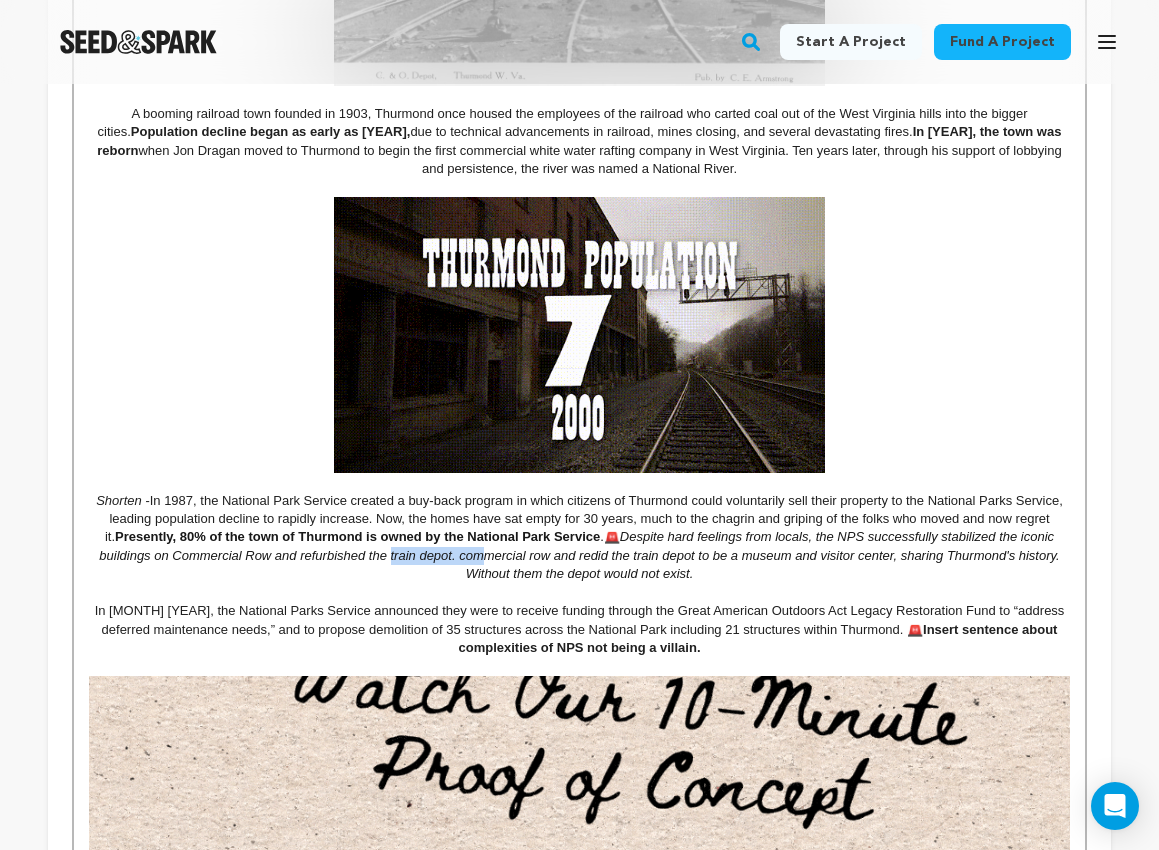 click on "Despite hard feelings from locals, the NPS successfully stabilized the iconic buildings on Commercial Row and refurbished the train depot. commercial row and redid the train depot to be a museum and visitor center, sharing Thurmond's history. Without them the depot would not exist." at bounding box center (581, 555) 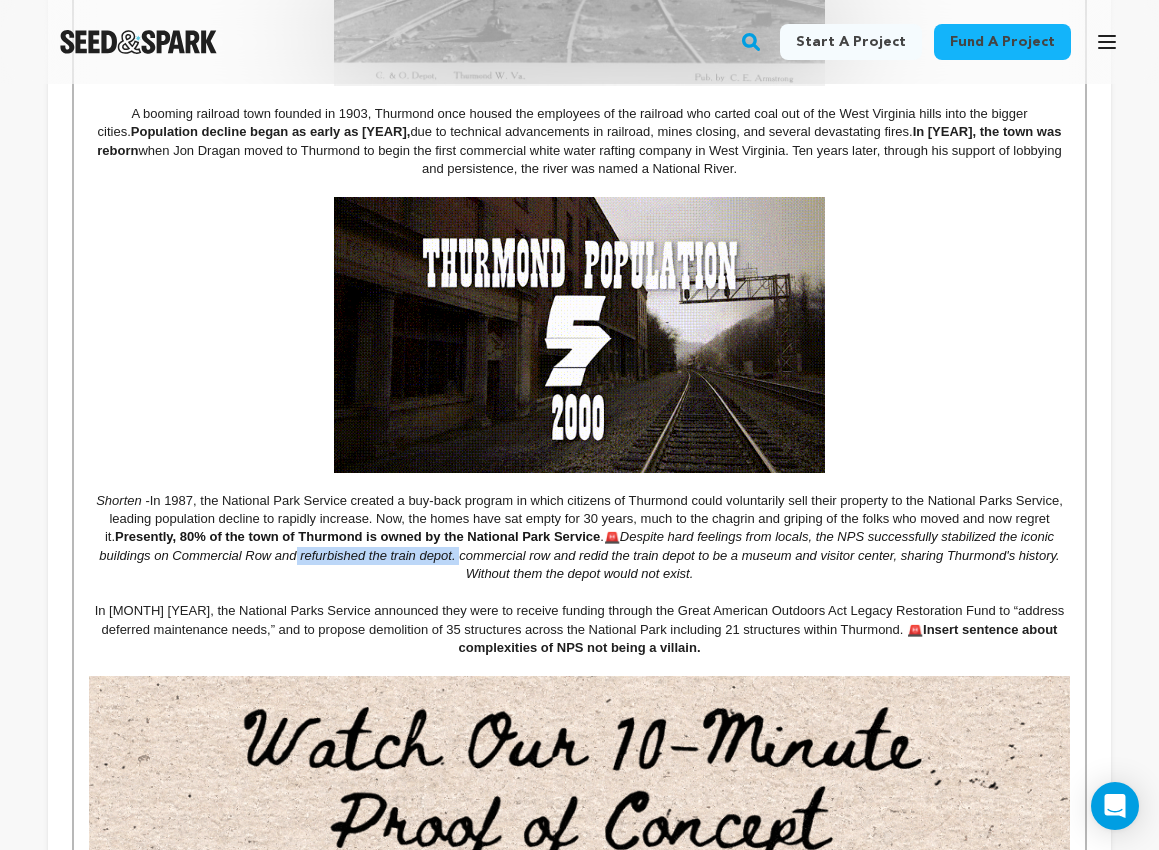 drag, startPoint x: 299, startPoint y: 574, endPoint x: 459, endPoint y: 571, distance: 160.02812 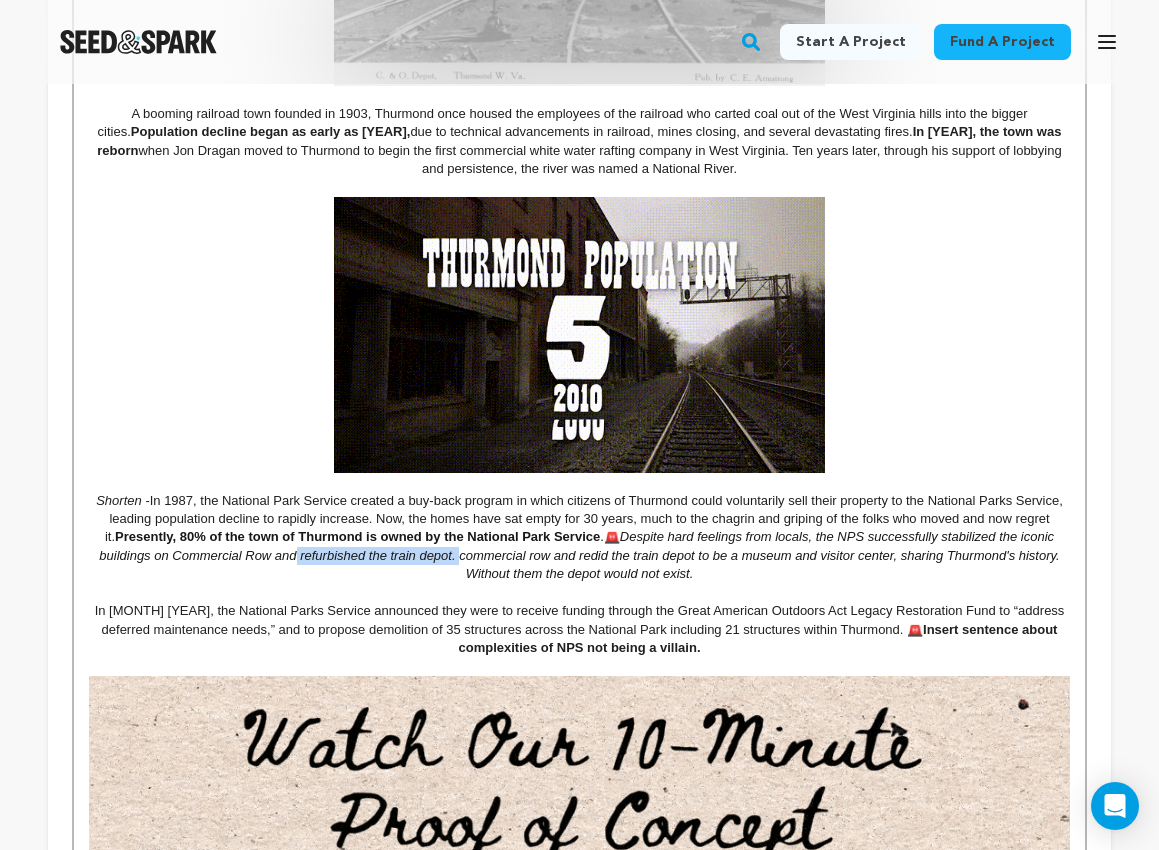 click on "Despite hard feelings from locals, the NPS successfully stabilized the iconic buildings on Commercial Row and refurbished the train depot. commercial row and redid the train depot to be a museum and visitor center, sharing Thurmond's history. Without them the depot would not exist." at bounding box center (581, 555) 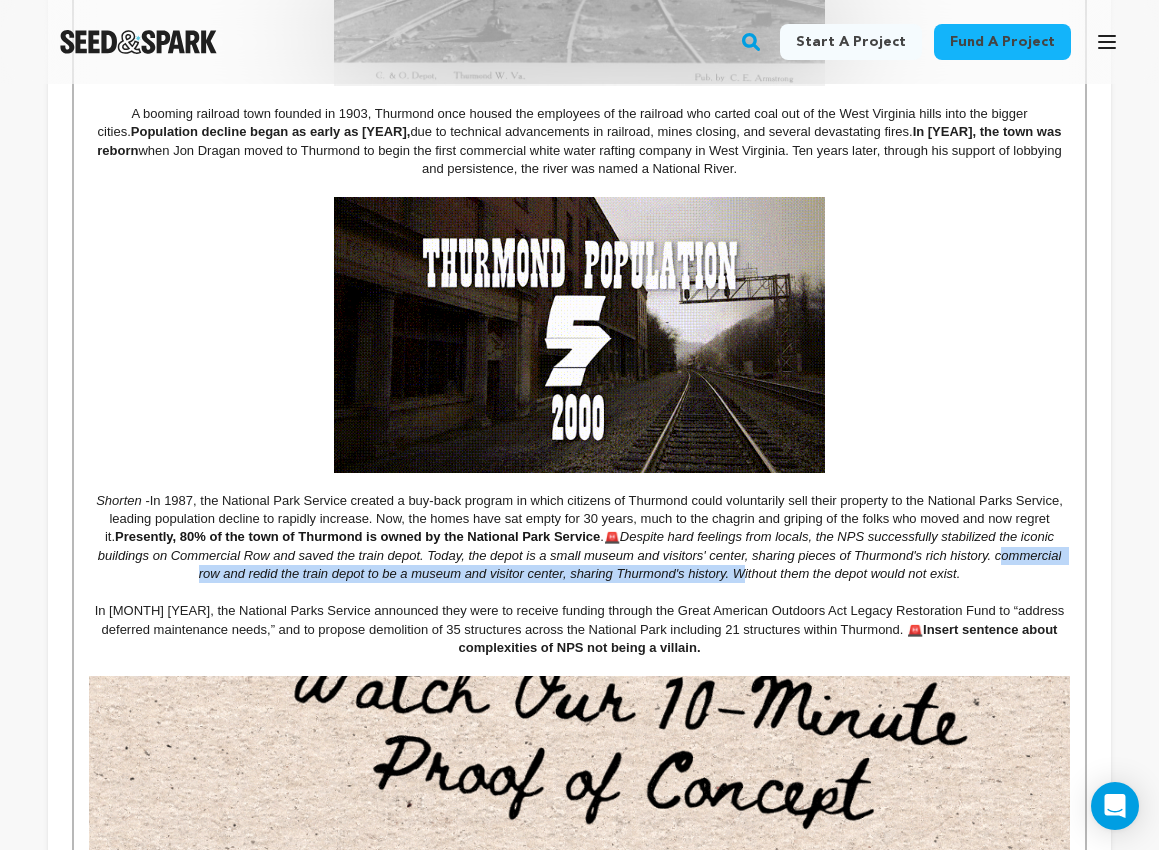 drag, startPoint x: 740, startPoint y: 589, endPoint x: 998, endPoint y: 569, distance: 258.77405 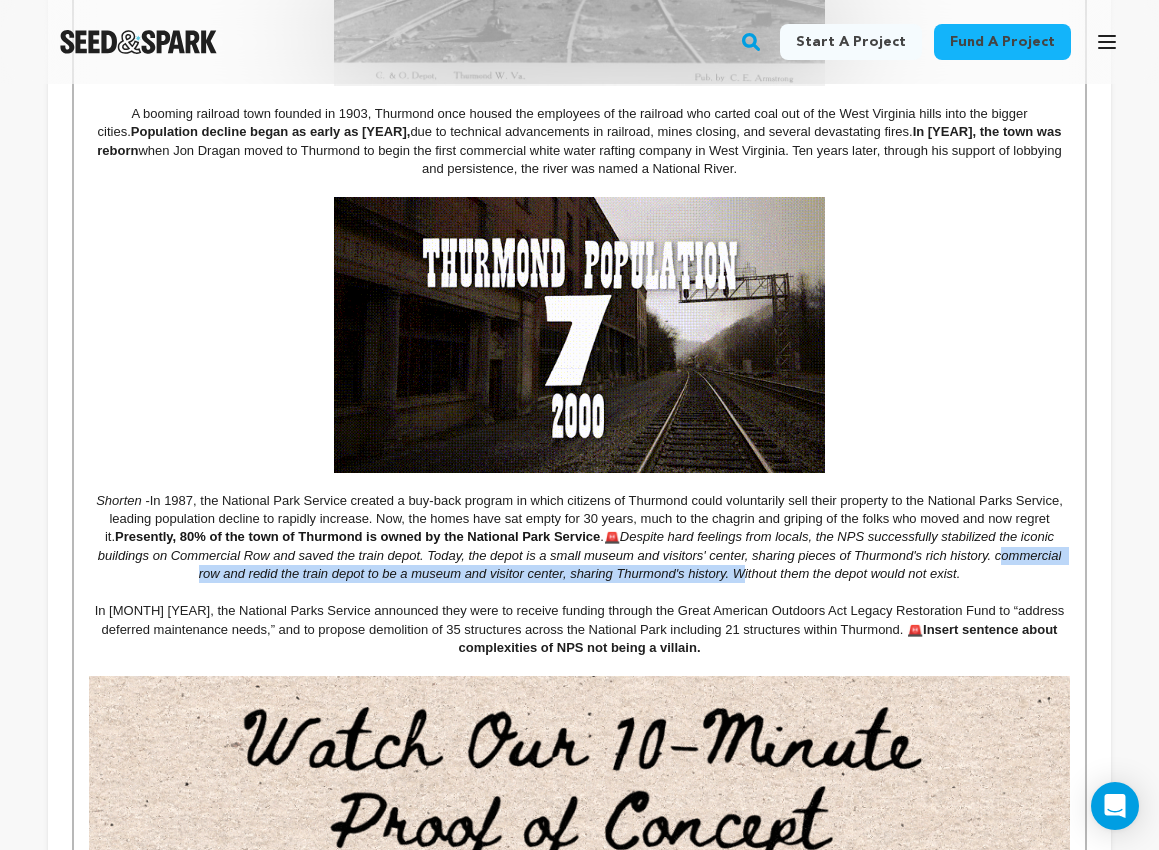 click on "Despite hard feelings from locals, the NPS successfully stabilized the iconic buildings on Commercial Row and saved the train depot. Today, the depot is a small museum and visitors' center, sharing pieces of Thurmond's rich history. commercial row and redid the train depot to be a museum and visitor center, sharing Thurmond's history. Without them the depot would not exist." at bounding box center [581, 555] 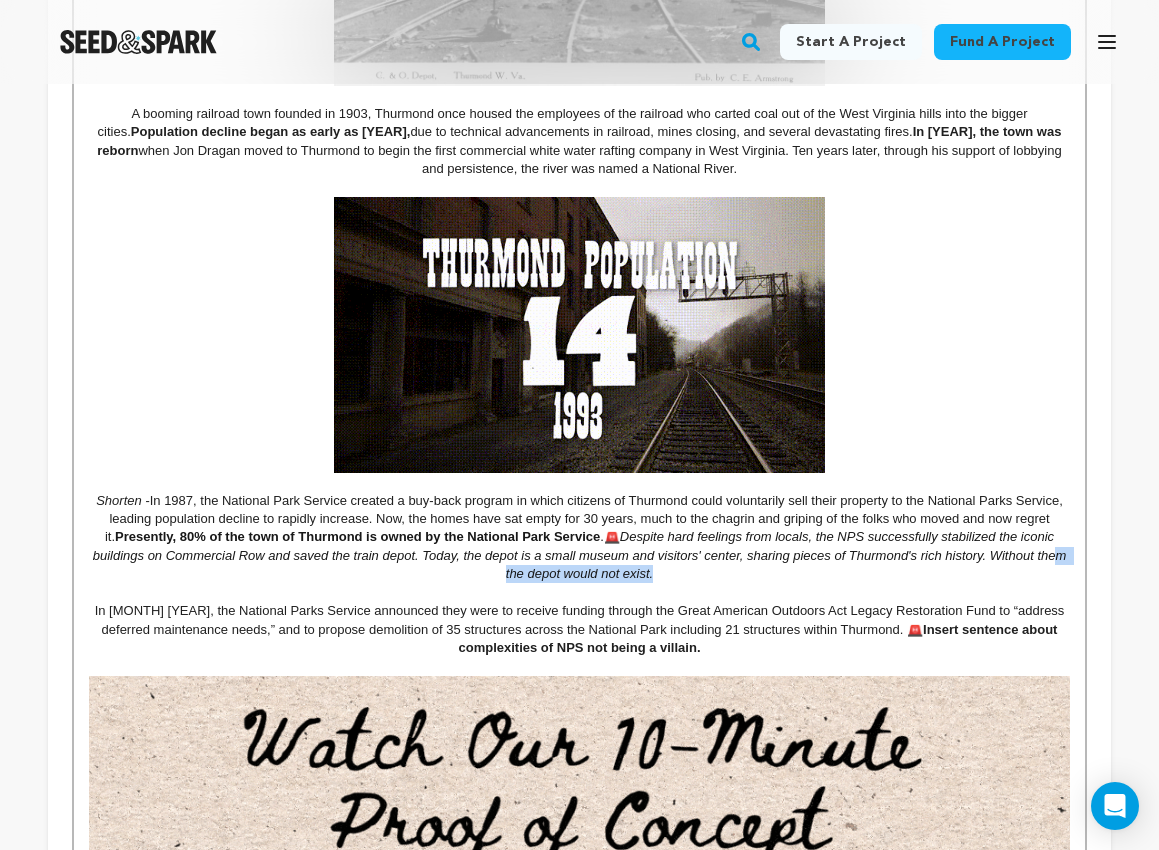 drag, startPoint x: 1054, startPoint y: 574, endPoint x: 1071, endPoint y: 591, distance: 24.04163 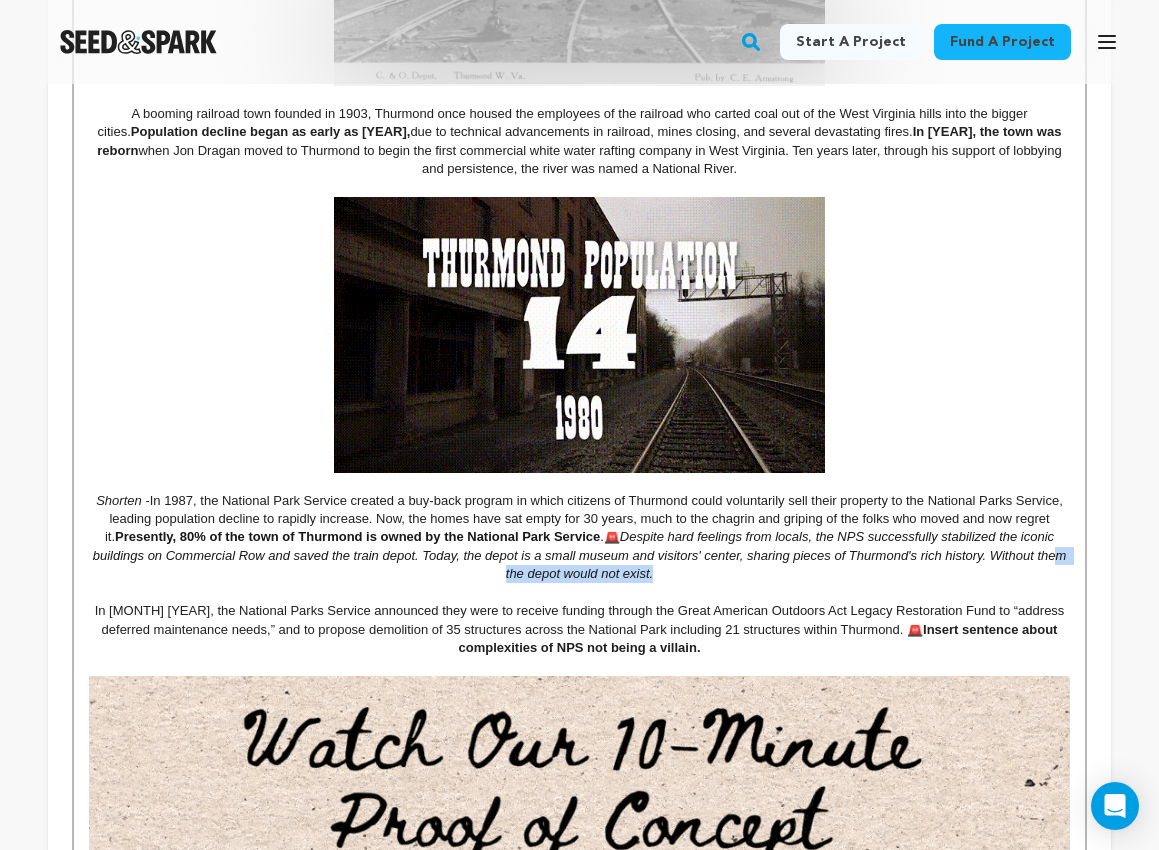 click on "Since [YEAR], more than 60% of rural counties have experienced natural population decrease - meaning more deaths than births. ( Source: USDA ) But Thurmond, [STATE] isn't going down without a fight. A booming railroad town founded in [YEAR], Thurmond once housed the employees of the railroad who carted coal out of the West Virginia hills into the bigger cities. Population decline began as early as [YEAR], due to technical advancements in railroad, mines closing, and several devastating fires. In [YEAR], the town was reborn when Jon Dragan moved to Thurmond to begin the first commercial white water rafting company in West Virginia. Ten years later, through his support of lobbying and persistence, the river was named a National River. Shorten - Presently, 80% of the town of Thurmond is owned by the National Park Service . 🚨 Insert sentence about complexities of NPS not being a villain. 🚨 EMBED UPDATED YOUTUBE VIDEO HERE or 🚨 Pie Chart? TOTAL BUDGET: $79-115k Secured Fundraising Efforts:" at bounding box center (579, 1289) 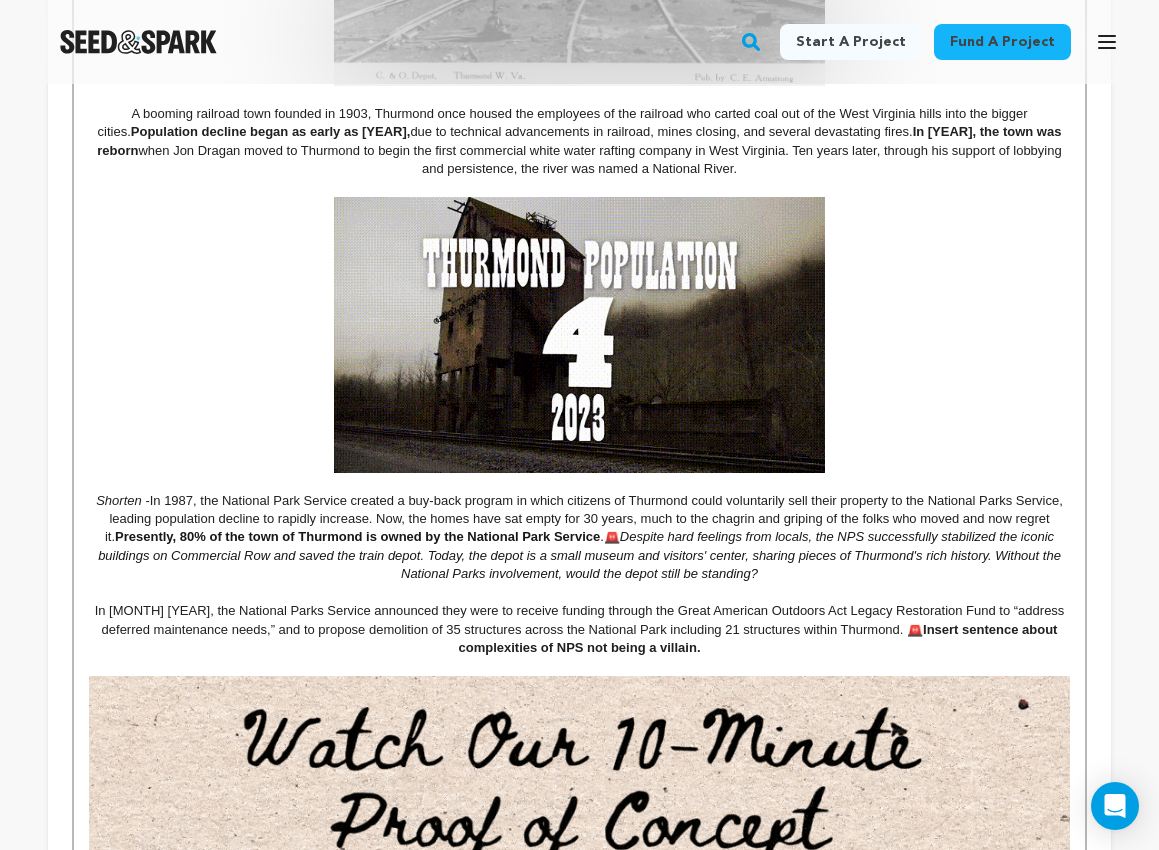 click on "Despite hard feelings from locals, the NPS successfully stabilized the iconic buildings on Commercial Row and saved the train depot. Today, the depot is a small museum and visitors' center, sharing pieces of Thurmond's rich history. Without the National Parks involvement, would the depot still be standing?" at bounding box center (581, 555) 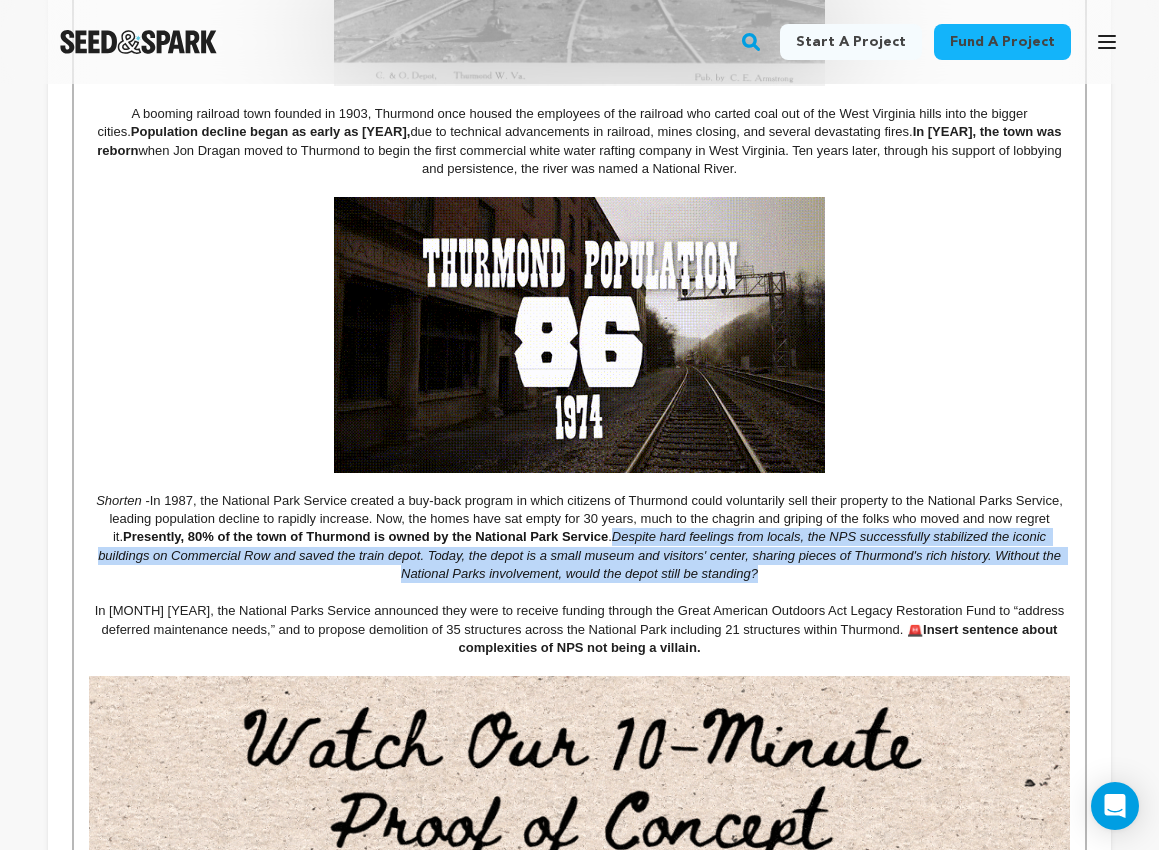 drag, startPoint x: 785, startPoint y: 588, endPoint x: 610, endPoint y: 558, distance: 177.55281 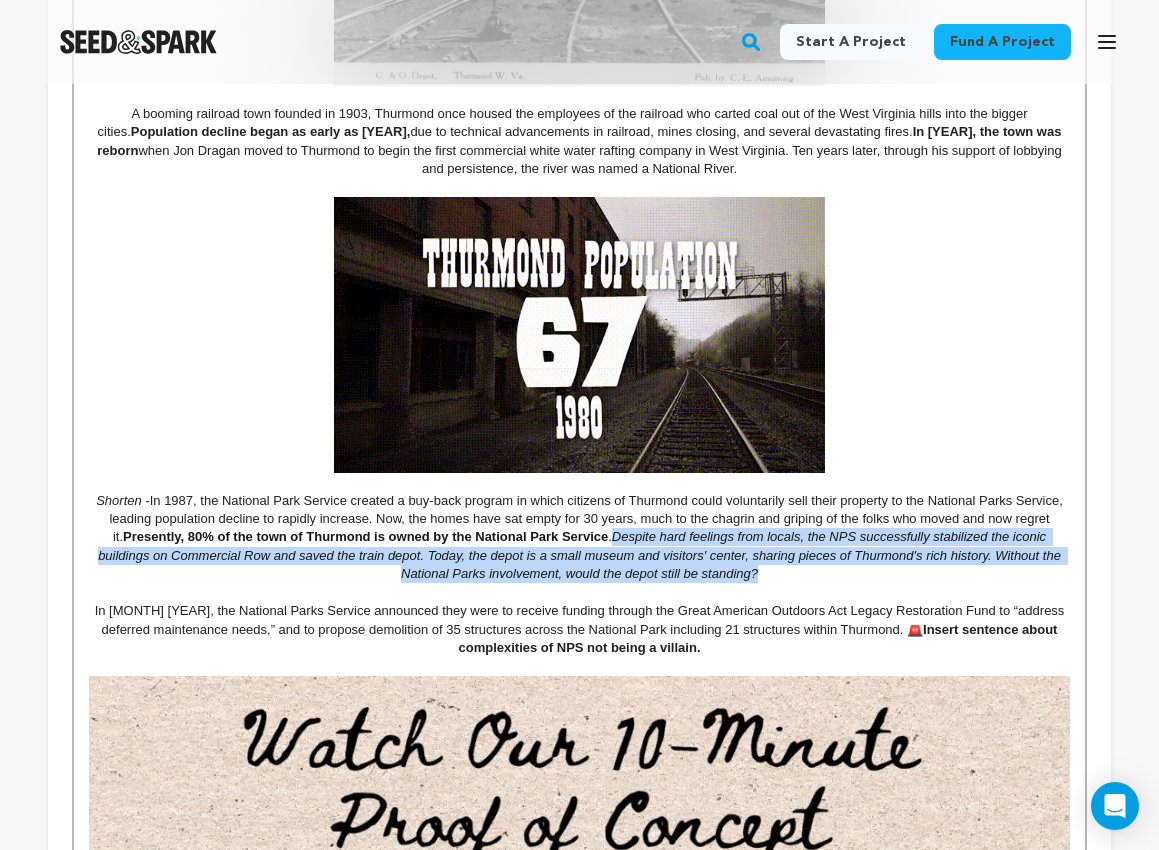 click on "In [YEAR], the National Park Service created a buy-back program in which citizens of Thurmond could voluntarily sell their property to the National Parks Service, leading population decline to rapidly increase. Now, the homes have sat empty for [NUMBER] years, much to the chagrin and griping of the folks who moved and now regret it. Presently, [PERCENTAGE]% of the town of Thurmond is owned by the National Park Service . Despite hard feelings from locals, the NPS successfully stabilized the iconic buildings on Commercial Row and saved the train depot. Today, the depot is a small museum and visitors' center, sharing pieces of Thurmond's rich history. Without the National Parks involvement, would the depot still be standing?" at bounding box center (579, 538) 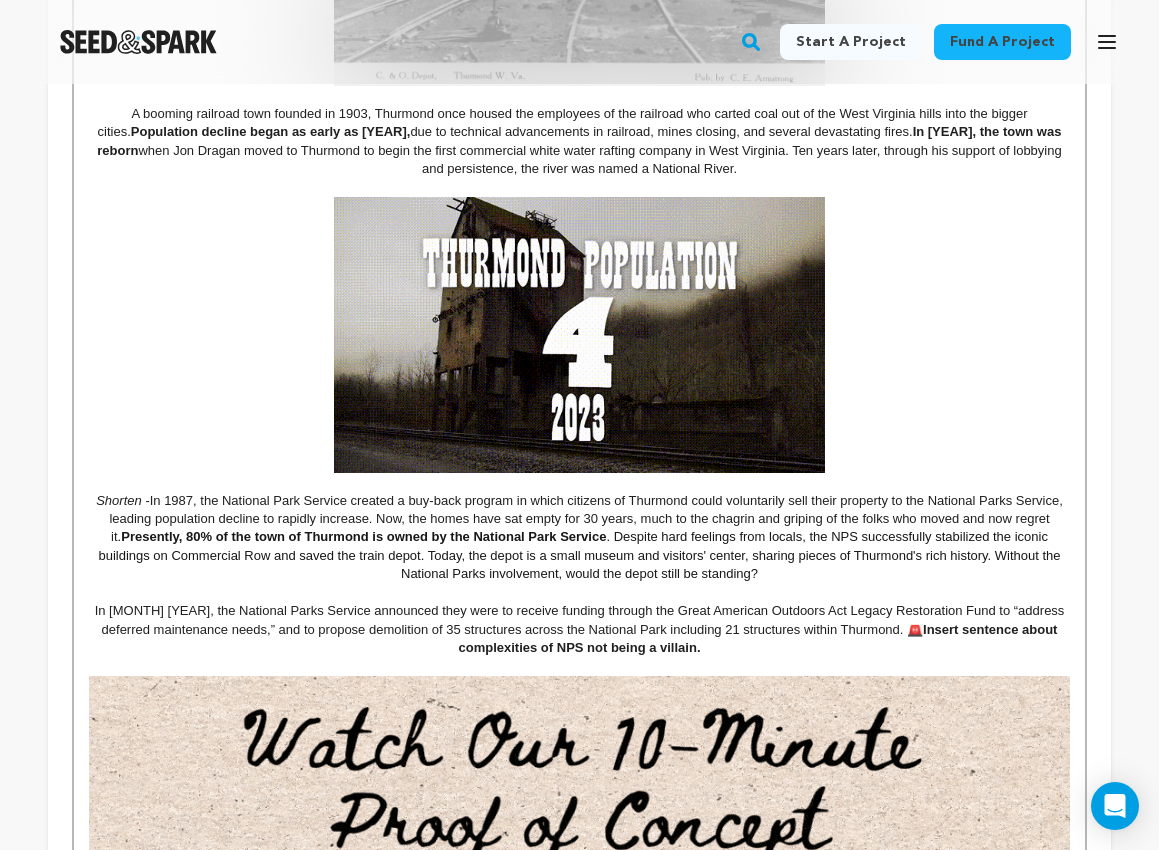 click at bounding box center (579, 593) 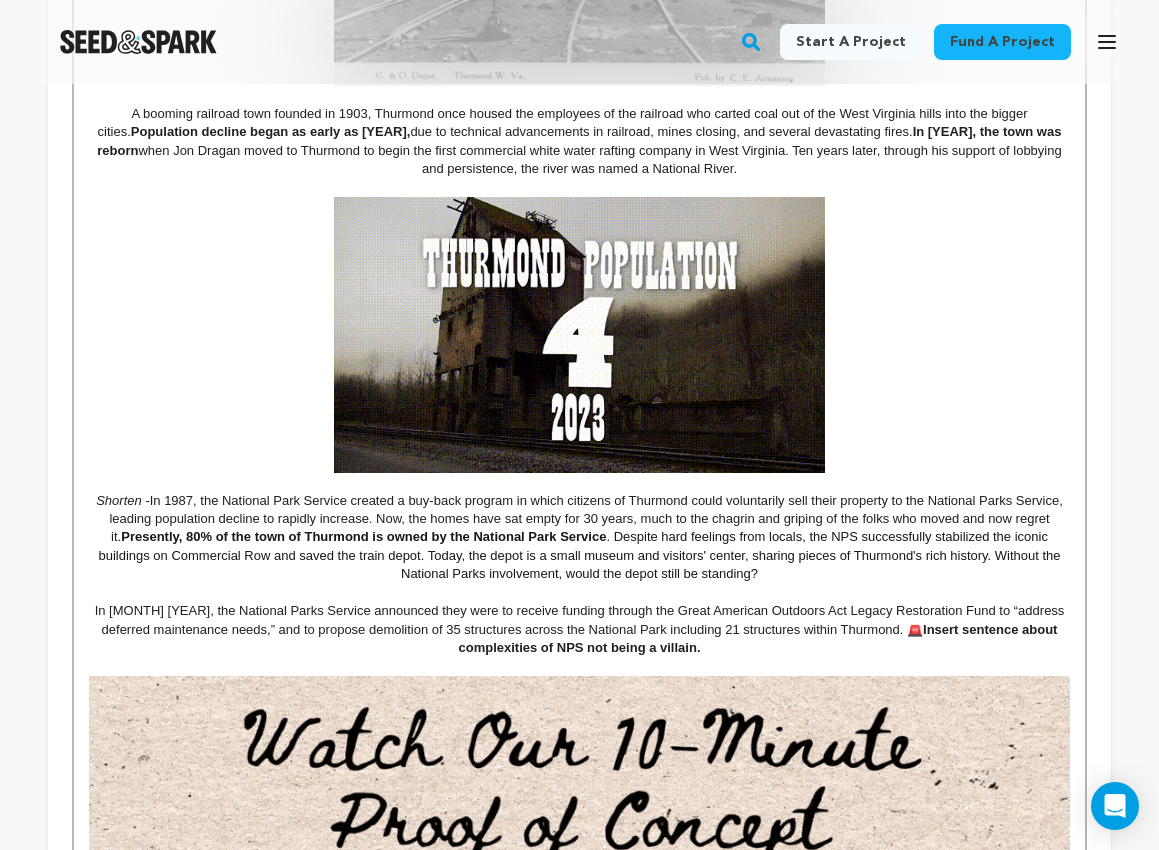 click on ". Despite hard feelings from locals, the NPS successfully stabilized the iconic buildings on Commercial Row and saved the train depot. Today, the depot is a small museum and visitors' center, sharing pieces of Thurmond's rich history. Without the National Parks involvement, would the depot still be standing?" at bounding box center [581, 555] 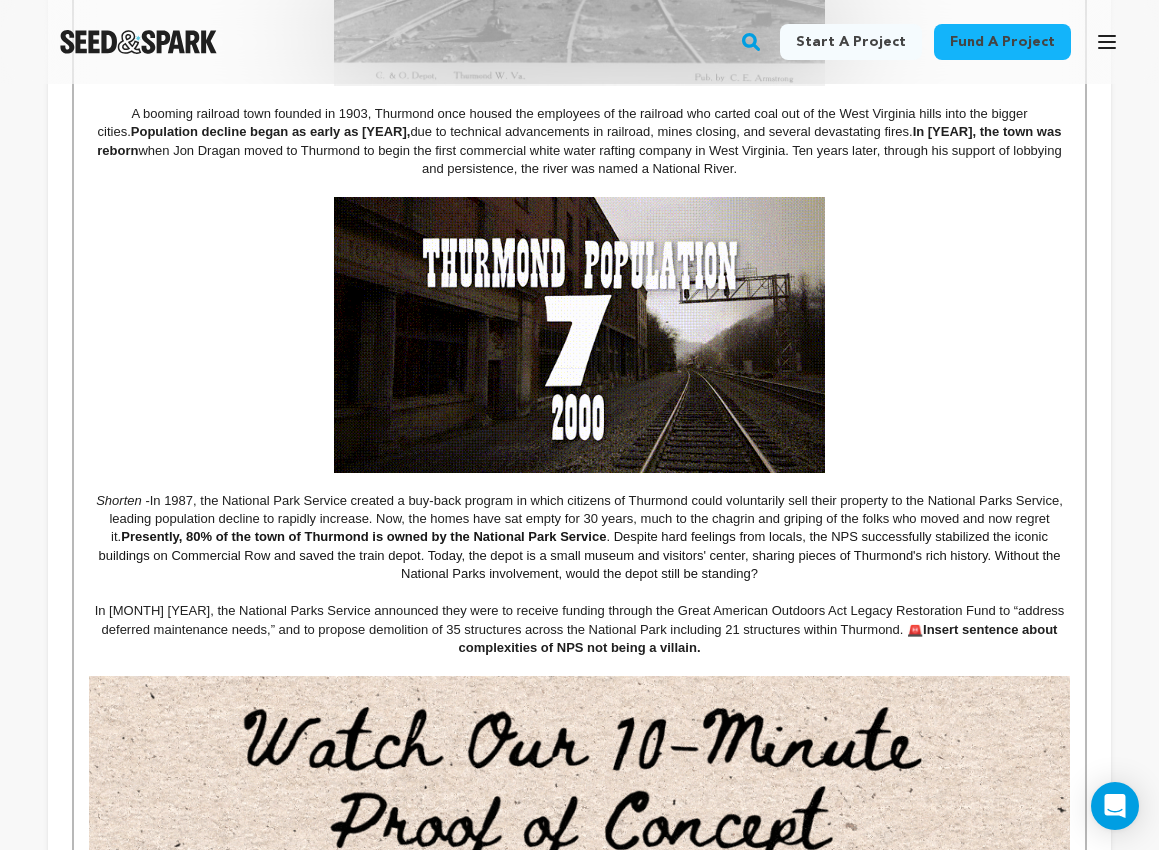 click on ". Despite hard feelings from locals, the NPS successfully stabilized the iconic buildings on Commercial Row and saved the train depot. Today, the depot is a small museum and visitors' center, sharing pieces of Thurmond's rich history. Without the National Parks involvement, would the depot still be standing?" at bounding box center (581, 555) 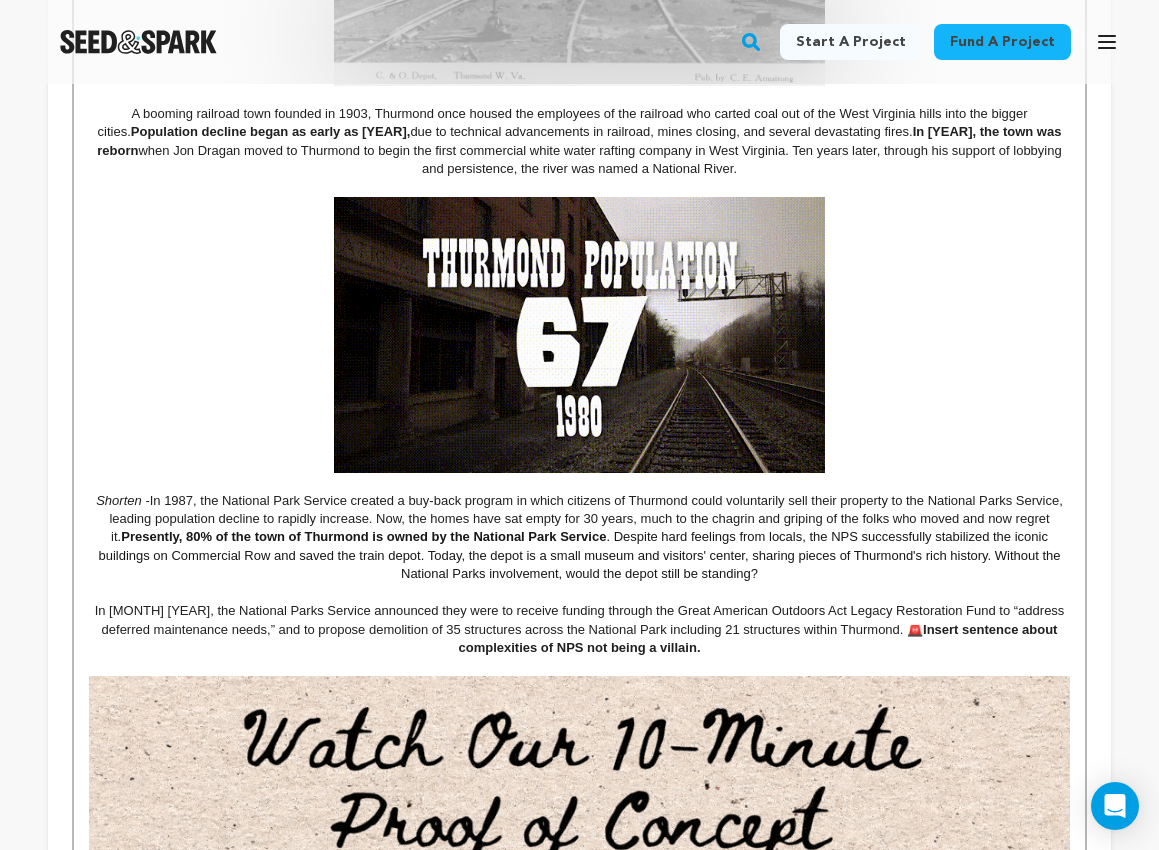 click on ". Despite hard feelings from locals, the NPS successfully stabilized the iconic buildings on Commercial Row and saved the train depot. Today, the depot is a small museum and visitors' center, sharing pieces of Thurmond's rich history. Without the National Parks involvement, would the depot still be standing?" at bounding box center [581, 555] 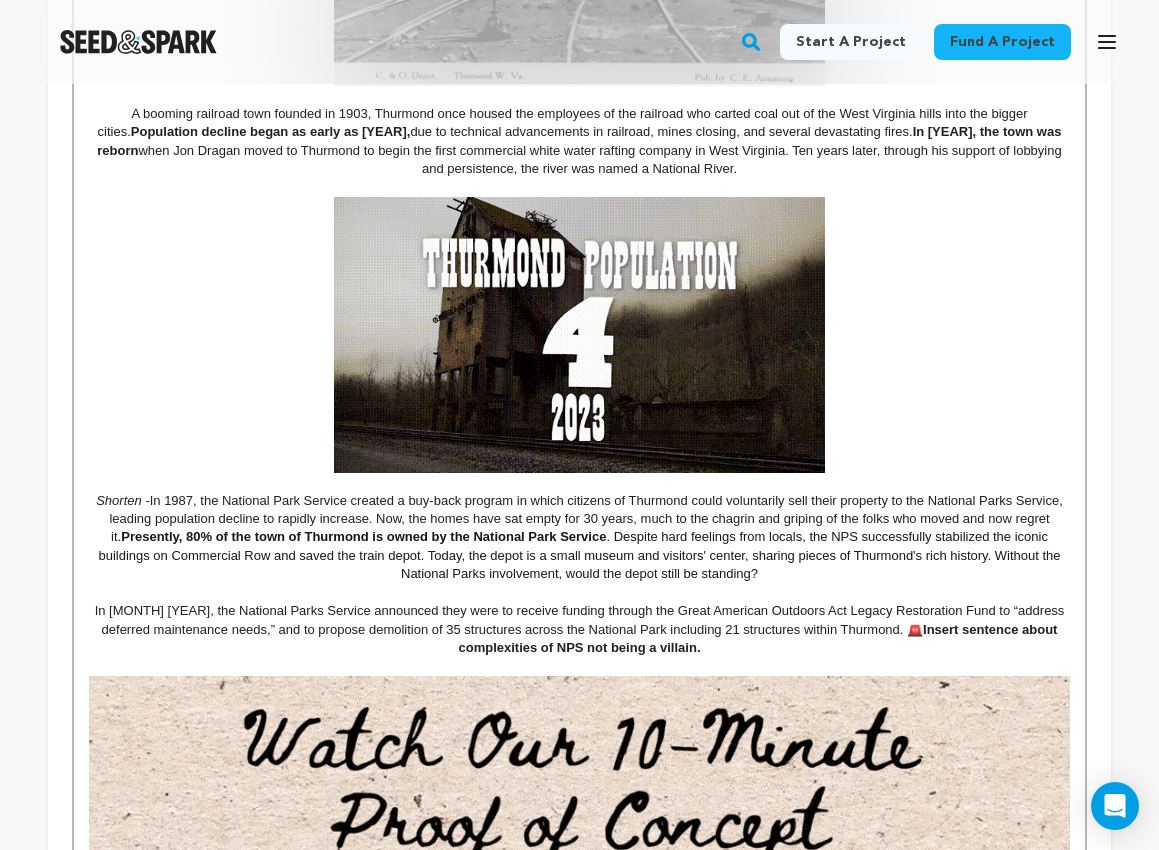 click on ". Despite hard feelings from locals, the NPS successfully stabilized the iconic buildings on Commercial Row and saved the train depot. Today, the depot is a small museum and visitors' center, sharing pieces of Thurmond's rich history. Without the National Parks involvement, would the depot still be standing?" at bounding box center (581, 555) 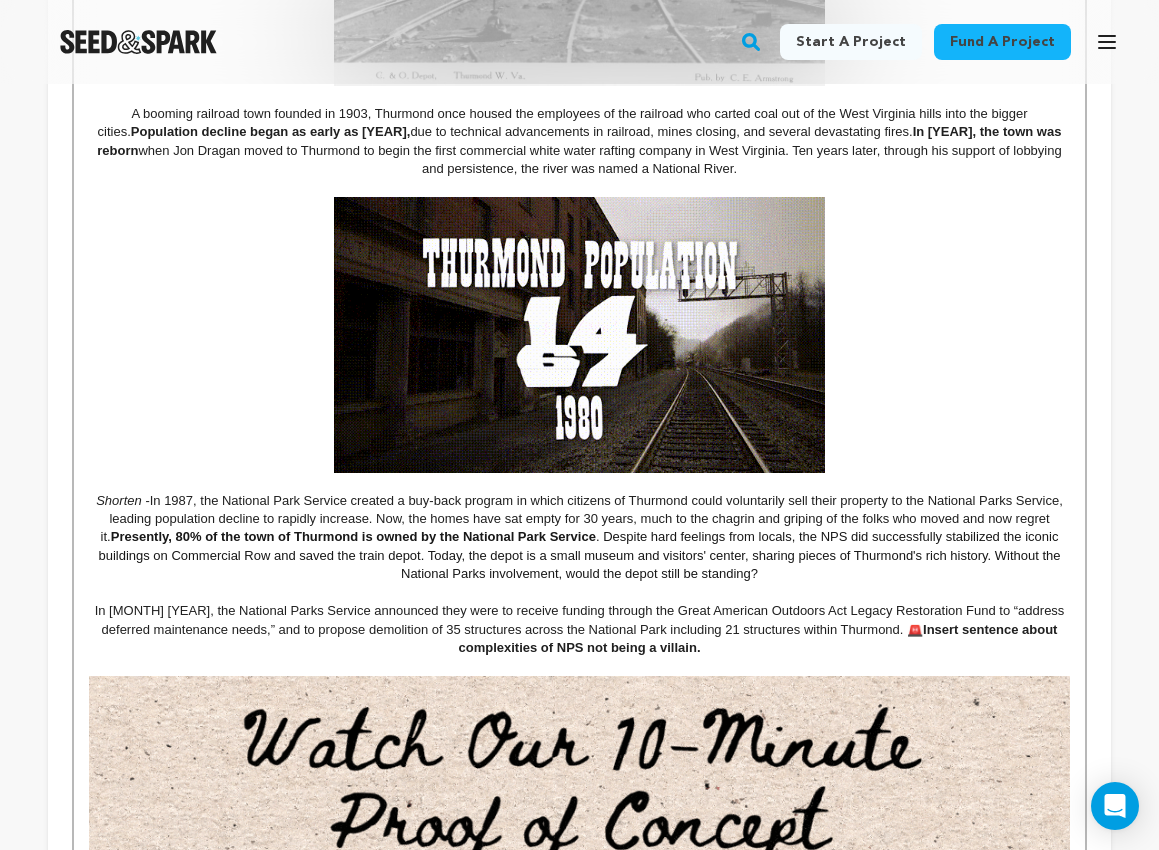 click on ". Despite hard feelings from locals, the NPS did successfully stabilized the iconic buildings on Commercial Row and saved the train depot. Today, the depot is a small museum and visitors' center, sharing pieces of Thurmond's rich history. Without the National Parks involvement, would the depot still be standing?" at bounding box center [581, 555] 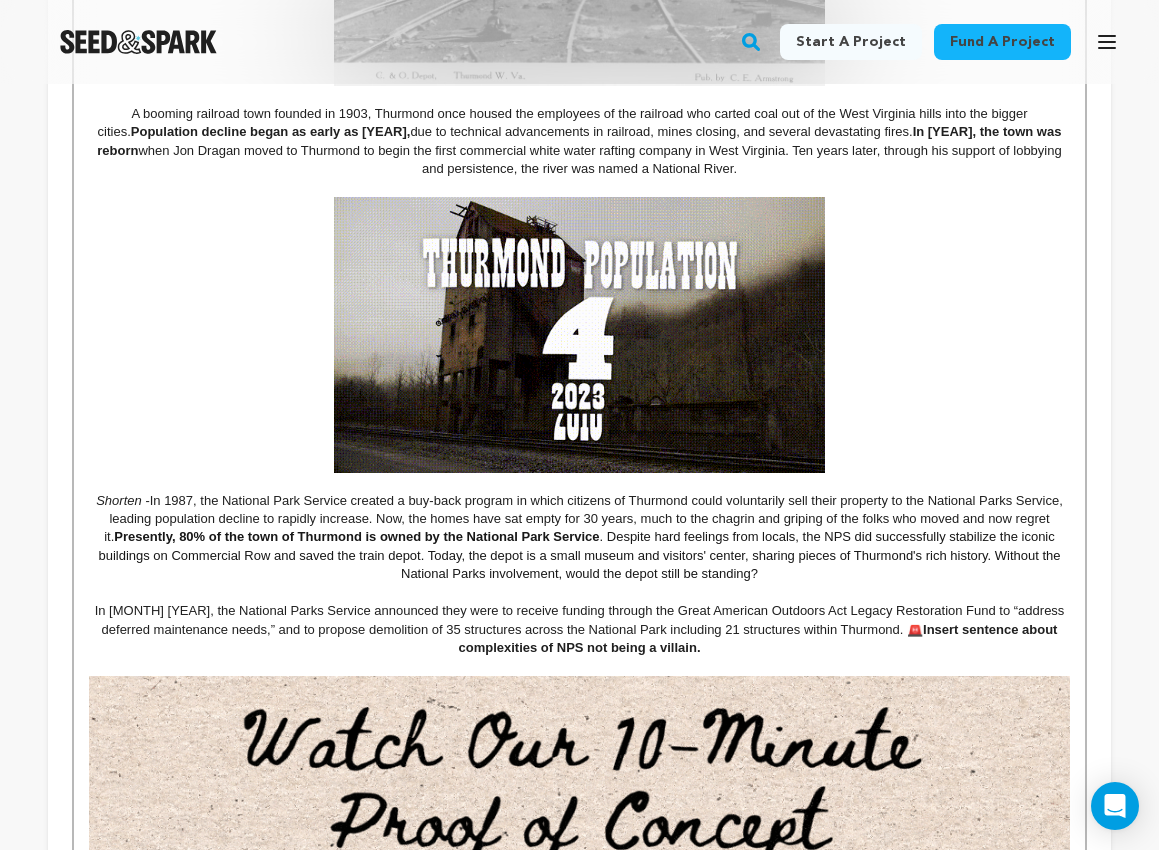click on ". Despite hard feelings from locals, the NPS did successfully stabilize the iconic buildings on Commercial Row and saved the train depot. Today, the depot is a small museum and visitors' center, sharing pieces of Thurmond's rich history. Without the National Parks involvement, would the depot still be standing?" at bounding box center [581, 555] 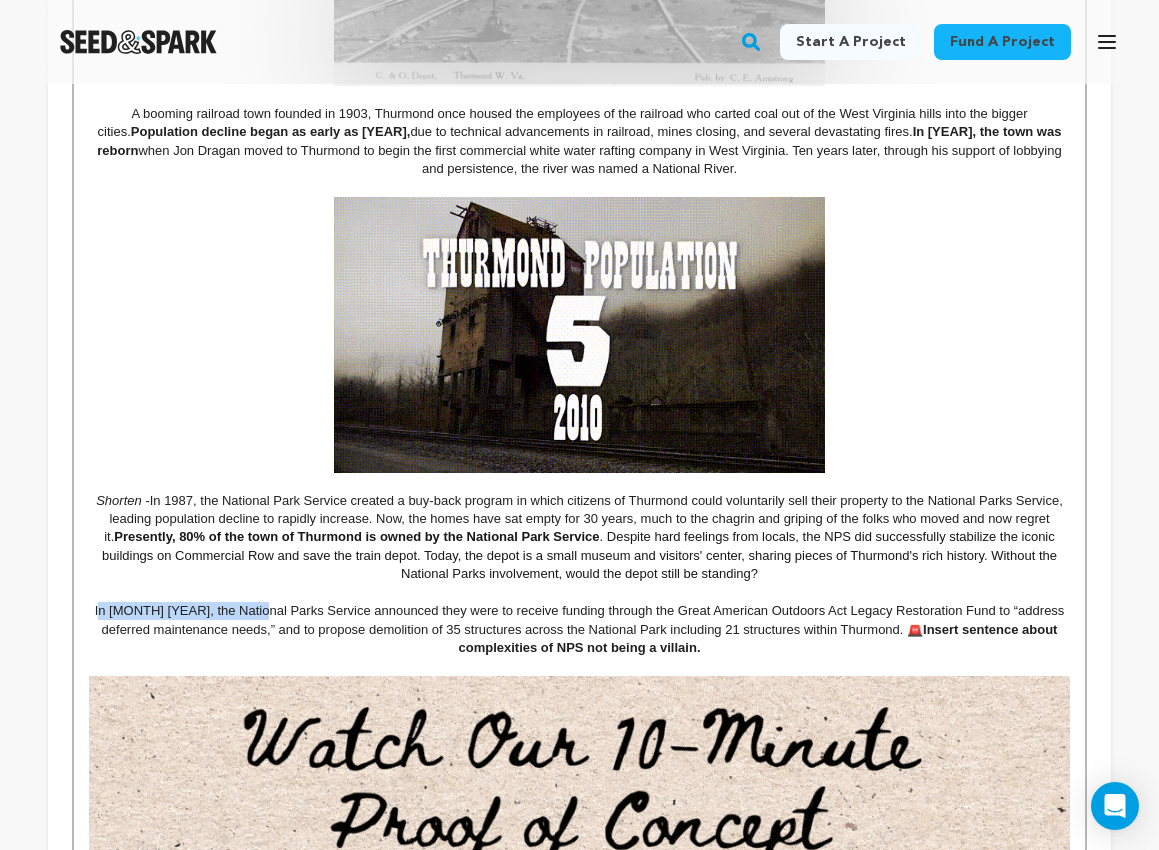 drag, startPoint x: 112, startPoint y: 622, endPoint x: 273, endPoint y: 634, distance: 161.44658 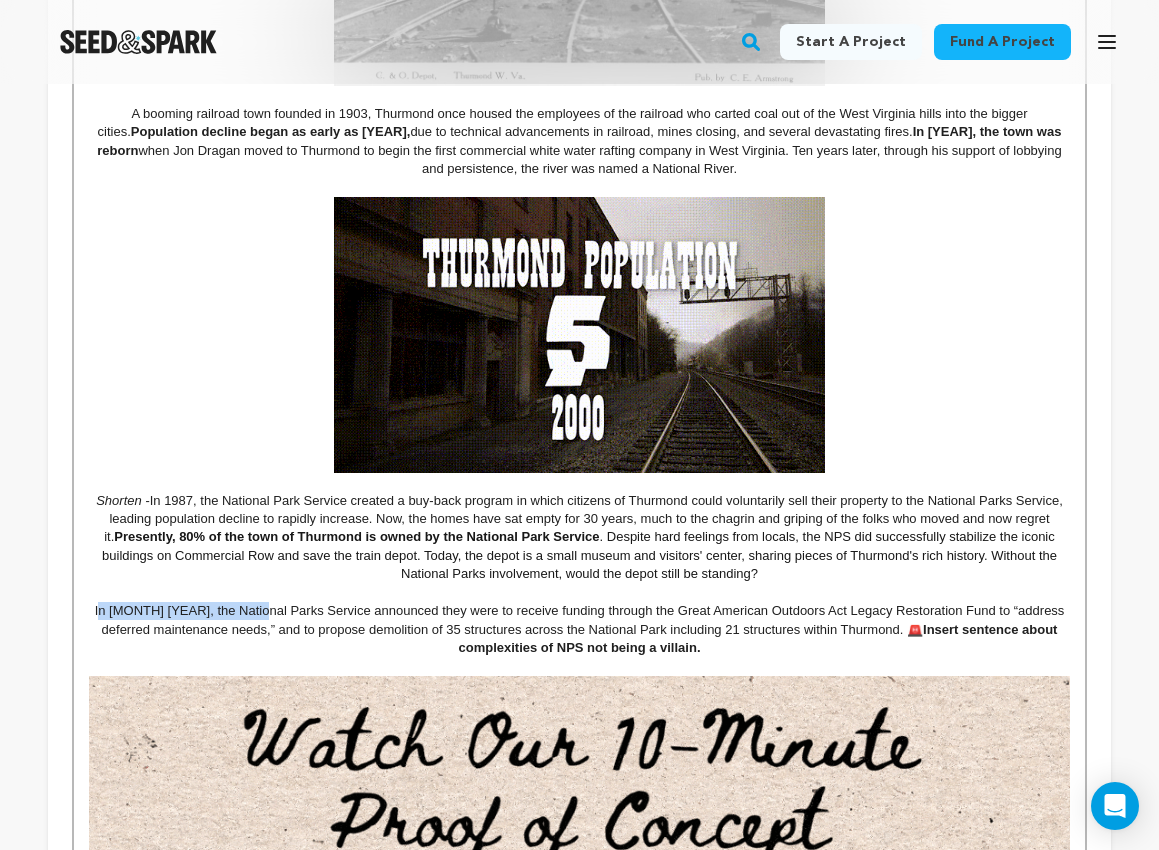 click on "In [DATE] [YEAR], the National Parks Service announced they were to receive funding through the Great American Outdoors Act Legacy Restoration Fund to “address deferred maintenance needs,” and to propose demolition of 35 structures across the National Park including 21 structures within [CITY]. 🚨 Insert sentence about complexities of NPS not being a villain." at bounding box center [579, 629] 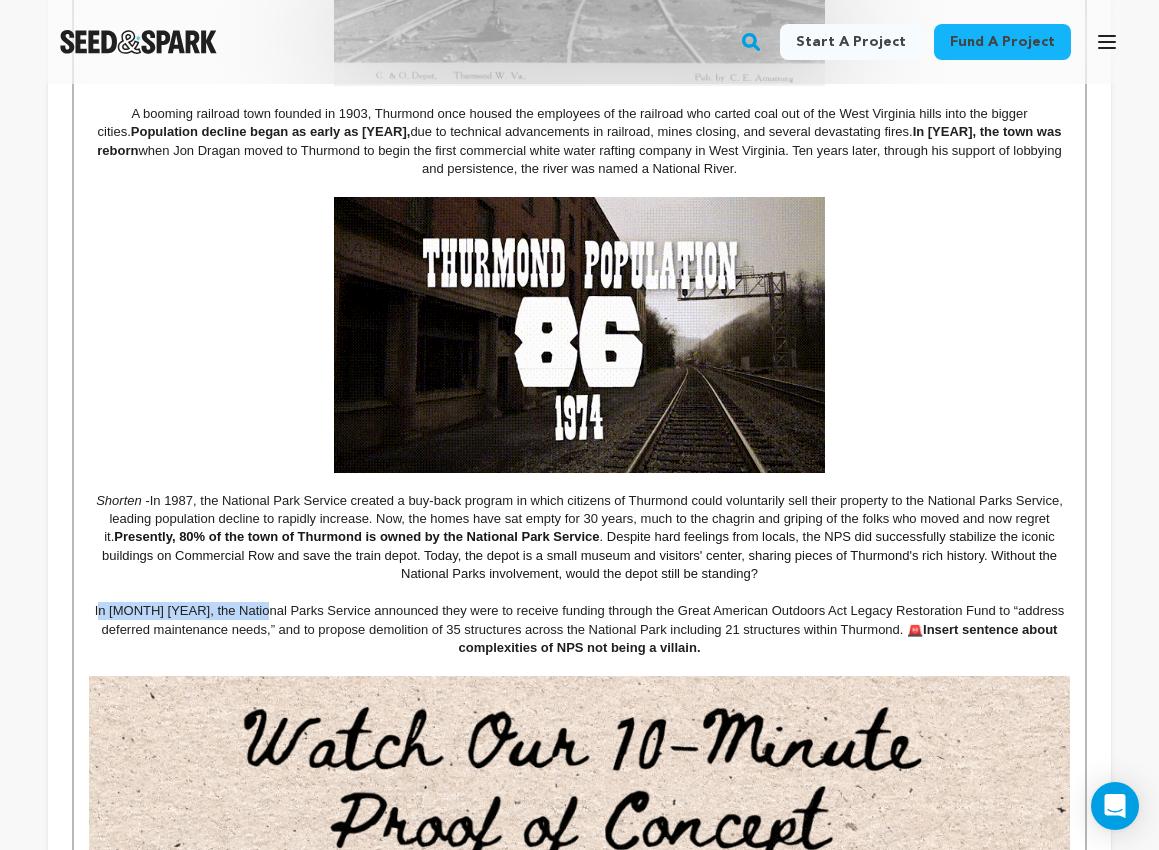 click on "In [DATE] [YEAR], the National Parks Service announced they were to receive funding through the Great American Outdoors Act Legacy Restoration Fund to “address deferred maintenance needs,” and to propose demolition of 35 structures across the National Park including 21 structures within [CITY]. 🚨 Insert sentence about complexities of NPS not being a villain." at bounding box center (579, 629) 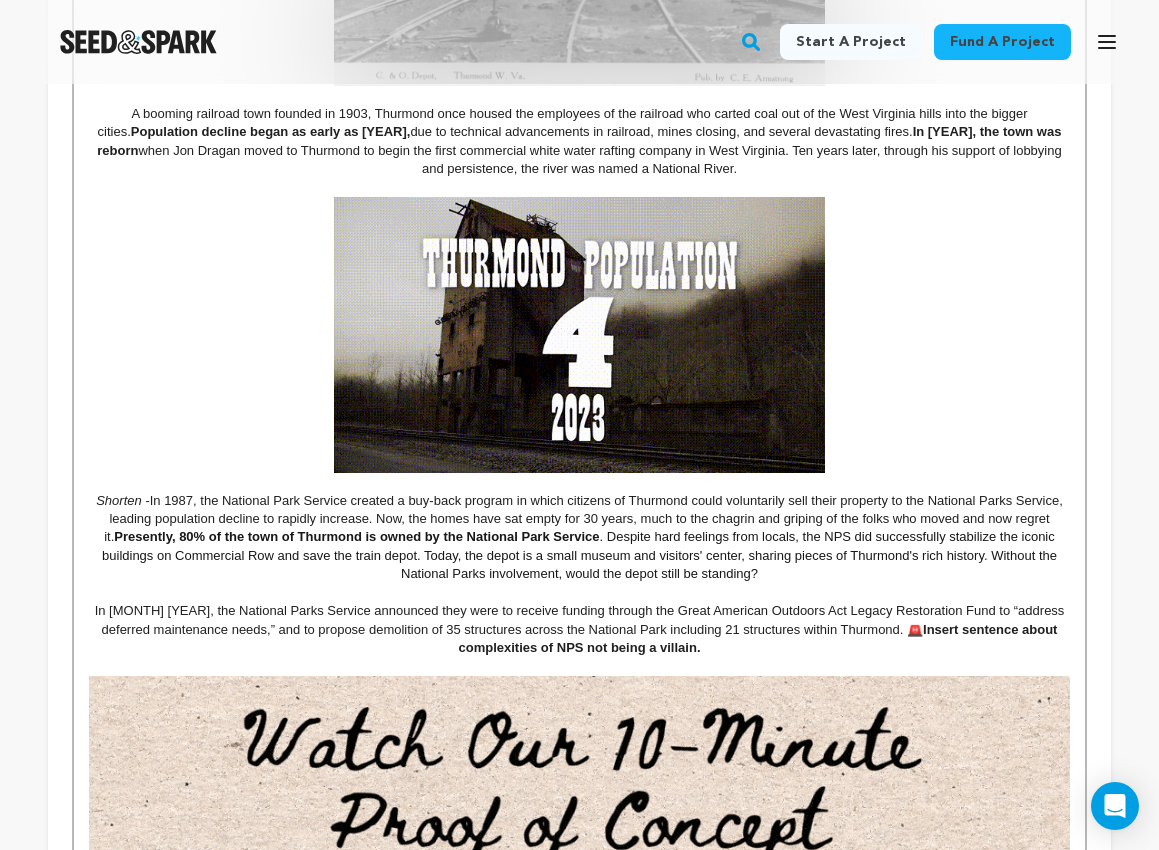 click at bounding box center (579, 593) 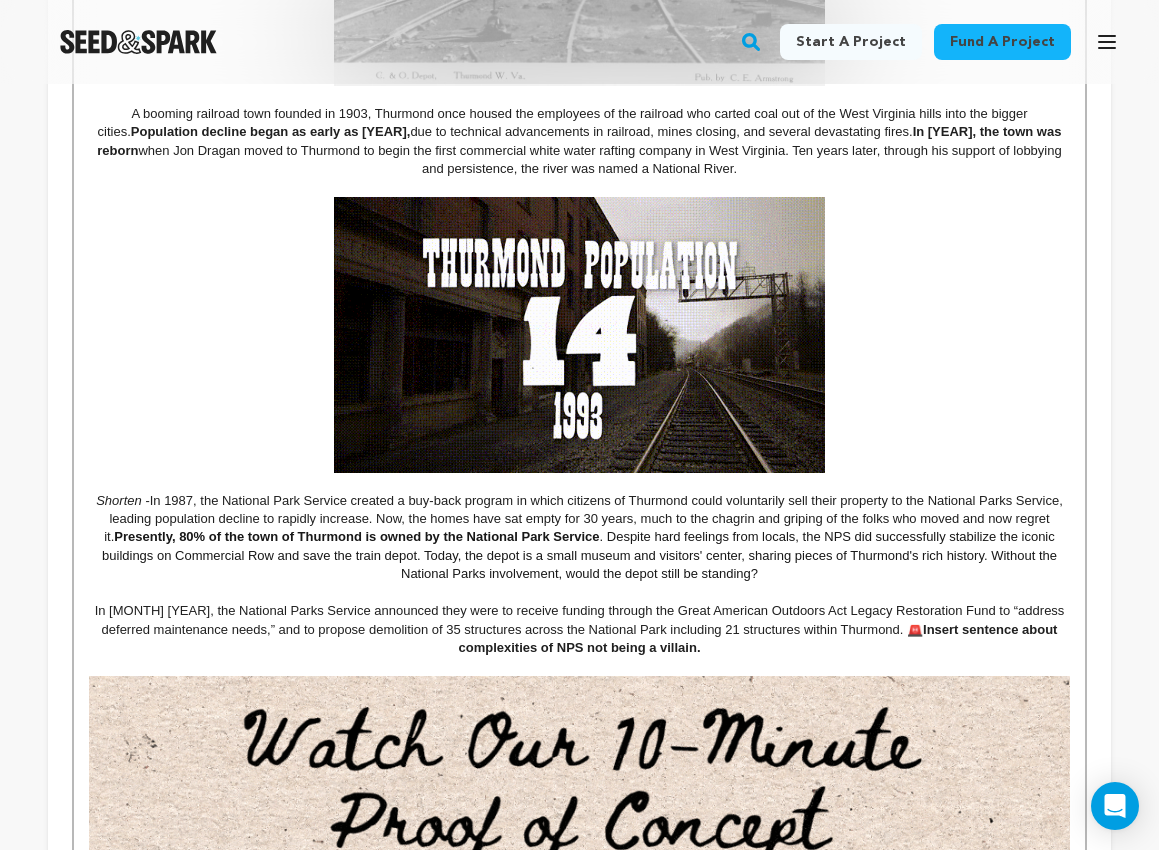 click on "Shorten - In [YEAR], the National Park Service created a buy-back program in which citizens of [CITY] could voluntarily sell their property to the National Parks Service, leading population decline to rapidly increase. Now, the homes have sat empty for 30 years, much to the chagrin and griping of the folks who moved and now regret it. Presently, 80% of the town of [CITY] is owned by the National Park Service . Despite hard feelings from locals, the NPS did successfully stabilize the iconic buildings on Commercial Row and save the train depot. Today, the depot is a small museum and visitors' center, sharing pieces of [CITY]'s rich history. Without the National Parks involvement, would the depot still be standing?" at bounding box center (579, 538) 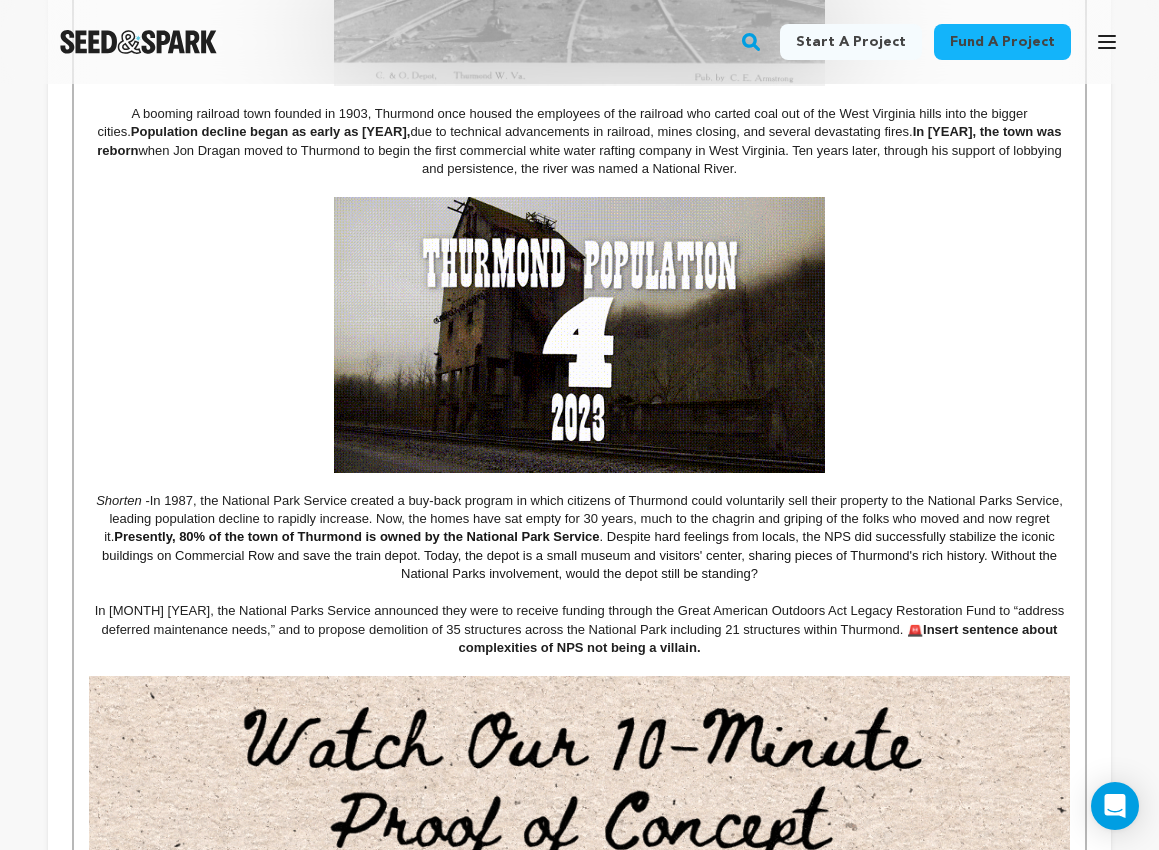 click on "In [DATE] [YEAR], the National Parks Service announced they were to receive funding through the Great American Outdoors Act Legacy Restoration Fund to “address deferred maintenance needs,” and to propose demolition of 35 structures across the National Park including 21 structures within [CITY]. 🚨 Insert sentence about complexities of NPS not being a villain." at bounding box center [579, 629] 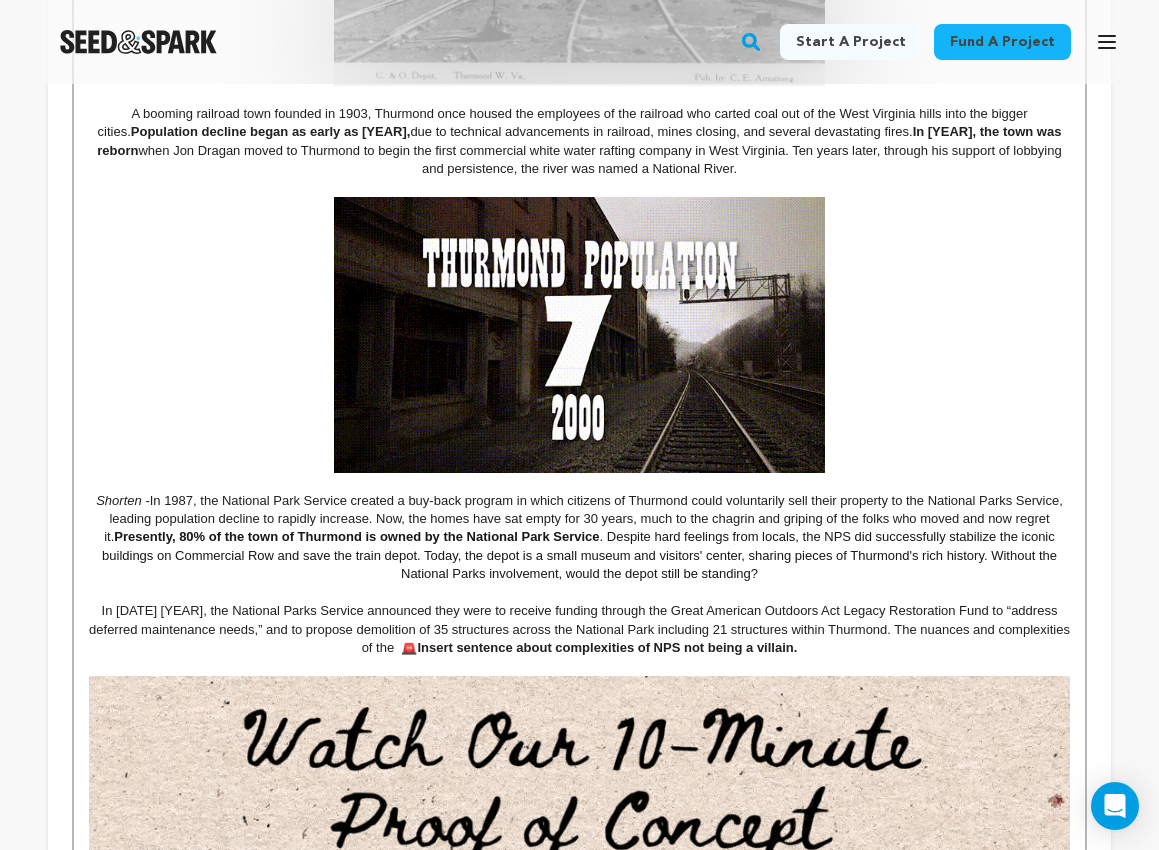 click on "In January 2024, the National Parks Service announced they were to receive funding through the Great American Outdoors Act Legacy Restoration Fund to “address deferred maintenance needs,” and to propose demolition of 35 structures across the National Park including 21 structures within Thurmond. The nuances and complexities of the  🚨  Insert sentence about complexities of NPS not being a villain." at bounding box center (579, 629) 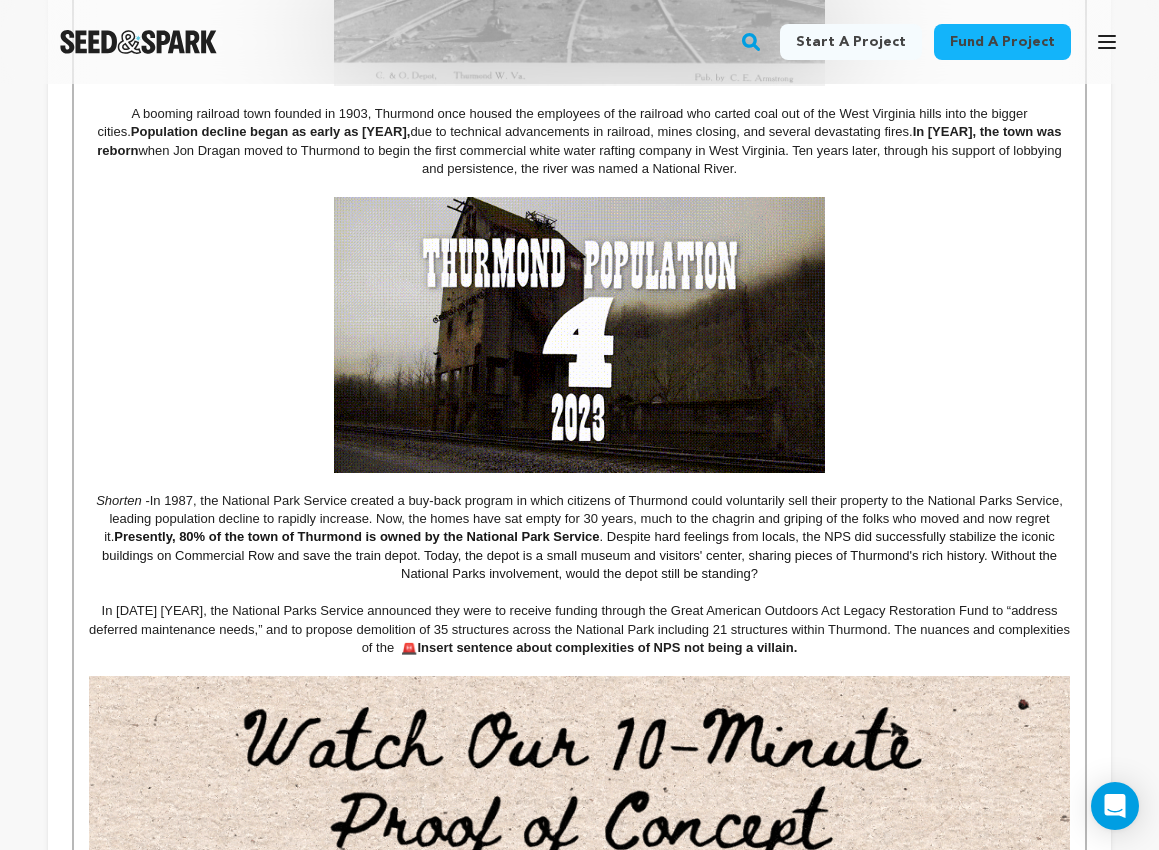 click on "Insert sentence about complexities of NPS not being a villain." at bounding box center (607, 647) 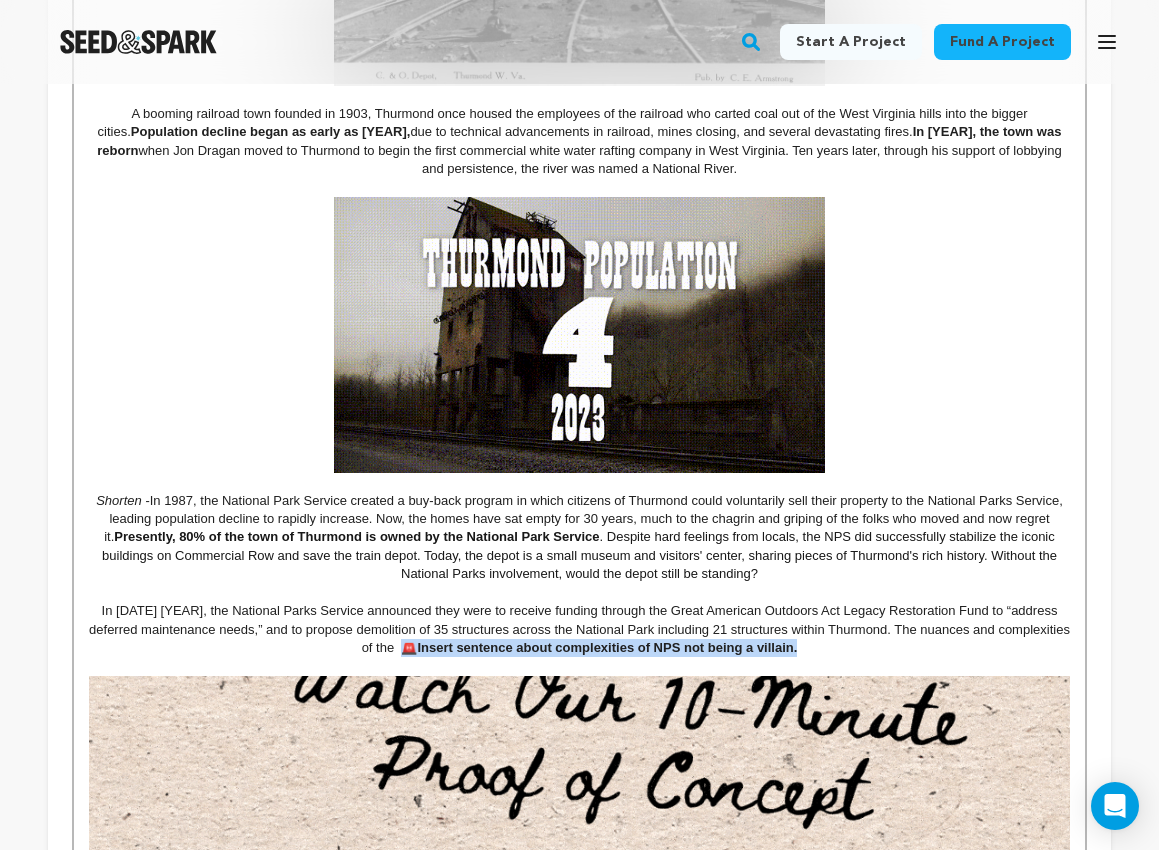 drag, startPoint x: 844, startPoint y: 665, endPoint x: 412, endPoint y: 663, distance: 432.00464 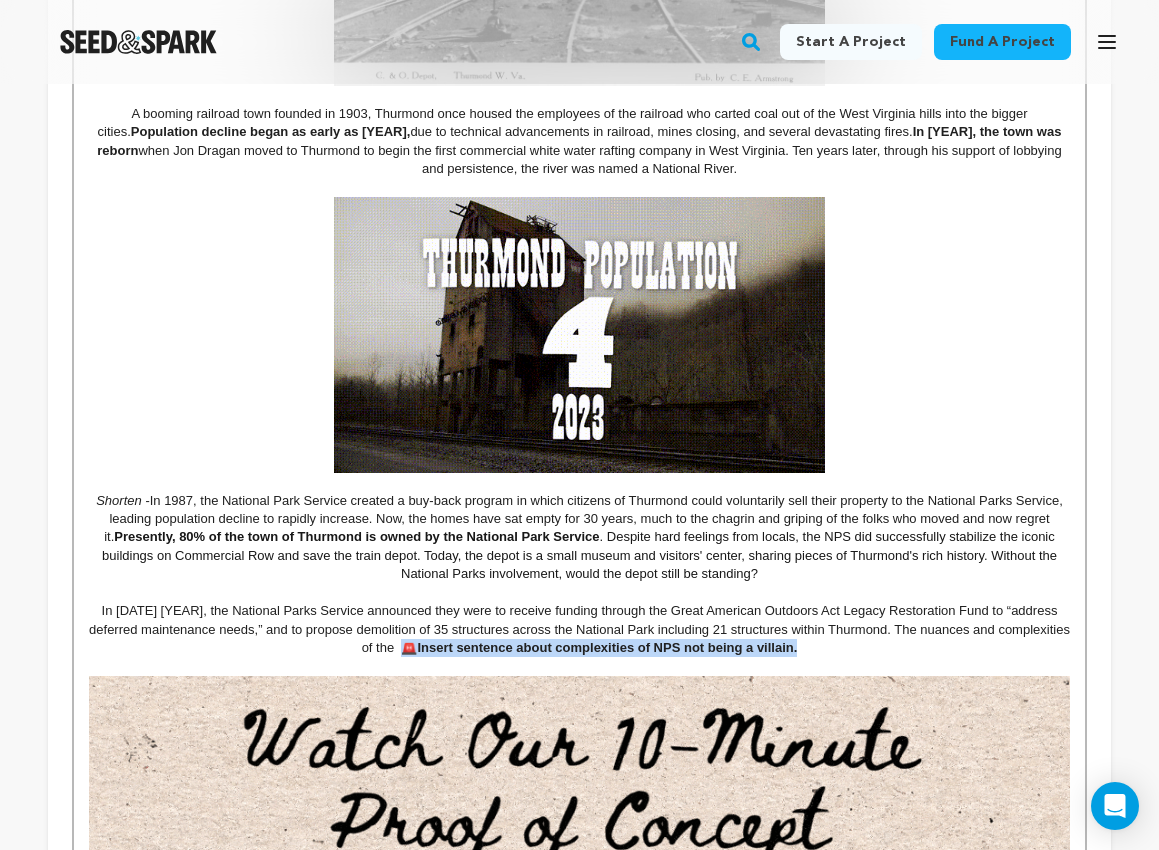 click on "In January 2024, the National Parks Service announced they were to receive funding through the Great American Outdoors Act Legacy Restoration Fund to “address deferred maintenance needs,” and to propose demolition of 35 structures across the National Park including 21 structures within Thurmond. The nuances and complexities of the  🚨  Insert sentence about complexities of NPS not being a villain." at bounding box center [579, 629] 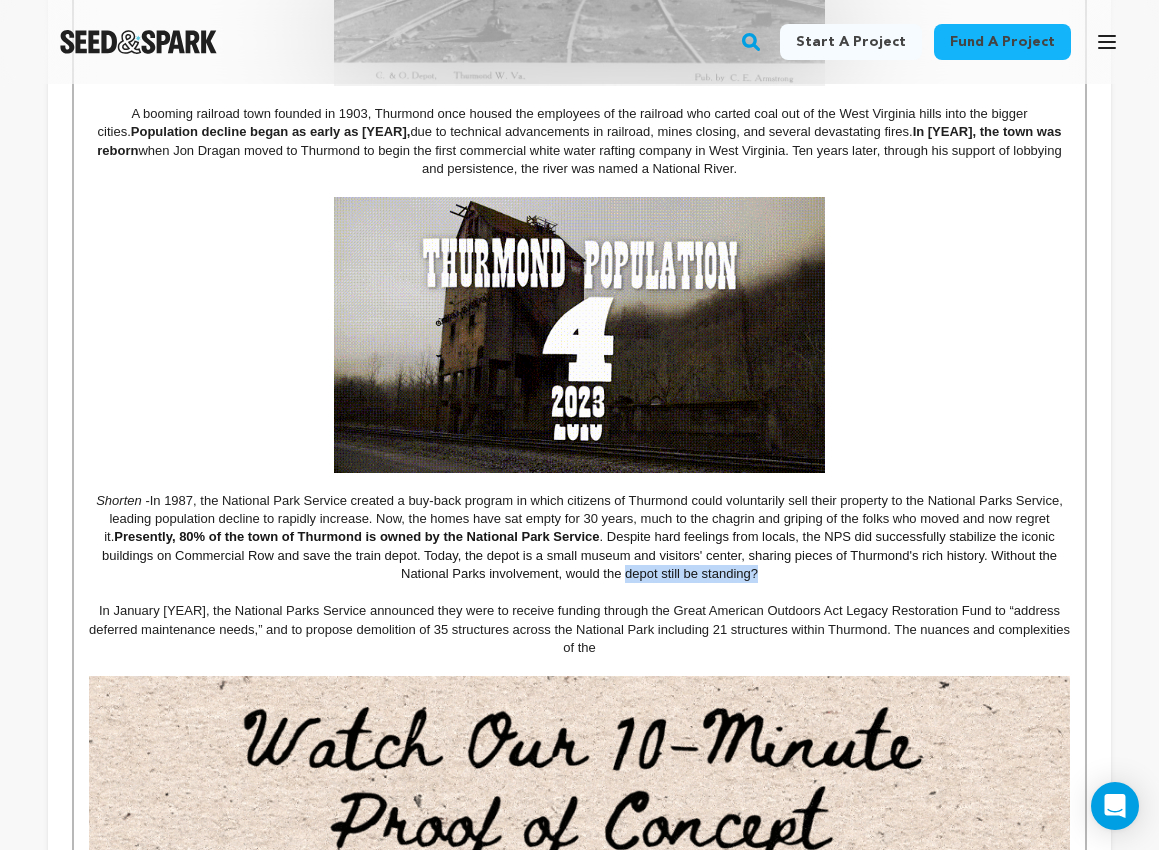 drag, startPoint x: 625, startPoint y: 587, endPoint x: 763, endPoint y: 595, distance: 138.23169 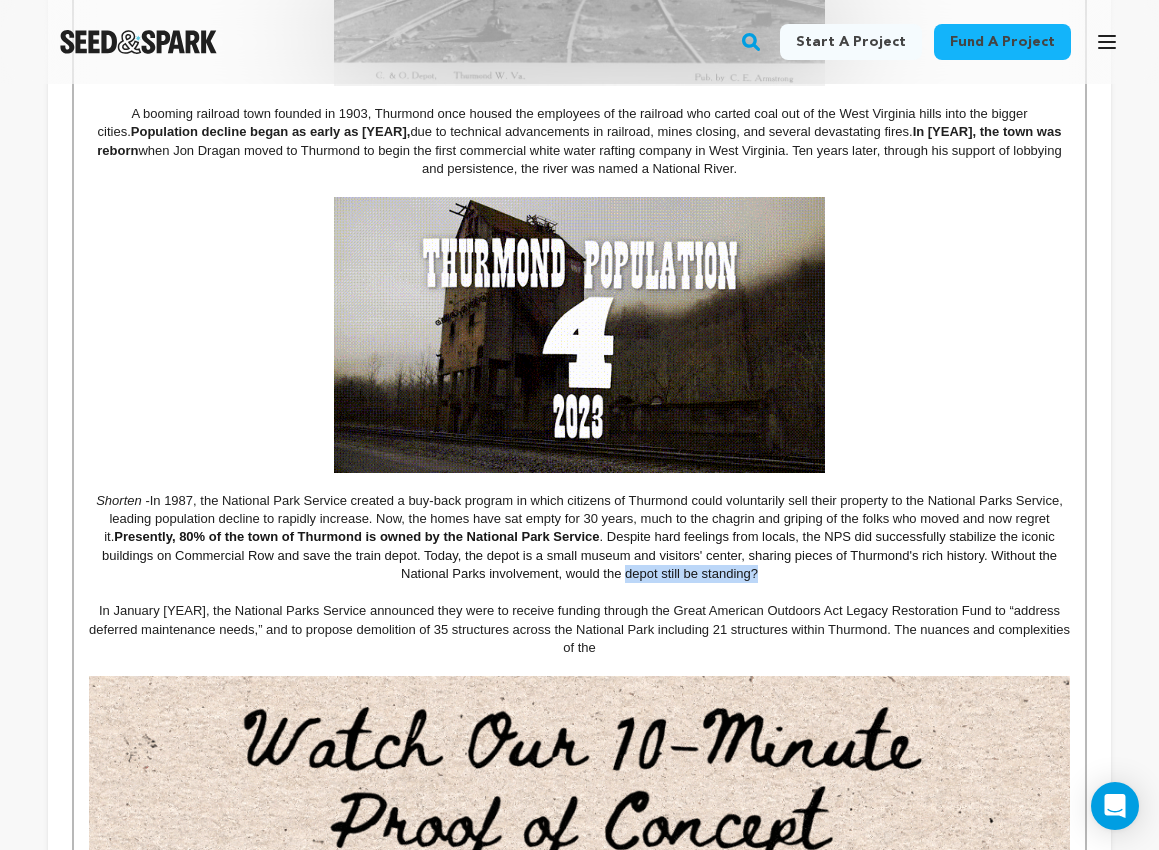 click on "Shorten - In [YEAR], the National Park Service created a buy-back program in which citizens of [CITY] could voluntarily sell their property to the National Parks Service, leading population decline to rapidly increase. Now, the homes have sat empty for 30 years, much to the chagrin and griping of the folks who moved and now regret it. Presently, 80% of the town of [CITY] is owned by the National Park Service . Despite hard feelings from locals, the NPS did successfully stabilize the iconic buildings on Commercial Row and save the train depot. Today, the depot is a small museum and visitors' center, sharing pieces of [CITY]'s rich history. Without the National Parks involvement, would the depot still be standing?" at bounding box center [579, 538] 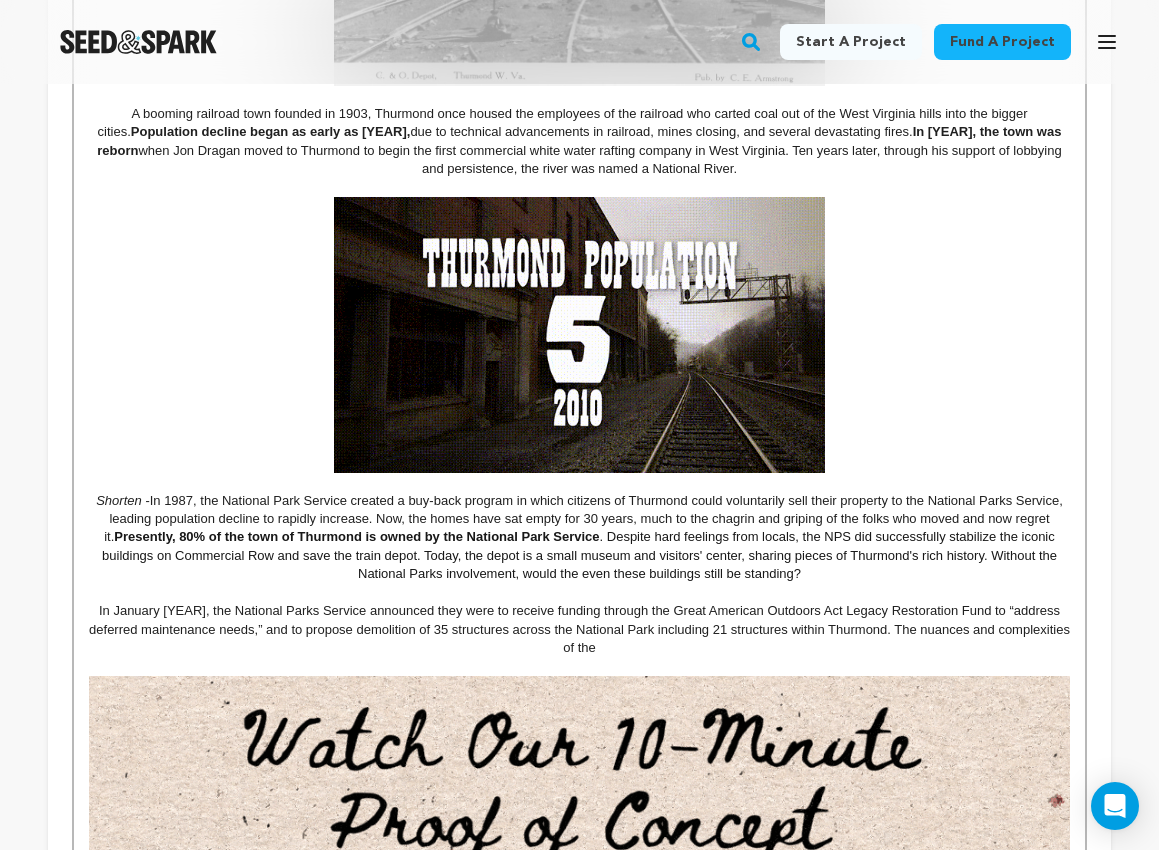 drag, startPoint x: 652, startPoint y: 664, endPoint x: 615, endPoint y: 657, distance: 37.65634 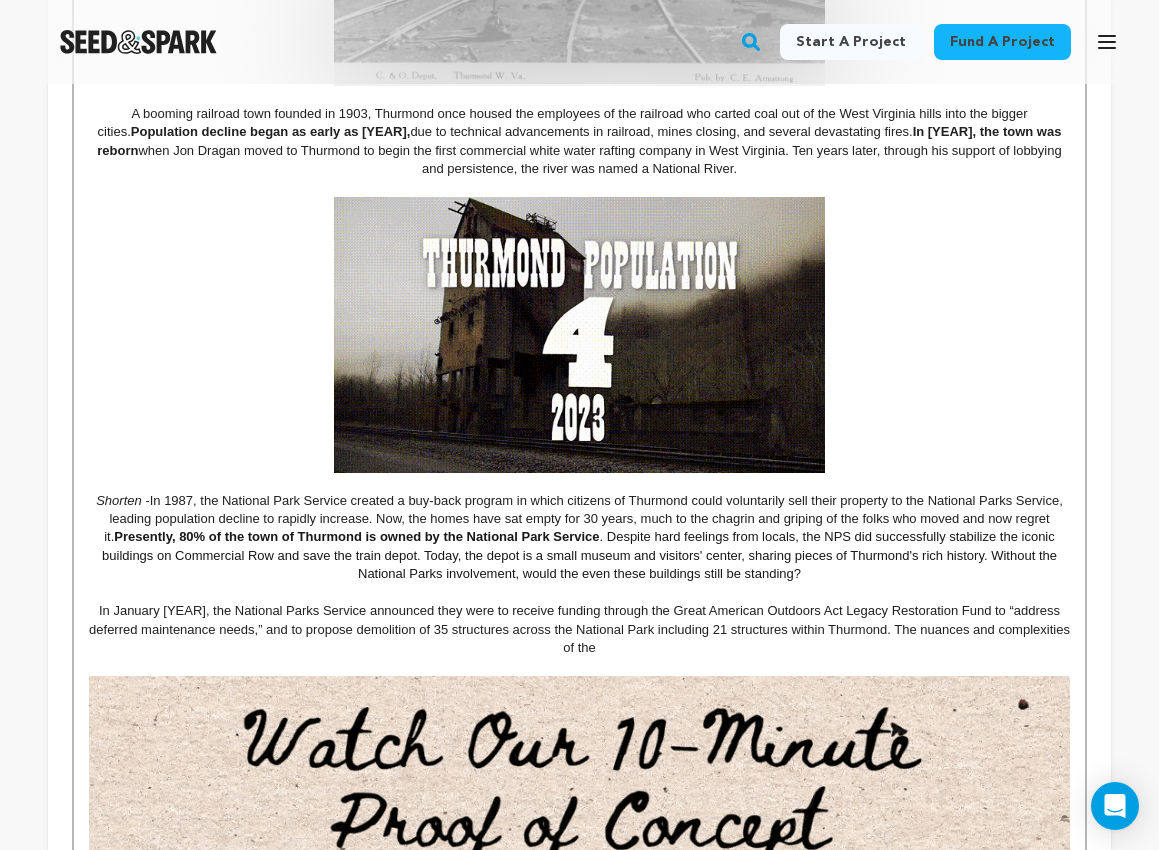 click on "In January [YEAR], the National Parks Service announced they were to receive funding through the Great American Outdoors Act Legacy Restoration Fund to “address deferred maintenance needs,” and to propose demolition of 35 structures across the National Park including 21 structures within Thurmond. The nuances and complexities of the" at bounding box center [579, 629] 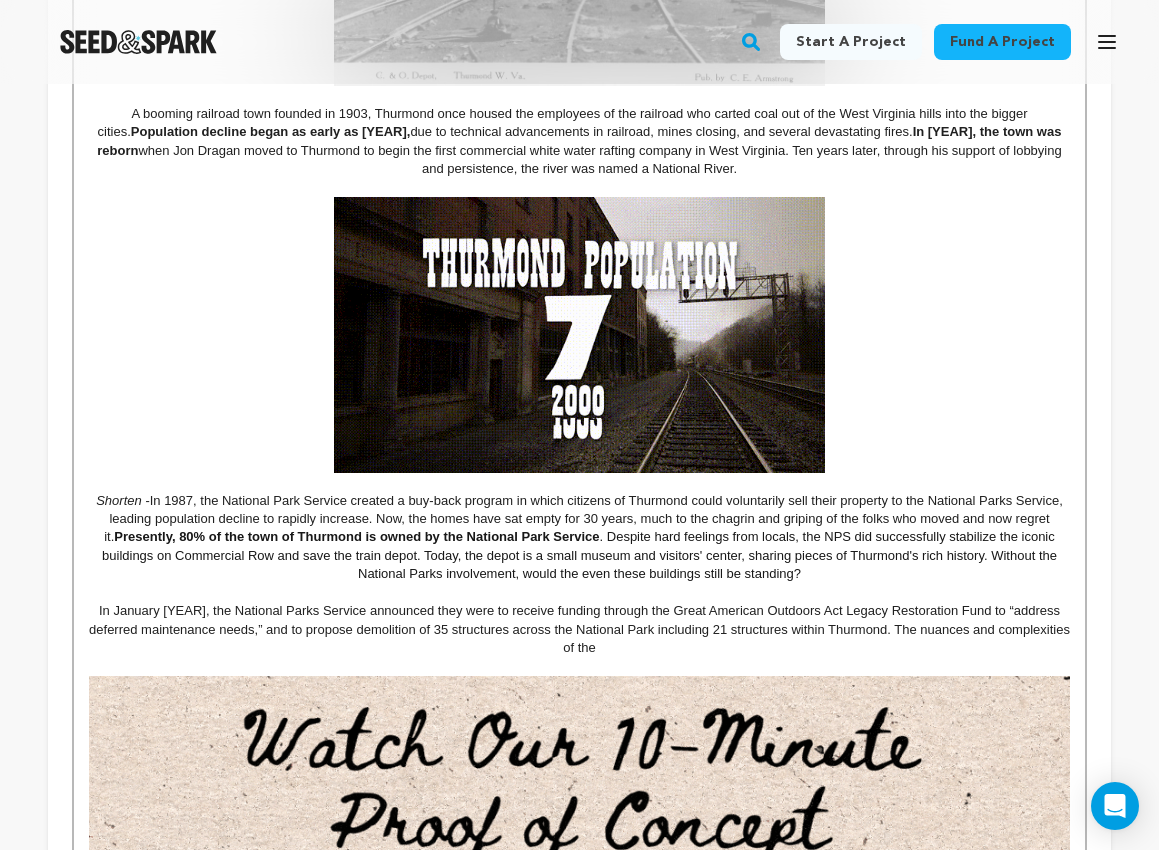 click on "In January [YEAR], the National Parks Service announced they were to receive funding through the Great American Outdoors Act Legacy Restoration Fund to “address deferred maintenance needs,” and to propose demolition of 35 structures across the National Park including 21 structures within Thurmond. The nuances and complexities of the" at bounding box center [579, 629] 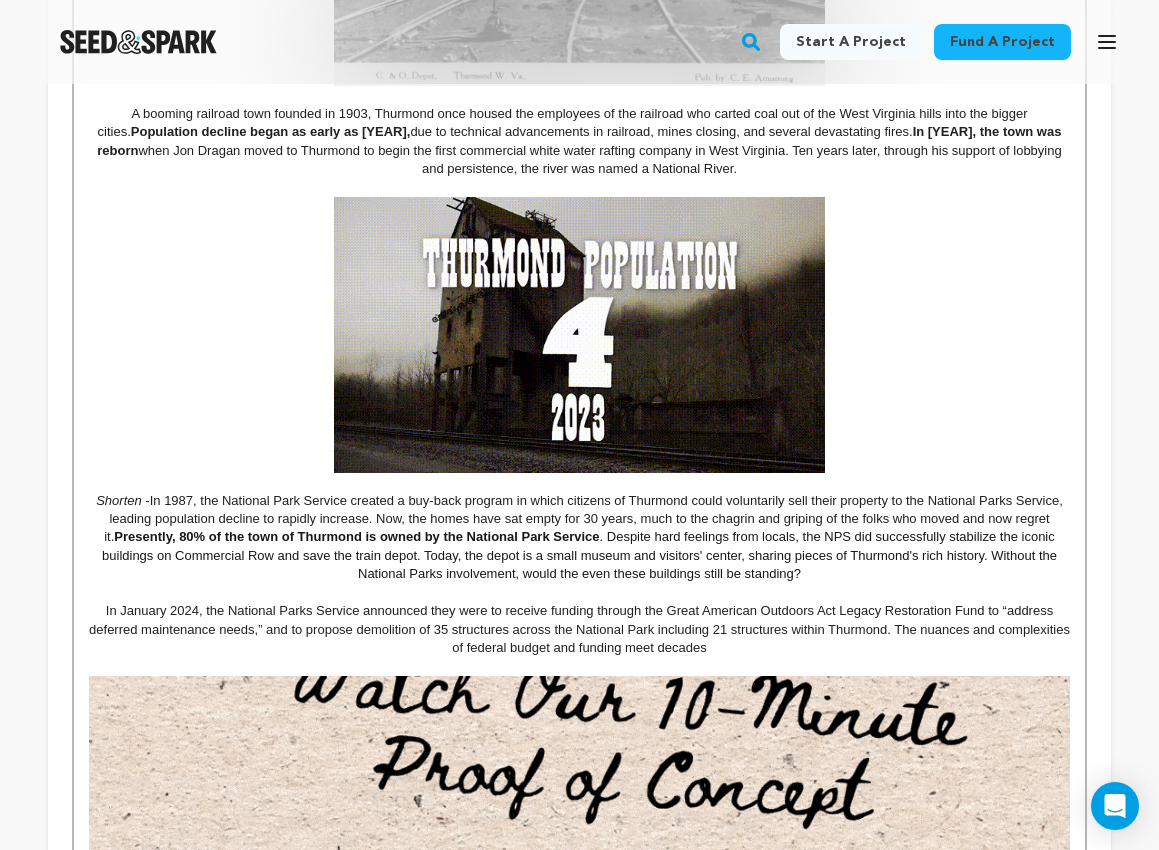 click on "In January 2024, the National Parks Service announced they were to receive funding through the Great American Outdoors Act Legacy Restoration Fund to “address deferred maintenance needs,” and to propose demolition of 35 structures across the National Park including 21 structures within Thurmond. The nuances and complexities of federal budget and funding meet decades" at bounding box center [579, 629] 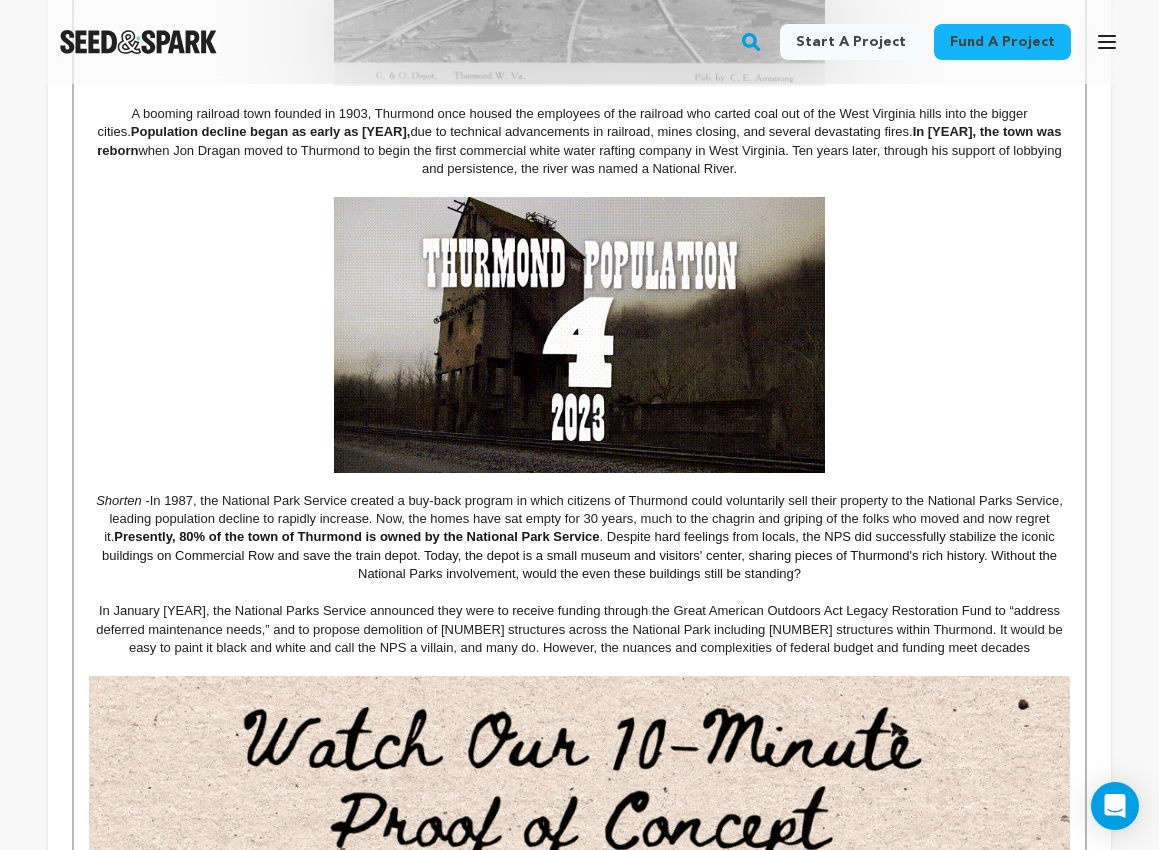 drag, startPoint x: 1051, startPoint y: 677, endPoint x: 1044, endPoint y: 666, distance: 13.038404 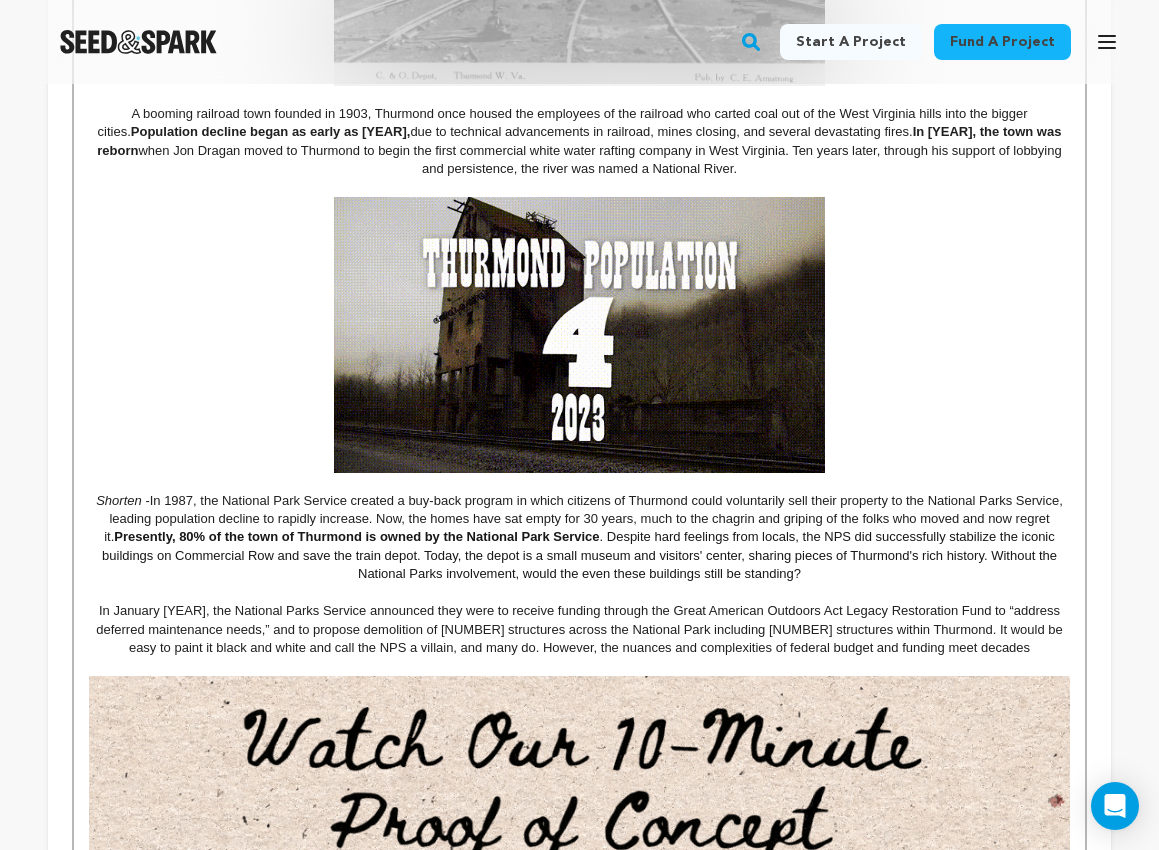 click on "Since 2017, more than 60% of rural counties have experienced natural population decrease - meaning more deaths than births. ( Source: USDA ) But Thurmond, [STATE] isn't going down without a fight. A booming railroad town founded in 1903, Thurmond once housed the employees of the railroad who carted coal out of the [STATE] hills into the bigger cities.  Population decline began as early as 1930,  due to technical advancements in railroad, mines closing, and several devastating fires.  In 1968, the town was reborn  when Jon Dragan moved to Thurmond to begin the first commercial white water rafting company in [STATE]. Ten years later, through his support of lobbying and persistence, the river was named a National River. Shorten -  Presently, 80% of the town of Thurmond is owned by the National Park Service 🚨  EMBED UPDATED YOUTUBE VIDEO HERE And what about the Parks Service? How can they navigate decades long mistrust and make a complex decision? or 🚨  Pie Chart? TOTAL BUDGET: $79-115k" at bounding box center (579, 1289) 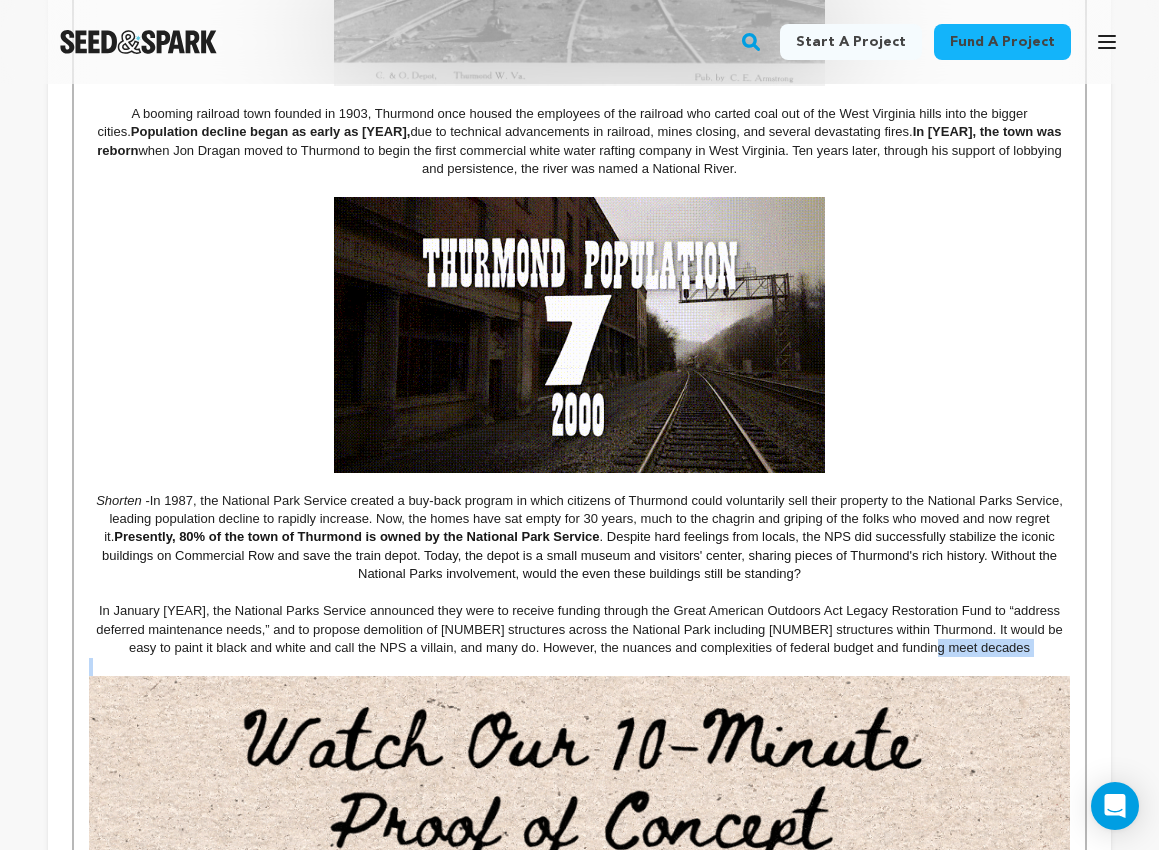click on "In January [YEAR], the National Parks Service announced they were to receive funding through the Great American Outdoors Act Legacy Restoration Fund to “address deferred maintenance needs,” and to propose demolition of [NUMBER] structures across the National Park including [NUMBER] structures within Thurmond. It would be easy to paint it black and white and call the NPS a villain, and many do. However, the nuances and complexities of federal budget and funding meet decades" at bounding box center (579, 629) 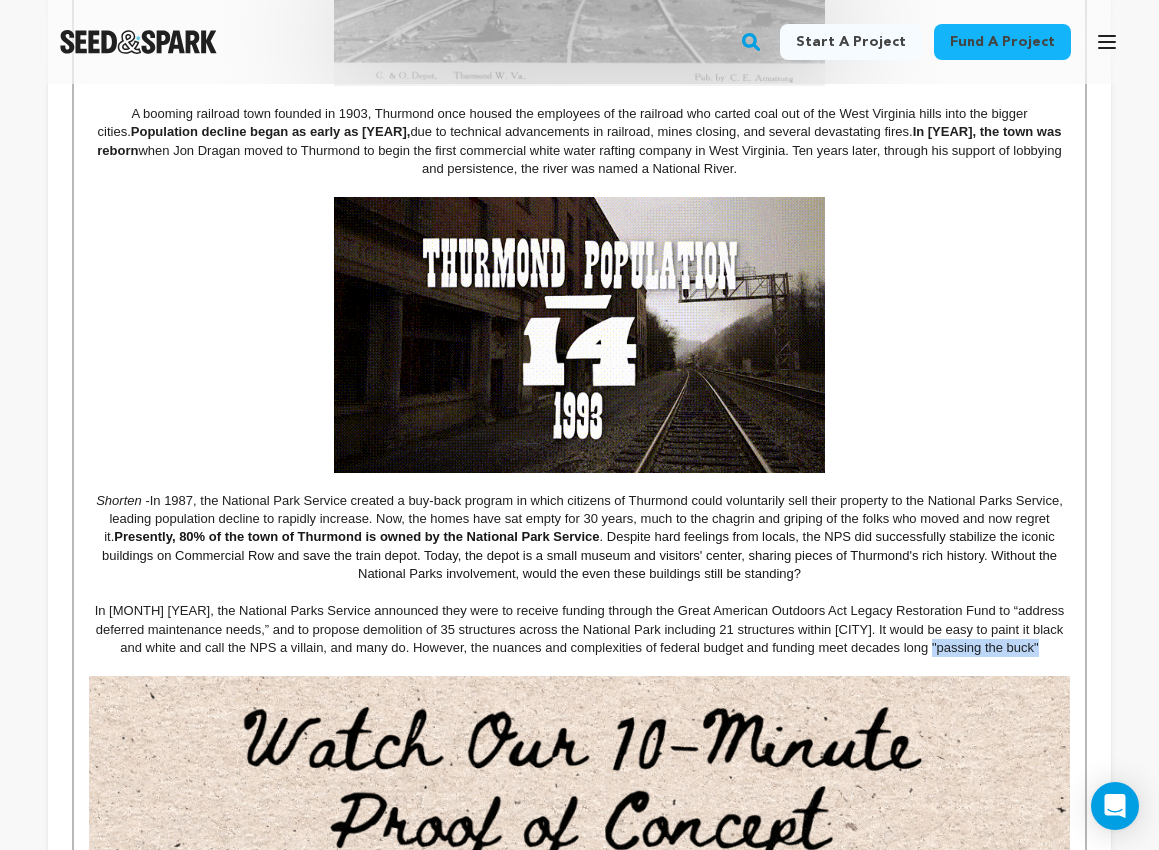 drag, startPoint x: 948, startPoint y: 667, endPoint x: 1057, endPoint y: 656, distance: 109.55364 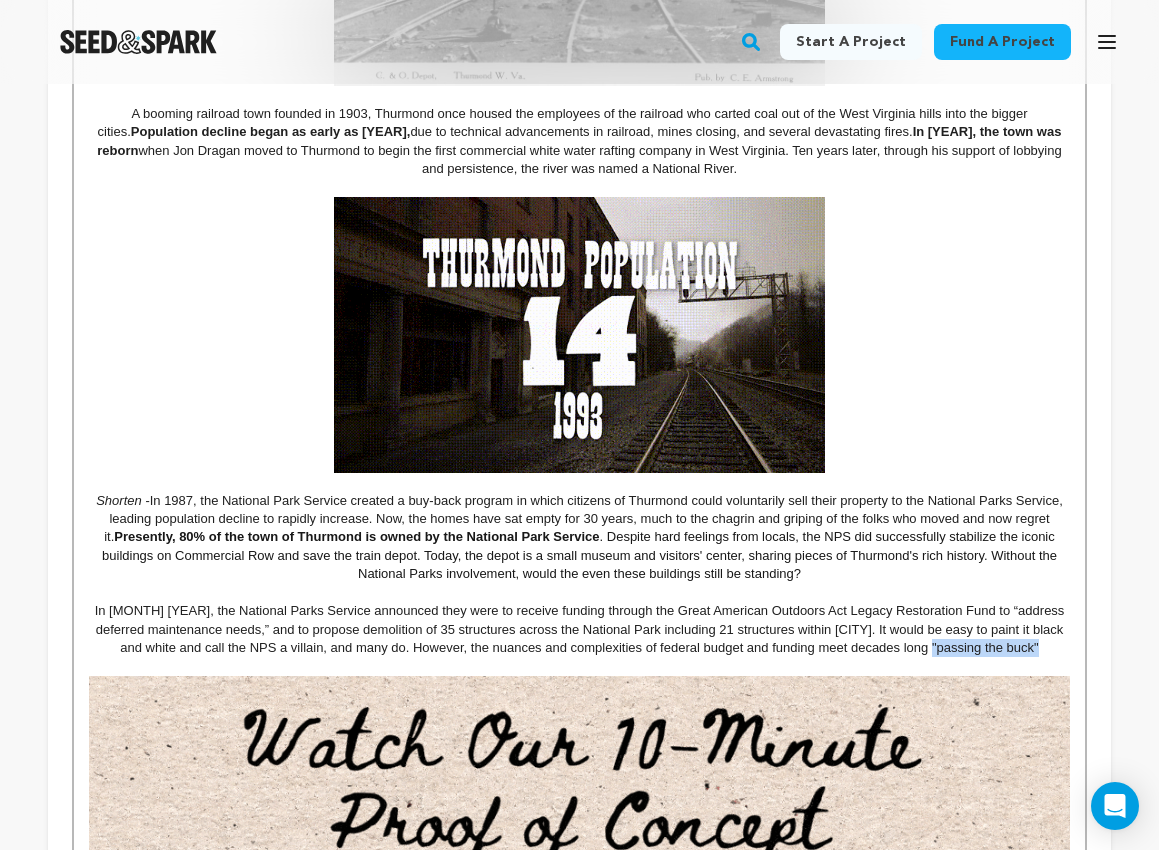 click on "In [MONTH] [YEAR], the National Parks Service announced they were to receive funding through the Great American Outdoors Act Legacy Restoration Fund to “address deferred maintenance needs,” and to propose demolition of 35 structures across the National Park including 21 structures within [CITY]. It would be easy to paint it black and white and call the NPS a villain, and many do. However, the nuances and complexities of federal budget and funding meet decades long "passing the buck"" at bounding box center [579, 629] 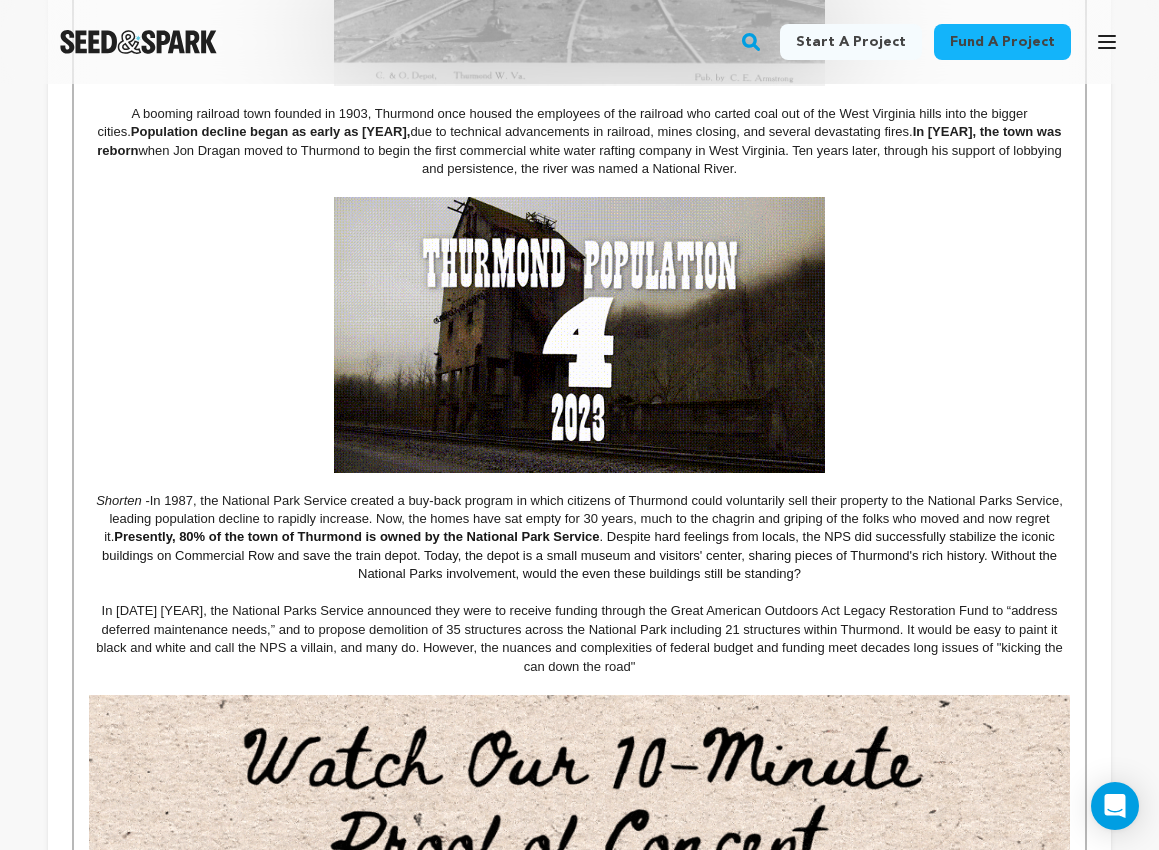 click on "In [DATE] [YEAR], the National Parks Service announced they were to receive funding through the Great American Outdoors Act Legacy Restoration Fund to “address deferred maintenance needs,” and to propose demolition of 35 structures across the National Park including 21 structures within Thurmond. It would be easy to paint it black and white and call the NPS a villain, and many do. However, the nuances and complexities of federal budget and funding meet decades long issues of "kicking the can down the road"" at bounding box center [579, 639] 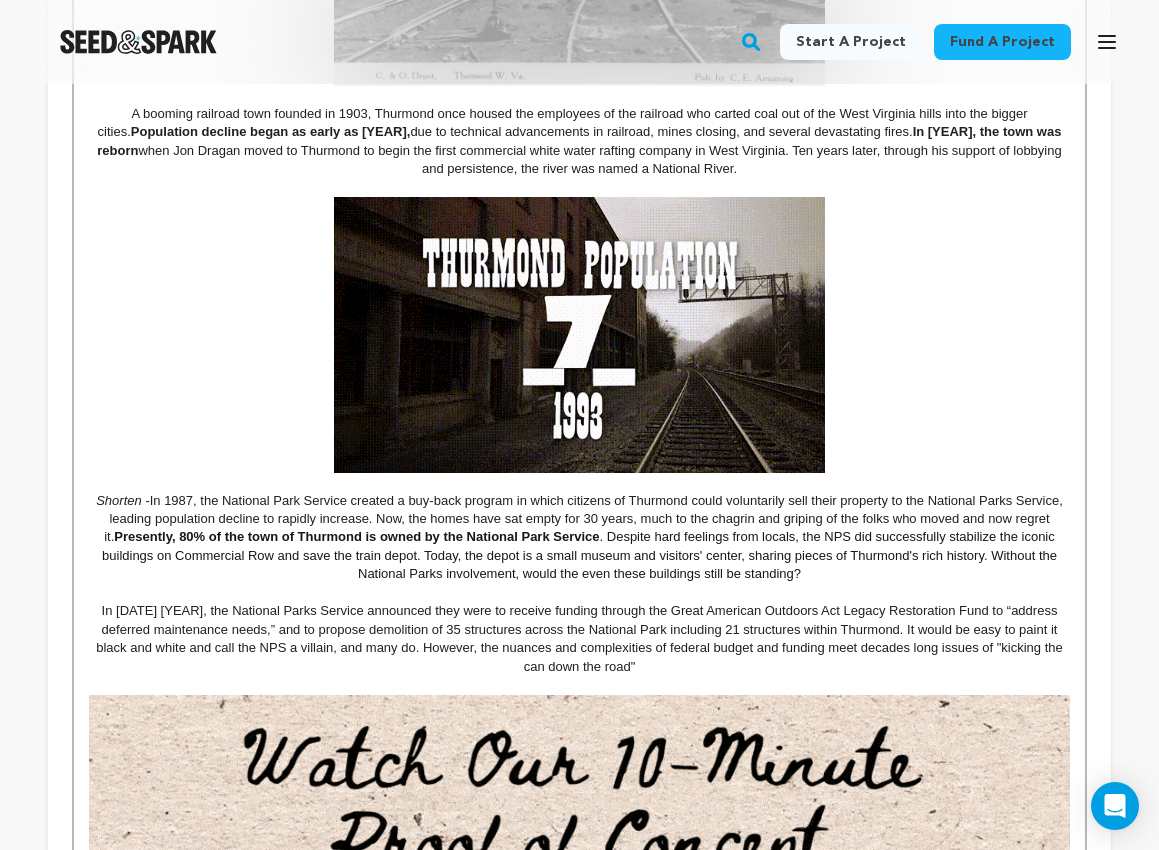 click on "In [DATE] [YEAR], the National Parks Service announced they were to receive funding through the Great American Outdoors Act Legacy Restoration Fund to “address deferred maintenance needs,” and to propose demolition of 35 structures across the National Park including 21 structures within Thurmond. It would be easy to paint it black and white and call the NPS a villain, and many do. However, the nuances and complexities of federal budget and funding meet decades long issues of "kicking the can down the road"" at bounding box center (579, 639) 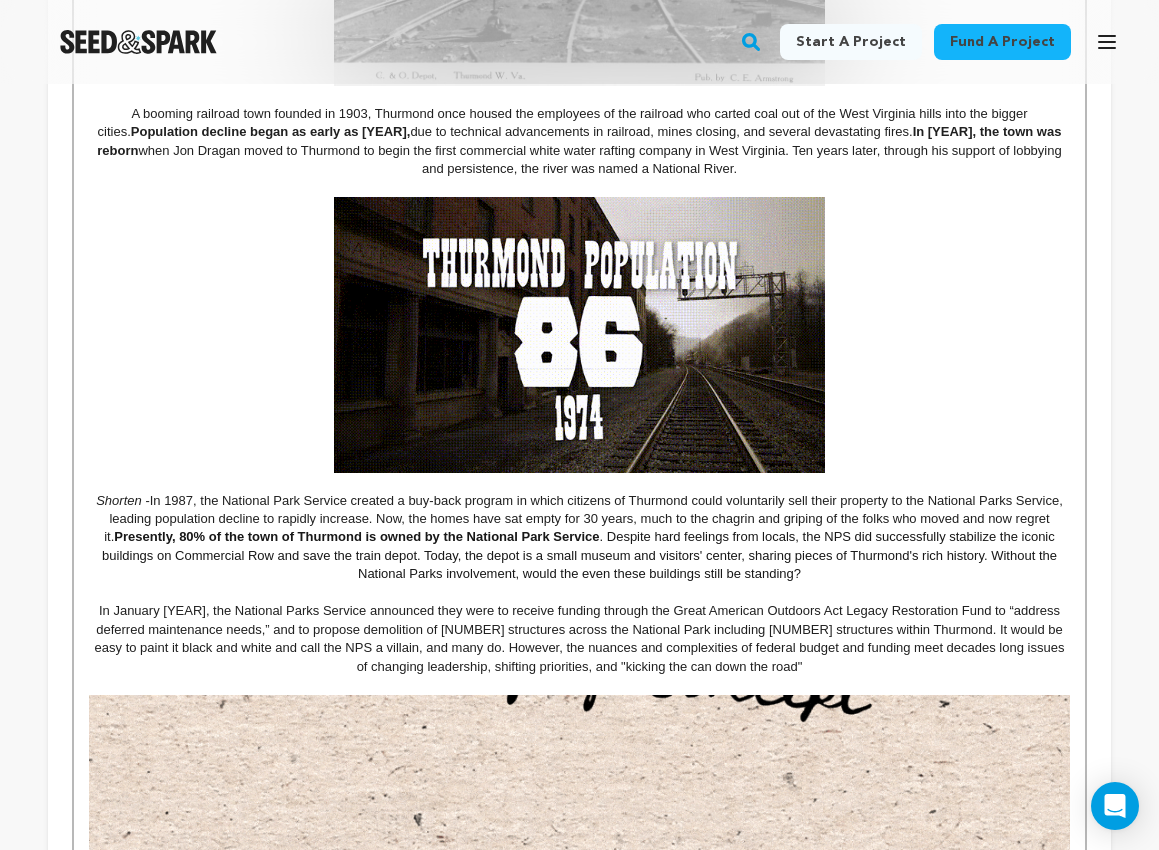 click on "In January [YEAR], the National Parks Service announced they were to receive funding through the Great American Outdoors Act Legacy Restoration Fund to “address deferred maintenance needs,” and to propose demolition of [NUMBER] structures across the National Park including [NUMBER] structures within Thurmond. It would be easy to paint it black and white and call the NPS a villain, and many do. However, the nuances and complexities of federal budget and funding meet decades long issues of changing leadership, shifting priorities, and "kicking the can down the road"" at bounding box center [579, 639] 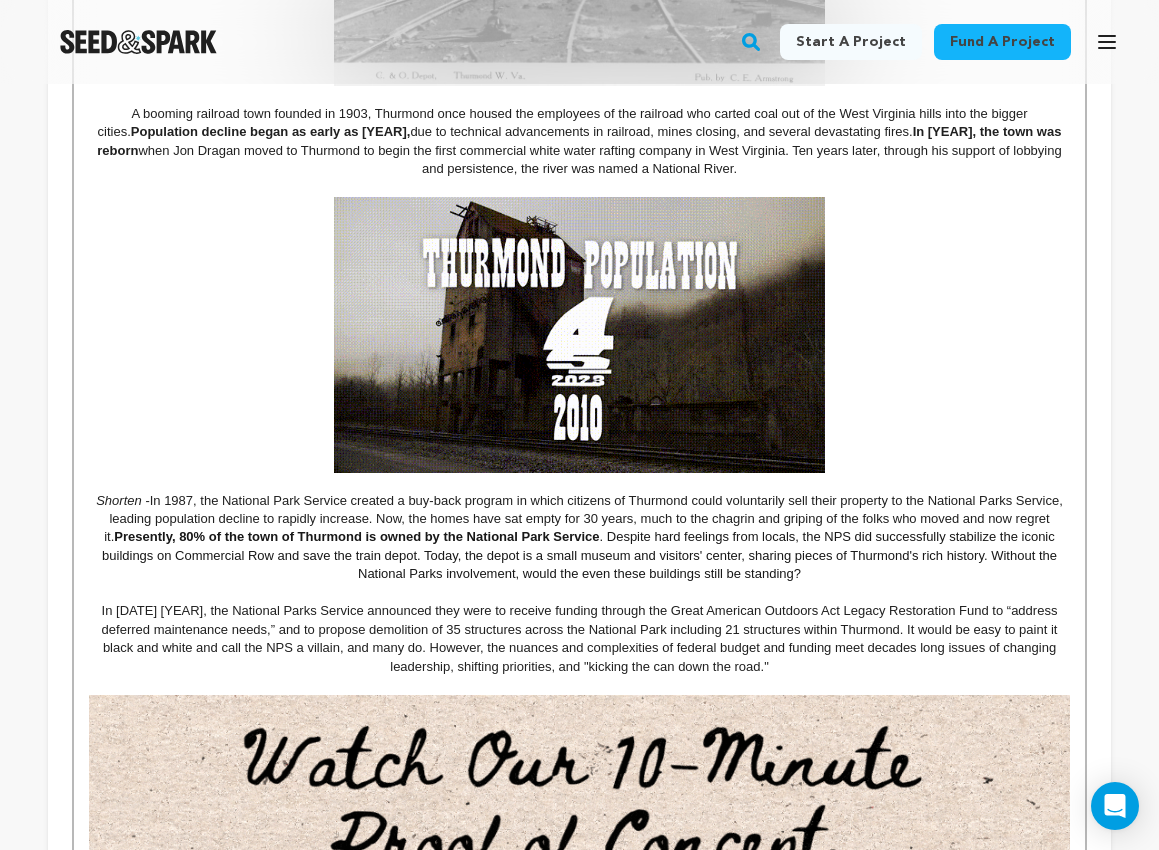 click on "In [DATE] [YEAR], the National Parks Service announced they were to receive funding through the Great American Outdoors Act Legacy Restoration Fund to “address deferred maintenance needs,” and to propose demolition of 35 structures across the National Park including 21 structures within Thurmond. It would be easy to paint it black and white and call the NPS a villain, and many do. However, the nuances and complexities of federal budget and funding meet decades long issues of changing leadership, shifting priorities, and "kicking the can down the road."" at bounding box center (579, 639) 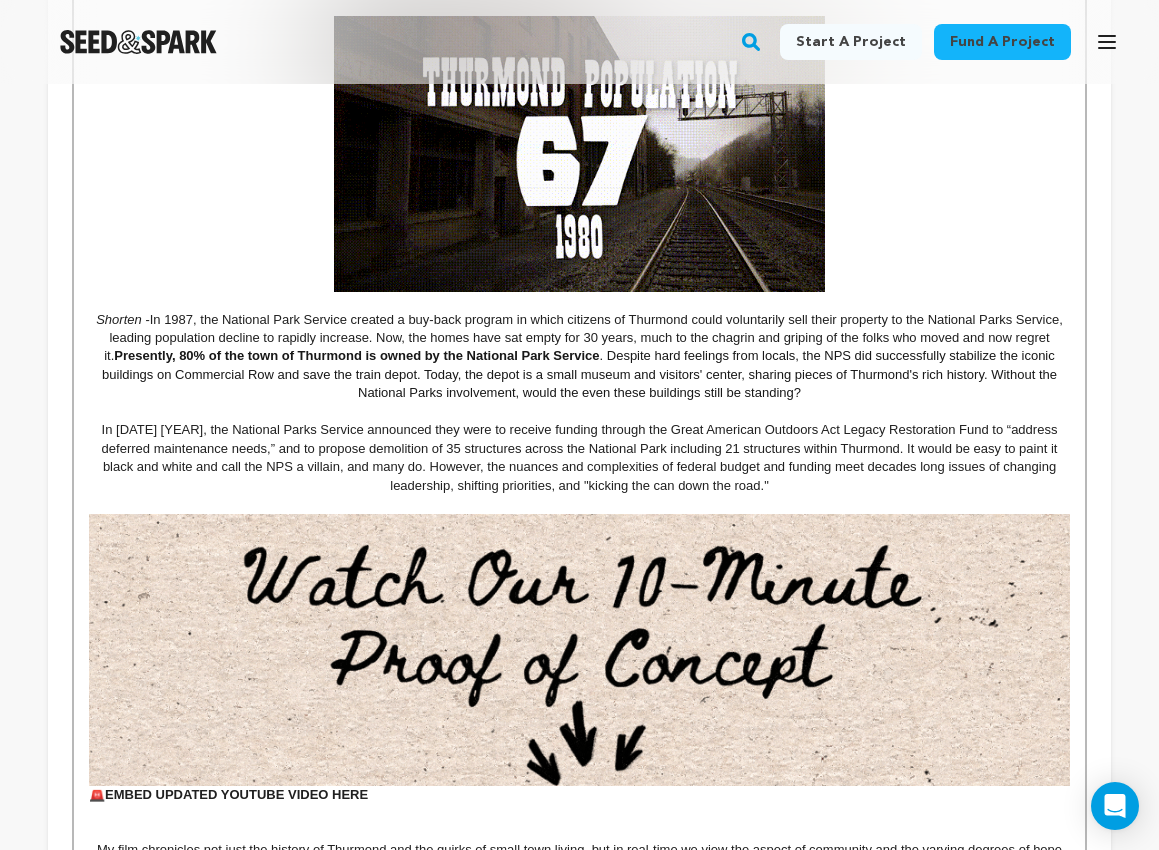 scroll, scrollTop: 1401, scrollLeft: 0, axis: vertical 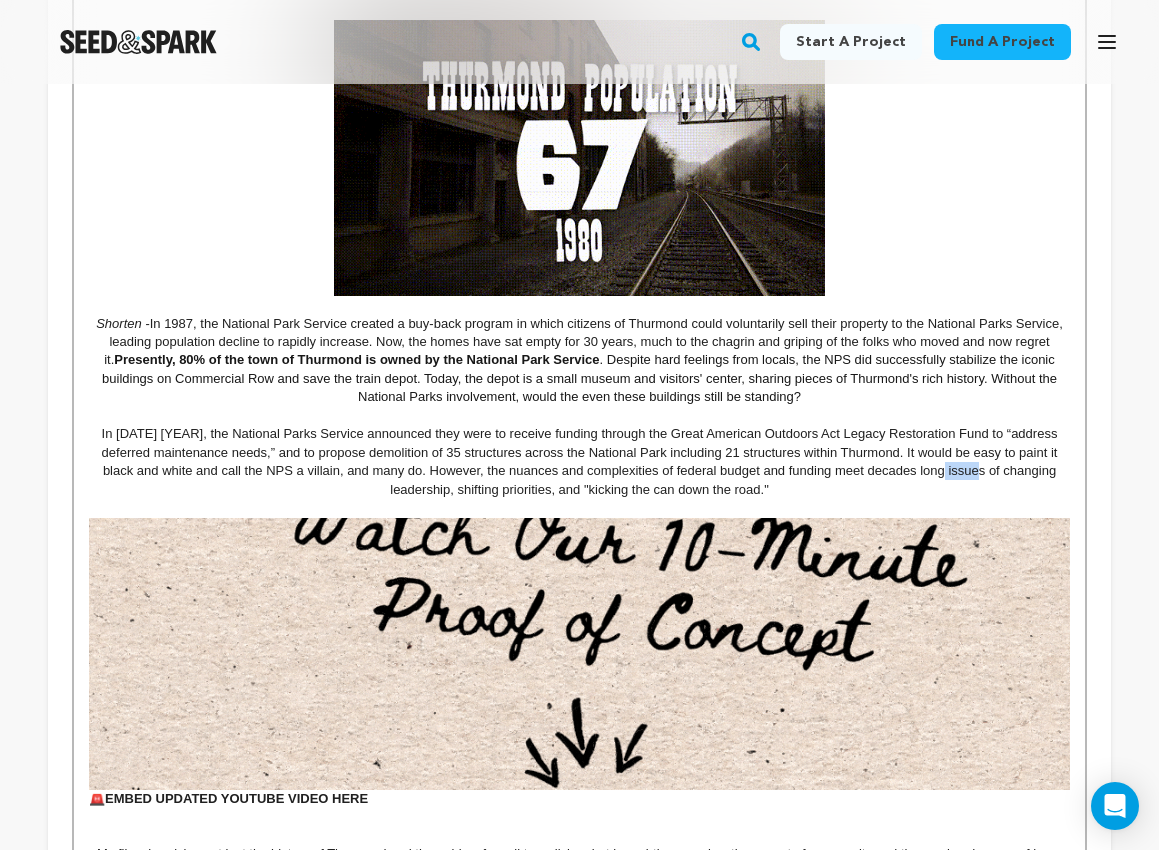 drag, startPoint x: 986, startPoint y: 488, endPoint x: 971, endPoint y: 462, distance: 30.016663 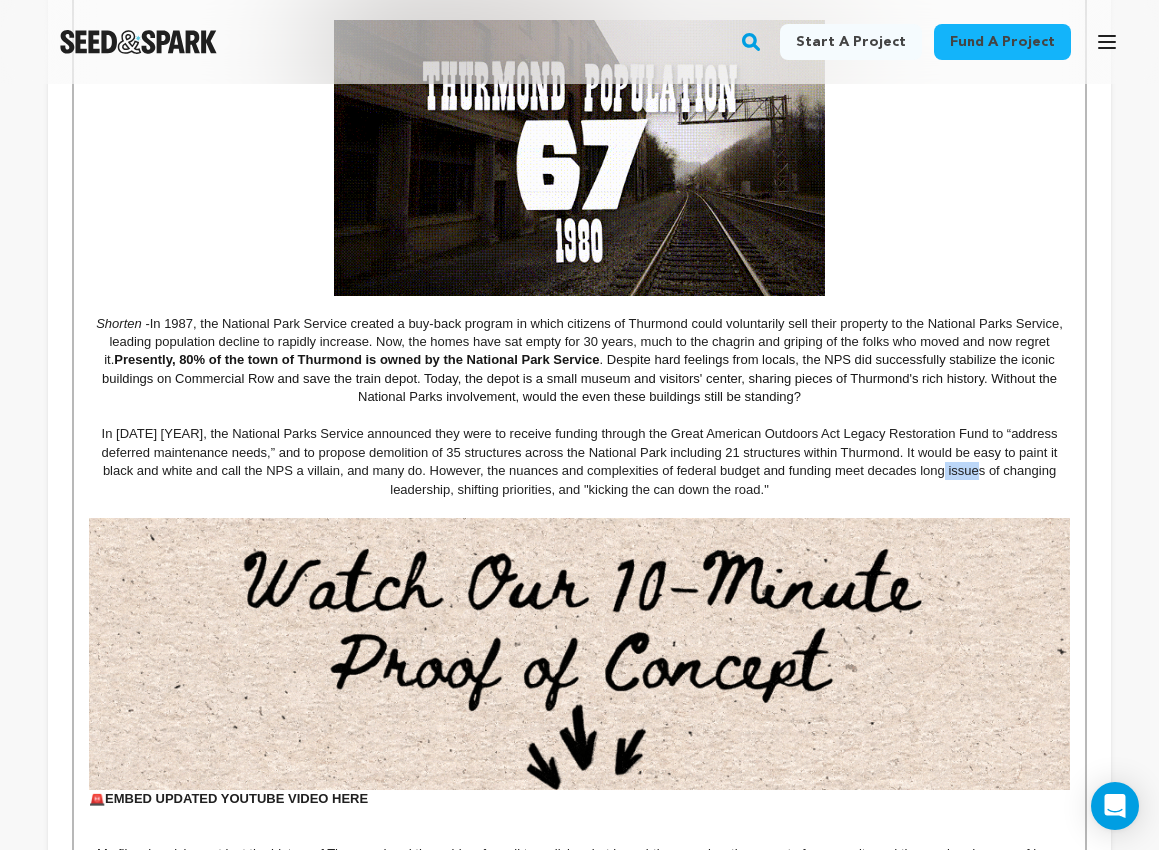 click on "In [DATE] [YEAR], the National Parks Service announced they were to receive funding through the Great American Outdoors Act Legacy Restoration Fund to “address deferred maintenance needs,” and to propose demolition of 35 structures across the National Park including 21 structures within Thurmond. It would be easy to paint it black and white and call the NPS a villain, and many do. However, the nuances and complexities of federal budget and funding meet decades long issues of changing leadership, shifting priorities, and "kicking the can down the road."" at bounding box center [579, 462] 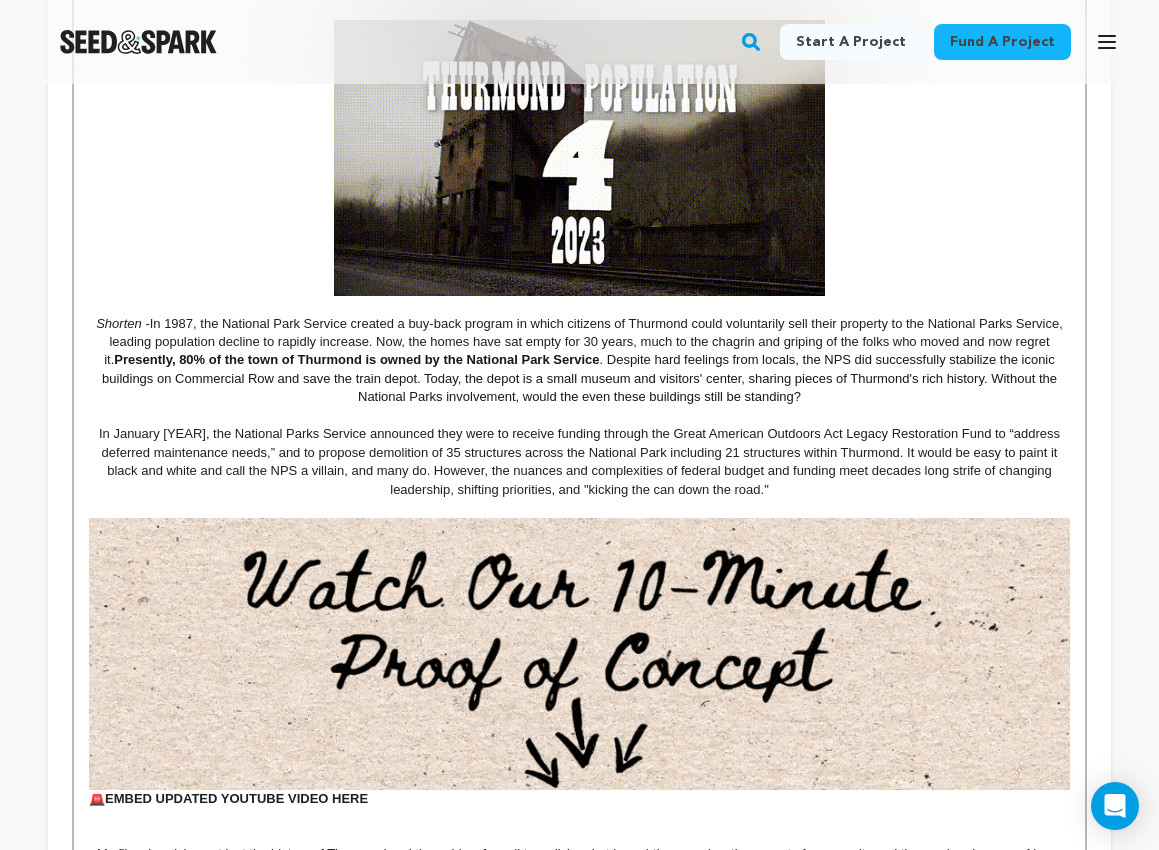 click on "In January [YEAR], the National Parks Service announced they were to receive funding through the Great American Outdoors Act Legacy Restoration Fund to “address deferred maintenance needs,” and to propose demolition of 35 structures across the National Park including 21 structures within Thurmond. It would be easy to paint it black and white and call the NPS a villain, and many do. However, the nuances and complexities of federal budget and funding meet decades long strife of changing leadership, shifting priorities, and "kicking the can down the road."" at bounding box center [579, 462] 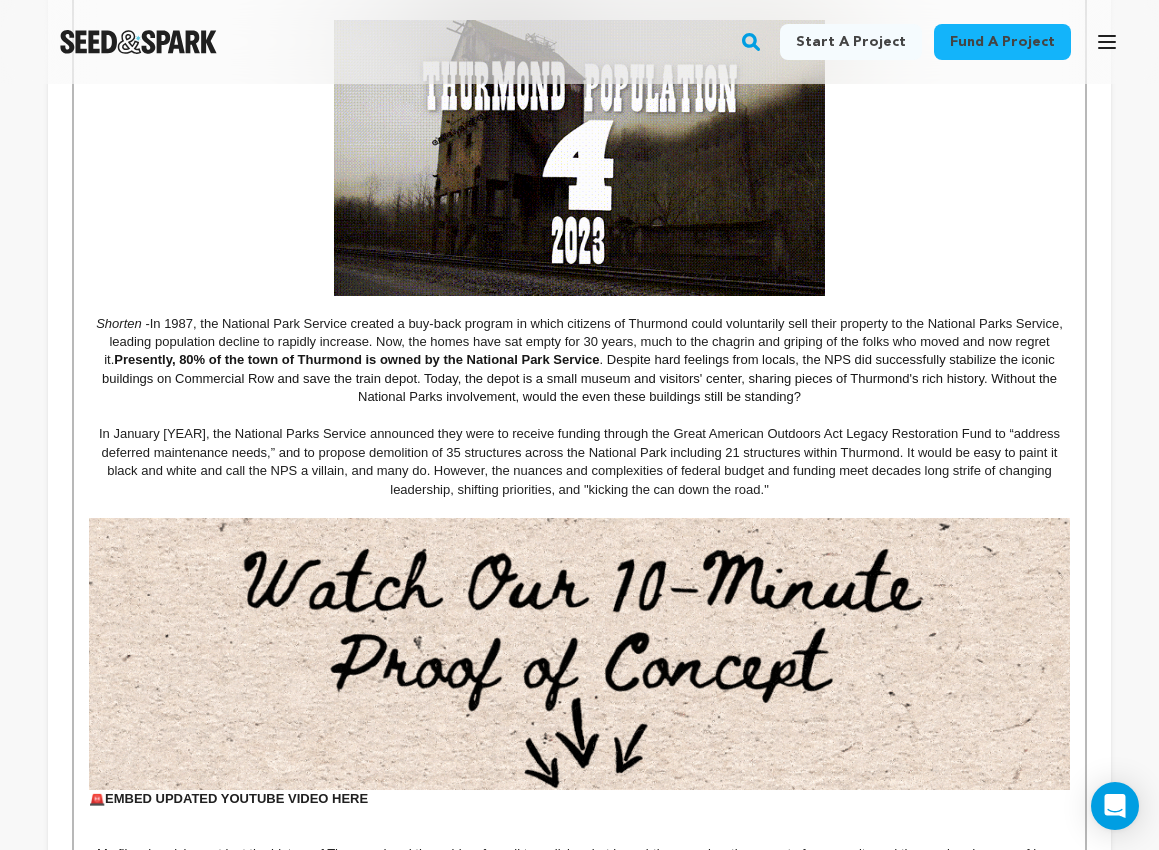 click on "In January [YEAR], the National Parks Service announced they were to receive funding through the Great American Outdoors Act Legacy Restoration Fund to “address deferred maintenance needs,” and to propose demolition of 35 structures across the National Park including 21 structures within Thurmond. It would be easy to paint it black and white and call the NPS a villain, and many do. However, the nuances and complexities of federal budget and funding meet decades long strife of changing leadership, shifting priorities, and "kicking the can down the road."" at bounding box center (579, 462) 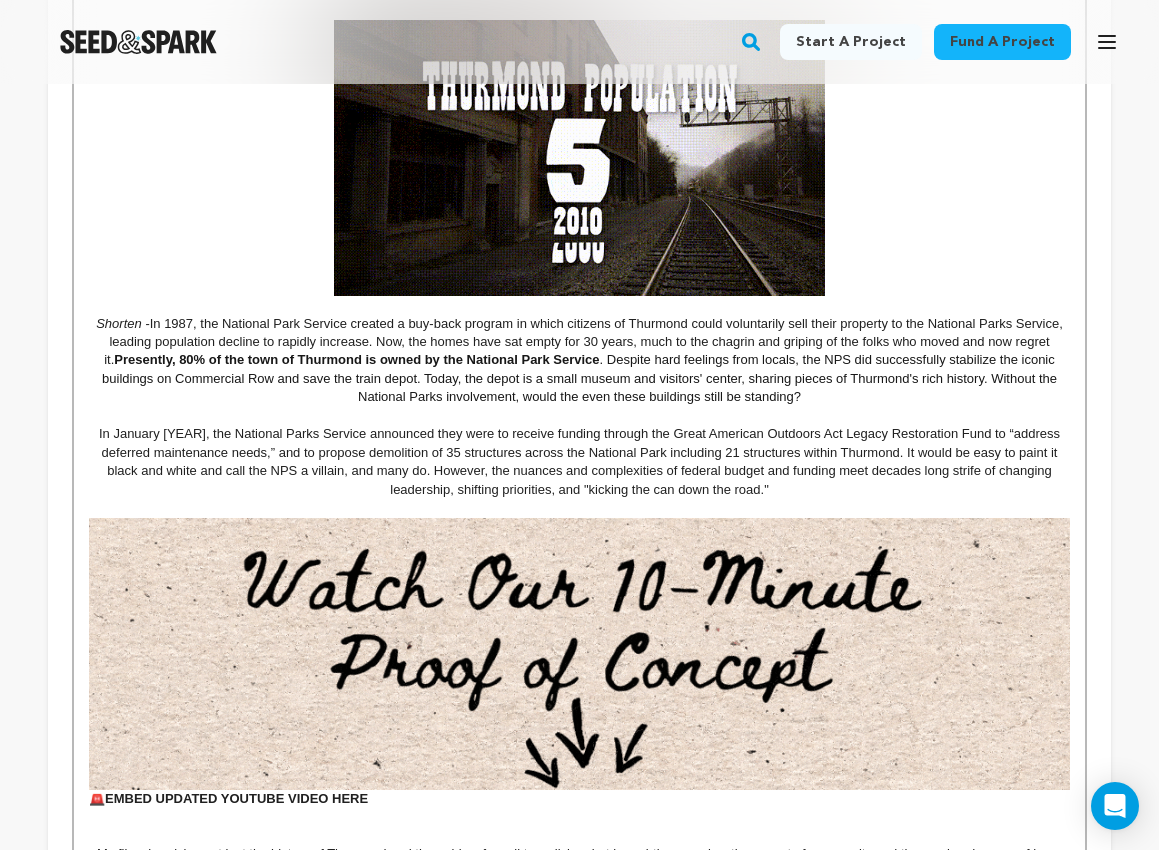 click on "In January [YEAR], the National Parks Service announced they were to receive funding through the Great American Outdoors Act Legacy Restoration Fund to “address deferred maintenance needs,” and to propose demolition of 35 structures across the National Park including 21 structures within Thurmond. It would be easy to paint it black and white and call the NPS a villain, and many do. However, the nuances and complexities of federal budget and funding meet decades long strife of changing leadership, shifting priorities, and "kicking the can down the road."" at bounding box center (579, 462) 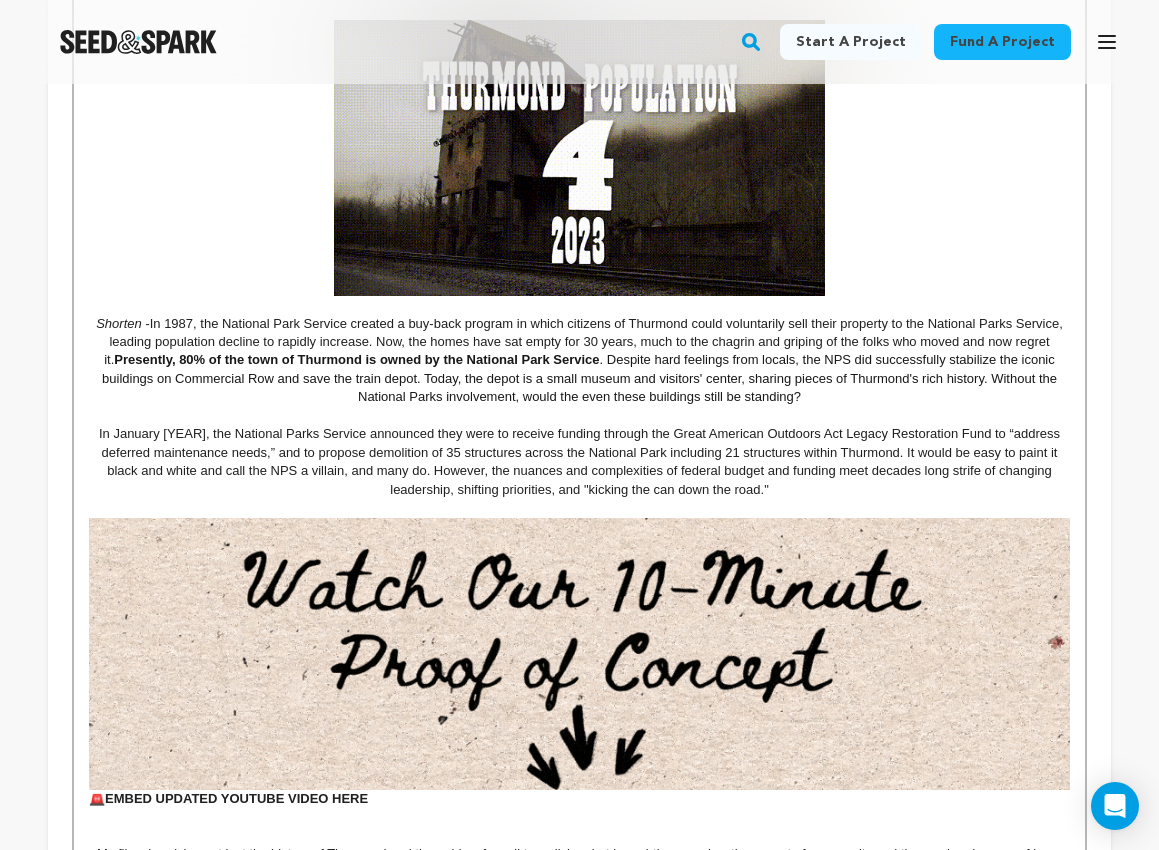 click on "In January [YEAR], the National Parks Service announced they were to receive funding through the Great American Outdoors Act Legacy Restoration Fund to “address deferred maintenance needs,” and to propose demolition of 35 structures across the National Park including 21 structures within Thurmond. It would be easy to paint it black and white and call the NPS a villain, and many do. However, the nuances and complexities of federal budget and funding meet decades long strife of changing leadership, shifting priorities, and "kicking the can down the road."" at bounding box center (579, 462) 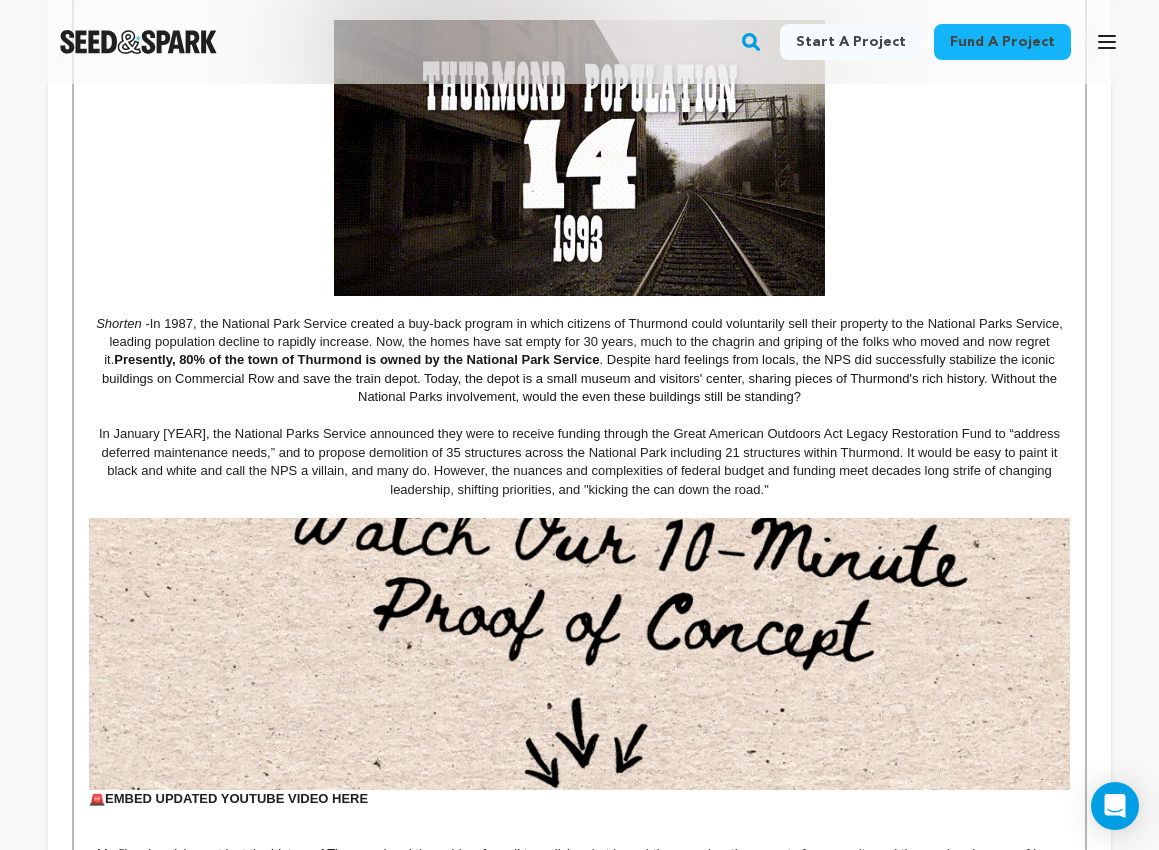 click on "In January [YEAR], the National Parks Service announced they were to receive funding through the Great American Outdoors Act Legacy Restoration Fund to “address deferred maintenance needs,” and to propose demolition of 35 structures across the National Park including 21 structures within Thurmond. It would be easy to paint it black and white and call the NPS a villain, and many do. However, the nuances and complexities of federal budget and funding meet decades long strife of changing leadership, shifting priorities, and "kicking the can down the road."" at bounding box center (579, 462) 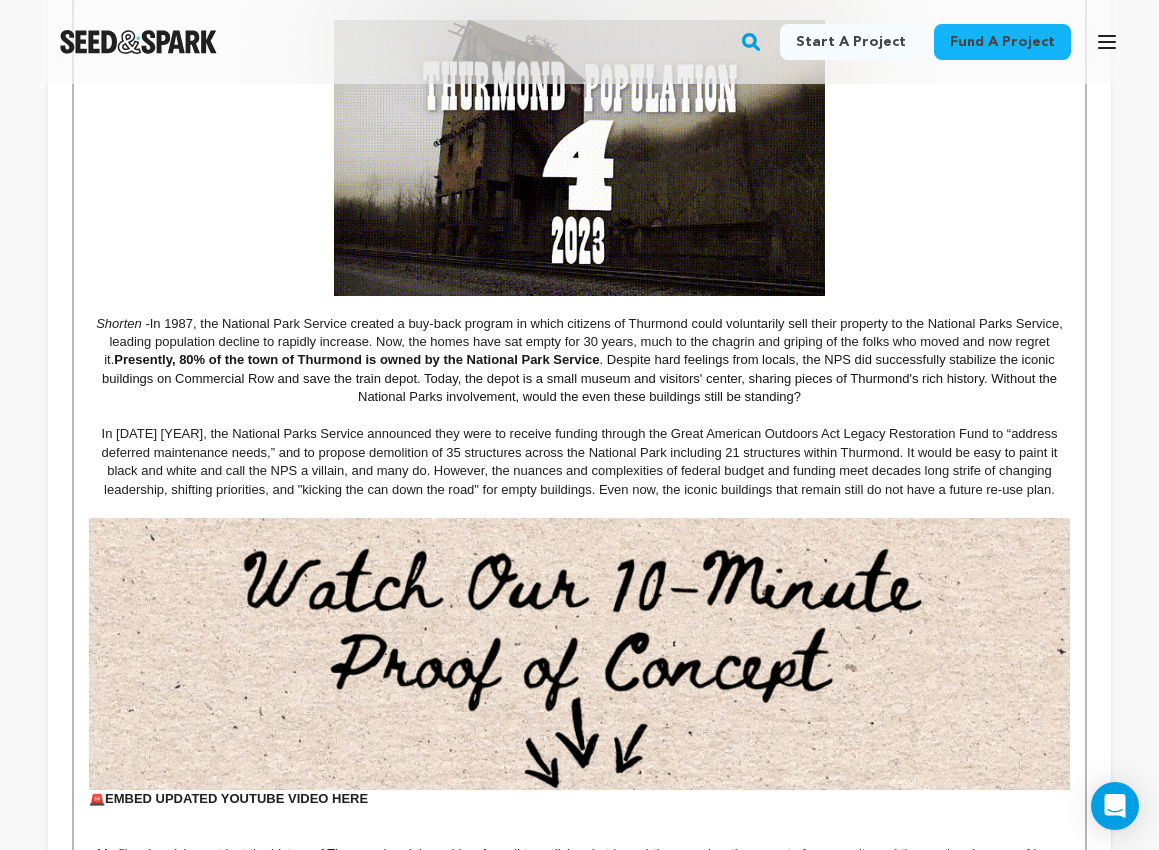 click on "In [DATE] [YEAR], the National Parks Service announced they were to receive funding through the Great American Outdoors Act Legacy Restoration Fund to “address deferred maintenance needs,” and to propose demolition of 35 structures across the National Park including 21 structures within Thurmond. It would be easy to paint it black and white and call the NPS a villain, and many do. However, the nuances and complexities of federal budget and funding meet decades long strife of changing leadership, shifting priorities, and "kicking the can down the road" for empty buildings. Even now, the iconic buildings that remain still do not have a future re-use plan." at bounding box center (579, 462) 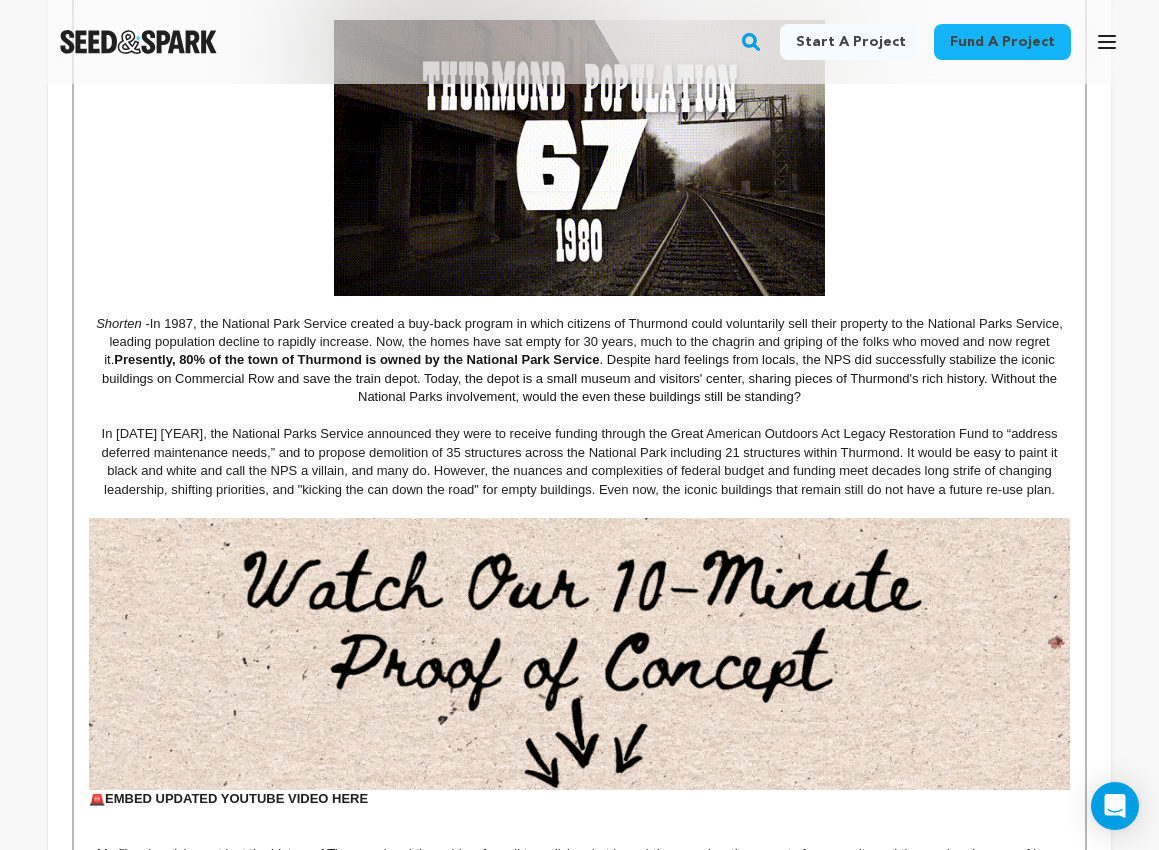 click on "In [DATE] [YEAR], the National Parks Service announced they were to receive funding through the Great American Outdoors Act Legacy Restoration Fund to “address deferred maintenance needs,” and to propose demolition of 35 structures across the National Park including 21 structures within Thurmond. It would be easy to paint it black and white and call the NPS a villain, and many do. However, the nuances and complexities of federal budget and funding meet decades long strife of changing leadership, shifting priorities, and "kicking the can down the road" for empty buildings. Even now, the iconic buildings that remain still do not have a future re-use plan." at bounding box center [579, 462] 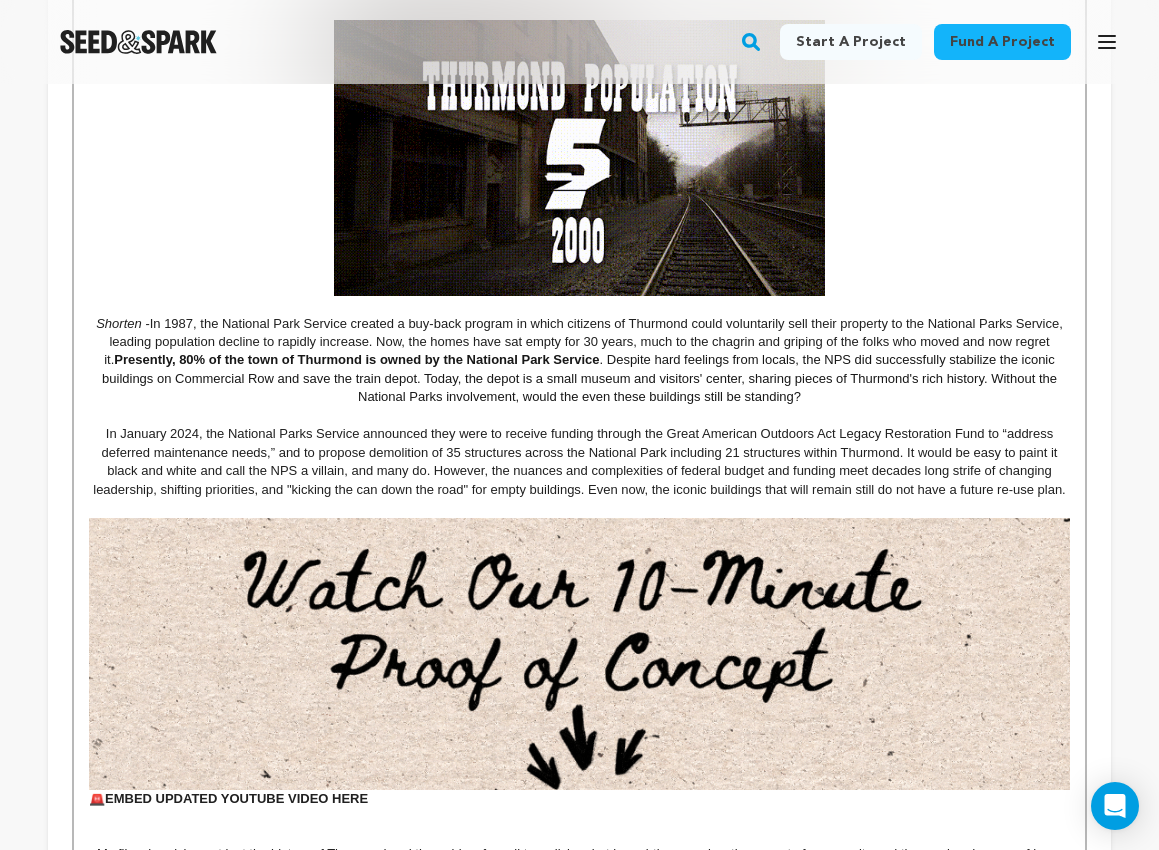 click on "In January 2024, the National Parks Service announced they were to receive funding through the Great American Outdoors Act Legacy Restoration Fund to “address deferred maintenance needs,” and to propose demolition of 35 structures across the National Park including 21 structures within Thurmond. It would be easy to paint it black and white and call the NPS a villain, and many do. However, the nuances and complexities of federal budget and funding meet decades long strife of changing leadership, shifting priorities, and "kicking the can down the road" for empty buildings. Even now, the iconic buildings that will remain still do not have a future re-use plan." at bounding box center (579, 462) 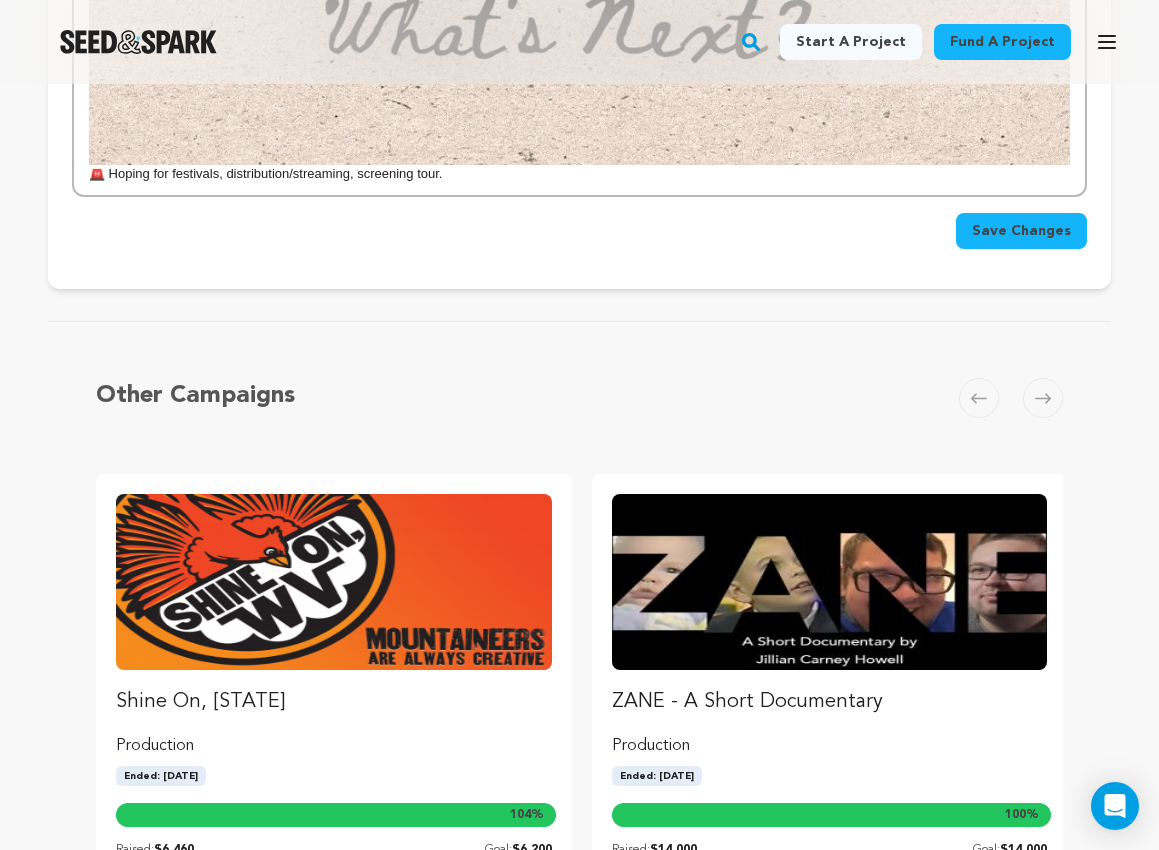 scroll, scrollTop: 3717, scrollLeft: 0, axis: vertical 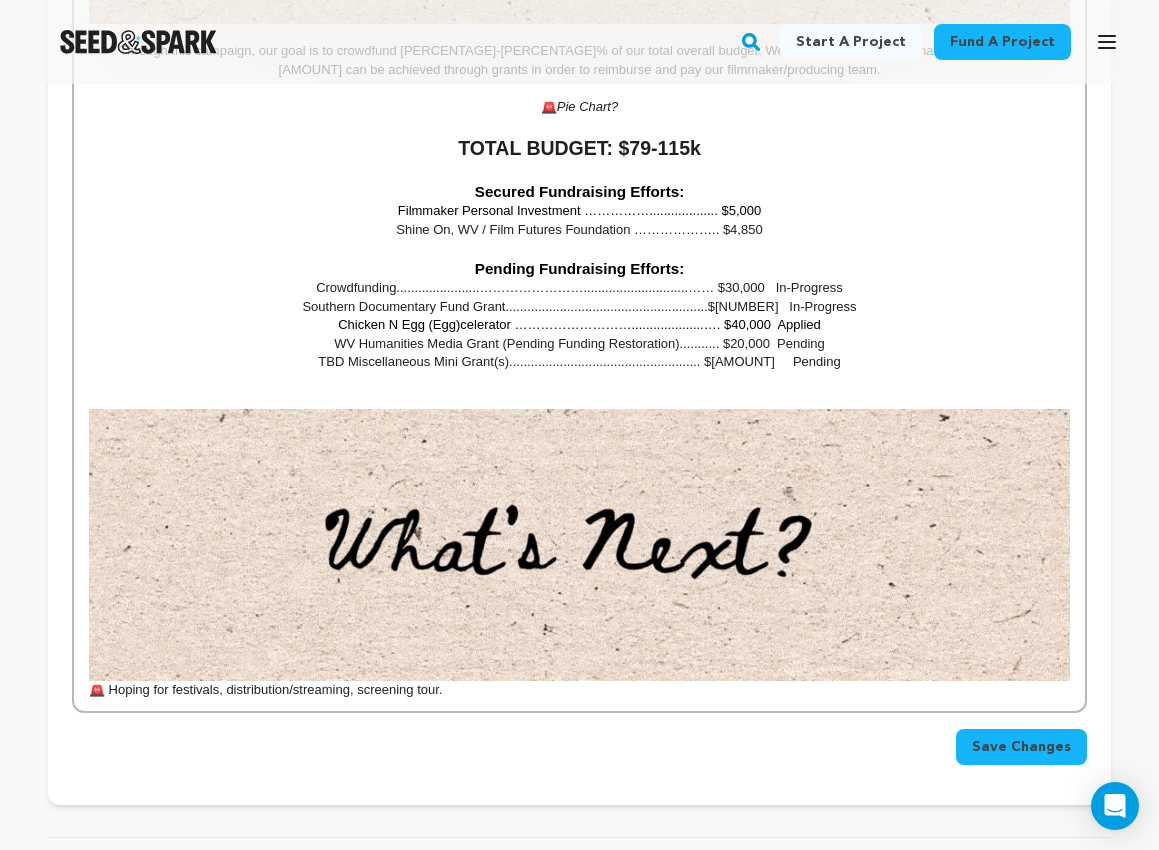click on "Save Changes" at bounding box center (1021, 747) 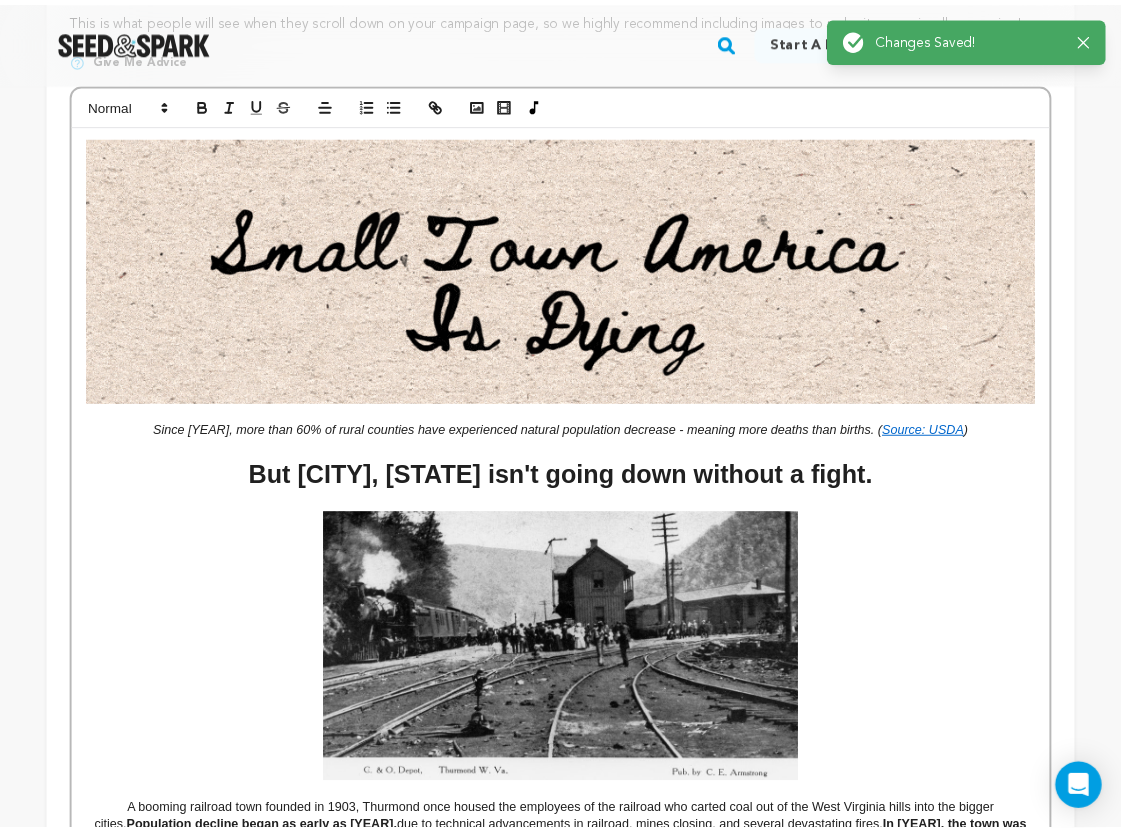 scroll, scrollTop: 0, scrollLeft: 0, axis: both 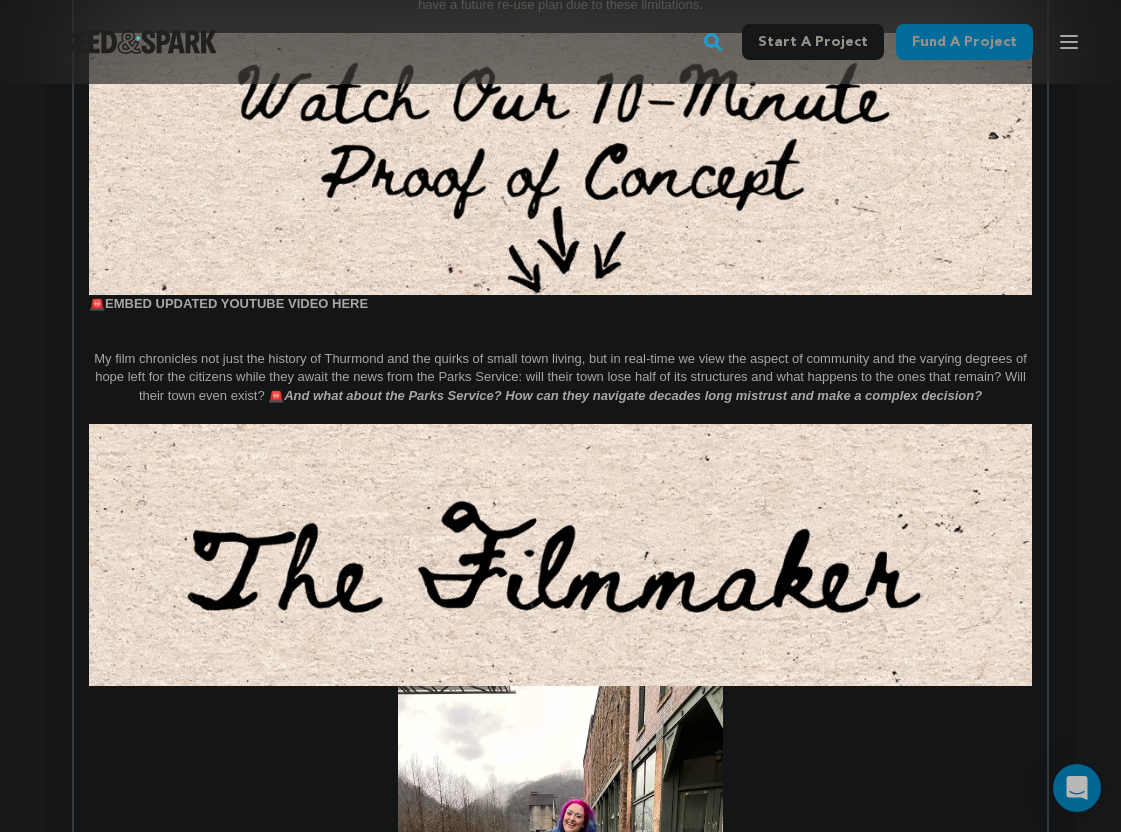 click at bounding box center [560, 341] 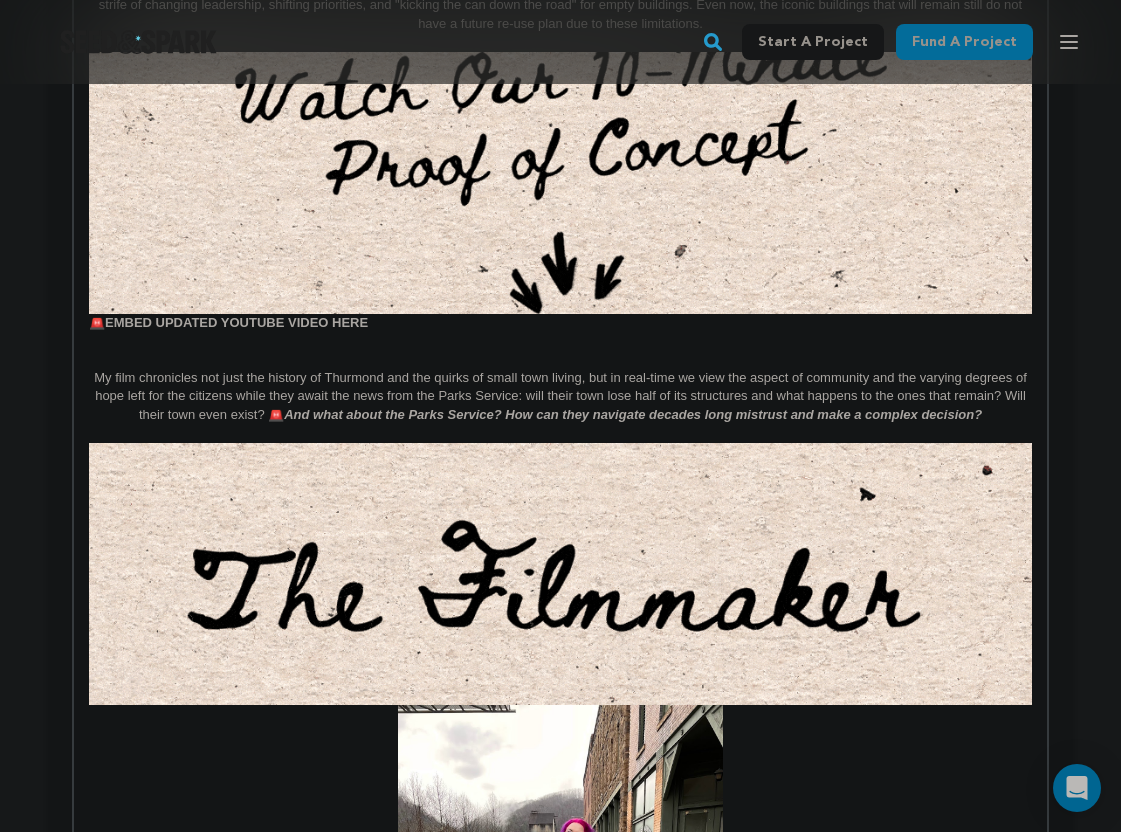 scroll, scrollTop: 1761, scrollLeft: 0, axis: vertical 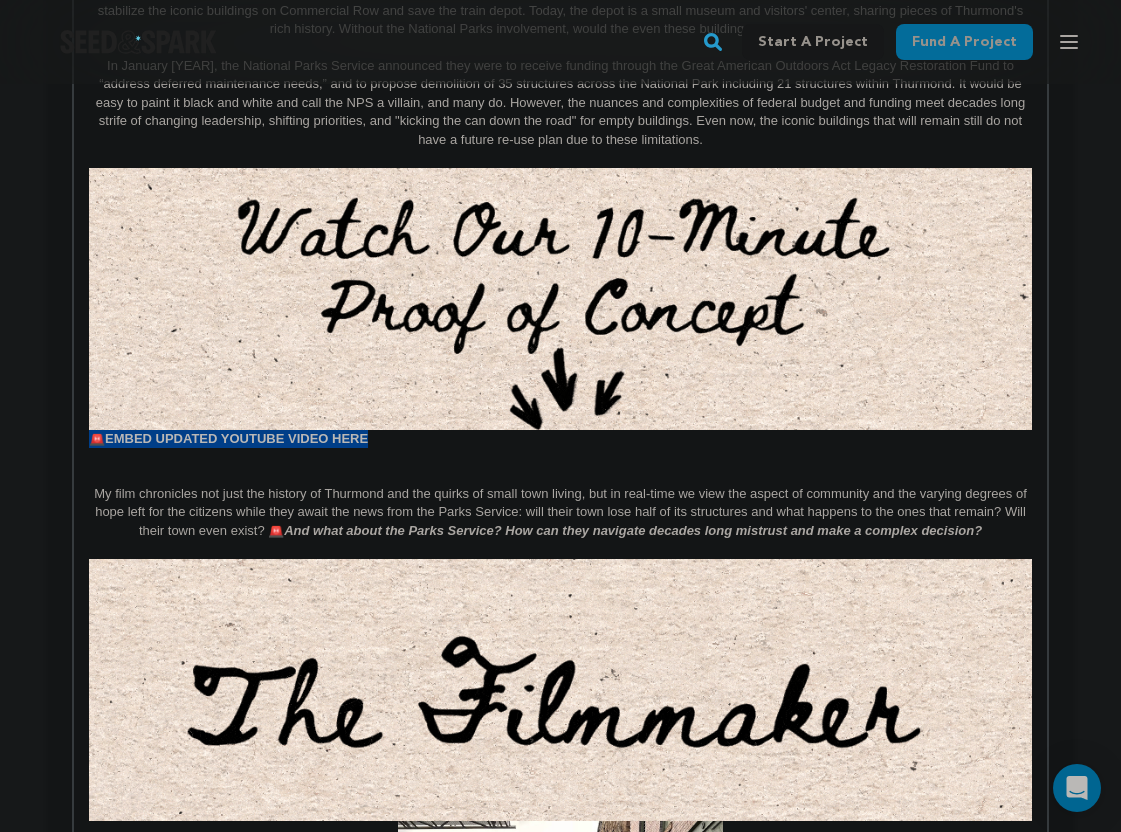 drag, startPoint x: 400, startPoint y: 430, endPoint x: 86, endPoint y: 434, distance: 314.02548 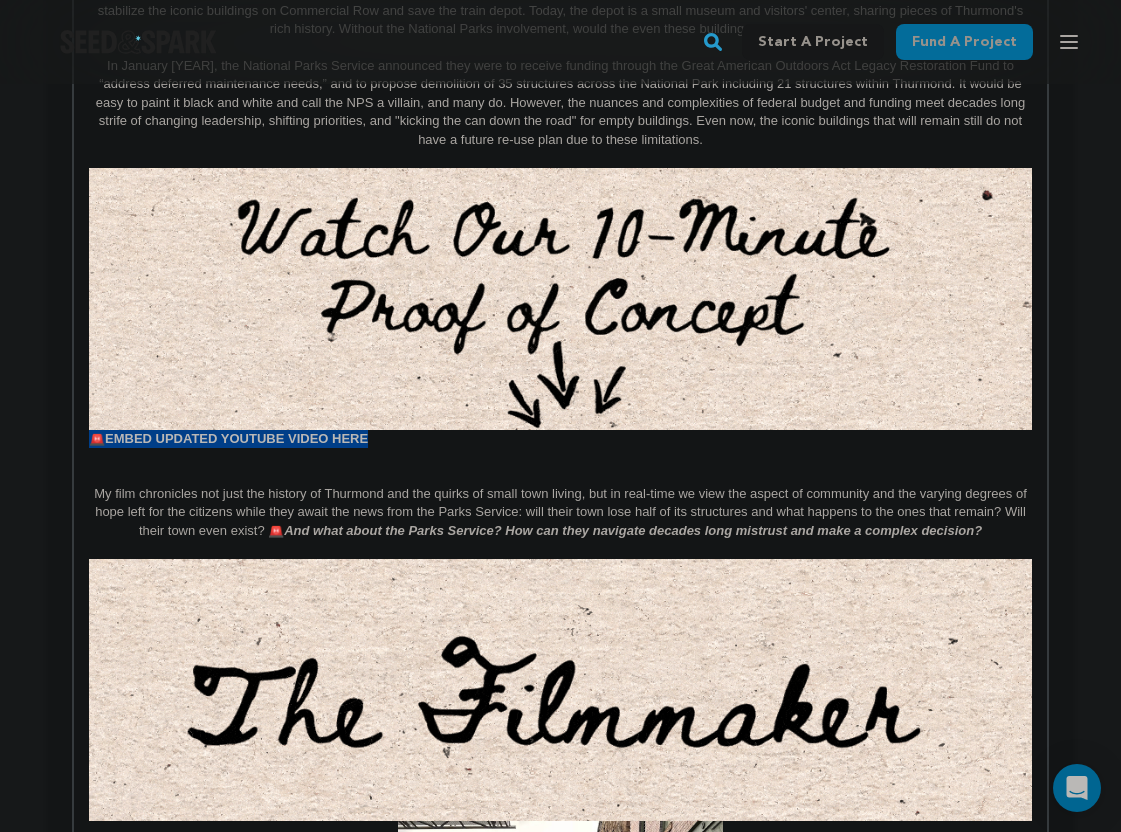click on "Since 2017, more than 60% of rural counties have experienced natural population decrease - meaning more deaths than births. ( Source: USDA ) But Thurmond, [STATE] isn't going down without a fight. A booming railroad town founded in 1903, Thurmond once housed the employees of the railroad who carted coal out of the [STATE] hills into the bigger cities.  Population decline began as early as 1930,  due to technical advancements in railroad, mines closing, and several devastating fires.  In 1968, the town was reborn  when Jon Dragan moved to Thurmond to begin the first commercial white water rafting company in [STATE]. Ten years later, through his support of lobbying and persistence, the river was named a National River. Shorten -  Presently, 80% of the town of Thurmond is owned by the National Park Service 🚨  EMBED UPDATED YOUTUBE VIDEO HERE And what about the Parks Service? How can they navigate decades long mistrust and make a complex decision? or 🚨  Pie Chart? TOTAL BUDGET: $79-115k" at bounding box center [560, 767] 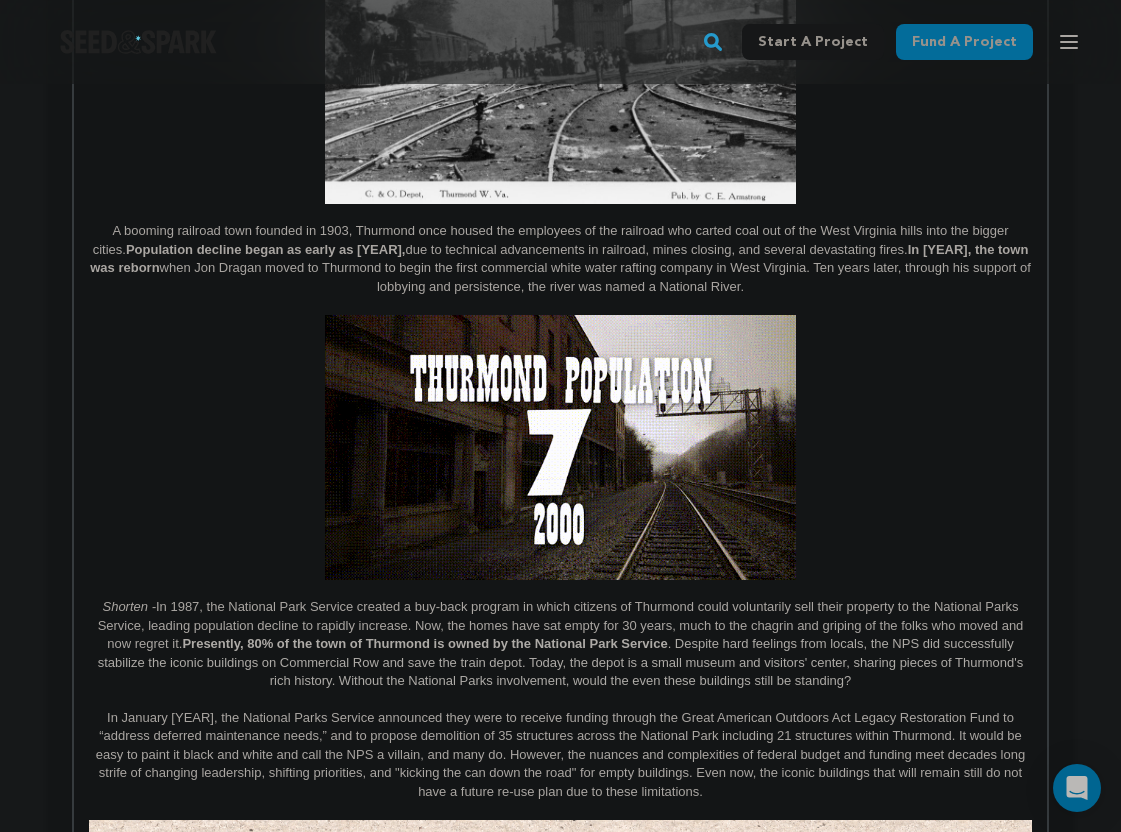scroll, scrollTop: 76, scrollLeft: 0, axis: vertical 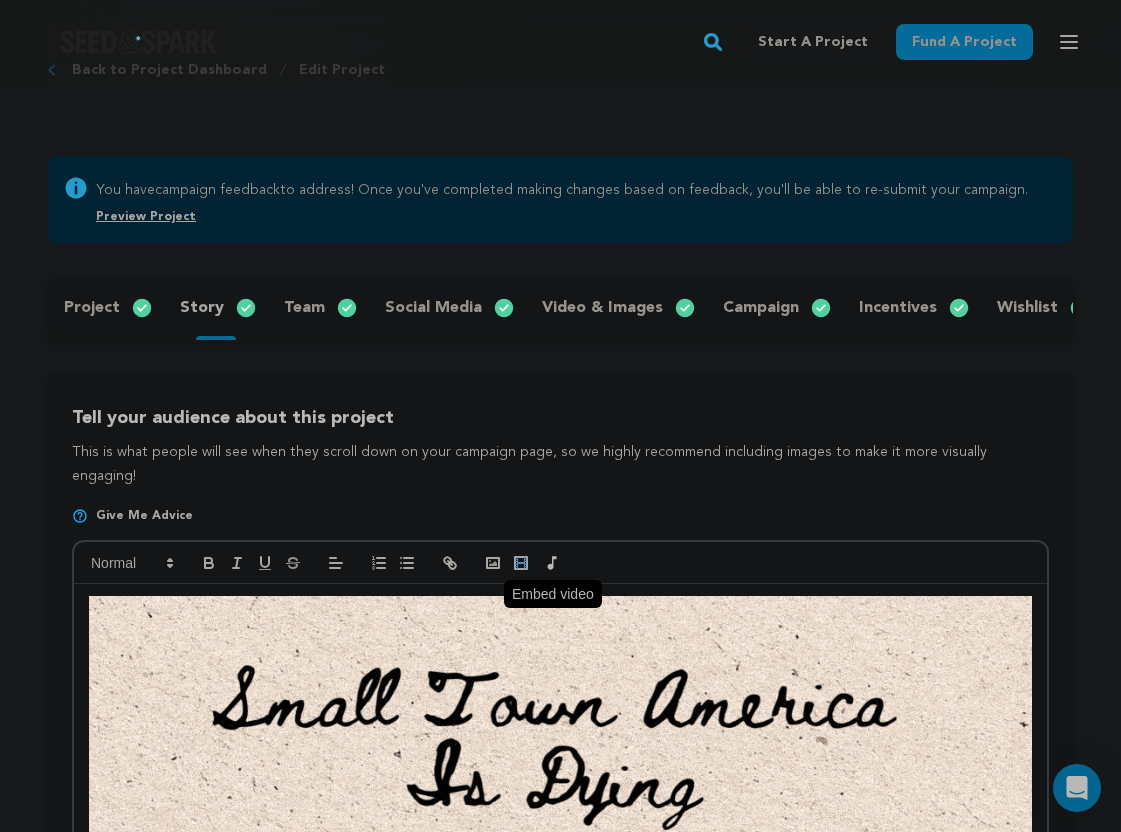 click 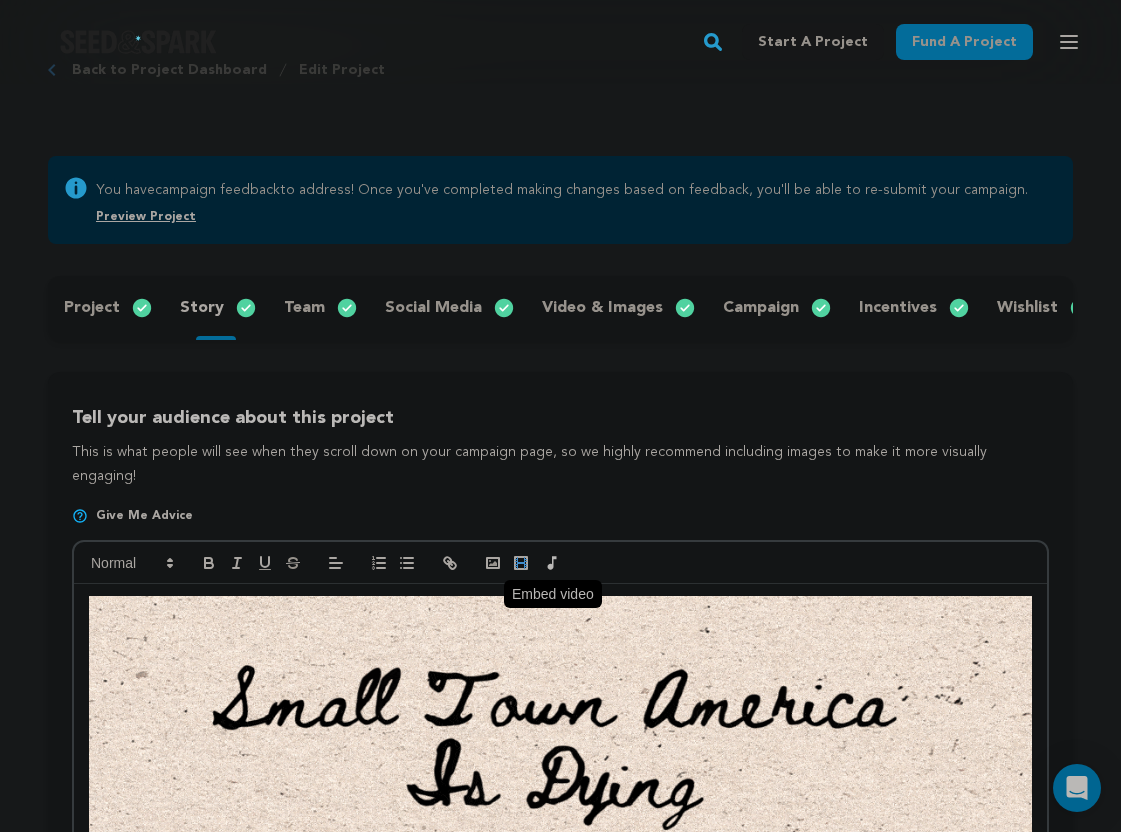 click 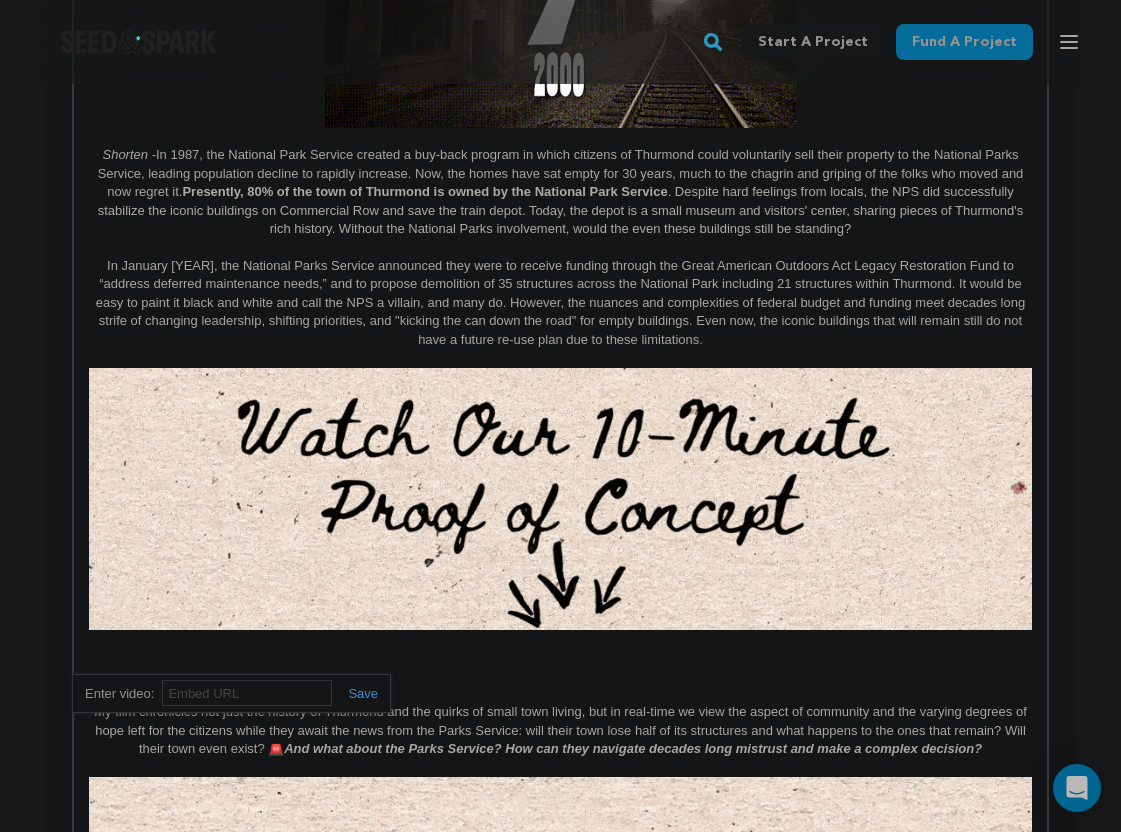 scroll, scrollTop: 1642, scrollLeft: 0, axis: vertical 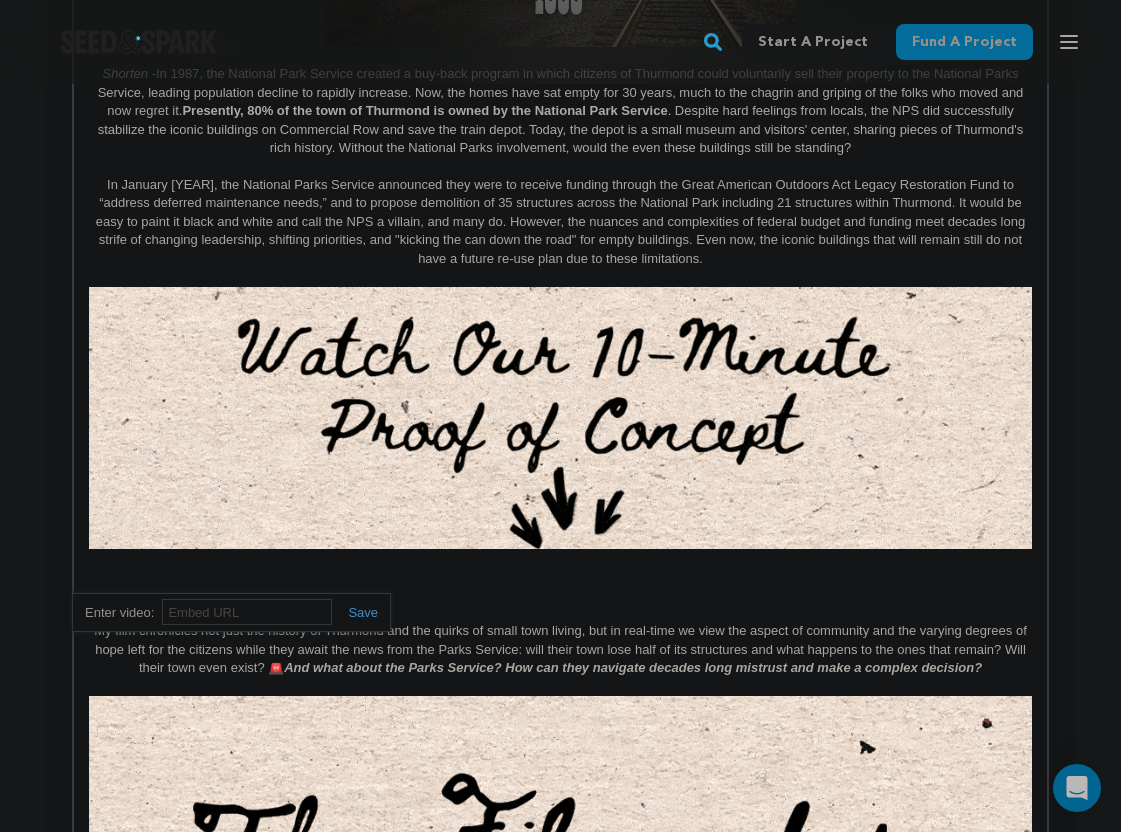 click at bounding box center (247, 612) 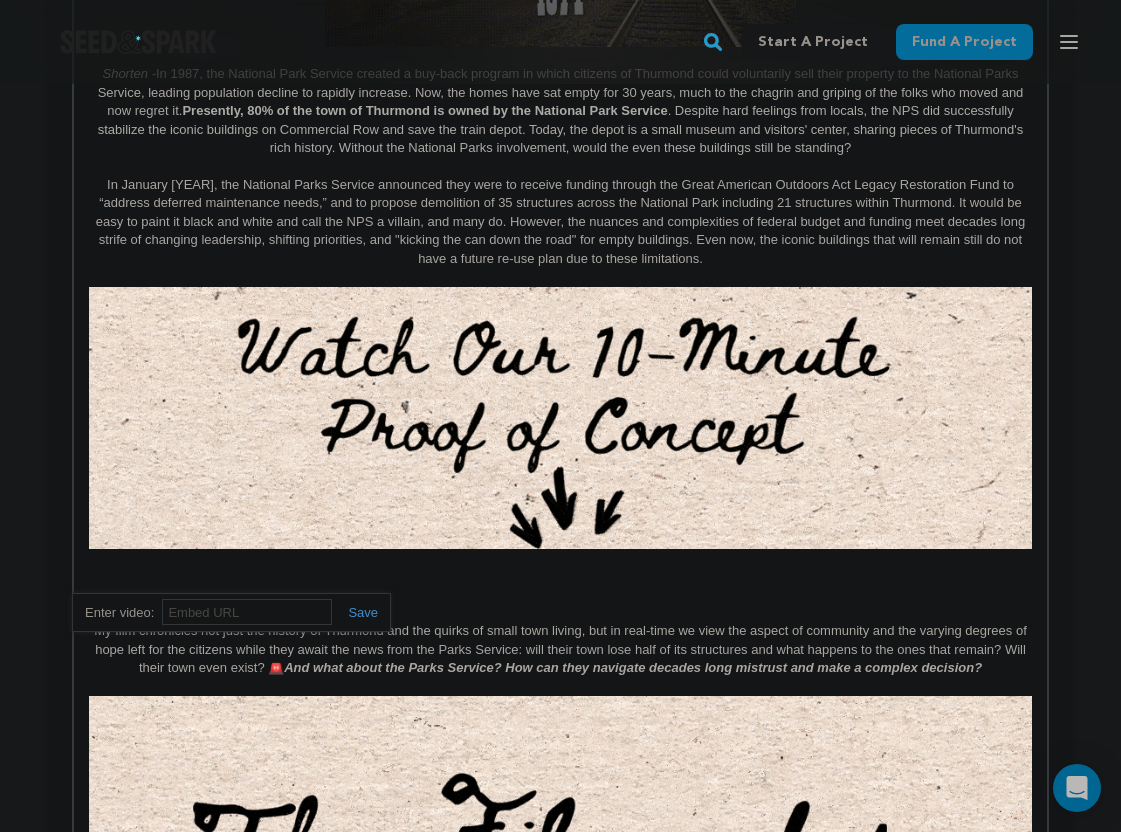 paste on "https://youtu.be/XB967h3smzc" 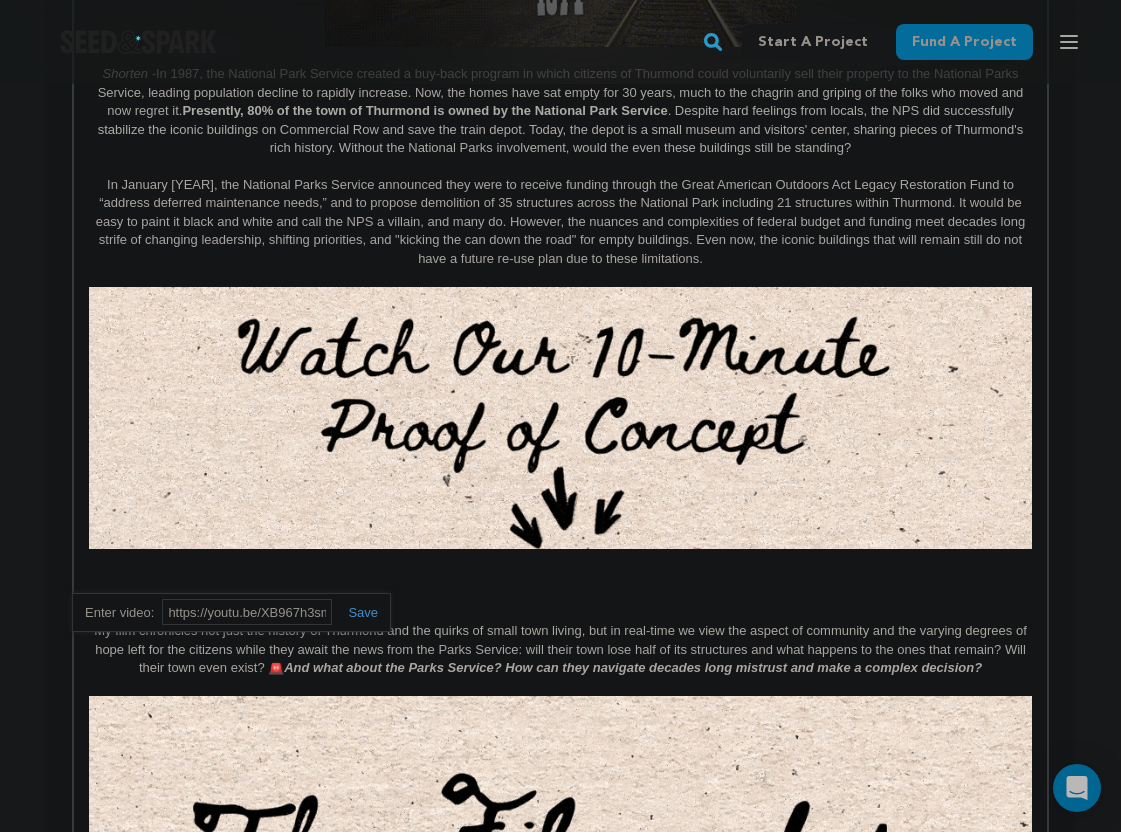 scroll, scrollTop: 0, scrollLeft: 18, axis: horizontal 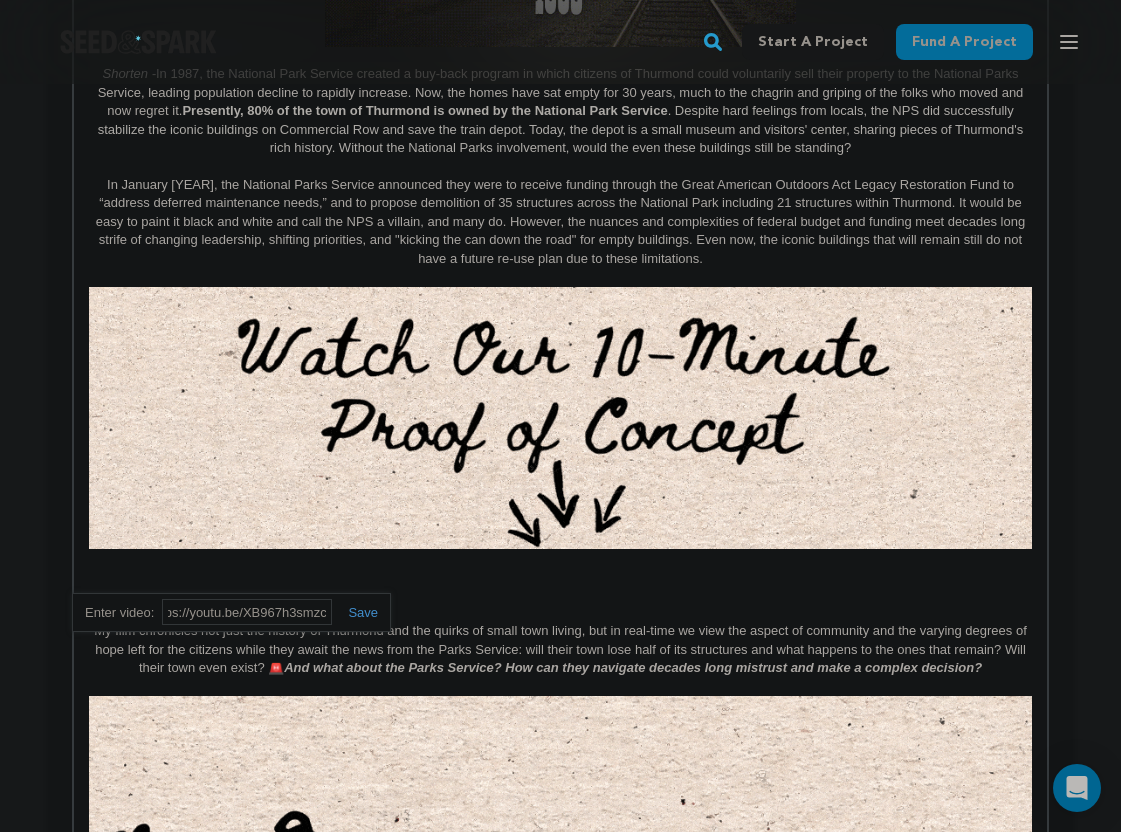 click at bounding box center (355, 612) 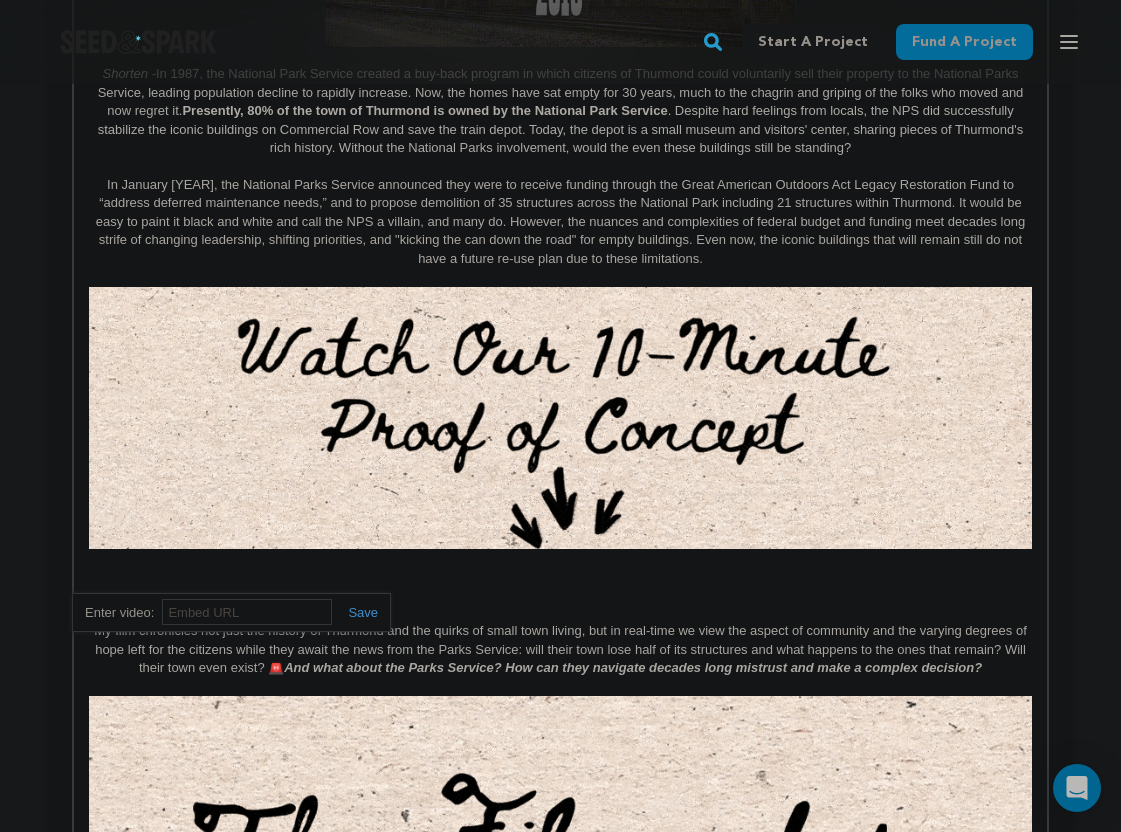 scroll, scrollTop: 0, scrollLeft: 0, axis: both 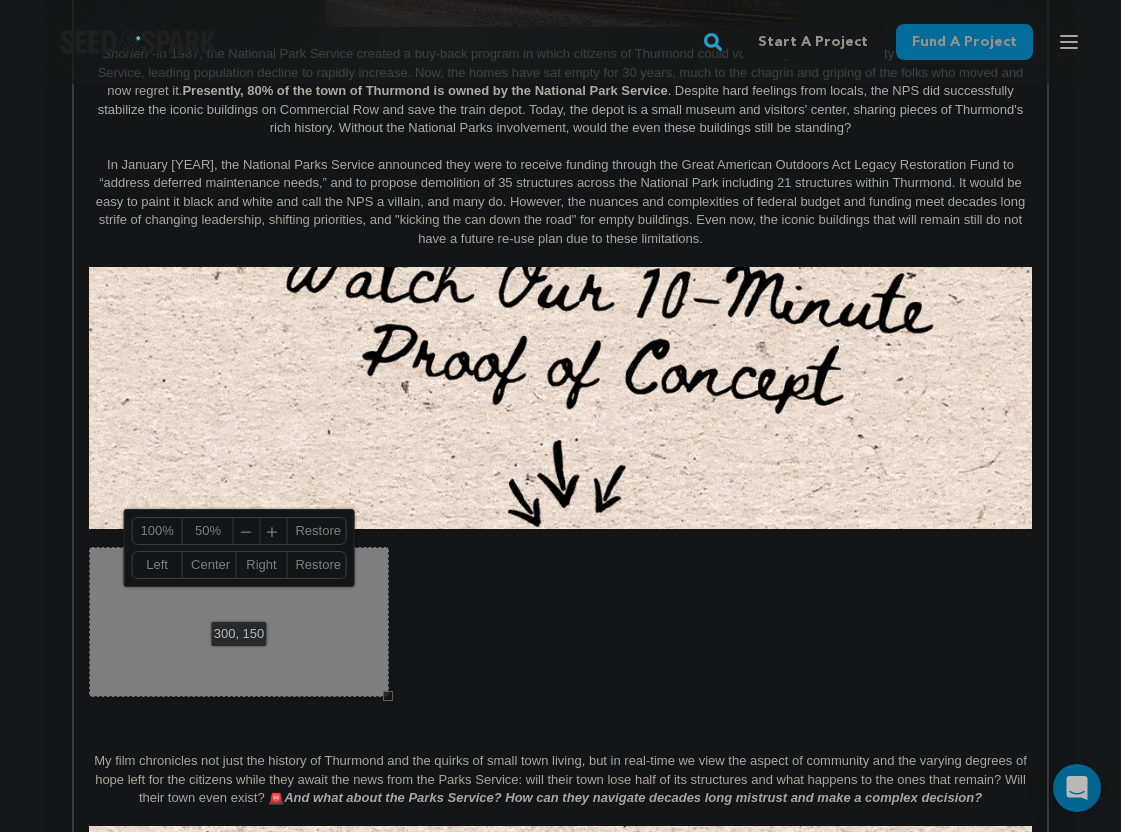 click on "100%" at bounding box center (157, 531) 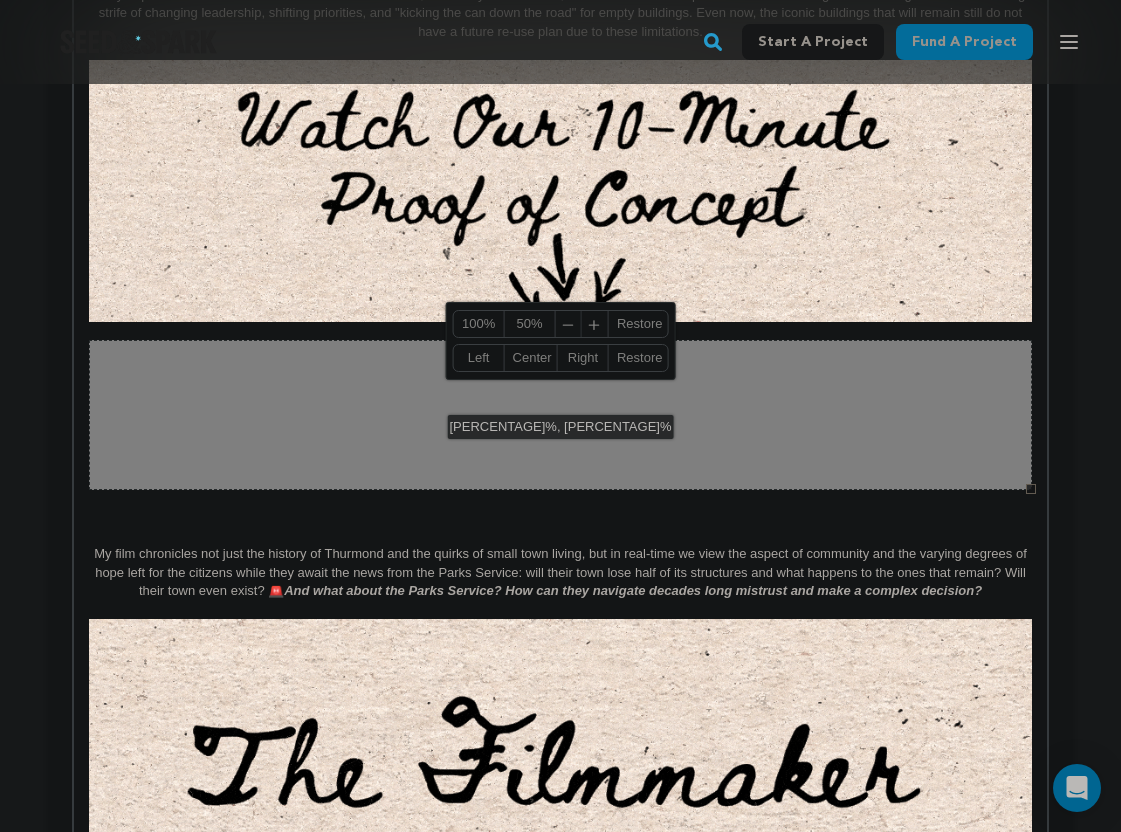 scroll, scrollTop: 1651, scrollLeft: 0, axis: vertical 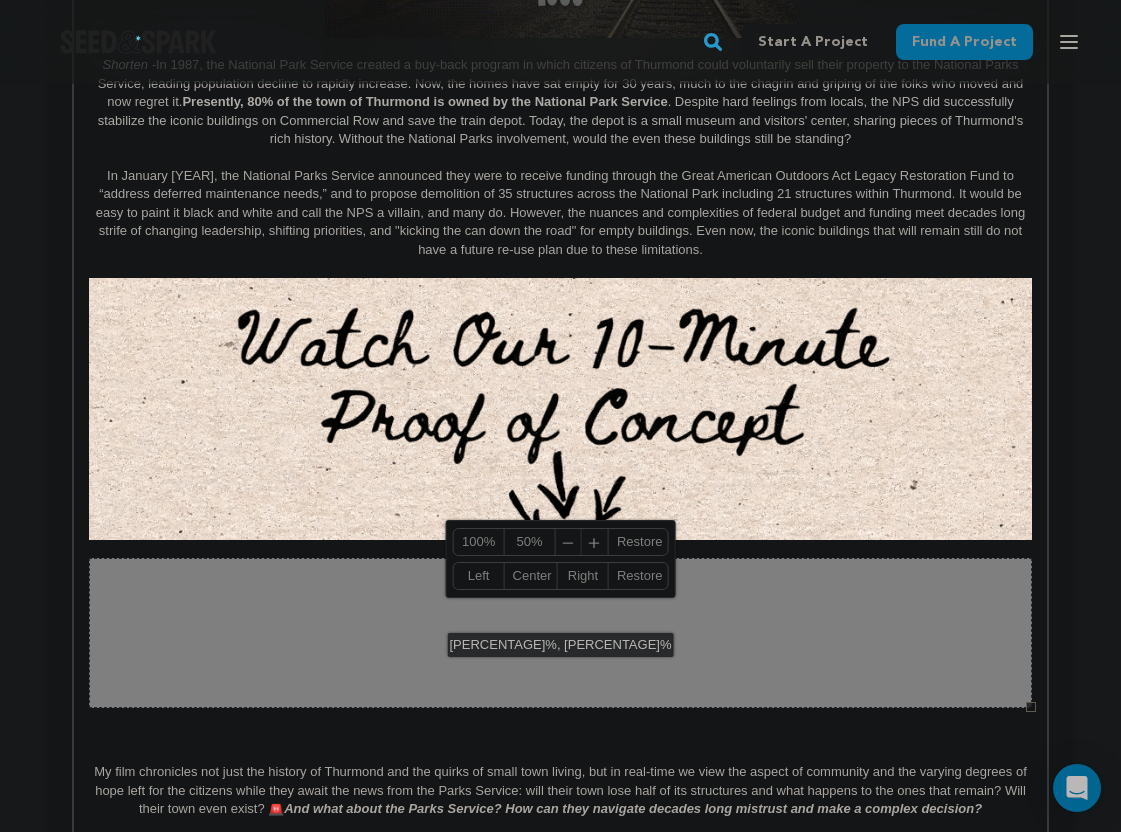 click on "﹣" at bounding box center [569, 542] 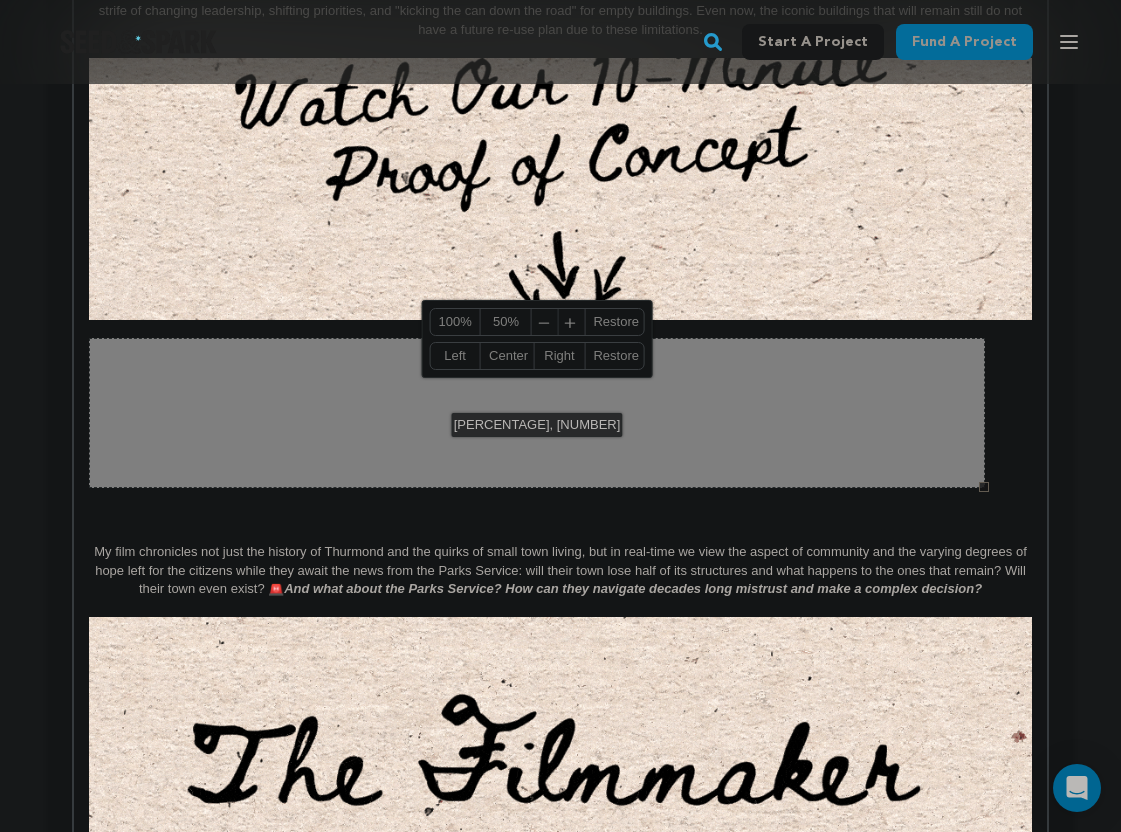 scroll, scrollTop: 1786, scrollLeft: 0, axis: vertical 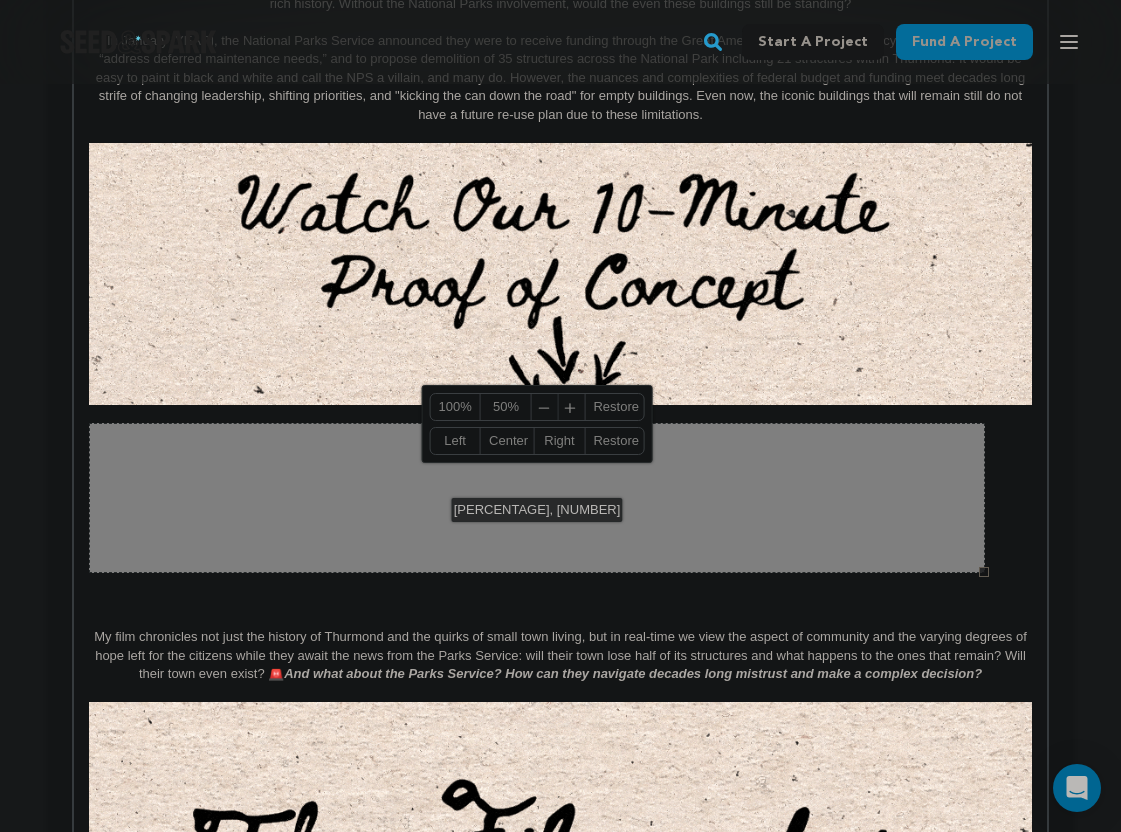 click on "Center" at bounding box center [507, 441] 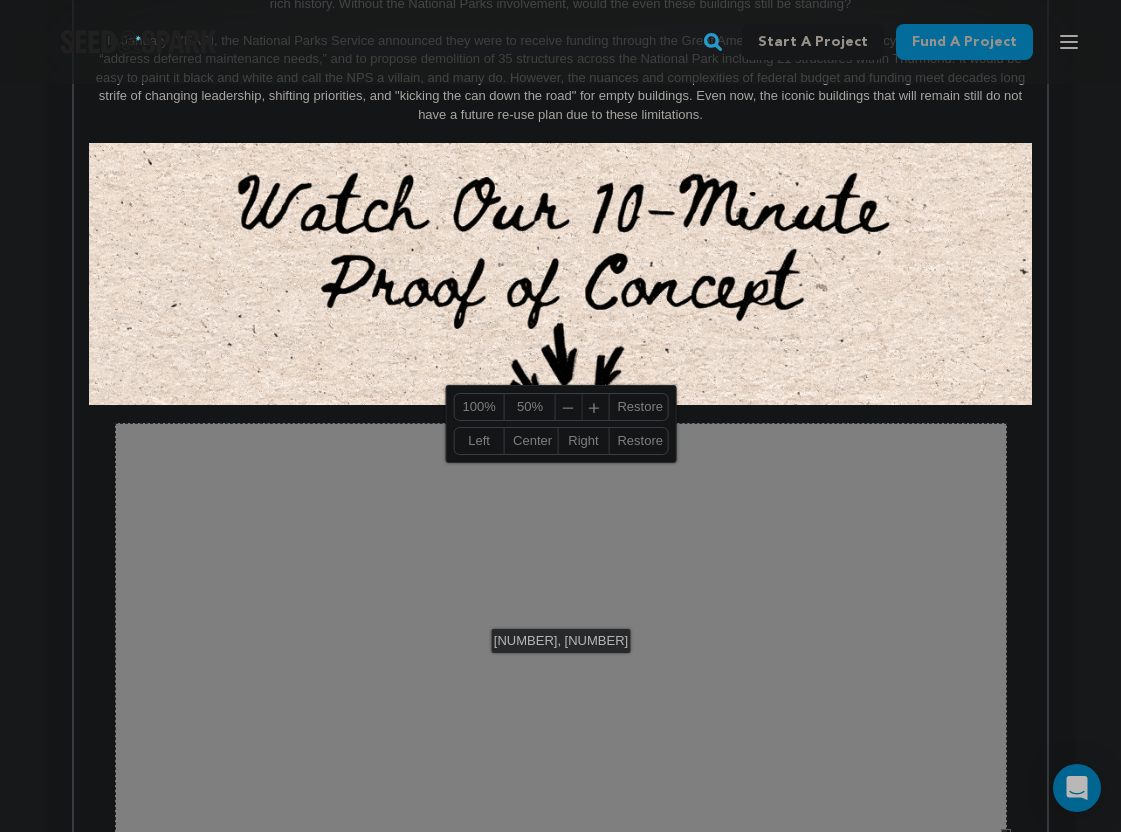 drag, startPoint x: 1005, startPoint y: 564, endPoint x: 1001, endPoint y: 827, distance: 263.03043 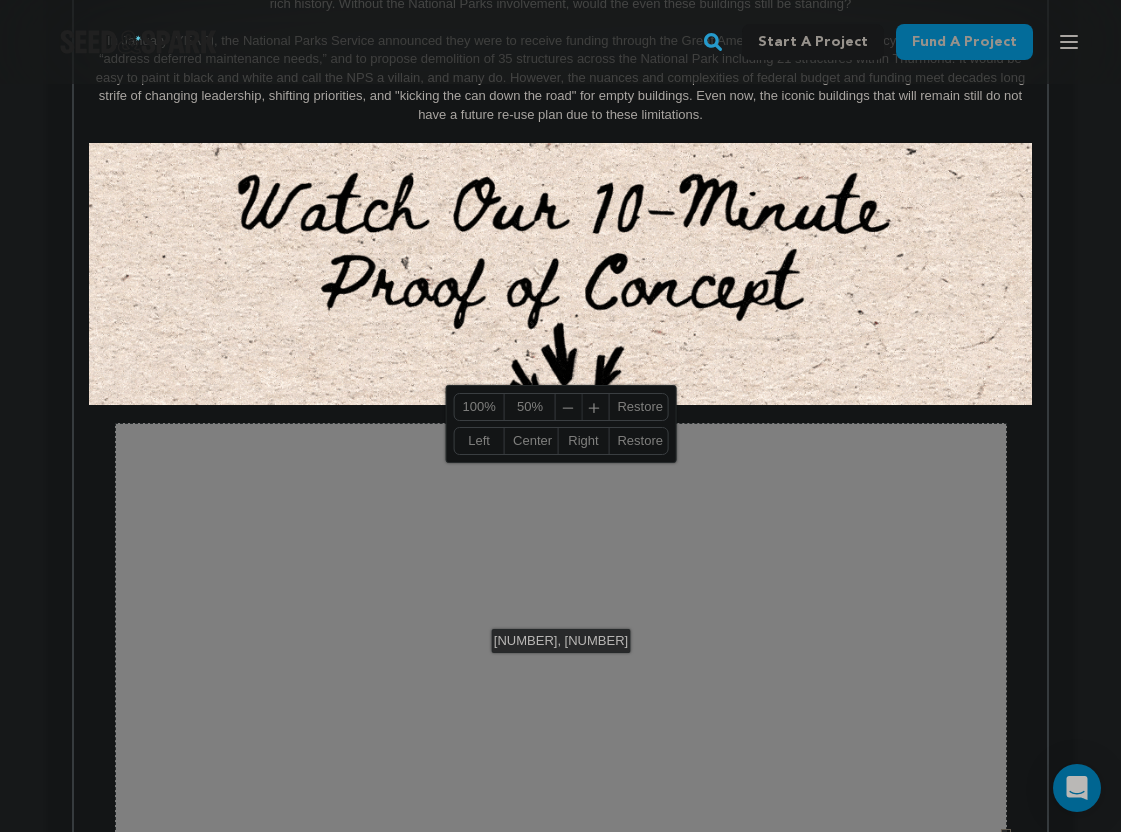 click at bounding box center [1006, 834] 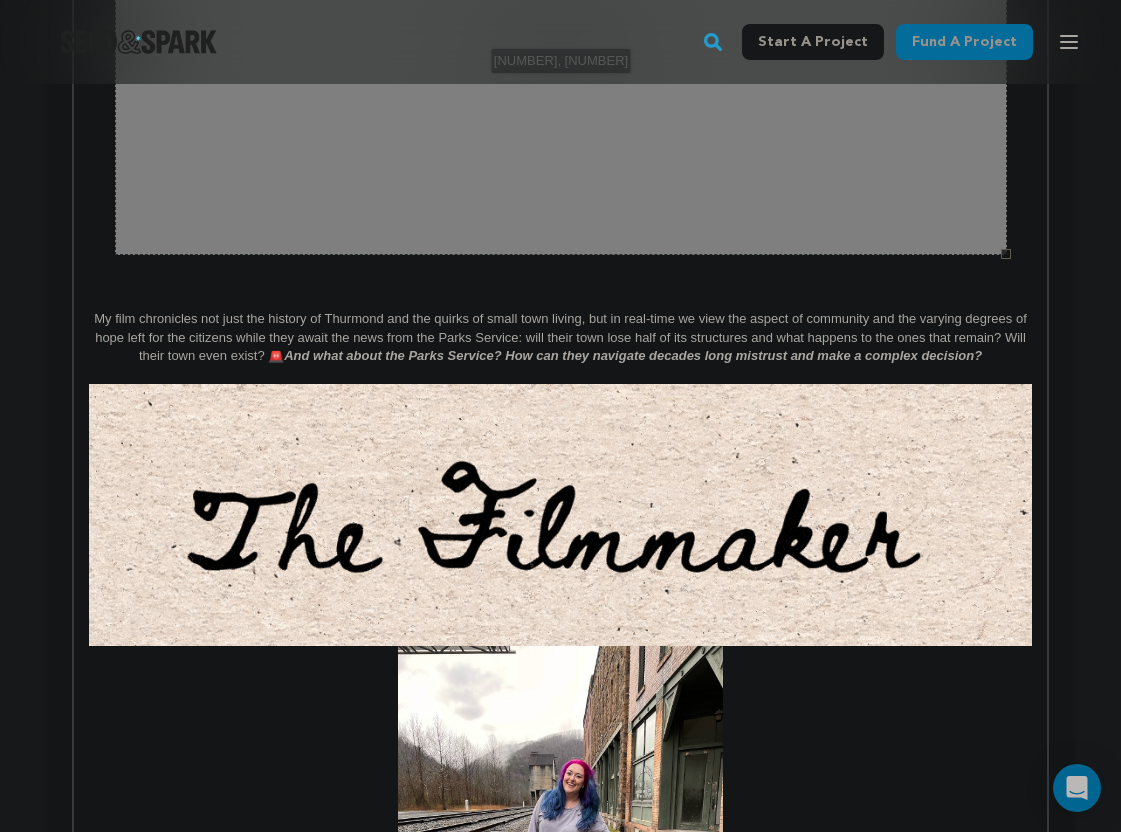 scroll, scrollTop: 2366, scrollLeft: 0, axis: vertical 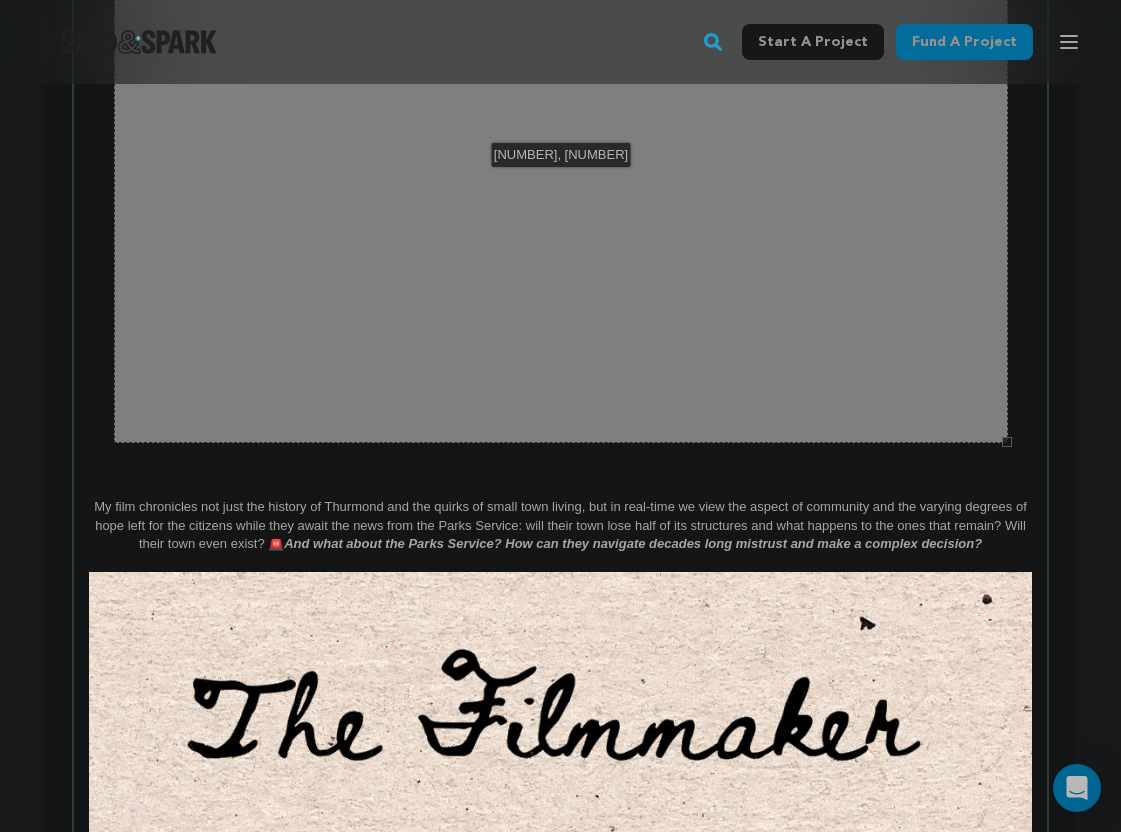 drag, startPoint x: 1004, startPoint y: 246, endPoint x: 1006, endPoint y: 437, distance: 191.01047 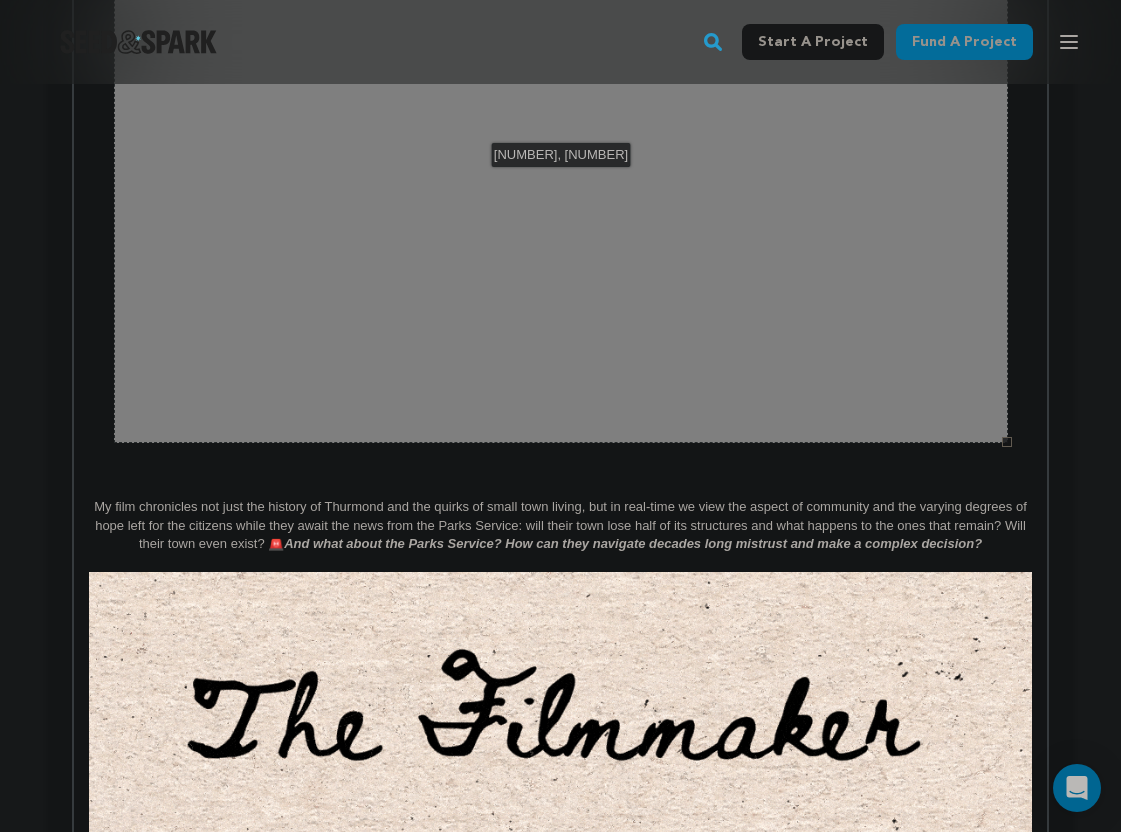 click at bounding box center [1007, 442] 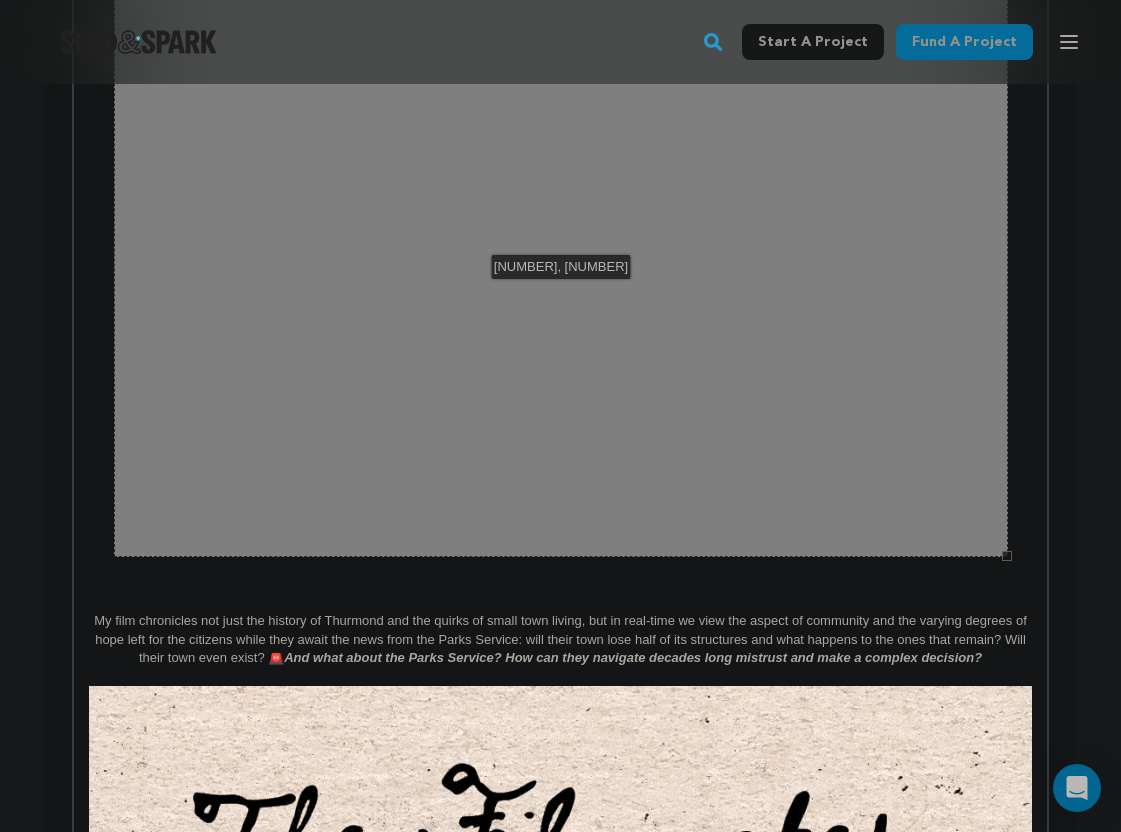 click on "My film chronicles not just the history of Thurmond and the quirks of small town living, but in real-time we view the aspect of community and the varying degrees of hope left for the citizens while they await the news from the Parks Service: will their town lose half of its structures and what happens to the ones that remain? Will their town even exist? 🚨  And what about the Parks Service? How can they navigate decades long mistrust and make a complex decision?" at bounding box center [560, 639] 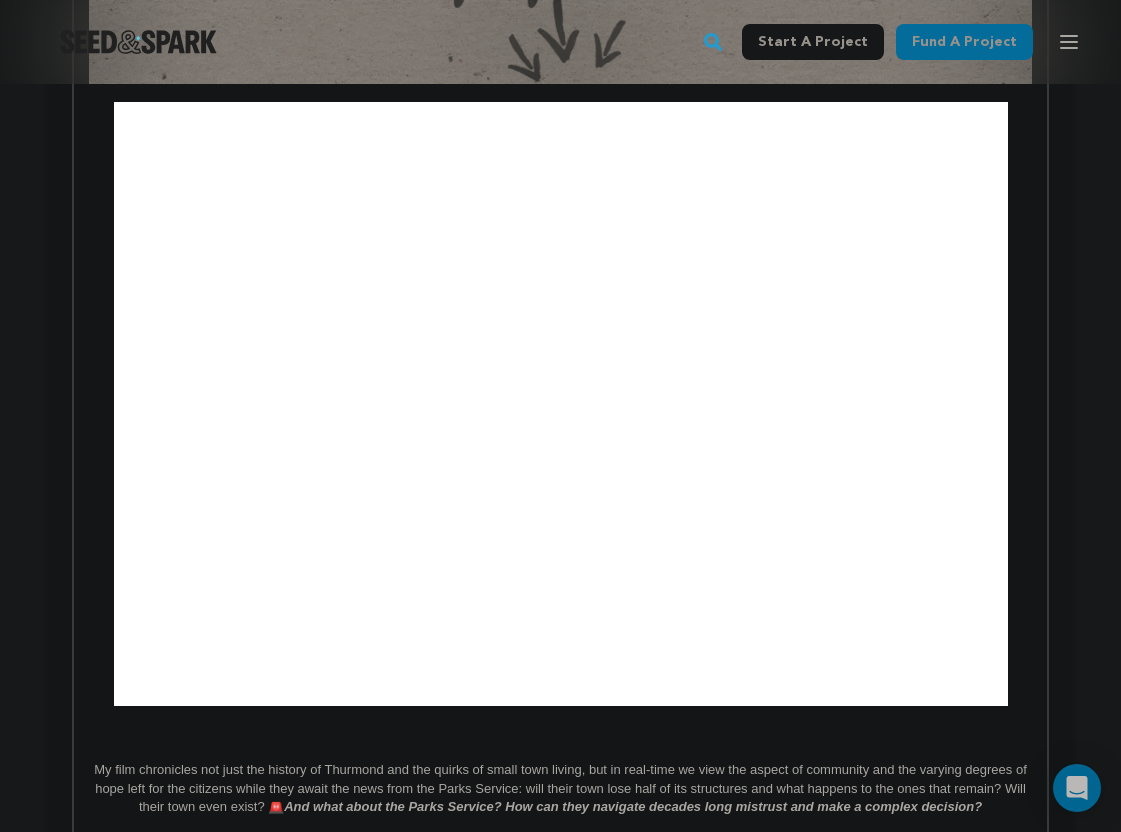 scroll, scrollTop: 2084, scrollLeft: 0, axis: vertical 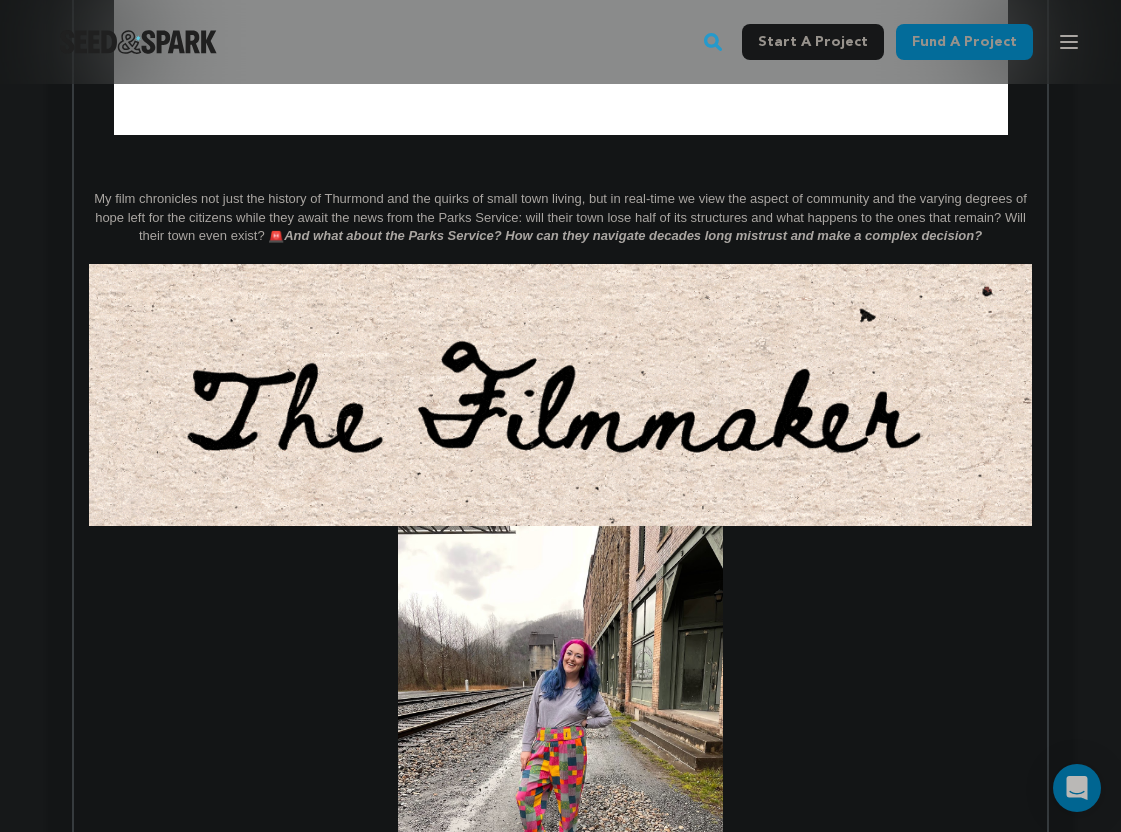 click at bounding box center [560, 163] 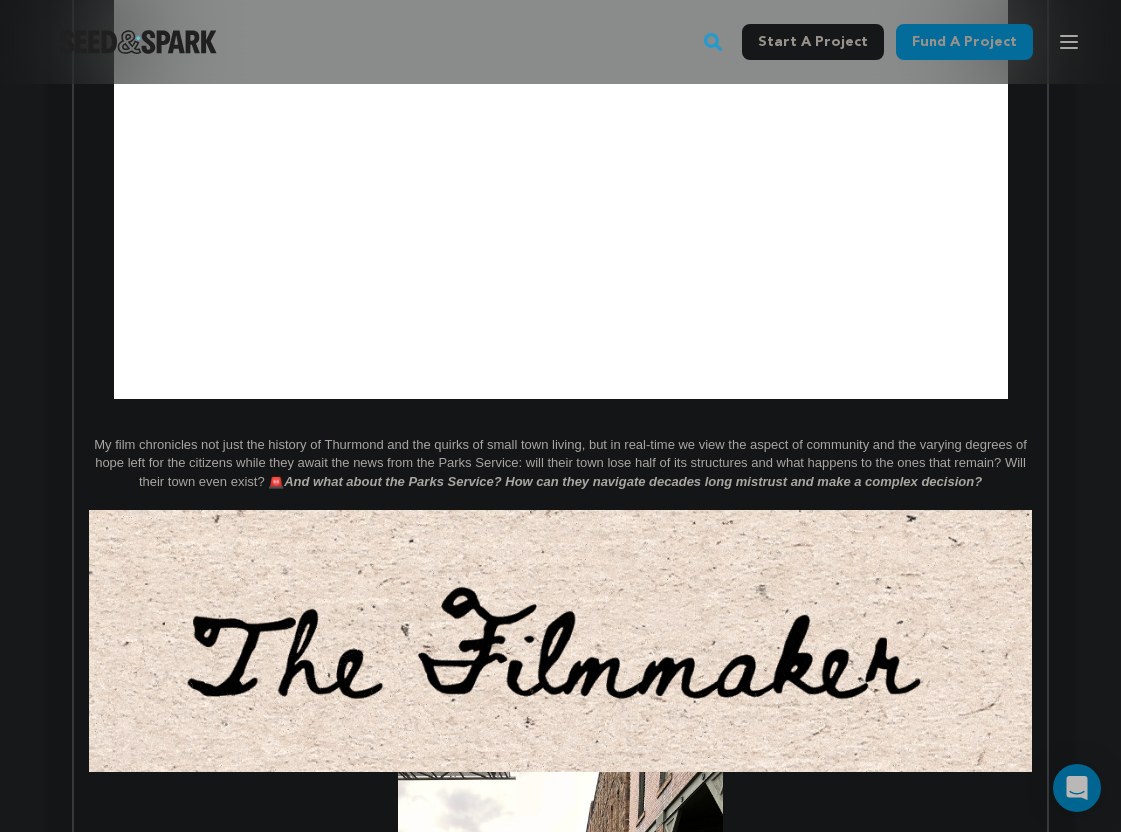 scroll, scrollTop: 2395, scrollLeft: 0, axis: vertical 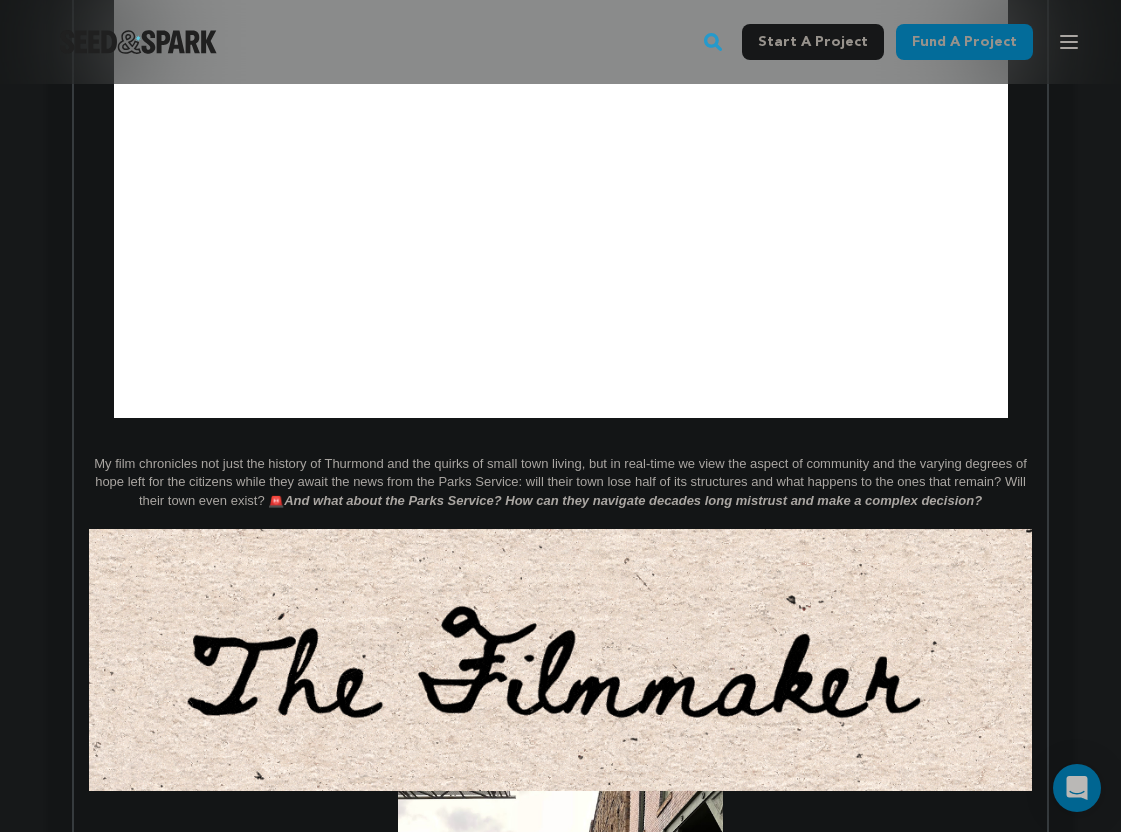 click on "My film chronicles not just the history of Thurmond and the quirks of small town living, but in real-time we view the aspect of community and the varying degrees of hope left for the citizens while they await the news from the Parks Service: will their town lose half of its structures and what happens to the ones that remain? Will their town even exist? 🚨  And what about the Parks Service? How can they navigate decades long mistrust and make a complex decision?" at bounding box center (560, 482) 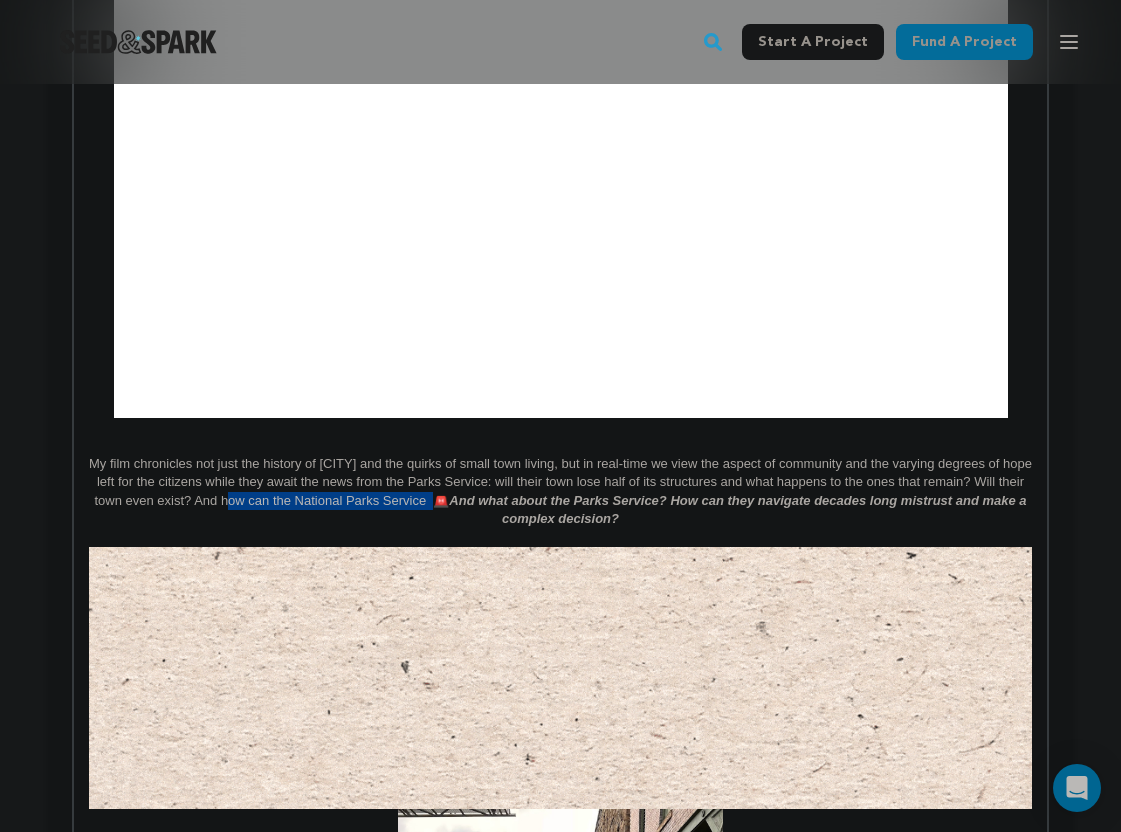 drag, startPoint x: 252, startPoint y: 490, endPoint x: 463, endPoint y: 498, distance: 211.15161 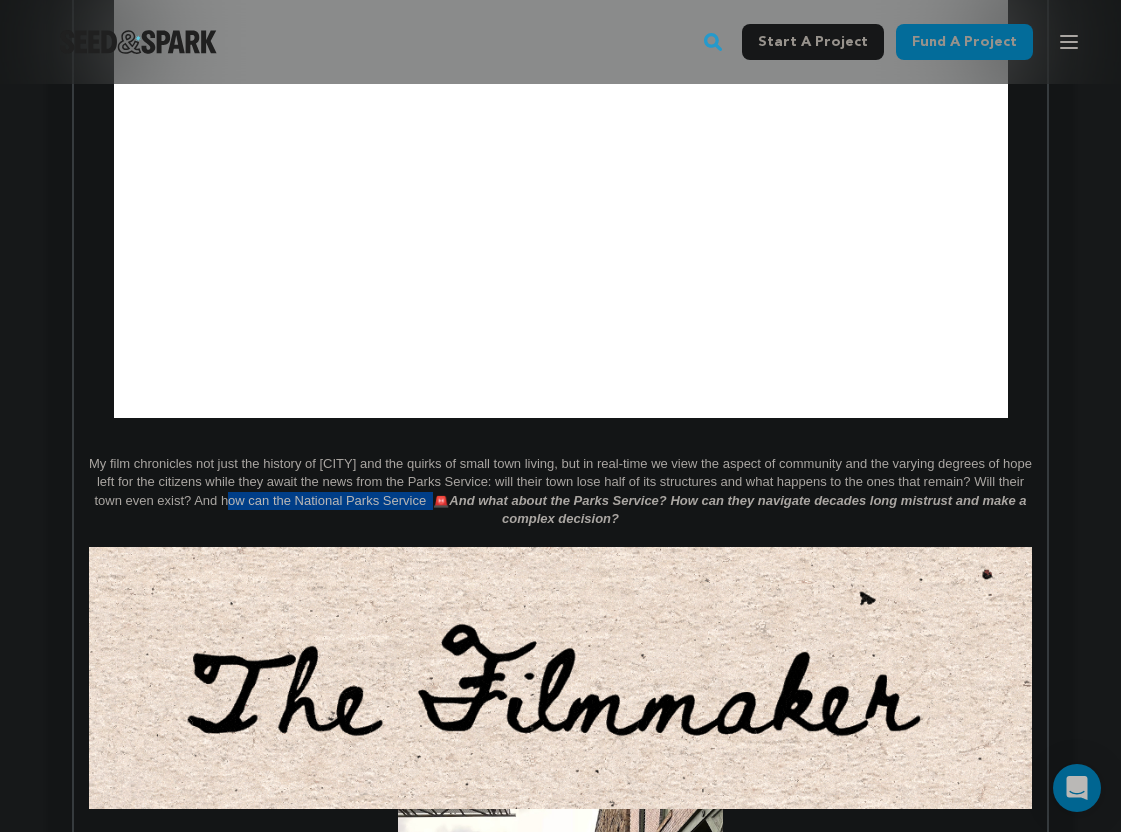click on "My film chronicles not just the history of Thurmond and the quirks of small town living, but in real-time we view the aspect of community and the varying degrees of hope left for the citizens while they await the news from the Parks Service: will their town lose half of its structures and what happens to the ones that remain? Will their town even exist? And how can the National Parks Service  🚨  And what about the Parks Service? How can they navigate decades long mistrust and make a complex decision?" at bounding box center [560, 492] 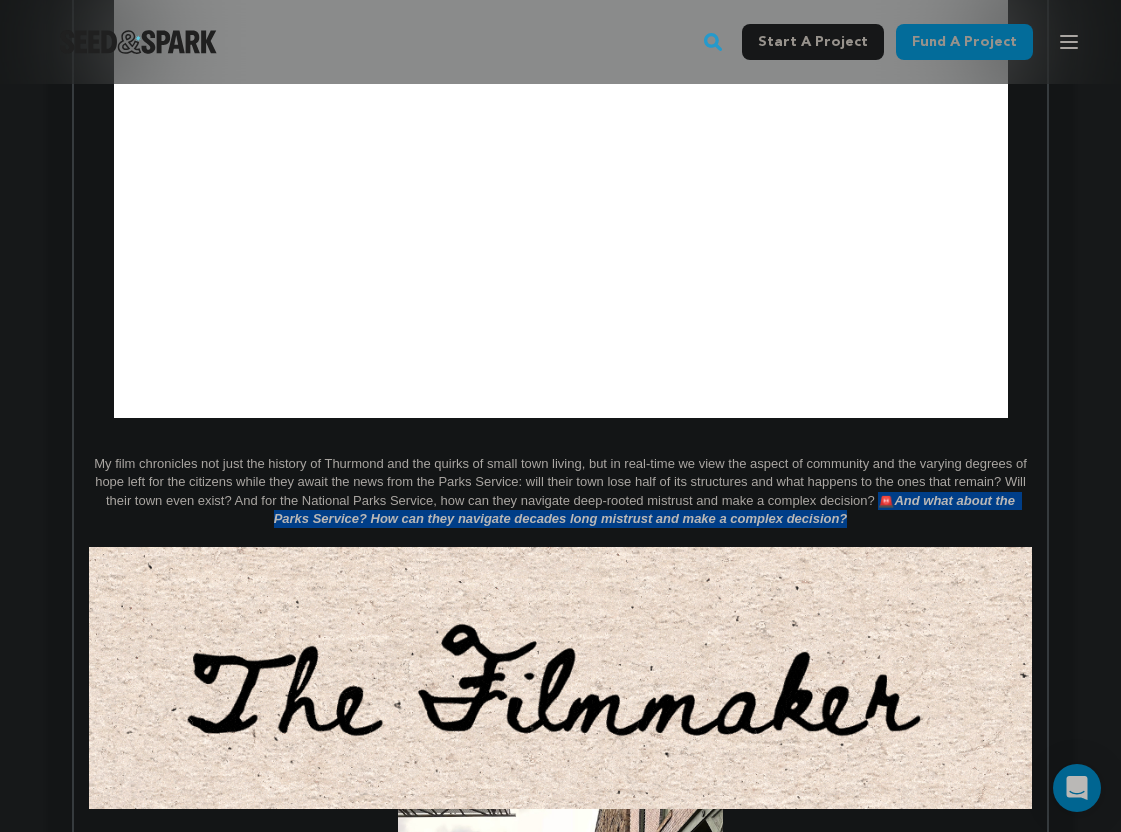 drag, startPoint x: 882, startPoint y: 492, endPoint x: 892, endPoint y: 515, distance: 25.079872 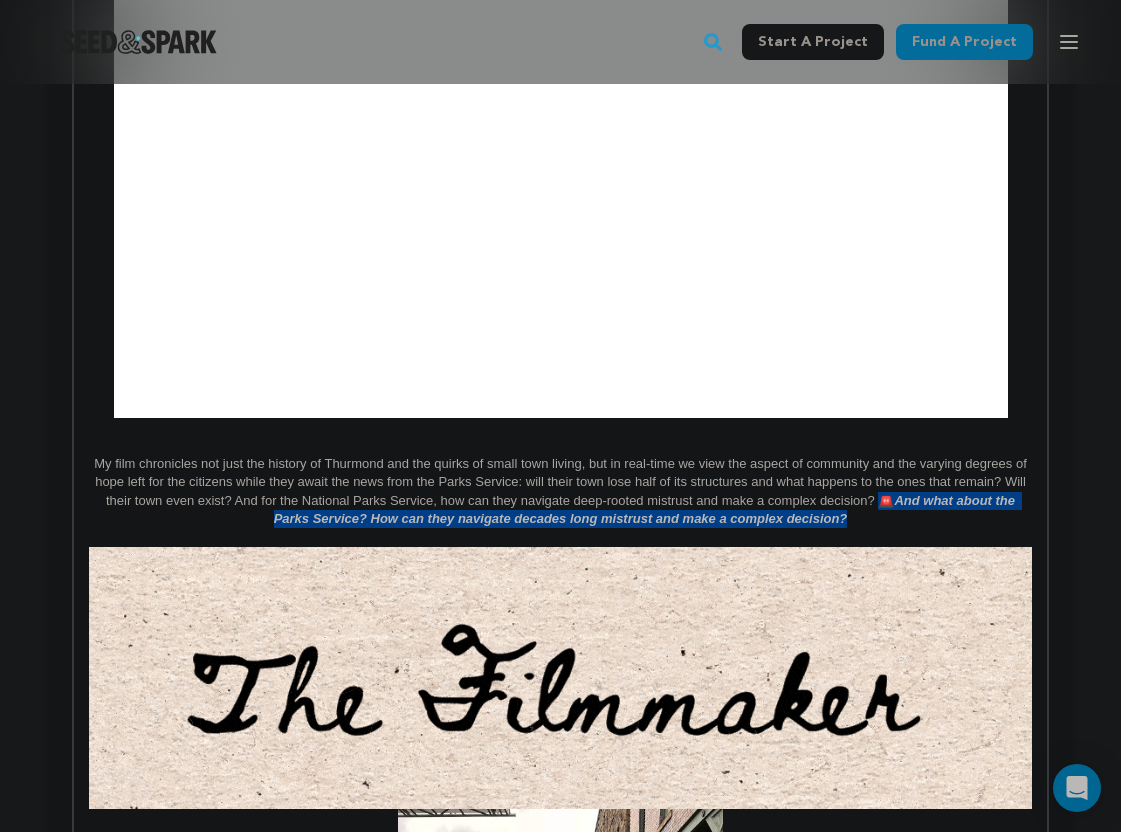 click on "My film chronicles not just the history of Thurmond and the quirks of small town living, but in real-time we view the aspect of community and the varying degrees of hope left for the citizens while they await the news from the Parks Service: will their town lose half of its structures and what happens to the ones that remain? Will their town even exist? And for the National Parks Service, how can they navigate deep-rooted mistrust and make a complex decision?  🚨  And what about the Parks Service? How can they navigate decades long mistrust and make a complex decision?" at bounding box center (560, 492) 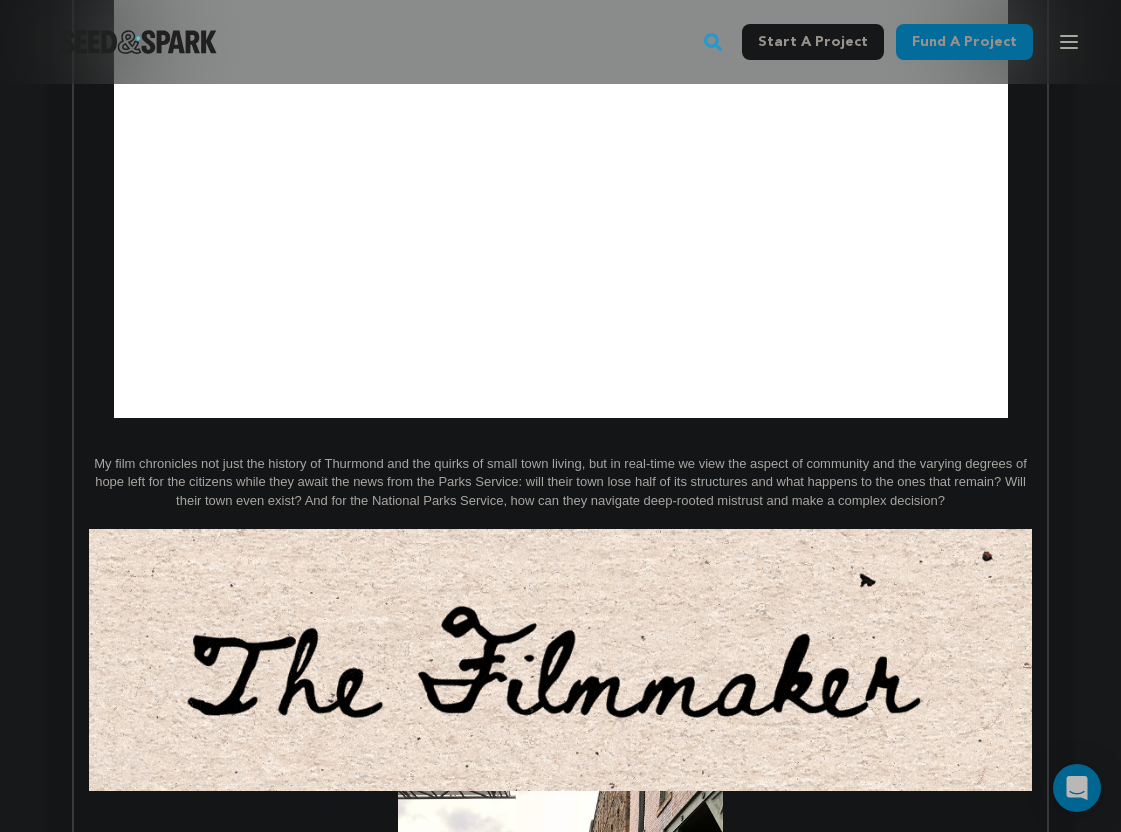 click on "My film chronicles not just the history of Thurmond and the quirks of small town living, but in real-time we view the aspect of community and the varying degrees of hope left for the citizens while they await the news from the Parks Service: will their town lose half of its structures and what happens to the ones that remain? Will their town even exist? And for the National Parks Service, how can they navigate deep-rooted mistrust and make a complex decision?" at bounding box center [560, 482] 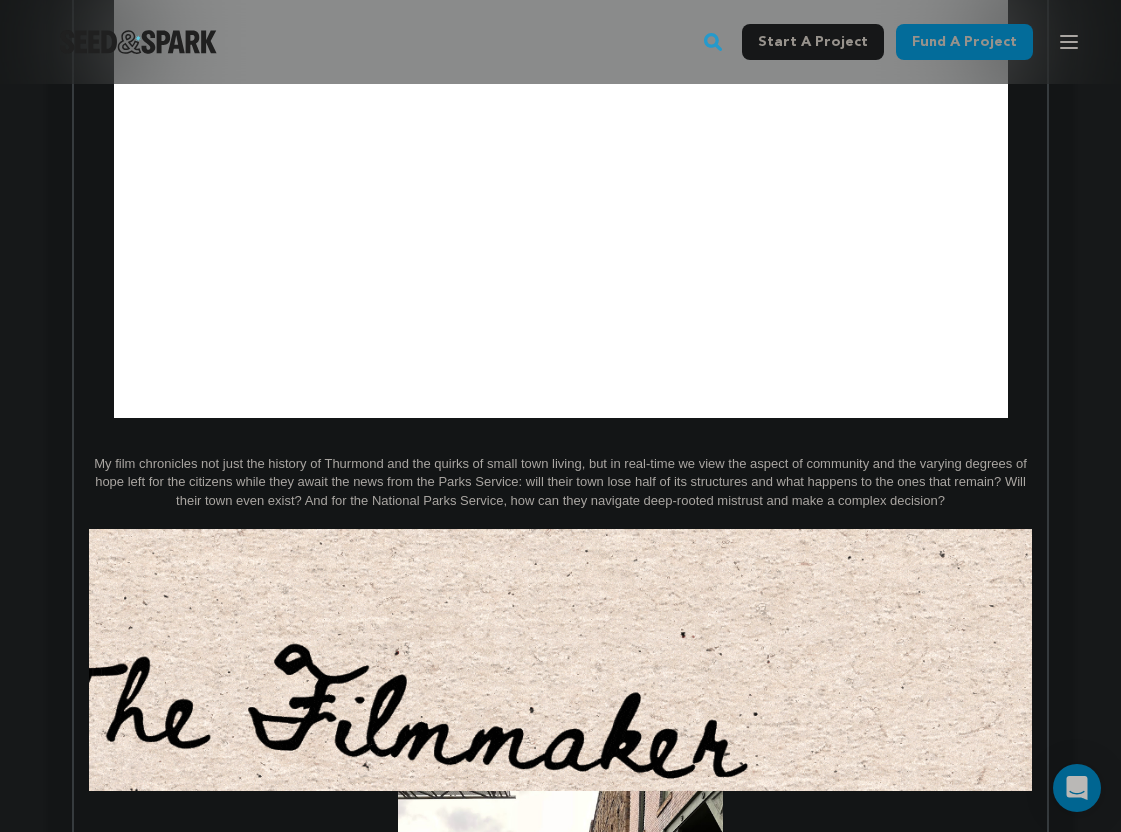 click on "My film chronicles not just the history of Thurmond and the quirks of small town living, but in real-time we view the aspect of community and the varying degrees of hope left for the citizens while they await the news from the Parks Service: will their town lose half of its structures and what happens to the ones that remain? Will their town even exist? And for the National Parks Service, how can they navigate deep-rooted mistrust and make a complex decision?" at bounding box center (560, 482) 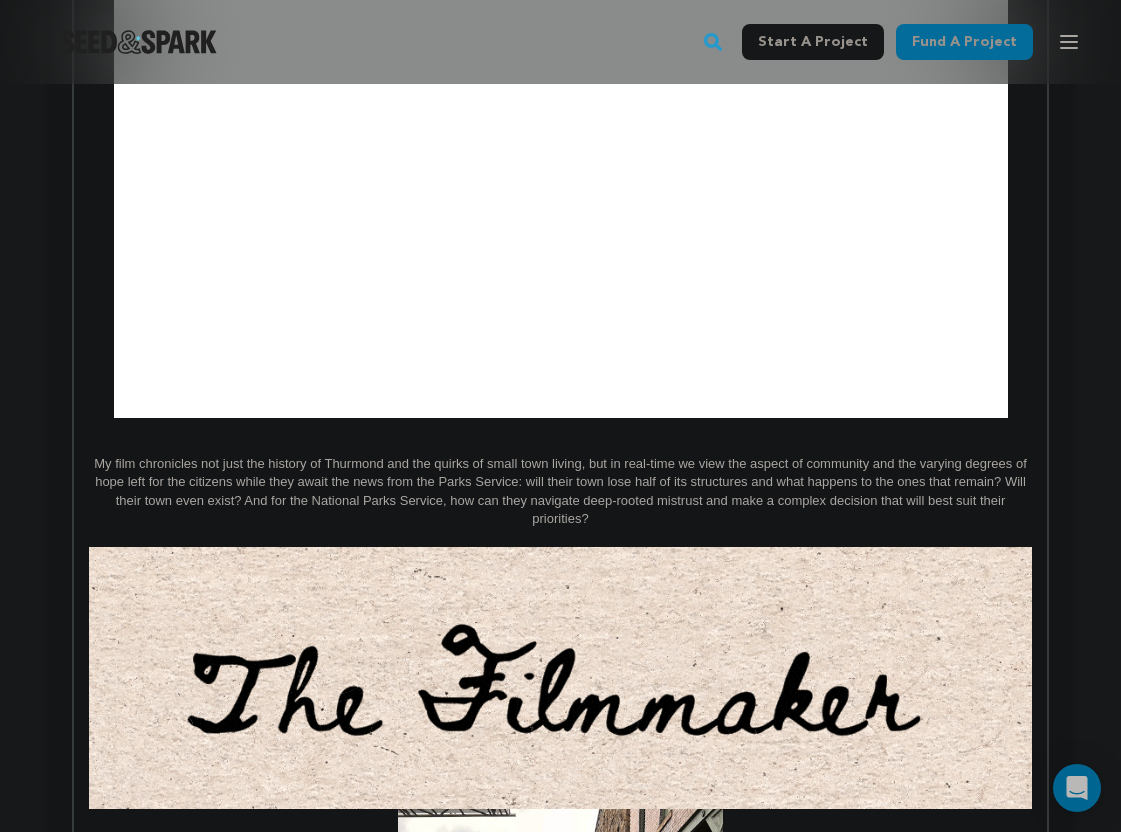 click on "My film chronicles not just the history of Thurmond and the quirks of small town living, but in real-time we view the aspect of community and the varying degrees of hope left for the citizens while they await the news from the Parks Service: will their town lose half of its structures and what happens to the ones that remain? Will their town even exist? And for the National Parks Service, how can they navigate deep-rooted mistrust and make a complex decision that will best suit their priorities?" at bounding box center [560, 492] 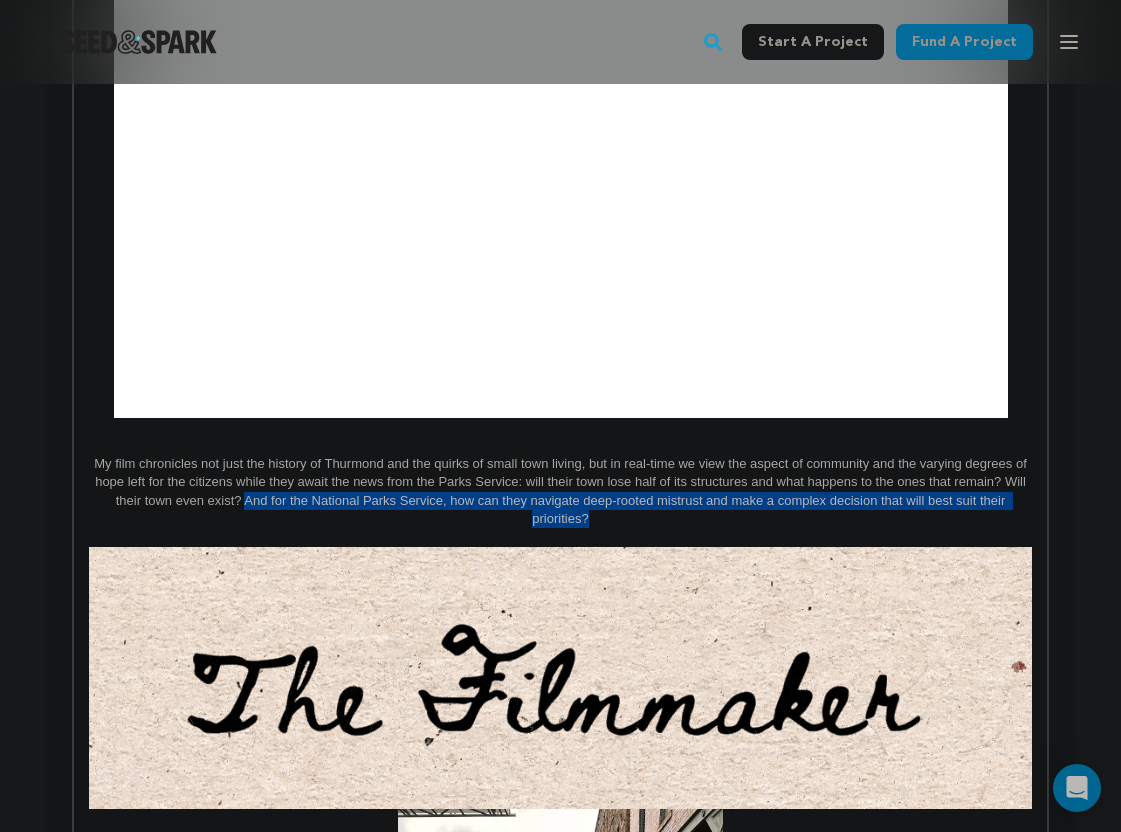 drag, startPoint x: 625, startPoint y: 508, endPoint x: 247, endPoint y: 493, distance: 378.29752 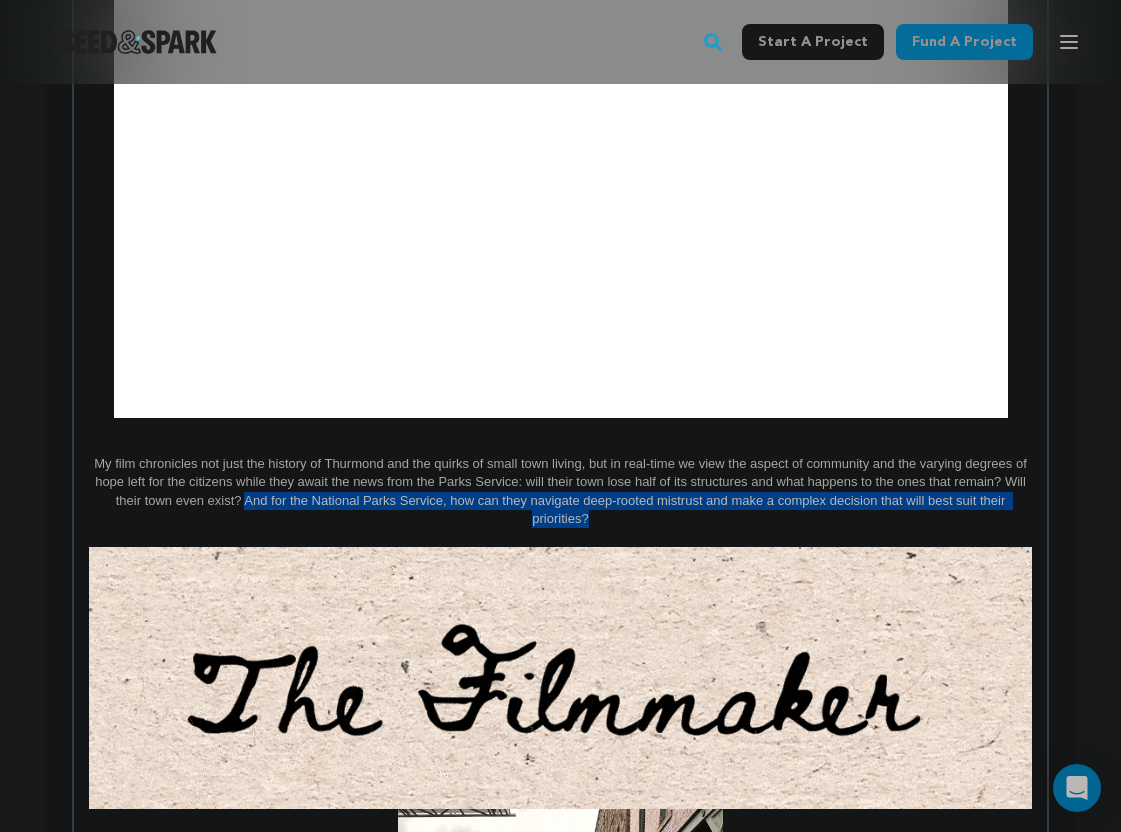 click on "My film chronicles not just the history of Thurmond and the quirks of small town living, but in real-time we view the aspect of community and the varying degrees of hope left for the citizens while they await the news from the Parks Service: will their town lose half of its structures and what happens to the ones that remain? Will their town even exist? And for the National Parks Service, how can they navigate deep-rooted mistrust and make a complex decision that will best suit their priorities?" at bounding box center (560, 492) 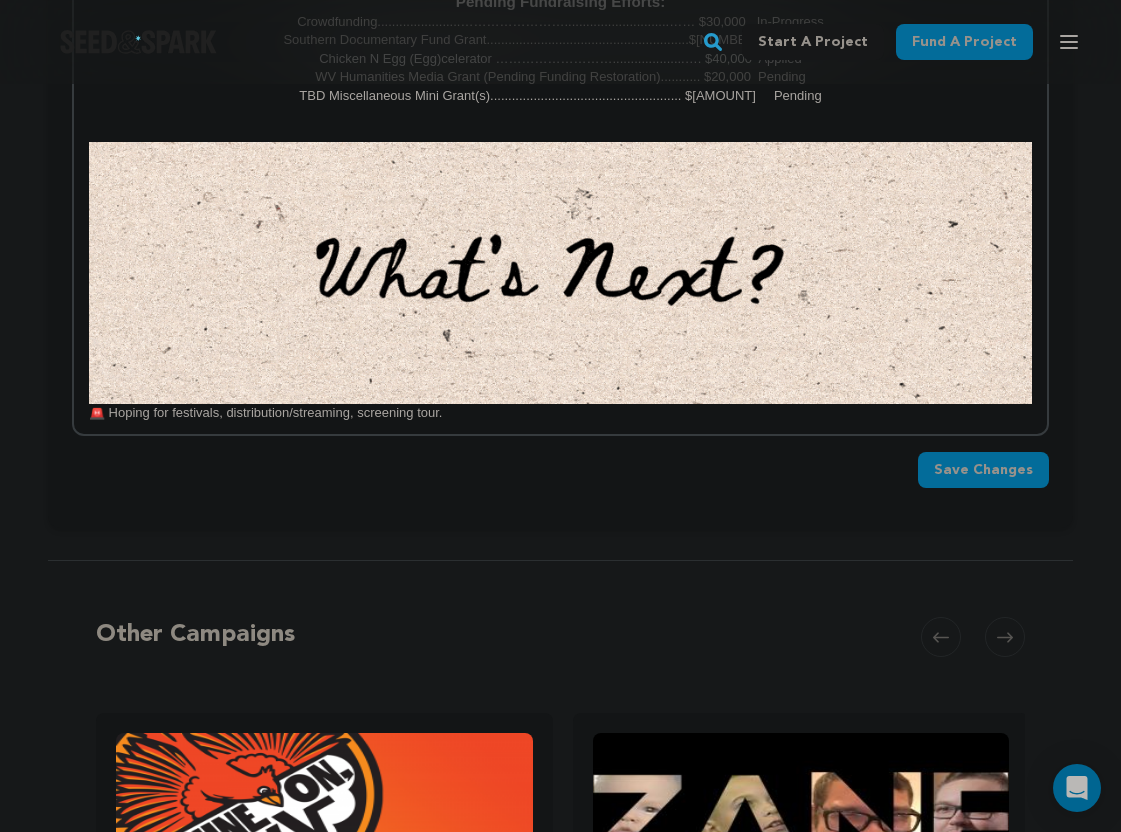 scroll, scrollTop: 4562, scrollLeft: 0, axis: vertical 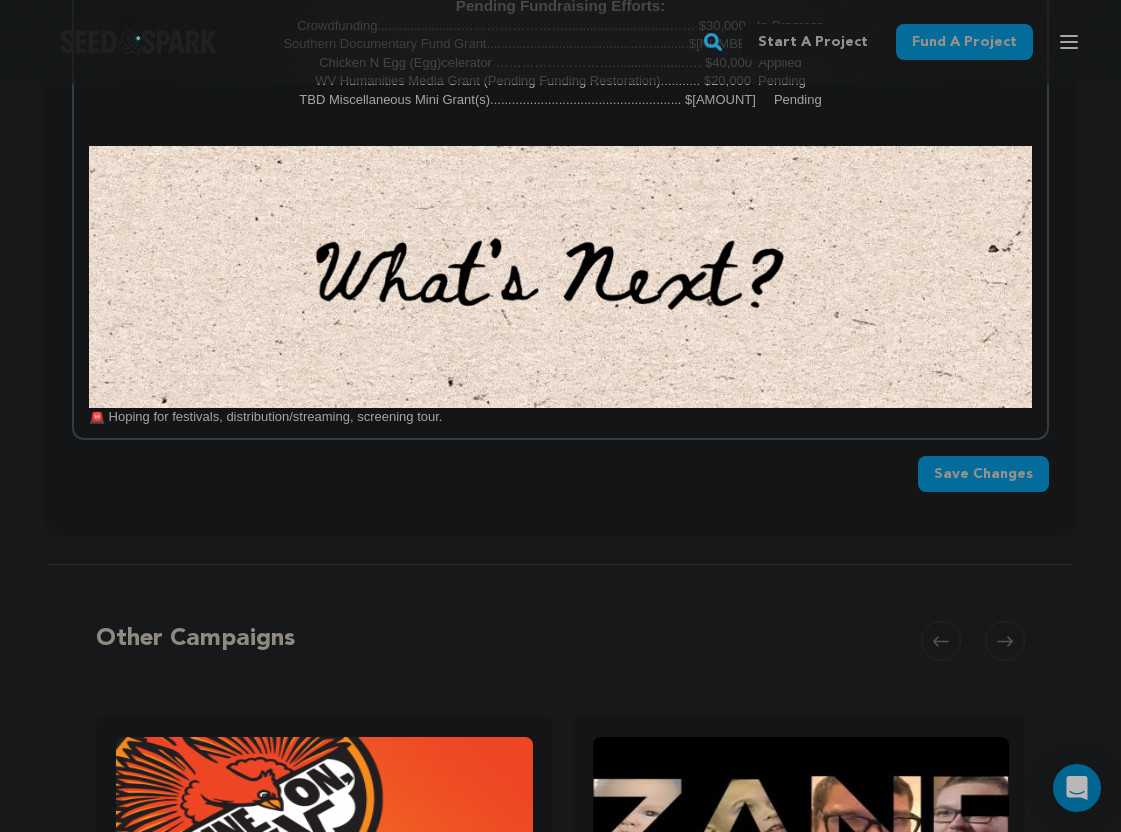 drag, startPoint x: 456, startPoint y: 414, endPoint x: 94, endPoint y: 412, distance: 362.00552 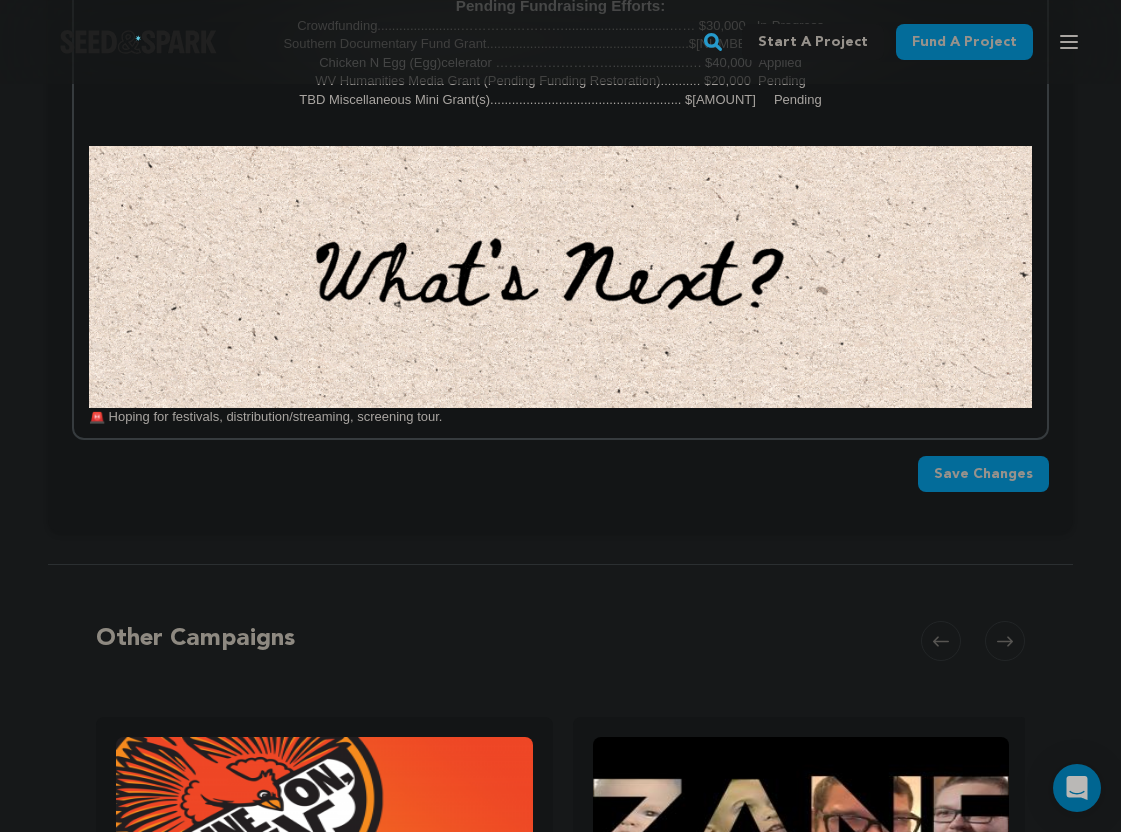 click on "🚨 Hoping for festivals, distribution/streaming, screening tour." at bounding box center (560, 417) 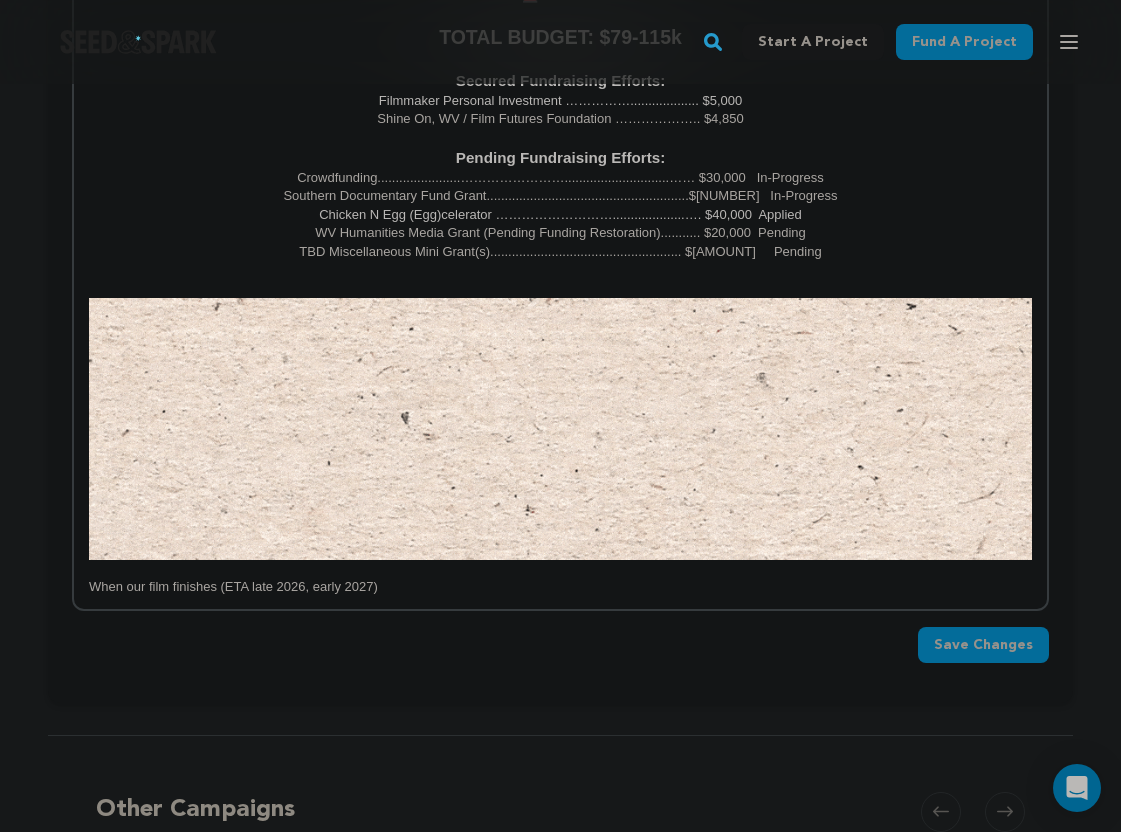 scroll, scrollTop: 4397, scrollLeft: 0, axis: vertical 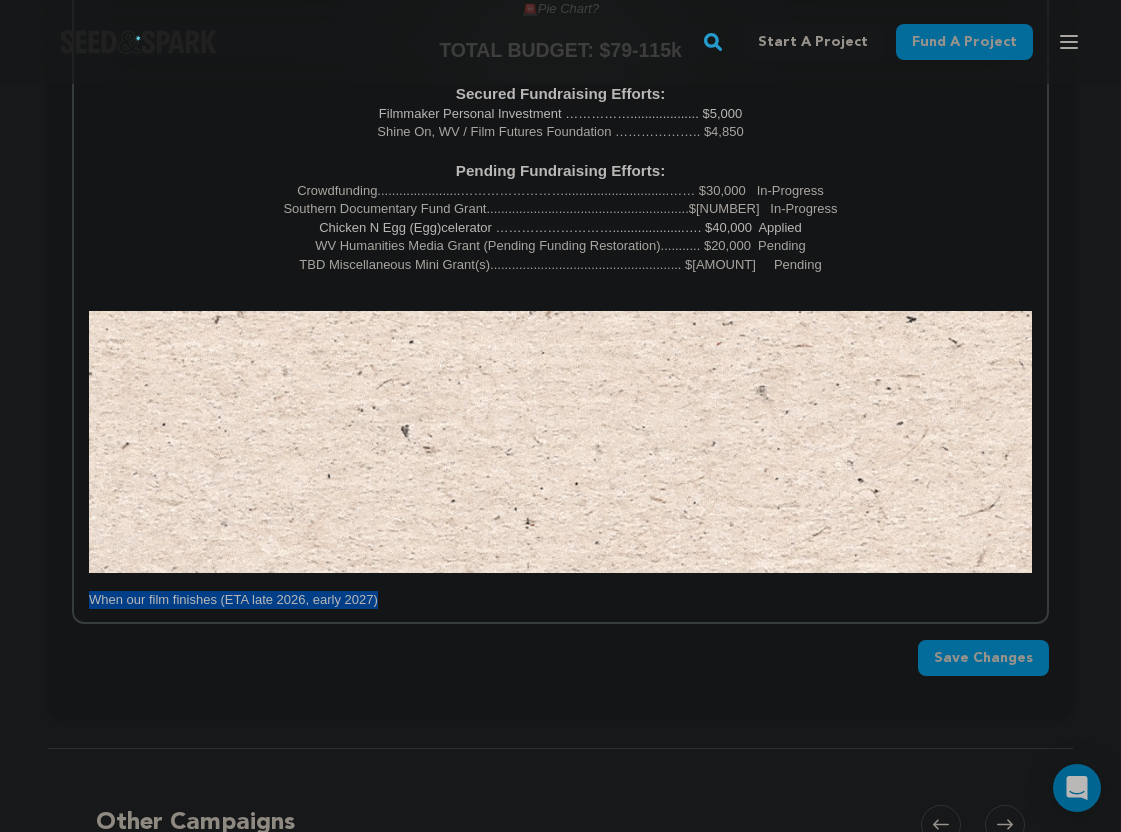 drag, startPoint x: 403, startPoint y: 591, endPoint x: 76, endPoint y: 592, distance: 327.00153 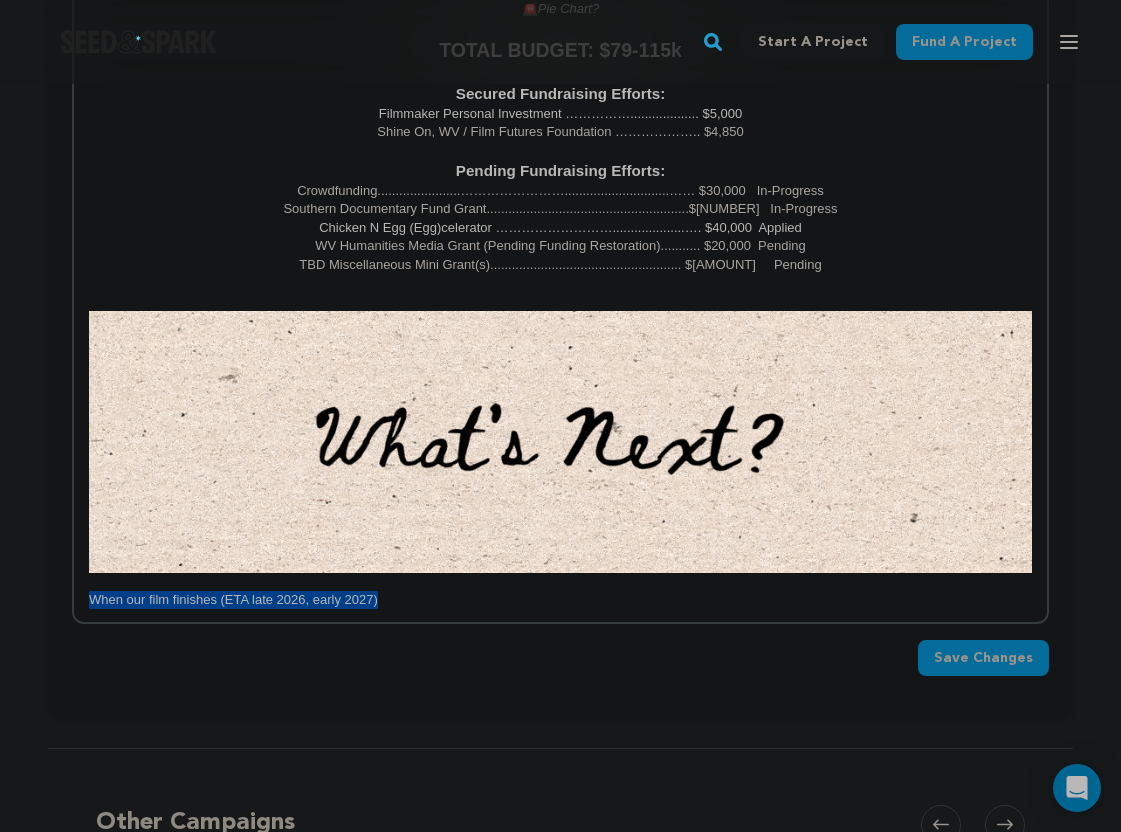 click on "Since [YEAR], more than 60% of rural counties have experienced natural population decrease - meaning more deaths than births. ( Source: USDA ) But Thurmond, WV isn't going down without a fight. A booming railroad town founded in 1903, Thurmond once housed the employees of the railroad who carted coal out of the West Virginia hills into the bigger cities.  Population decline began as early as 1930,  due to technical advancements in railroad, mines closing, and several devastating fires.  In 1968, the town was reborn  when [FIRST] [LAST] moved to Thurmond to begin the first commercial white water rafting company in West Virginia. Ten years later, through his support of lobbying and persistence, the river was named a National River. Shorten -  Presently, 80% of the town of Thurmond is owned by the National Park Service or My film hopes to investigate the following: What are the benefits of saving the structures other than the principle of it? Is it true that once you tear down history, you can’t get it back?  🚨" at bounding box center [560, -1558] 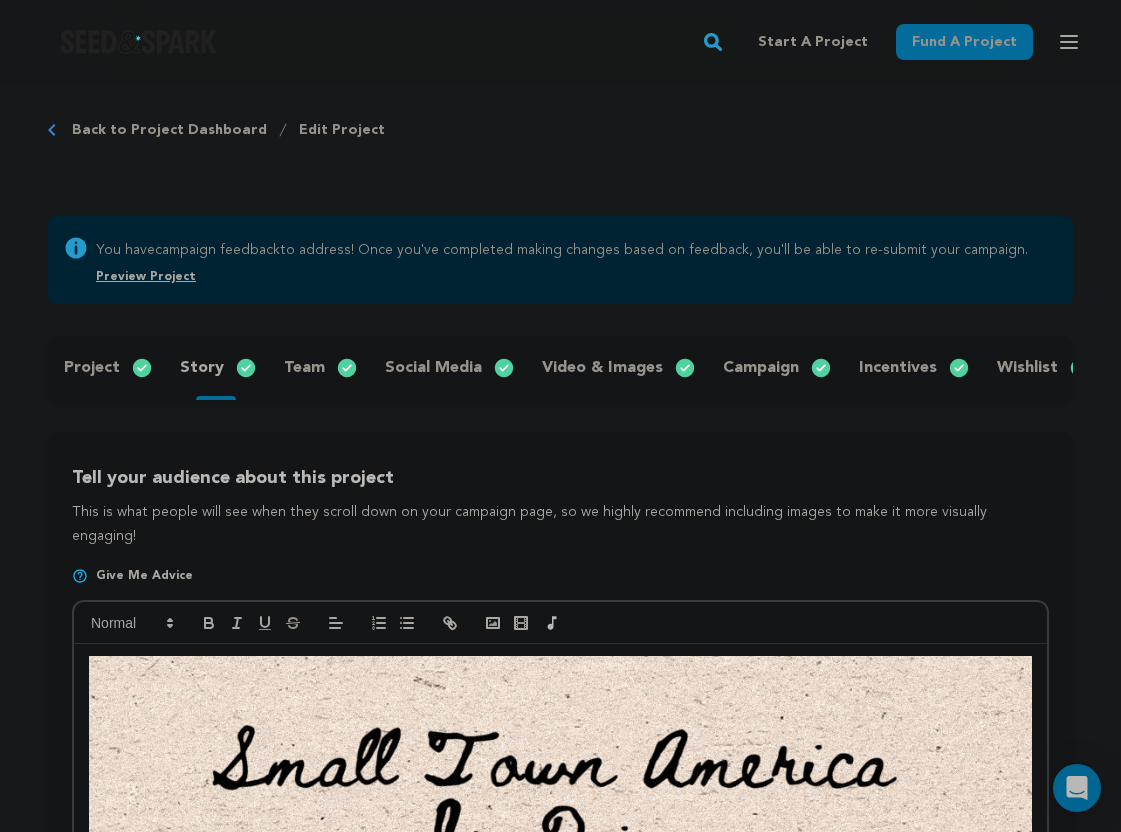 scroll, scrollTop: 0, scrollLeft: 0, axis: both 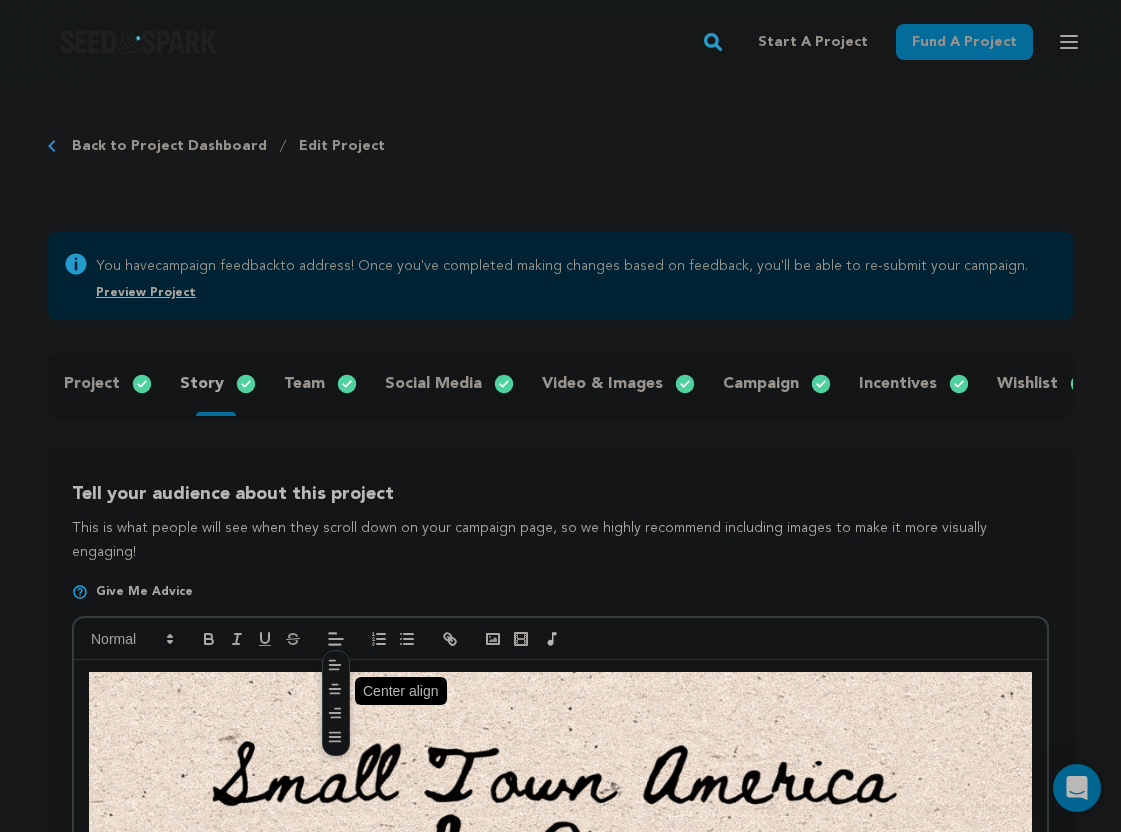 click 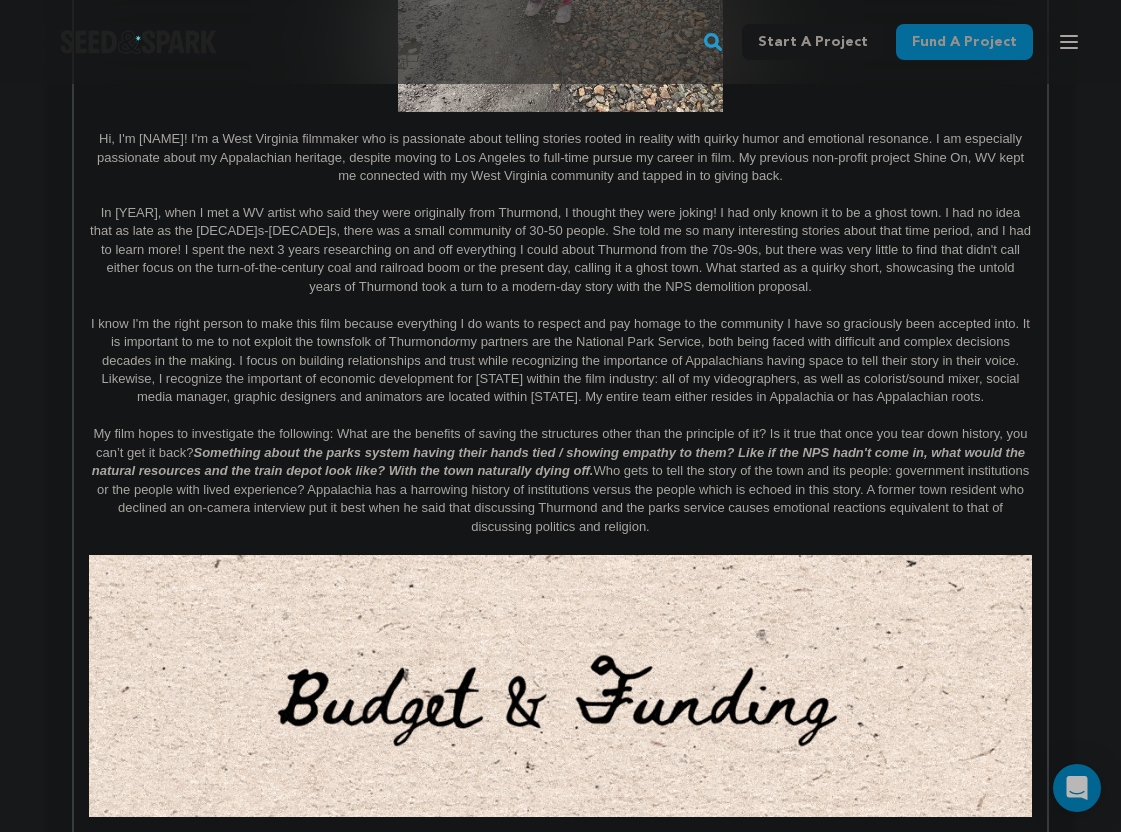 scroll, scrollTop: 4475, scrollLeft: 0, axis: vertical 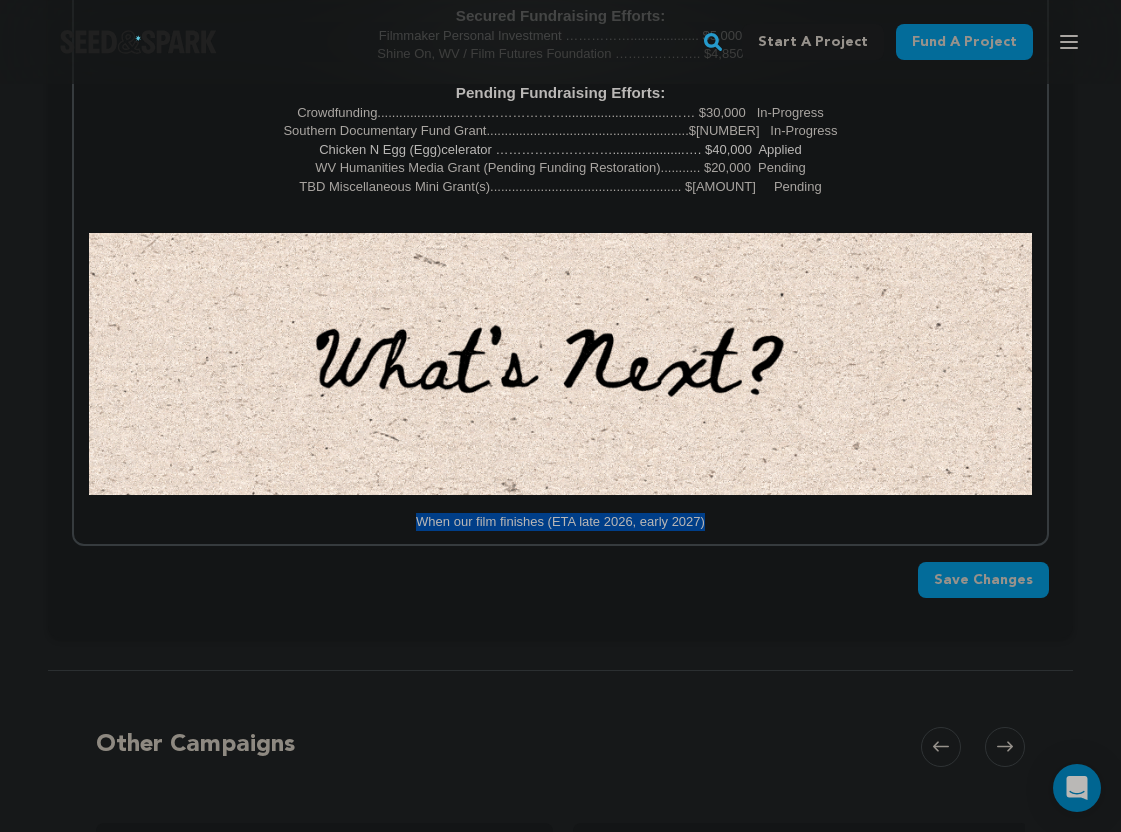 click on "When our film finishes (ETA late 2026, early 2027)" at bounding box center (560, 522) 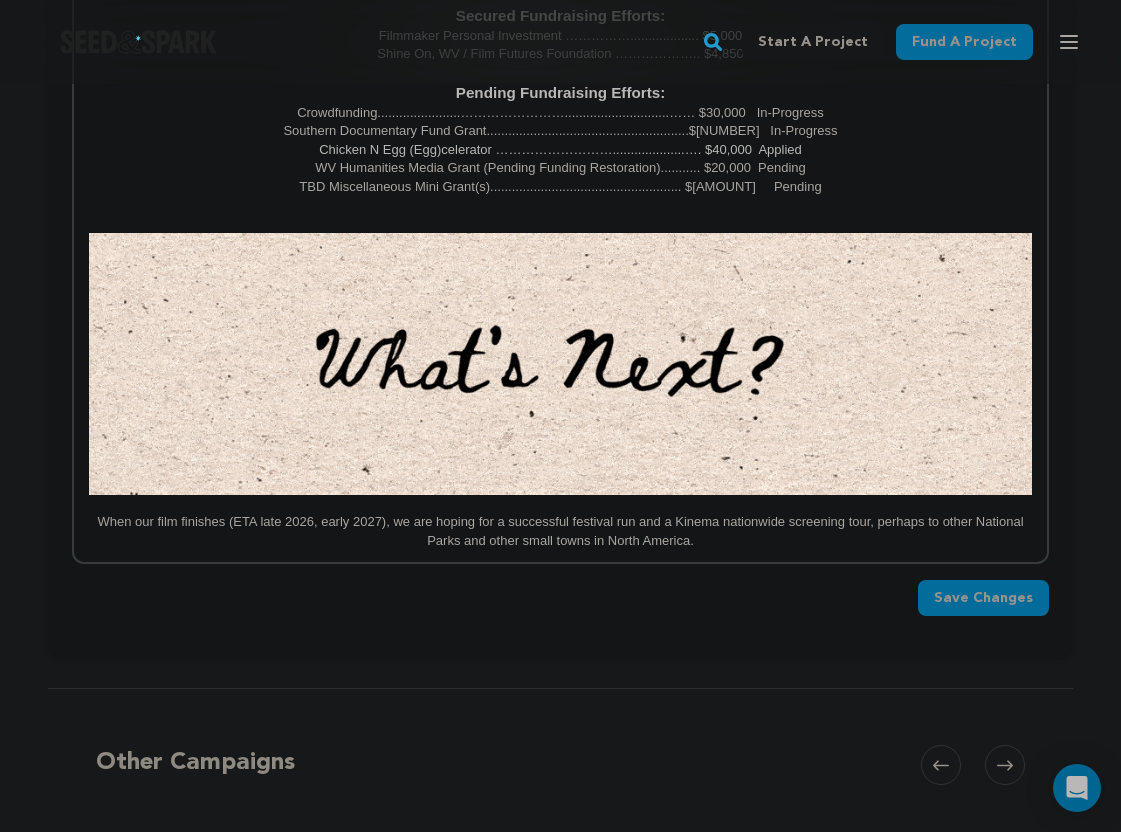 click on "When our film finishes (ETA late 2026, early 2027), we are hoping for a successful festival run and a Kinema nationwide screening tour, perhaps to other National Parks and other small towns in North America." at bounding box center (560, 531) 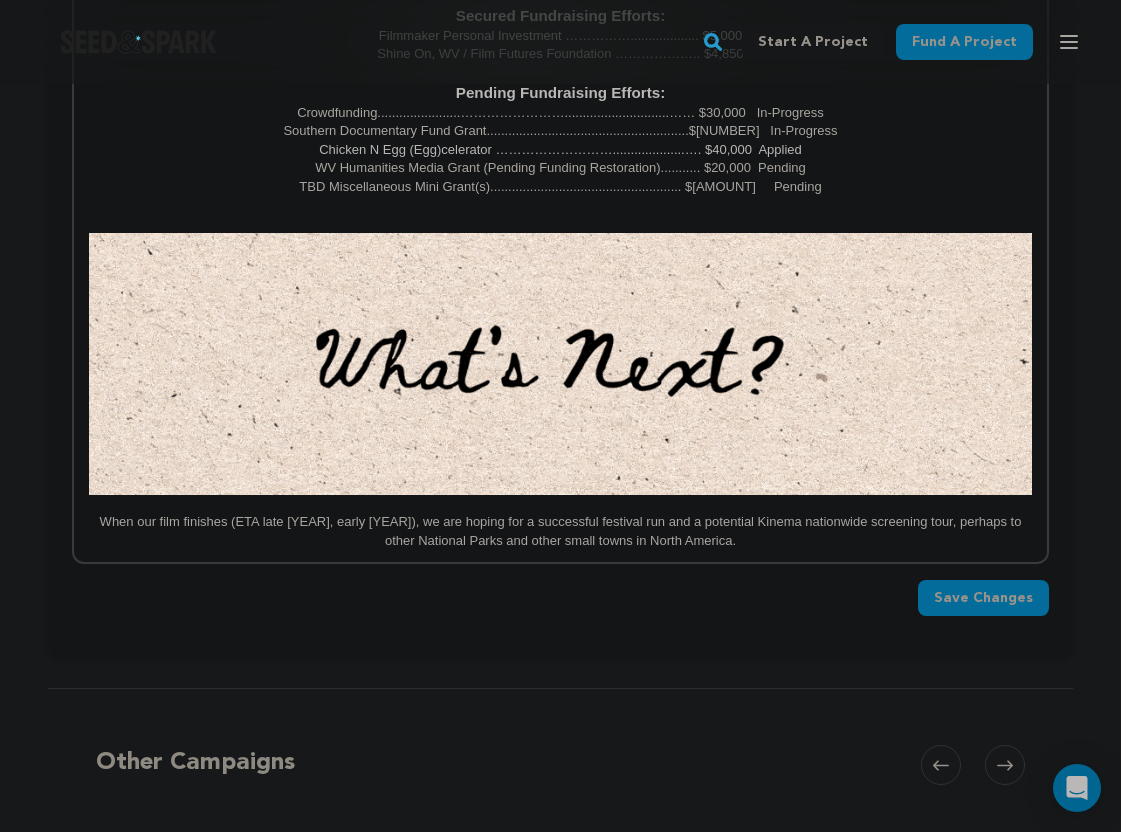click on "When our film finishes (ETA late [YEAR], early [YEAR]), we are hoping for a successful festival run and a potential Kinema nationwide screening tour, perhaps to other National Parks and other small towns in North America." at bounding box center (560, 531) 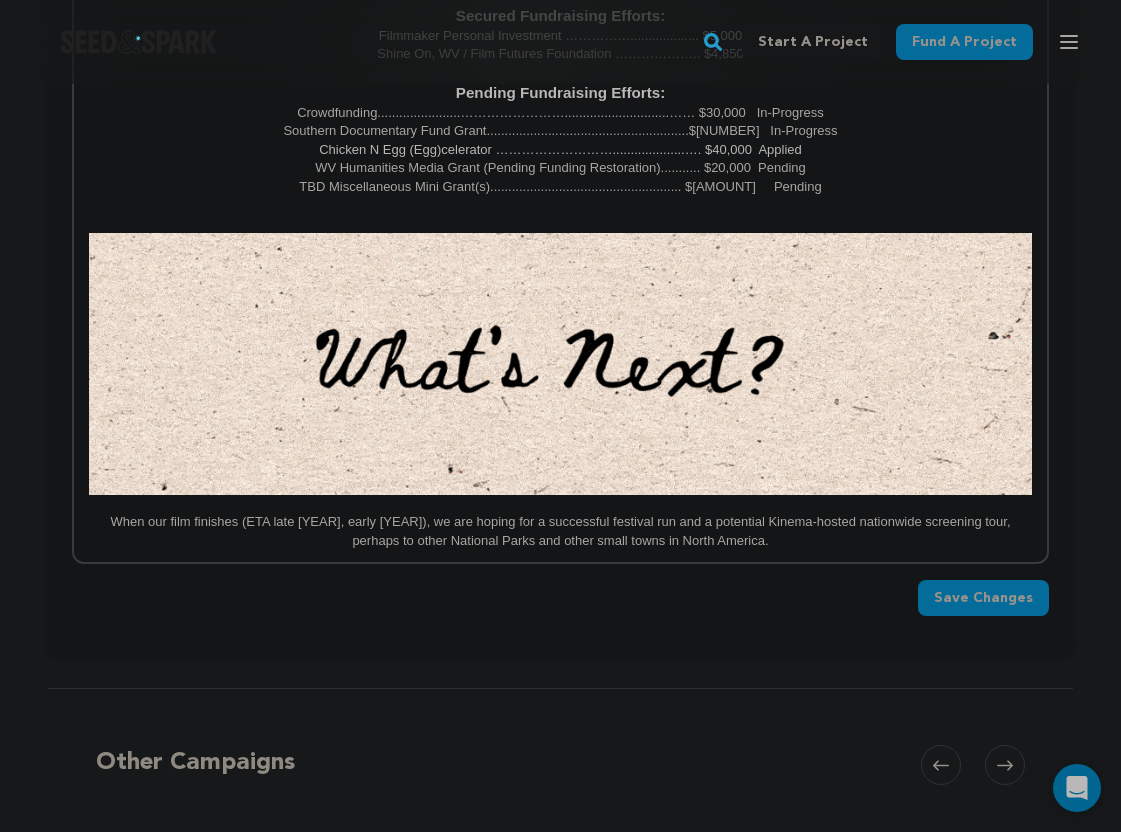 click on "When our film finishes (ETA late [YEAR], early [YEAR]), we are hoping for a successful festival run and a potential Kinema-hosted nationwide screening tour, perhaps to other National Parks and other small towns in North America." at bounding box center [560, 531] 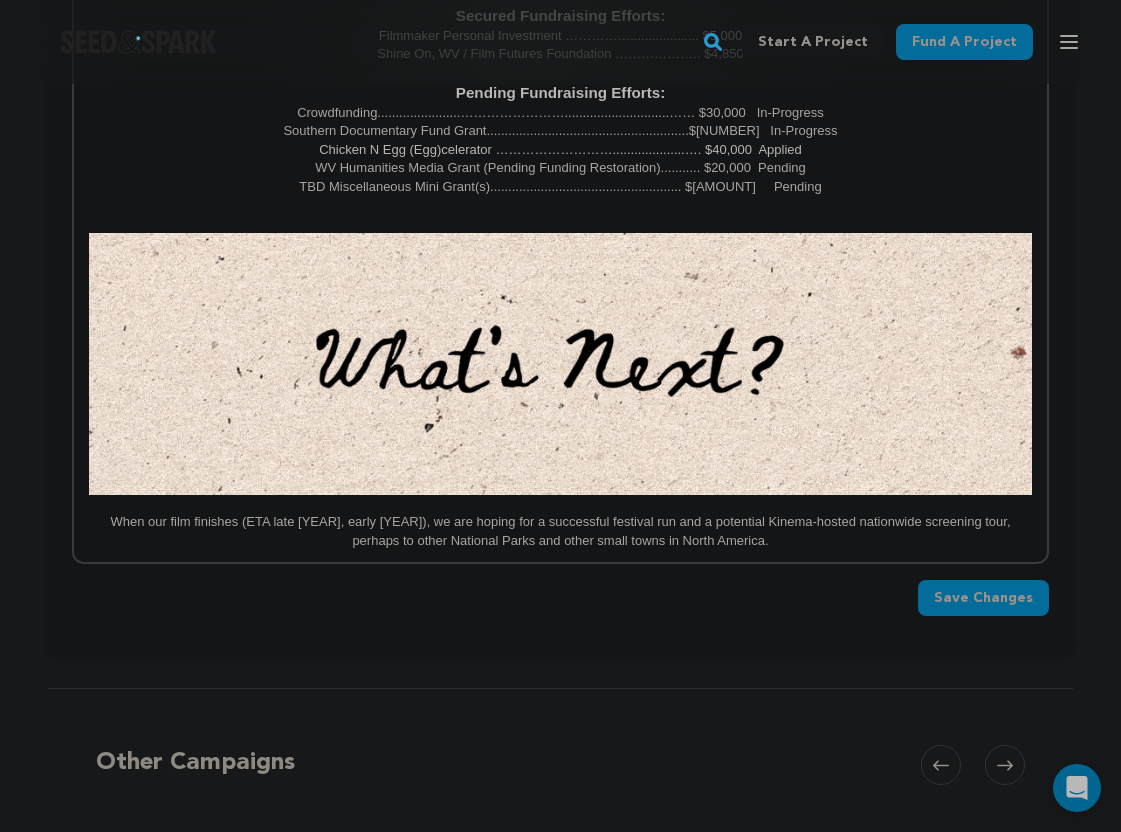 click on "When our film finishes (ETA late [YEAR], early [YEAR]), we are hoping for a successful festival run and a potential Kinema-hosted nationwide screening tour, perhaps to other National Parks and other small towns in North America." at bounding box center (560, 531) 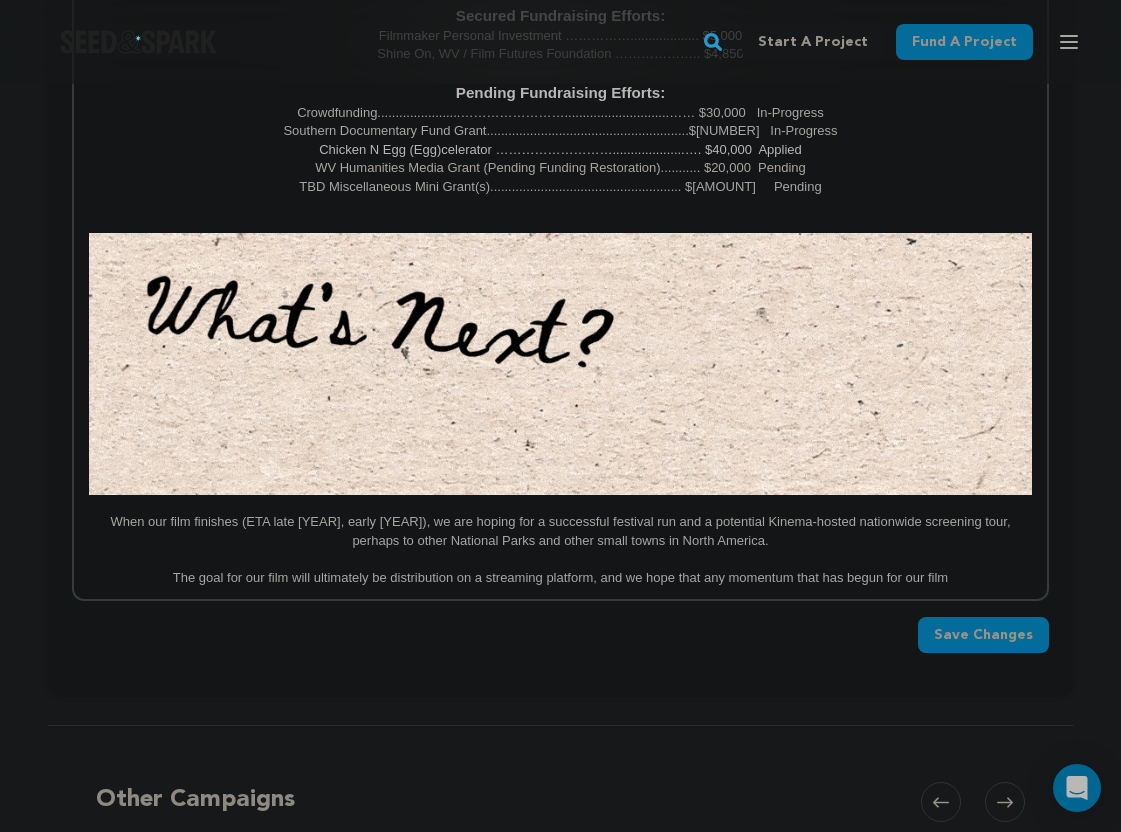 drag, startPoint x: 862, startPoint y: 578, endPoint x: 970, endPoint y: 572, distance: 108.16654 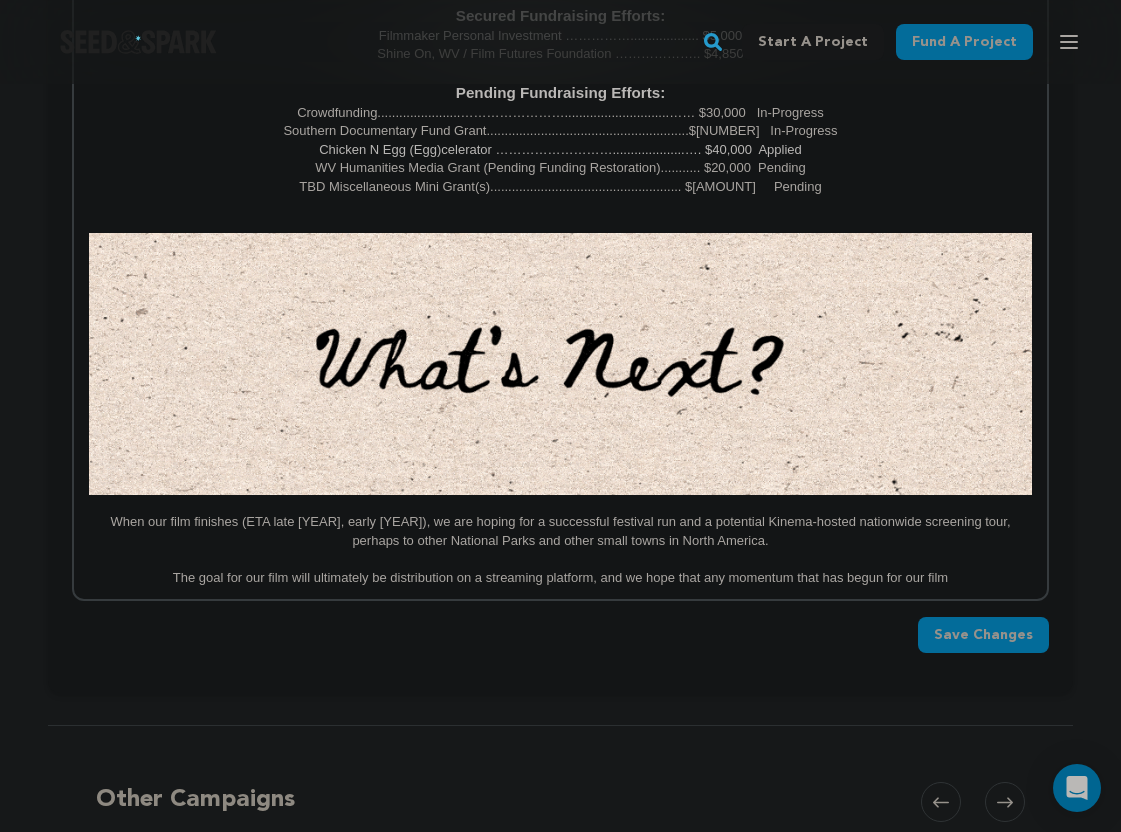 click on "The goal for our film will ultimately be distribution on a streaming platform, and we hope that any momentum that has begun for our film" at bounding box center (560, 578) 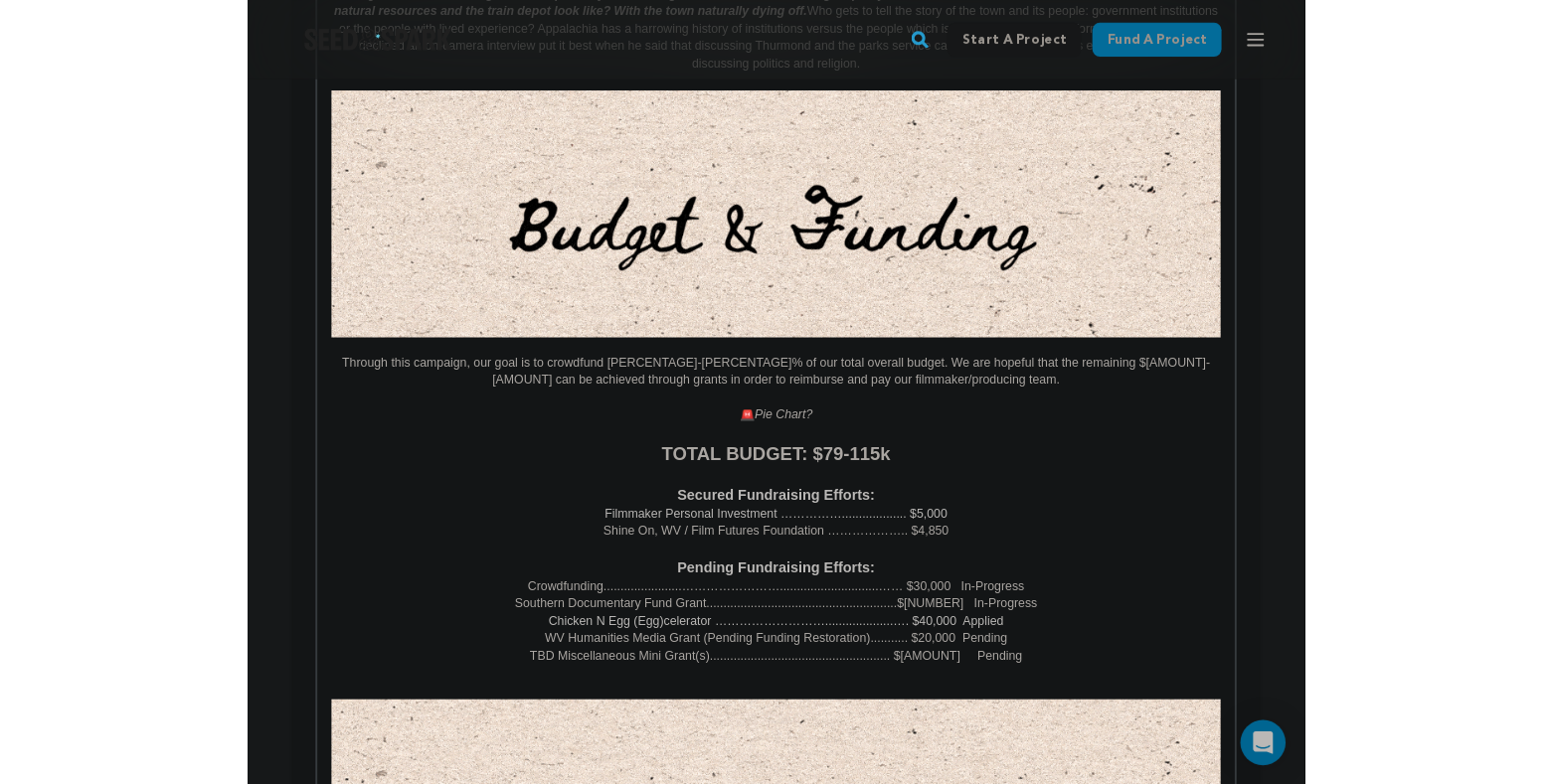 scroll, scrollTop: 3890, scrollLeft: 0, axis: vertical 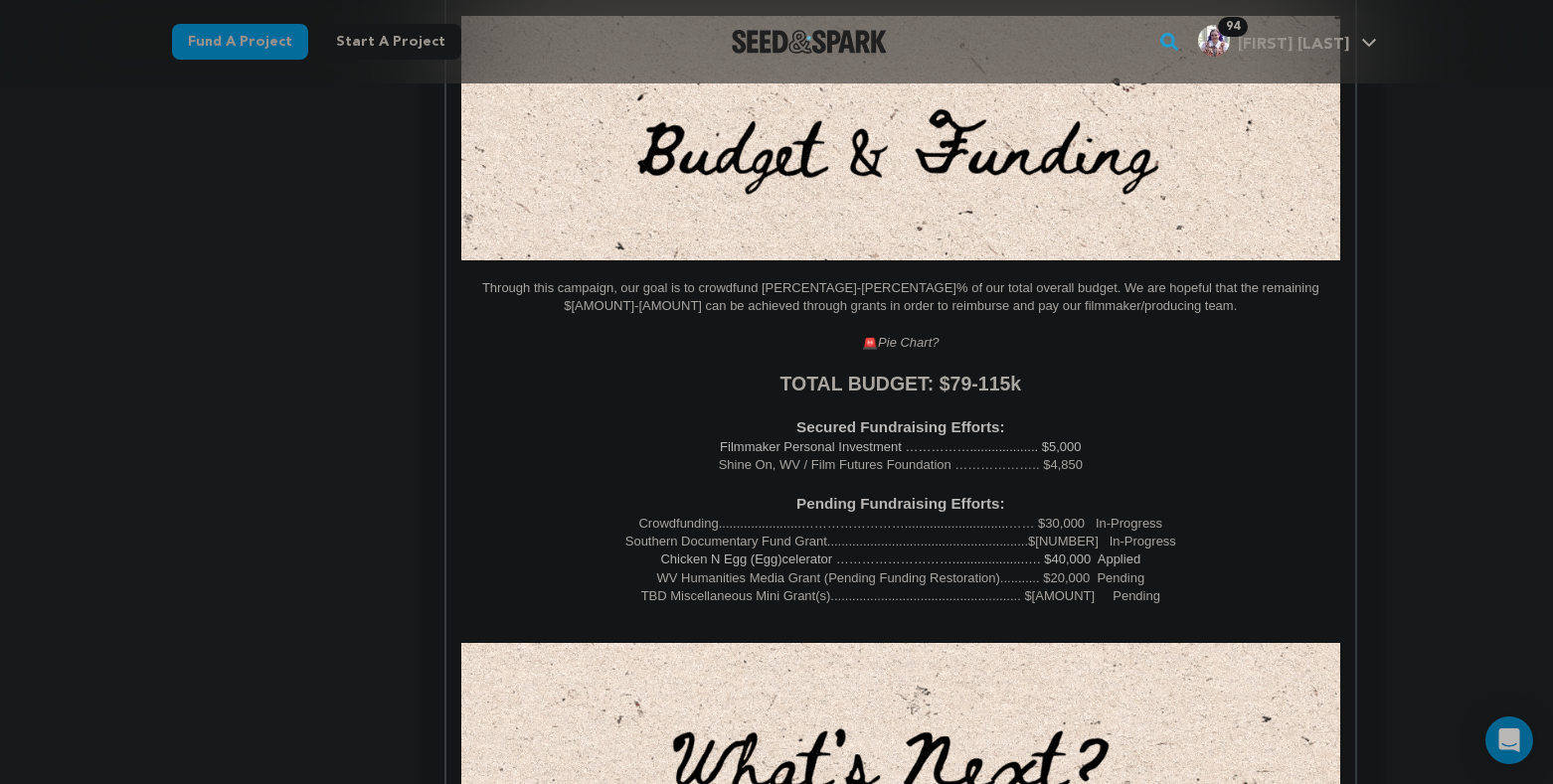 click on "WV Humanities Media Grant (Pending Funding Restoration)........... $20,000  Pending" at bounding box center [901, 578] 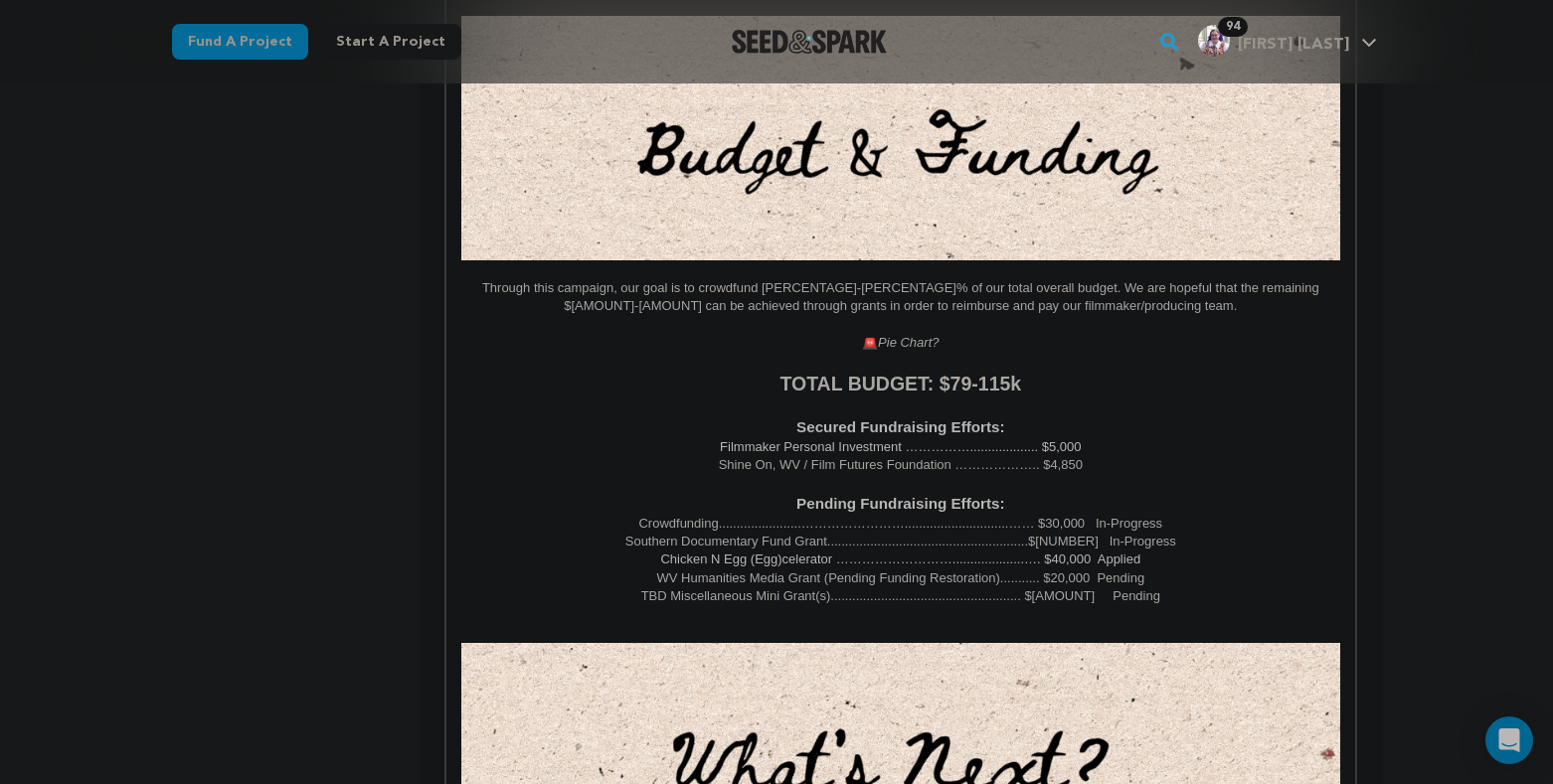 click on "TBD Miscellaneous Mini Grant(s)..................................................... $[AMOUNT]     Pending" at bounding box center (901, 596) 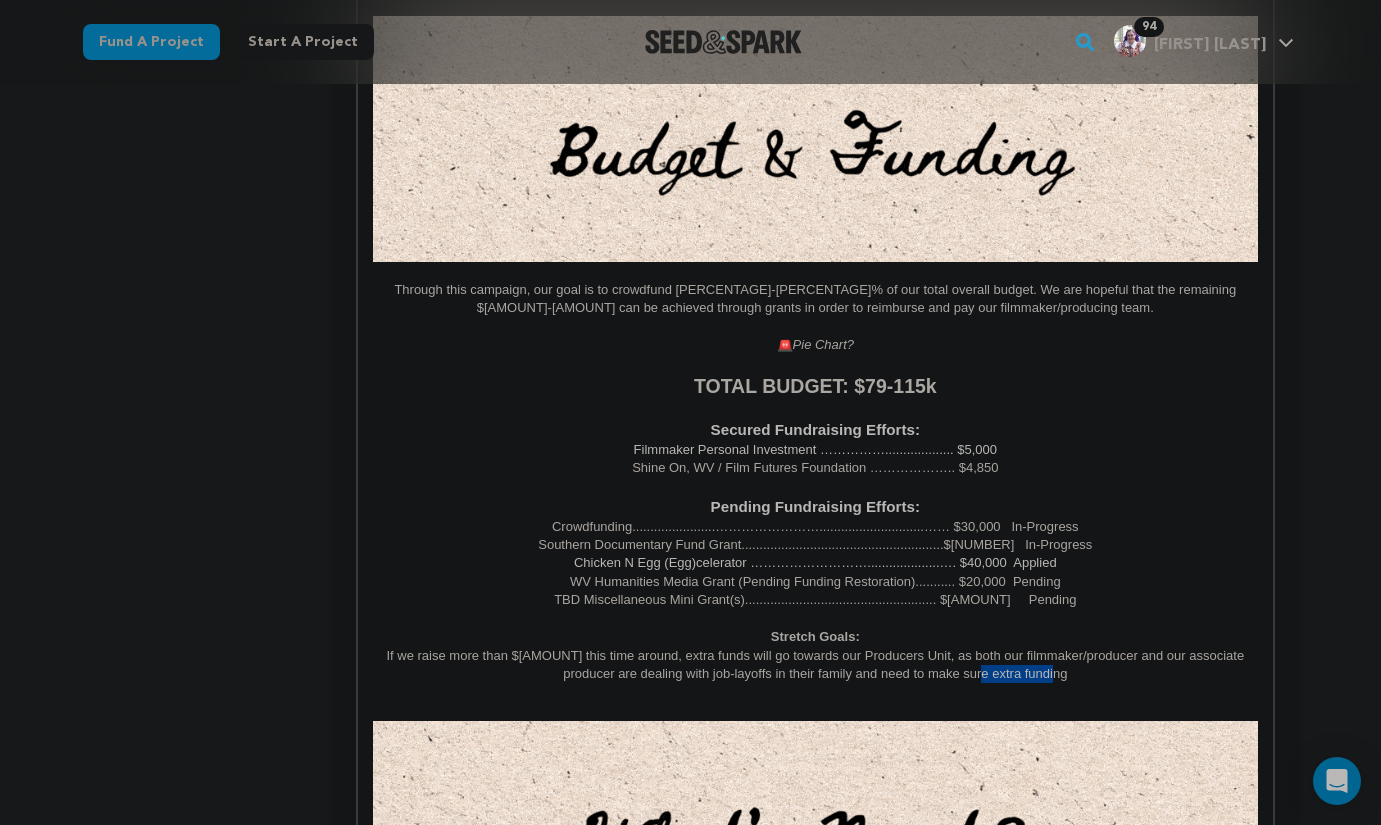 drag, startPoint x: 1048, startPoint y: 672, endPoint x: 991, endPoint y: 672, distance: 57 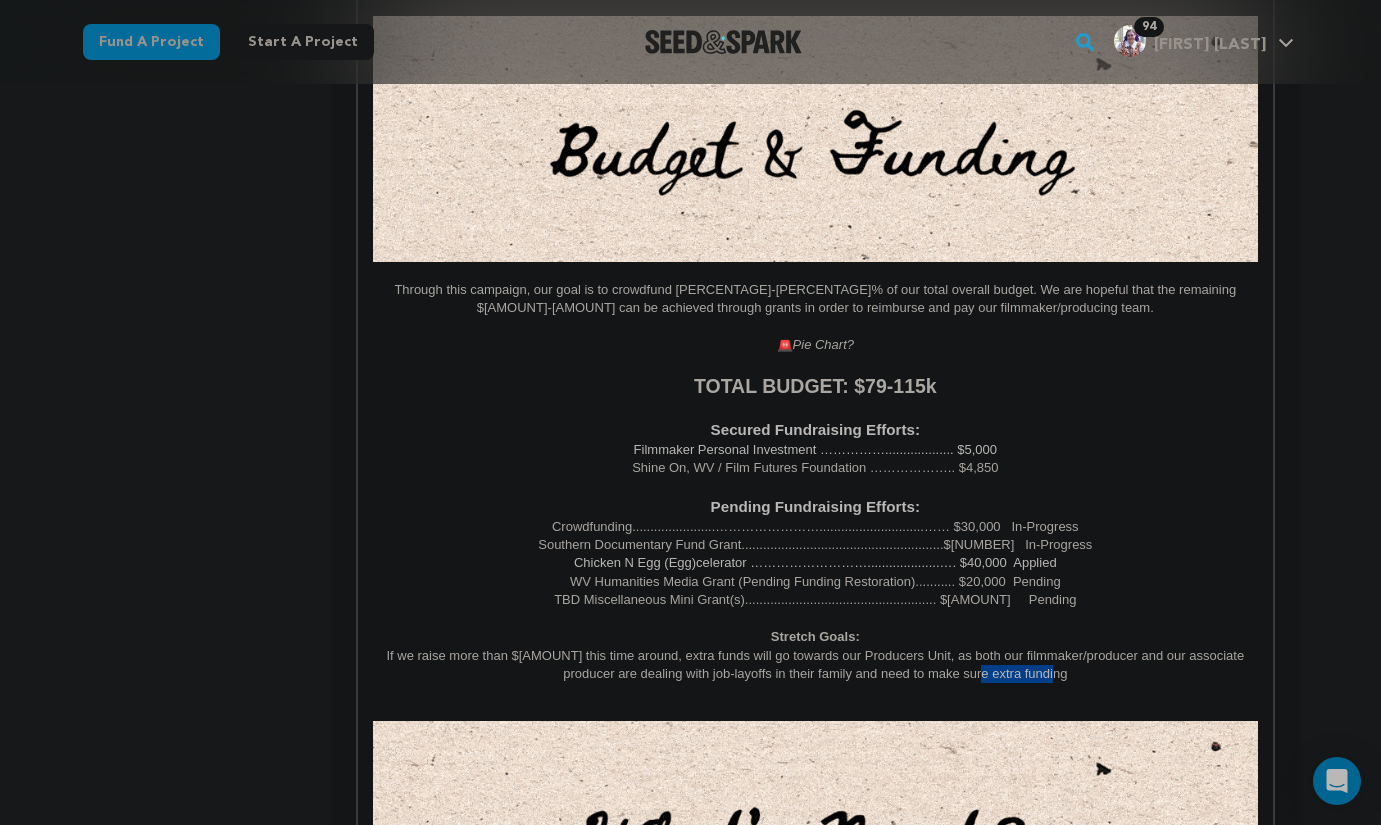 click on "If we raise more than $[AMOUNT] this time around, extra funds will go towards our Producers Unit, as both our filmmaker/producer and our associate producer are dealing with job-layoffs in their family and need to make sure extra funding" at bounding box center (815, 665) 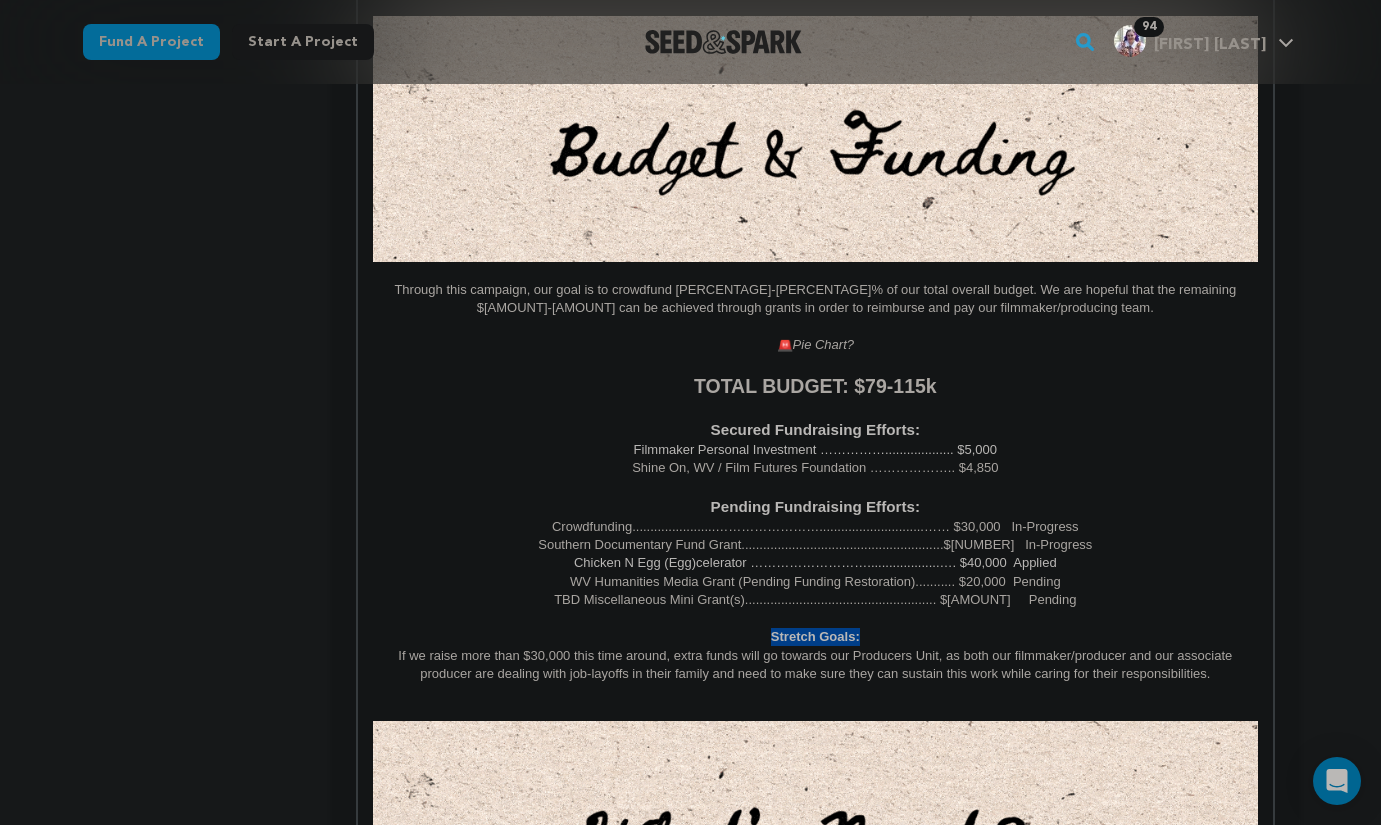 drag, startPoint x: 963, startPoint y: 640, endPoint x: 725, endPoint y: 631, distance: 238.1701 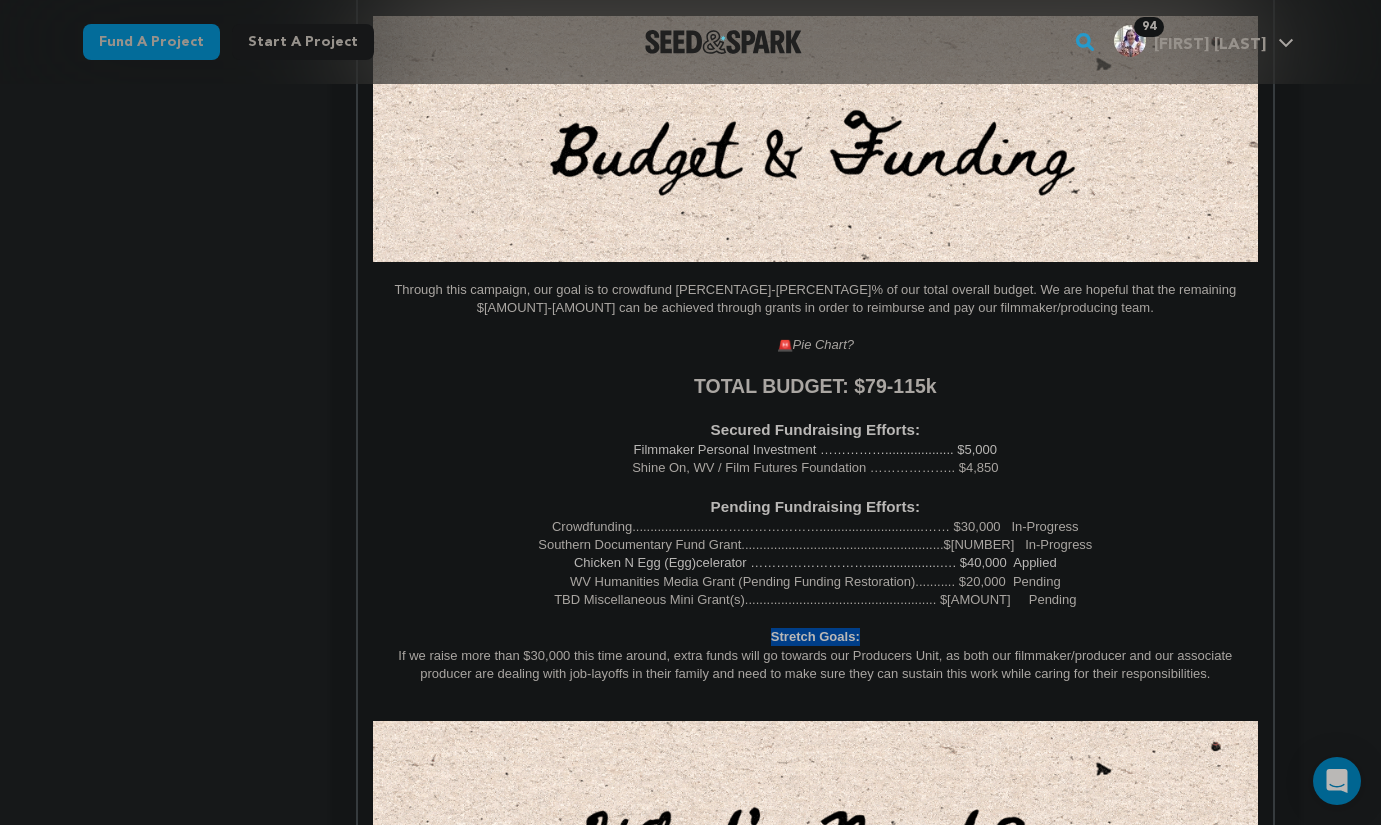 click on "Stretch Goals:" at bounding box center [815, 637] 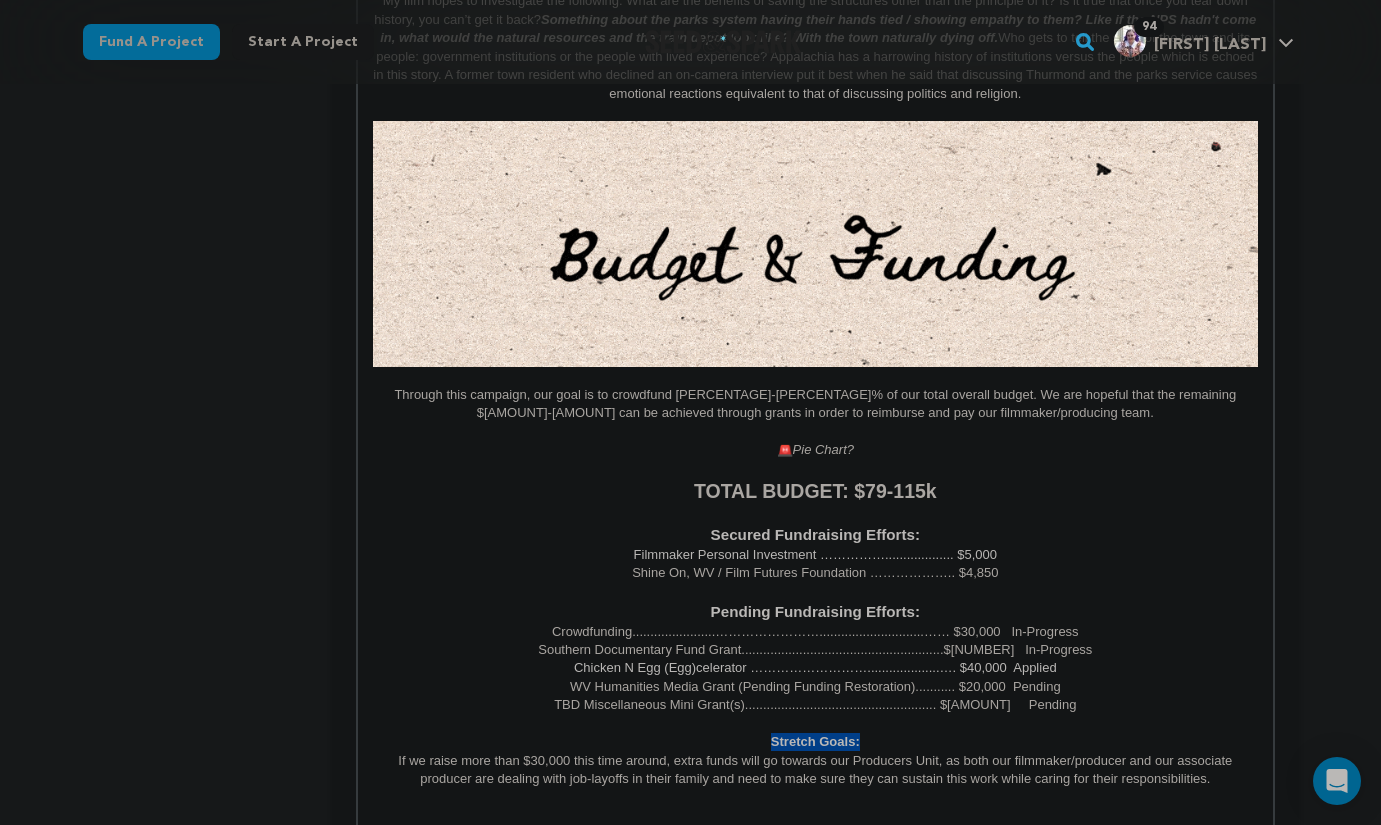 scroll, scrollTop: 3773, scrollLeft: 0, axis: vertical 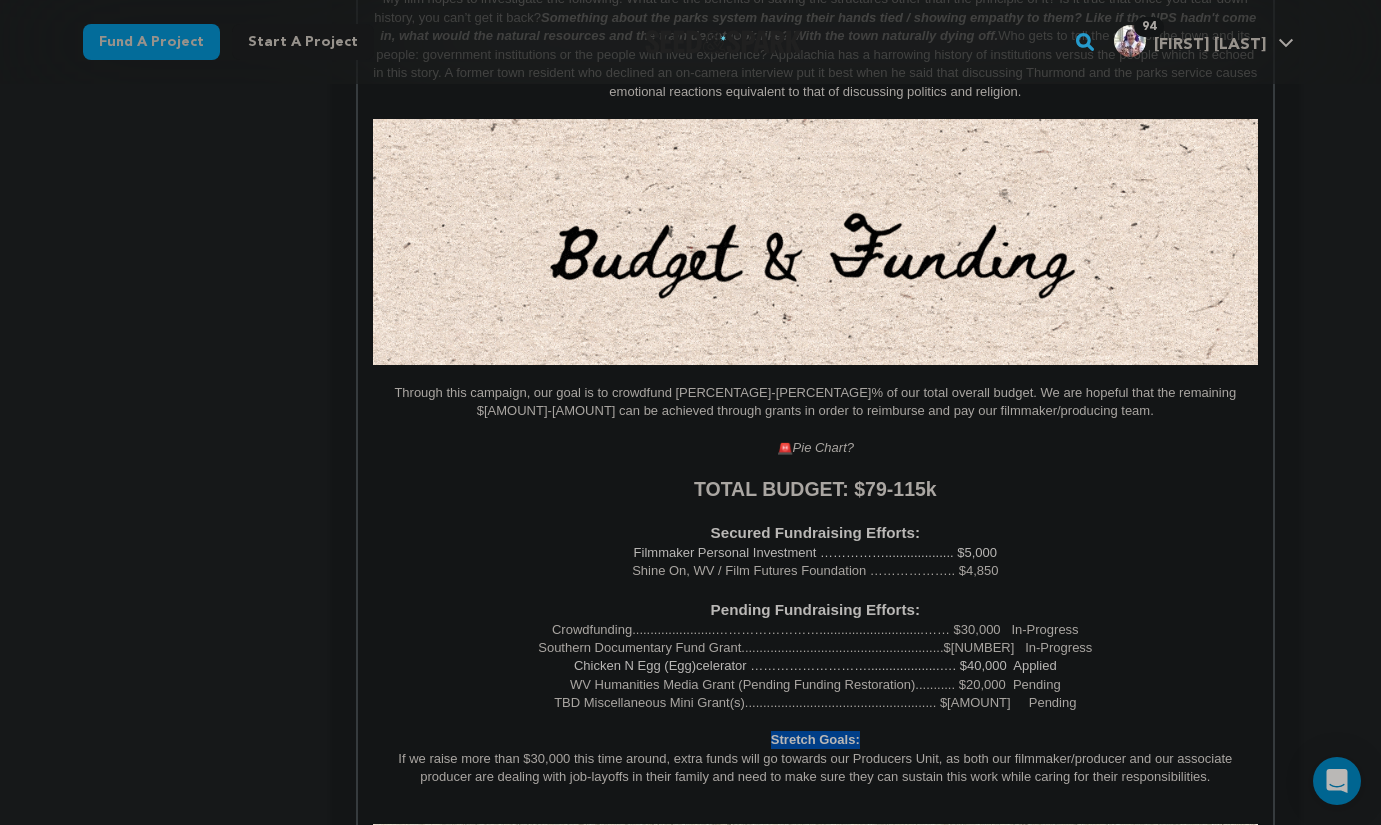 click on "Stretch Goals:" at bounding box center [815, 740] 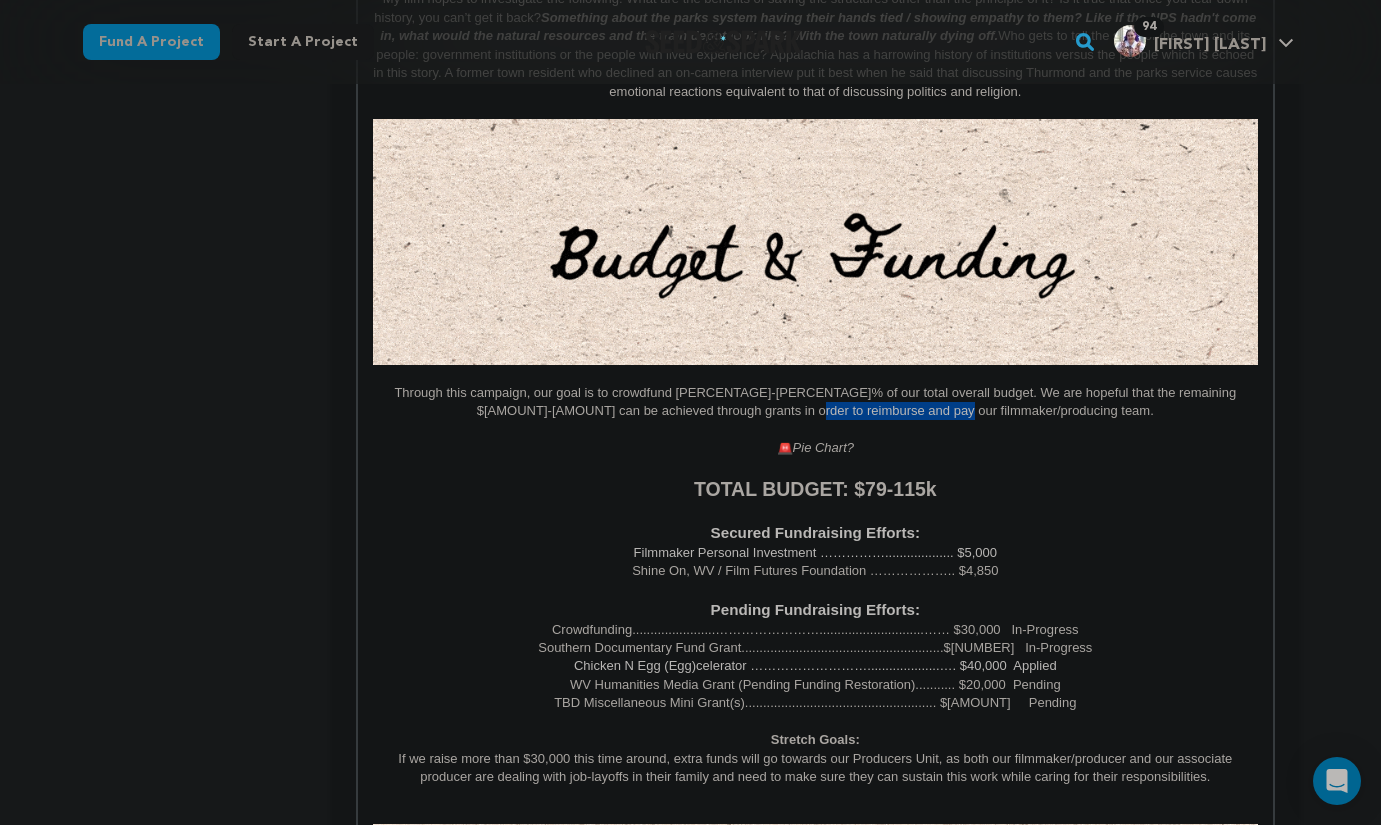 drag, startPoint x: 1015, startPoint y: 409, endPoint x: 857, endPoint y: 414, distance: 158.0791 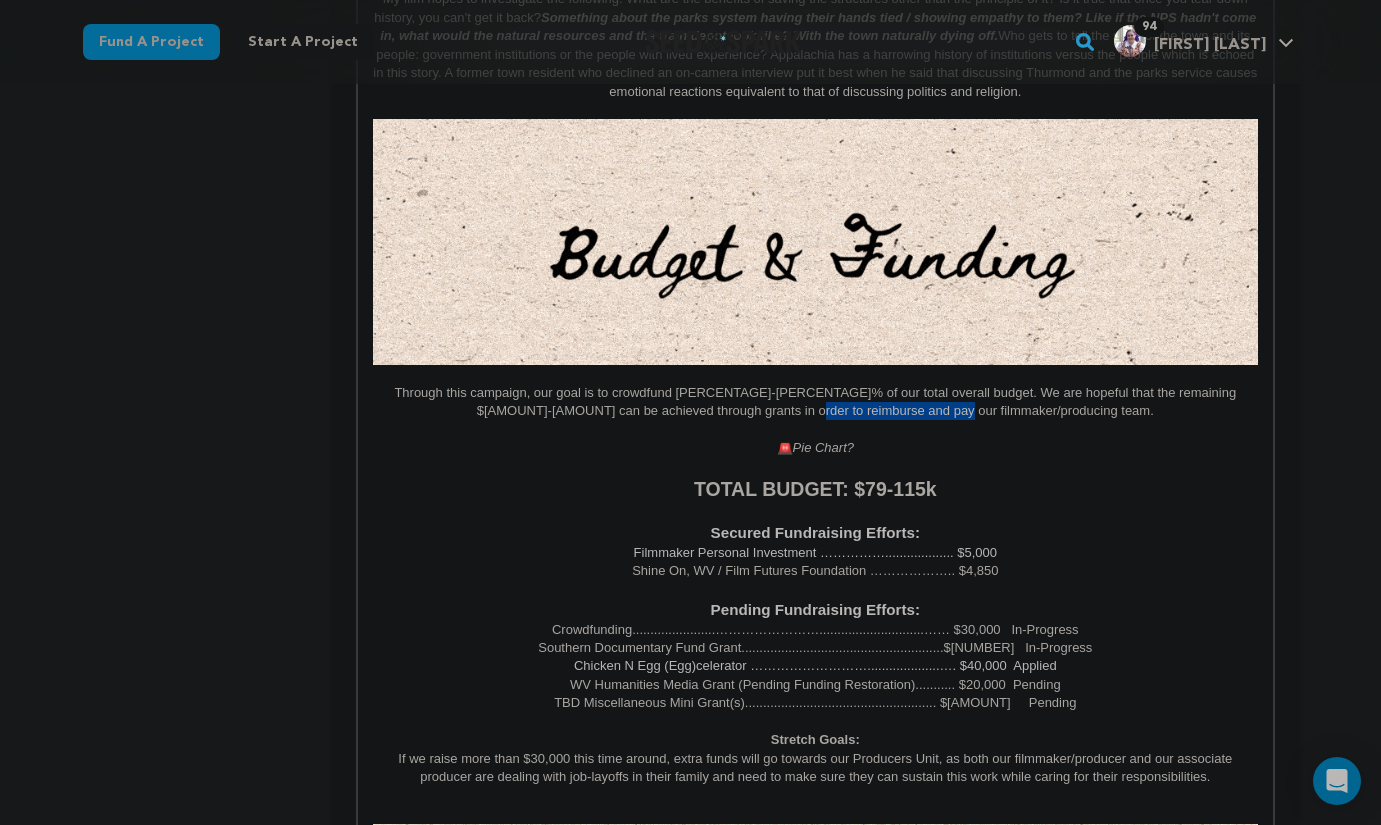 click on "Through this campaign, our goal is to crowdfund [PERCENTAGE]-[PERCENTAGE]% of our total overall budget. We are hopeful that the remaining $[AMOUNT]-[AMOUNT] can be achieved through grants in order to reimburse and pay our filmmaker/producing team." at bounding box center (815, 402) 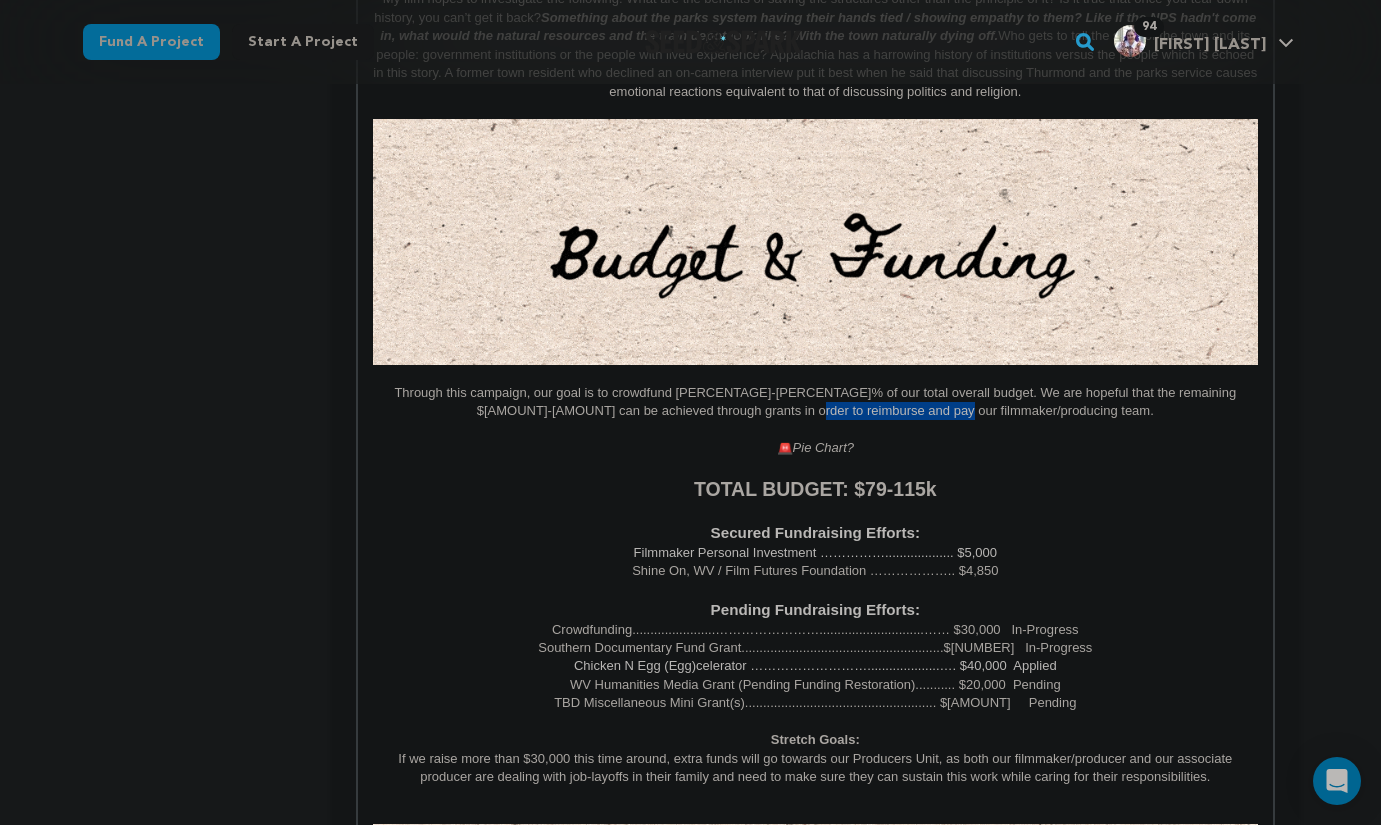 click on "Through this campaign, our goal is to crowdfund [PERCENTAGE]-[PERCENTAGE]% of our total overall budget. We are hopeful that the remaining $[AMOUNT]-[AMOUNT] can be achieved through grants in order to reimburse and pay our filmmaker/producing team." at bounding box center [815, 402] 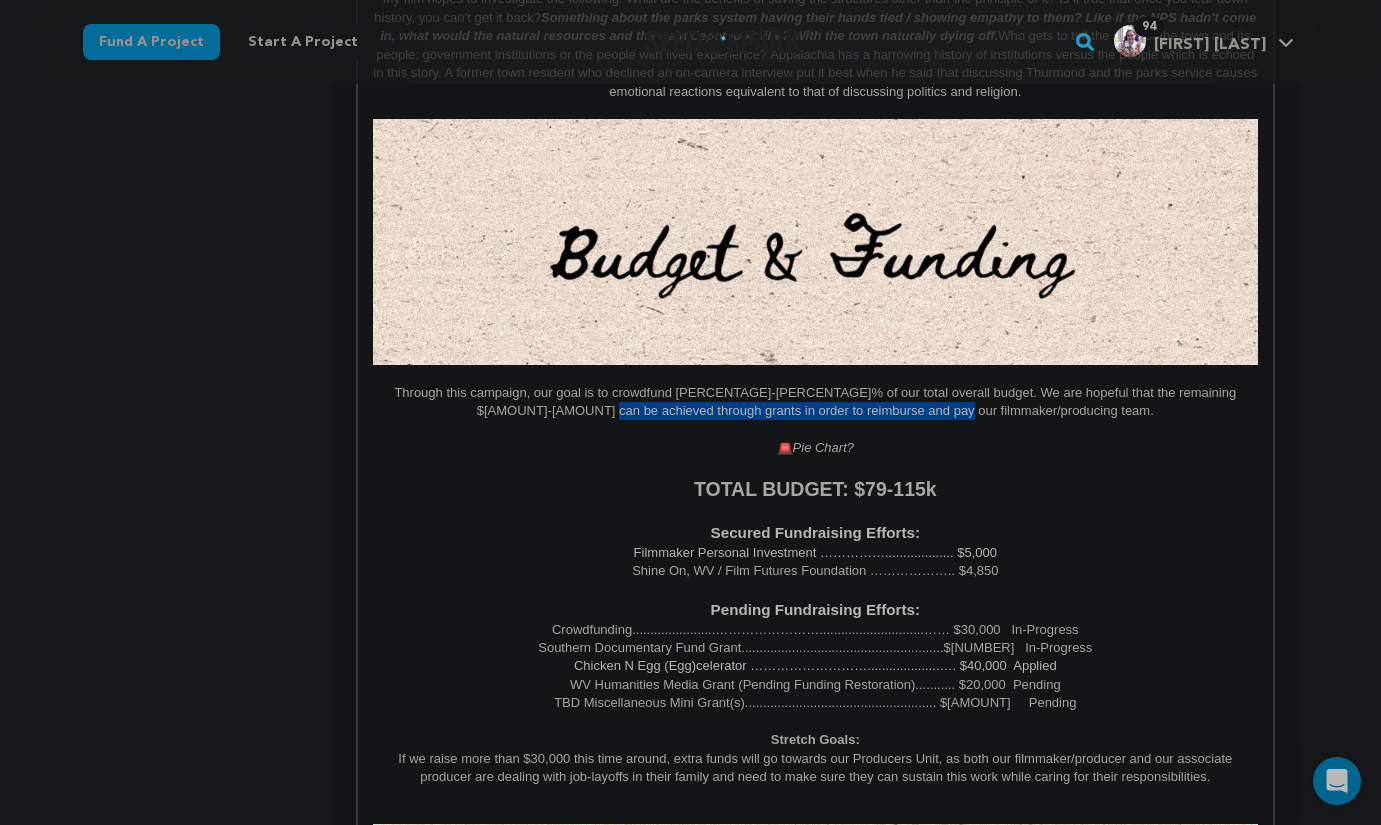 drag, startPoint x: 1037, startPoint y: 413, endPoint x: 654, endPoint y: 413, distance: 383 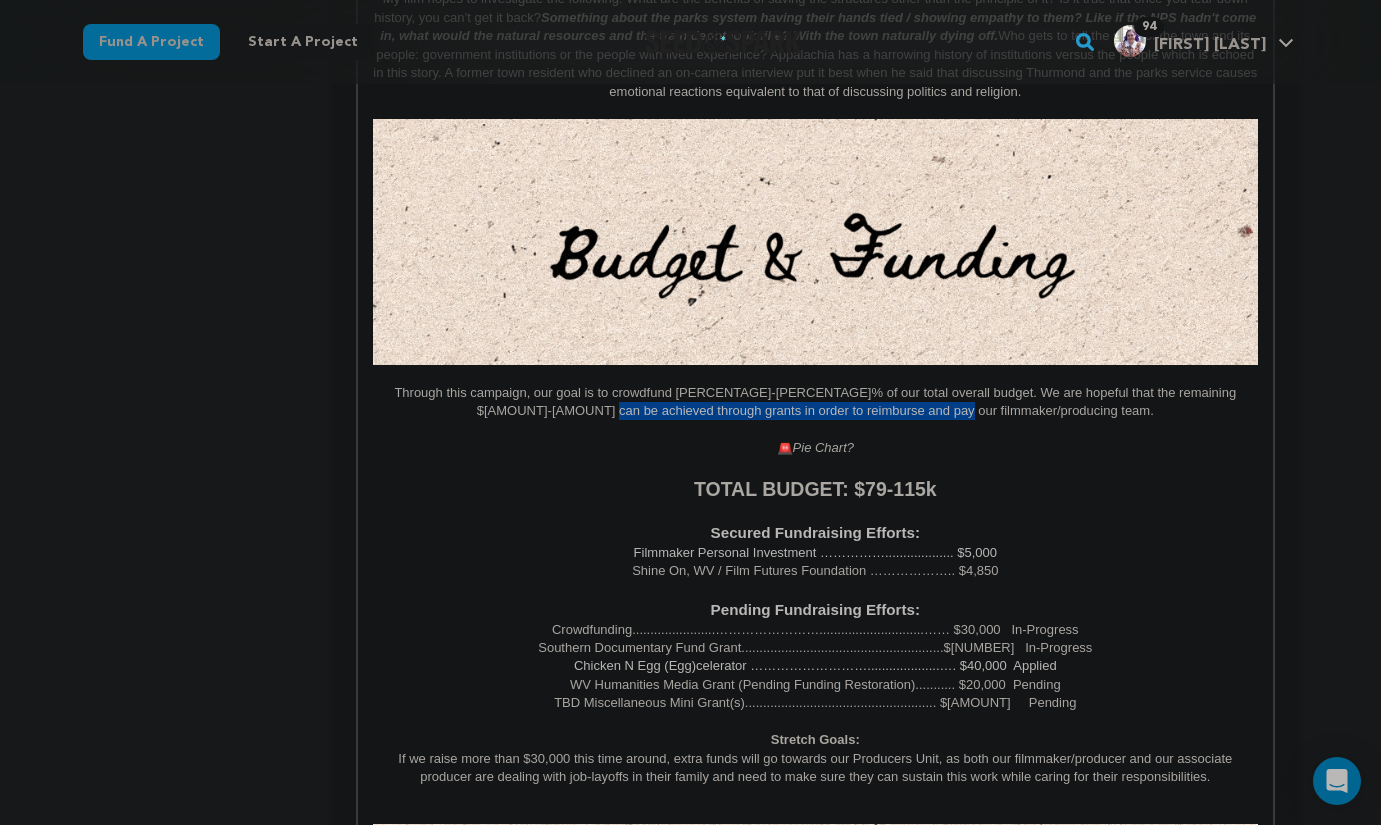 click on "Through this campaign, our goal is to crowdfund [PERCENTAGE]-[PERCENTAGE]% of our total overall budget. We are hopeful that the remaining $[AMOUNT]-[AMOUNT] can be achieved through grants in order to reimburse and pay our filmmaker/producing team." at bounding box center [815, 402] 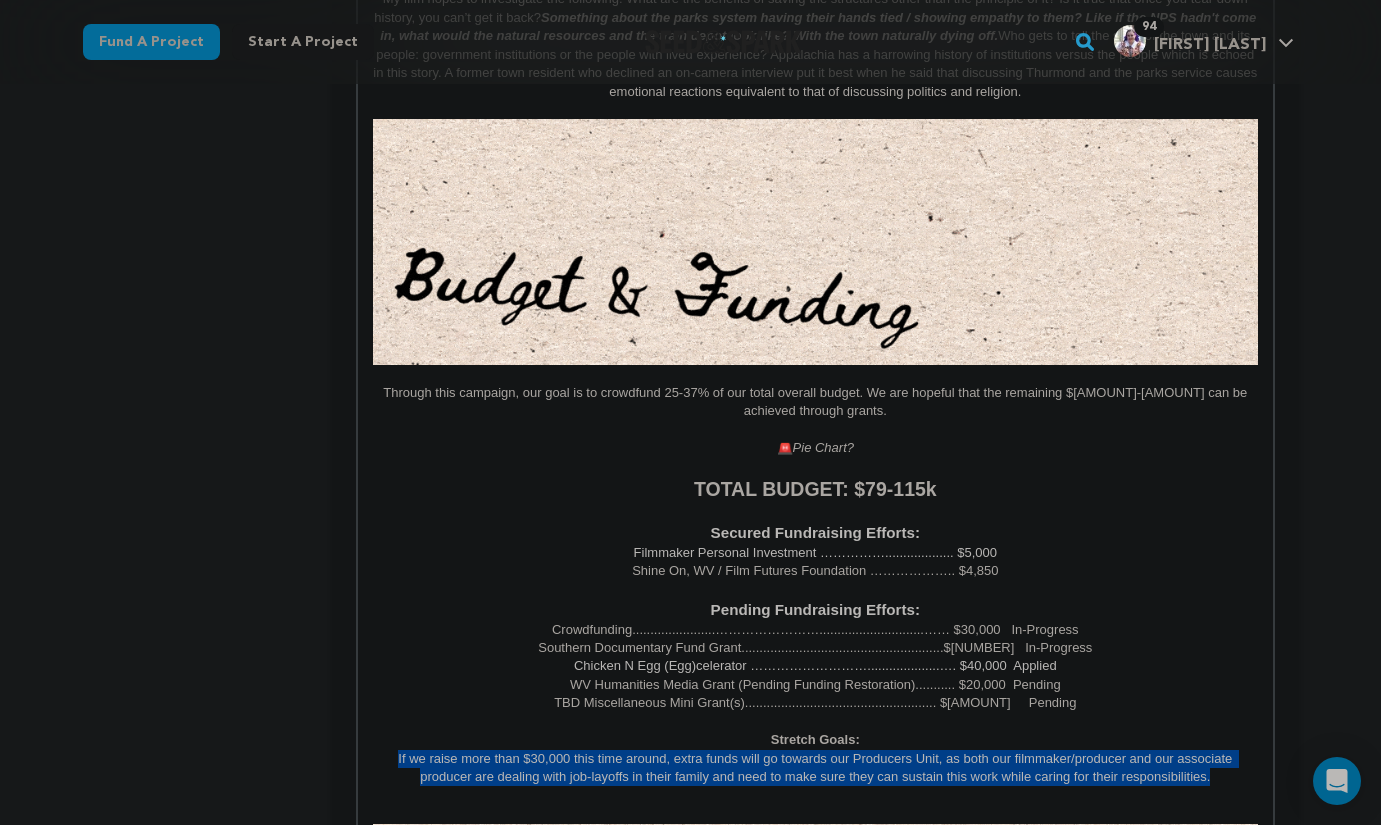 drag, startPoint x: 397, startPoint y: 763, endPoint x: 1254, endPoint y: 784, distance: 857.25726 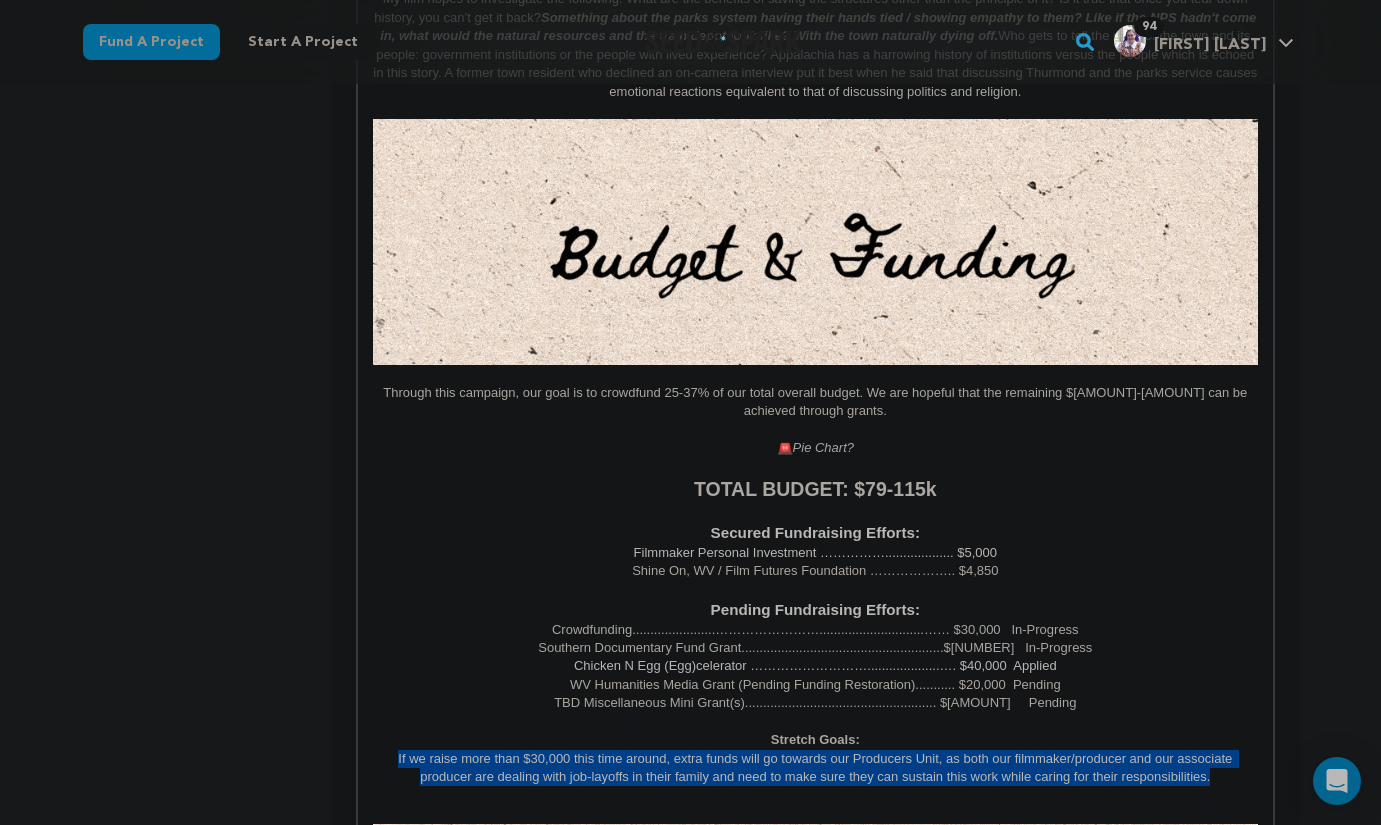 click on "If we raise more than $30,000 this time around, extra funds will go towards our Producers Unit, as both our filmmaker/producer and our associate producer are dealing with job-layoffs in their family and need to make sure they can sustain this work while caring for their responsibilities." at bounding box center [815, 768] 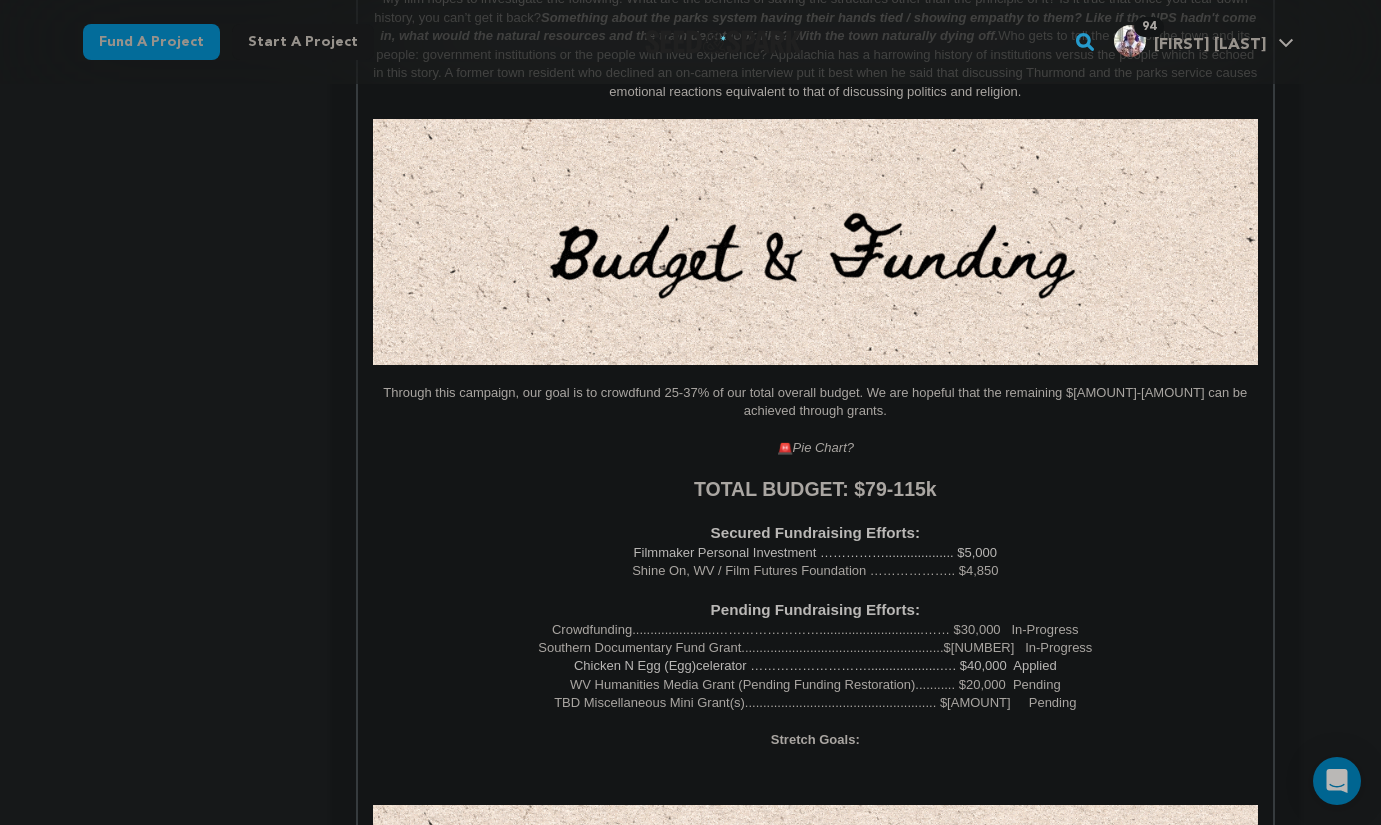 click on "Through this campaign, our goal is to crowdfund 25-37% of our total overall budget. We are hopeful that the remaining $[AMOUNT]-[AMOUNT] can be achieved through grants." at bounding box center [815, 402] 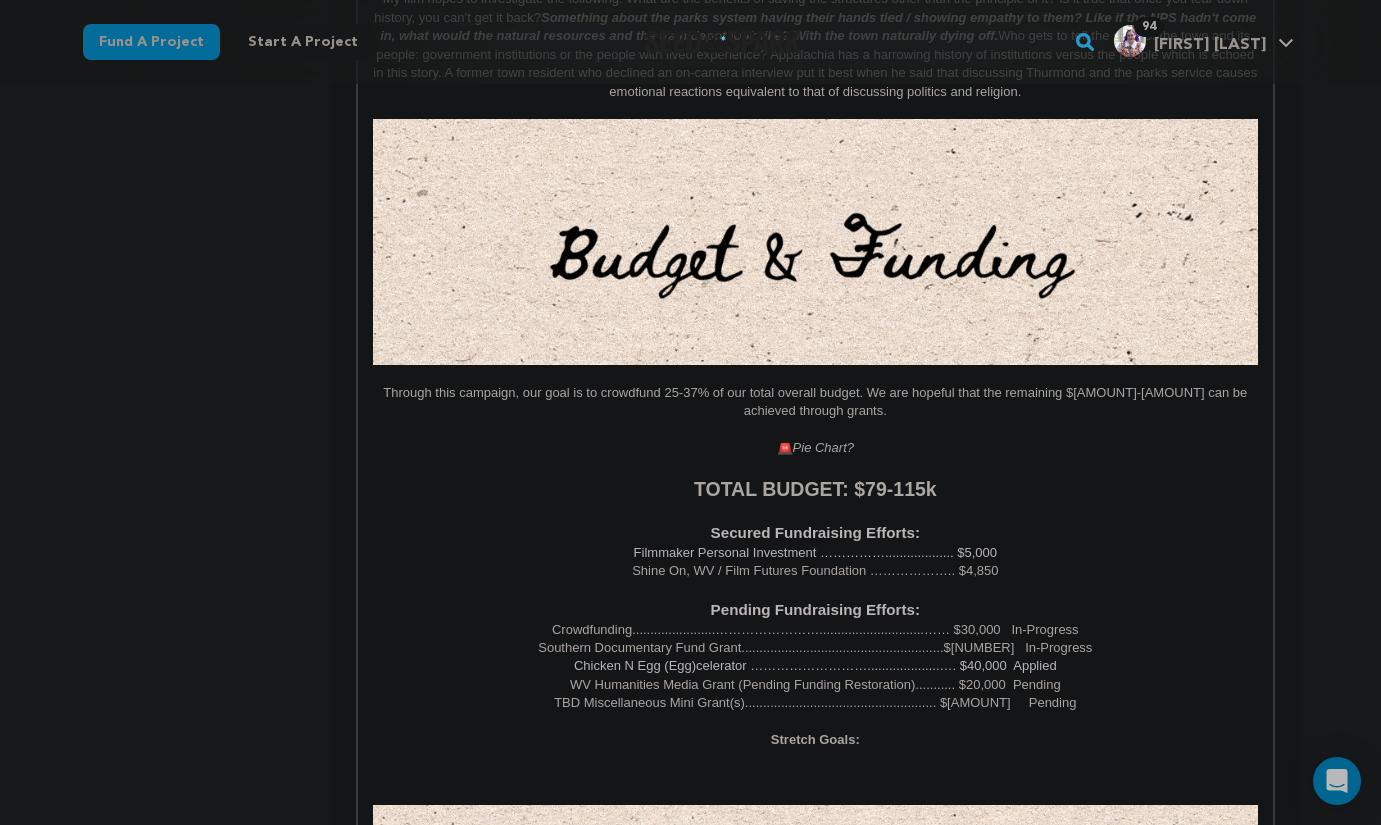 scroll, scrollTop: 260, scrollLeft: 0, axis: vertical 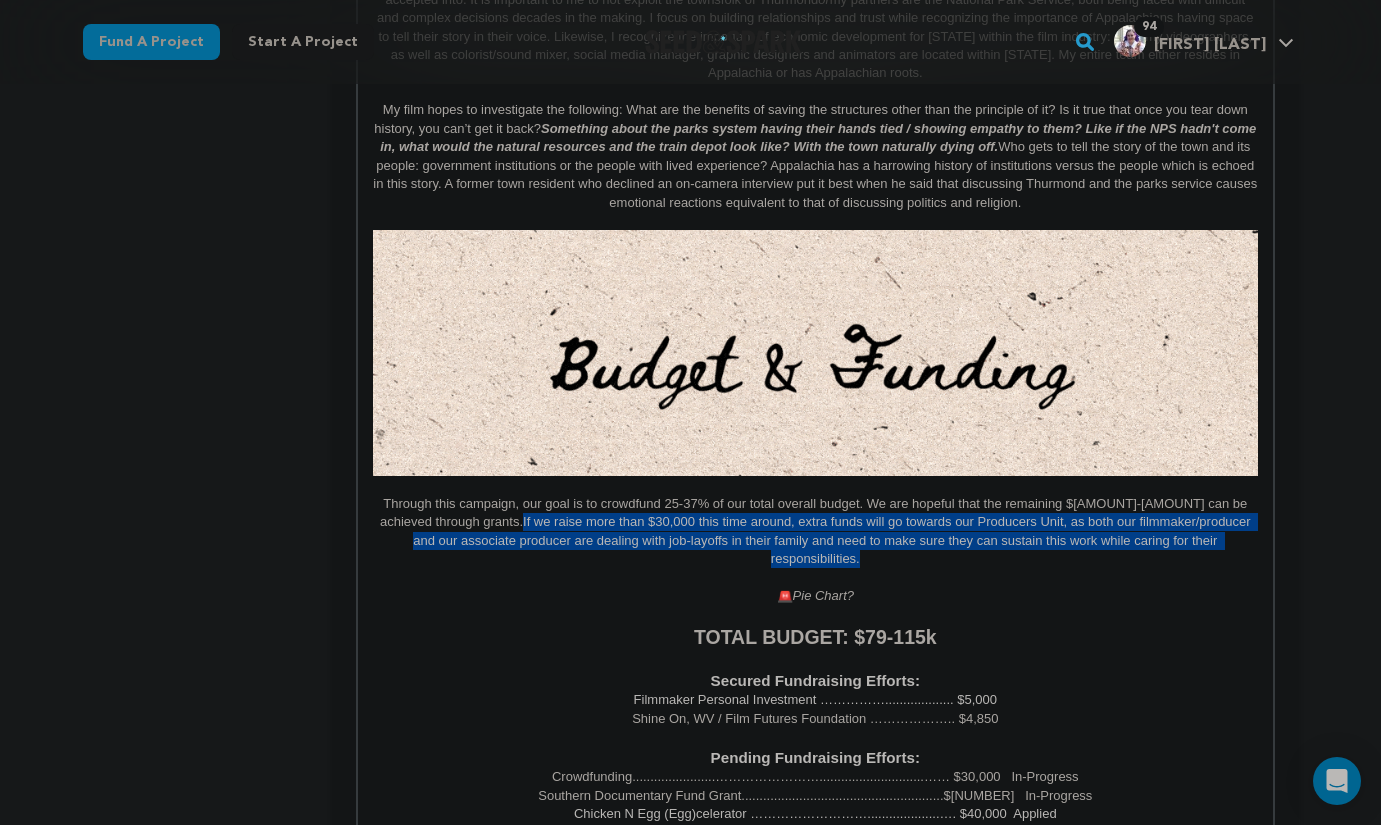 drag, startPoint x: 1194, startPoint y: 538, endPoint x: 420, endPoint y: 522, distance: 774.16534 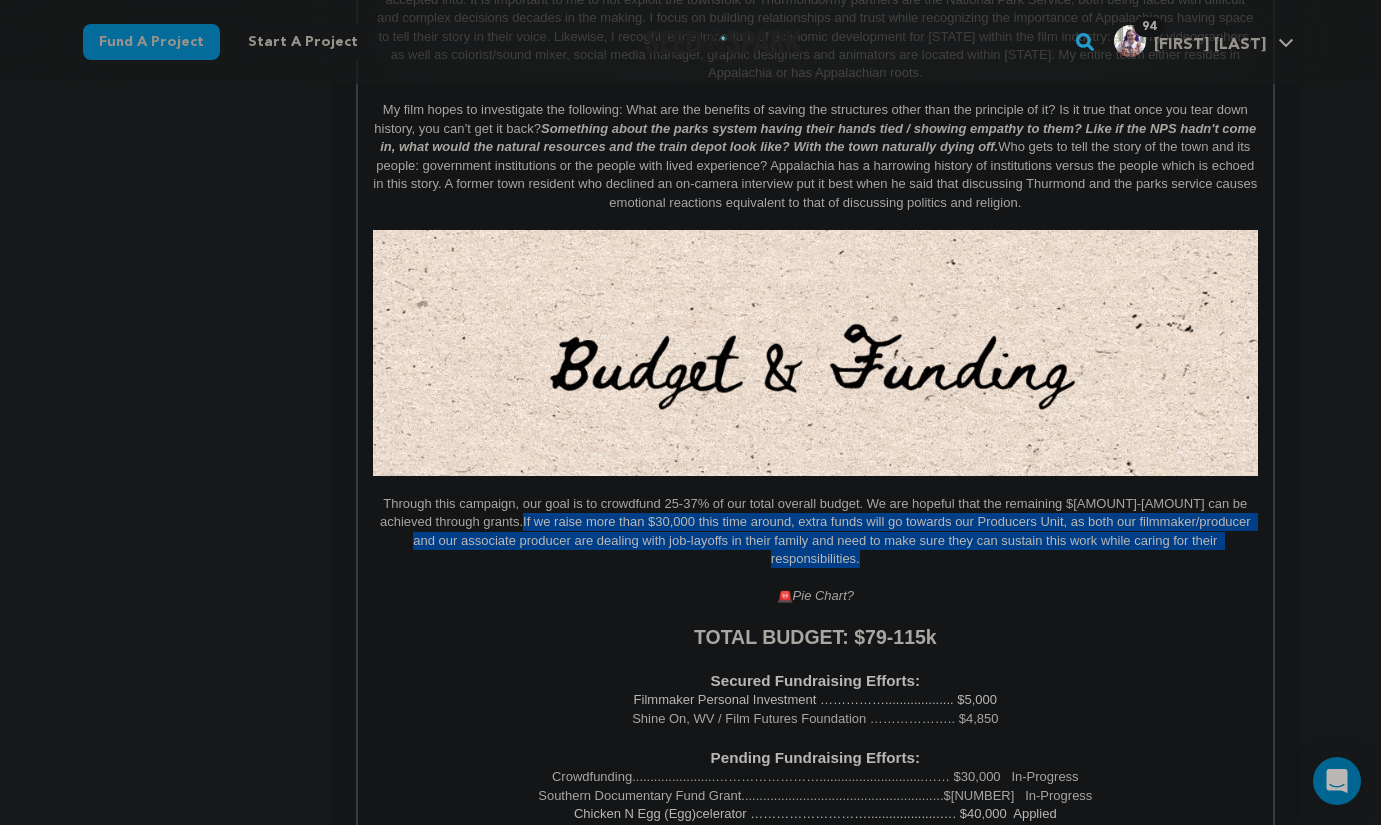 click on "Through this campaign, our goal is to crowdfund 25-37% of our total overall budget. We are hopeful that the remaining $[AMOUNT]-[AMOUNT] can be achieved through grants. If we raise more than $[AMOUNT] this time around, extra funds will go towards our Producers Unit, as both our filmmaker/producer and our associate producer are dealing with job-layoffs in their family and need to make sure they can sustain this work while caring for their responsibilities." at bounding box center (815, 532) 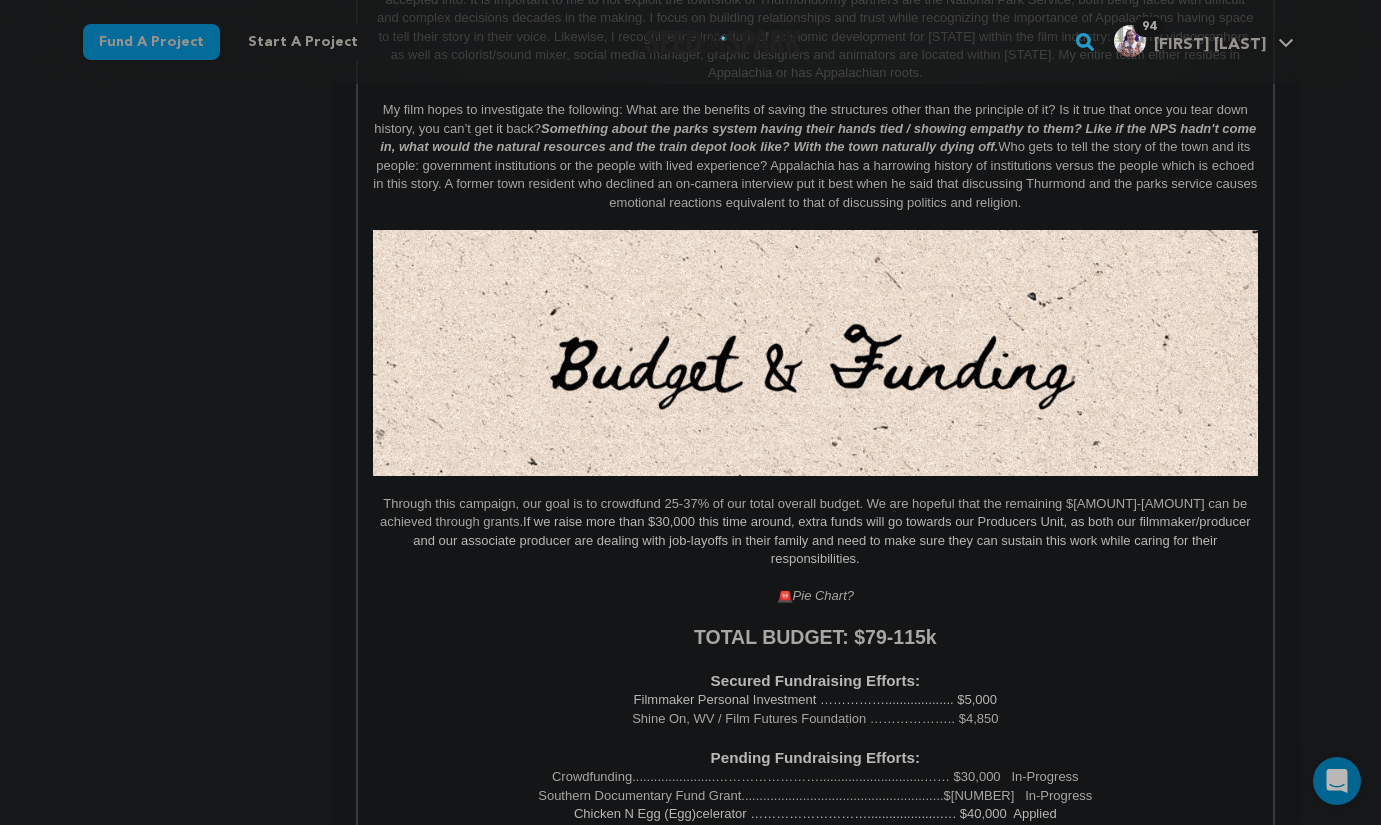 scroll, scrollTop: 260, scrollLeft: 0, axis: vertical 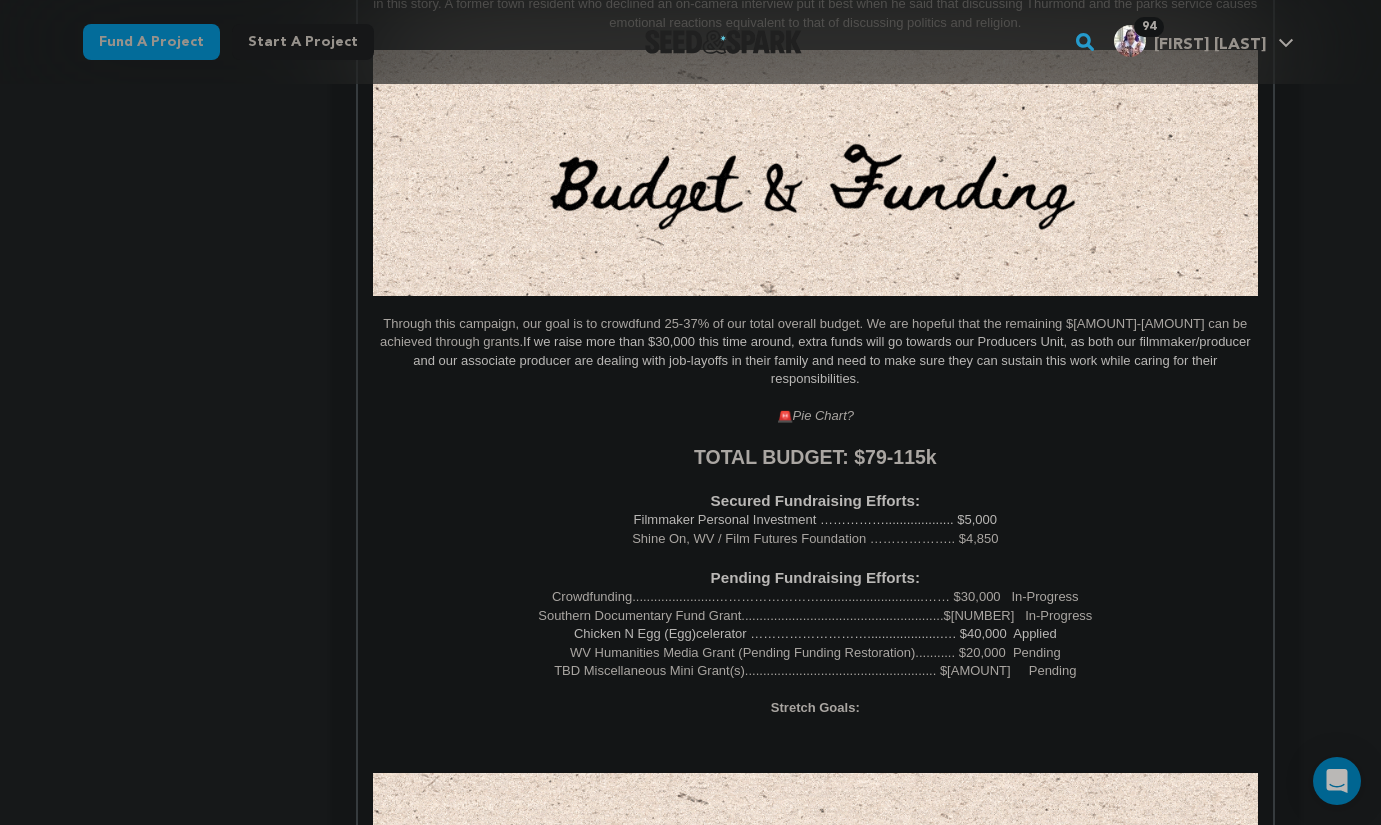 click on "Southern Documentary Fund Grant........................................................$[NUMBER]   In-Progress" at bounding box center [815, 616] 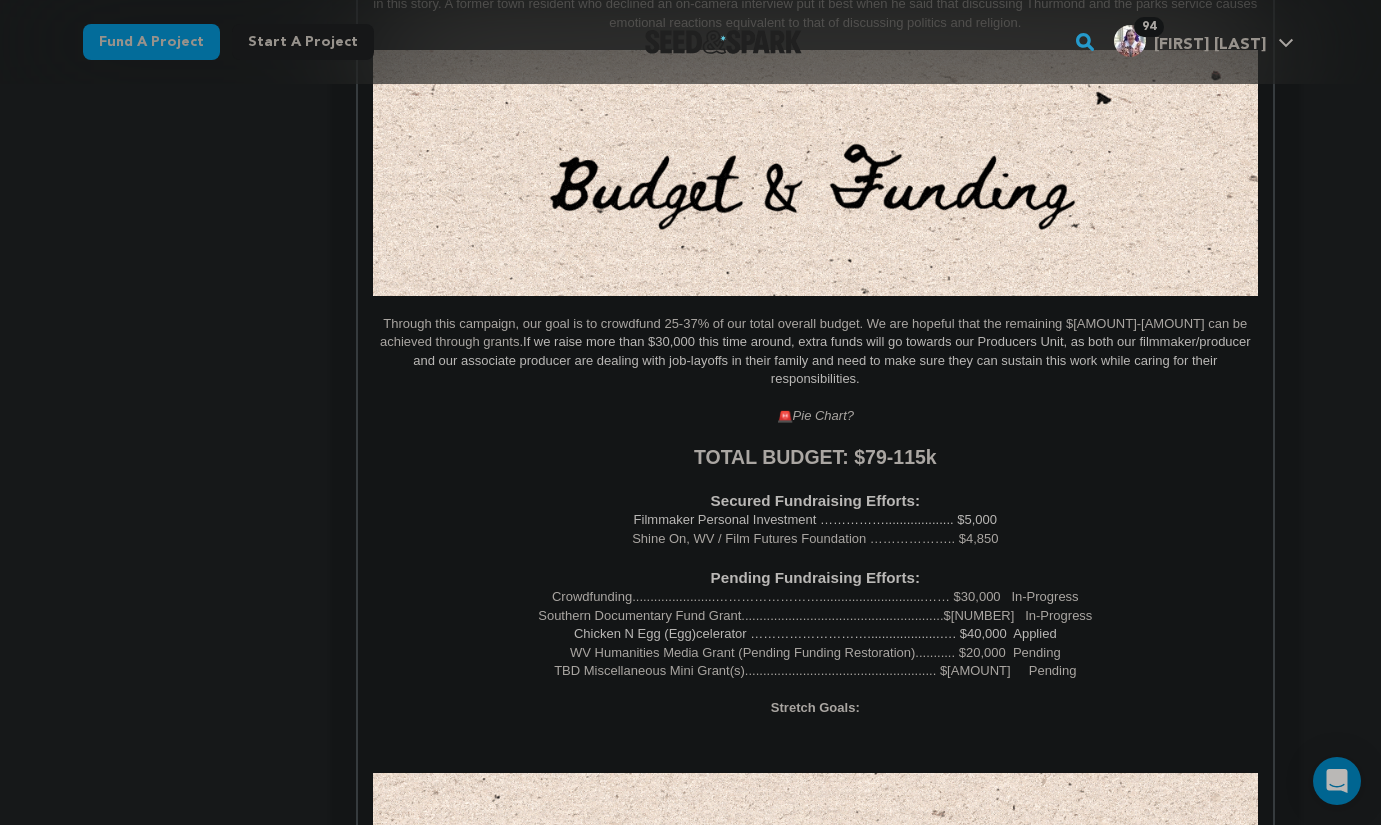 click on "Chicken N Egg (Egg)celerator ………………………....................…. $40,000  Applied" at bounding box center (815, 634) 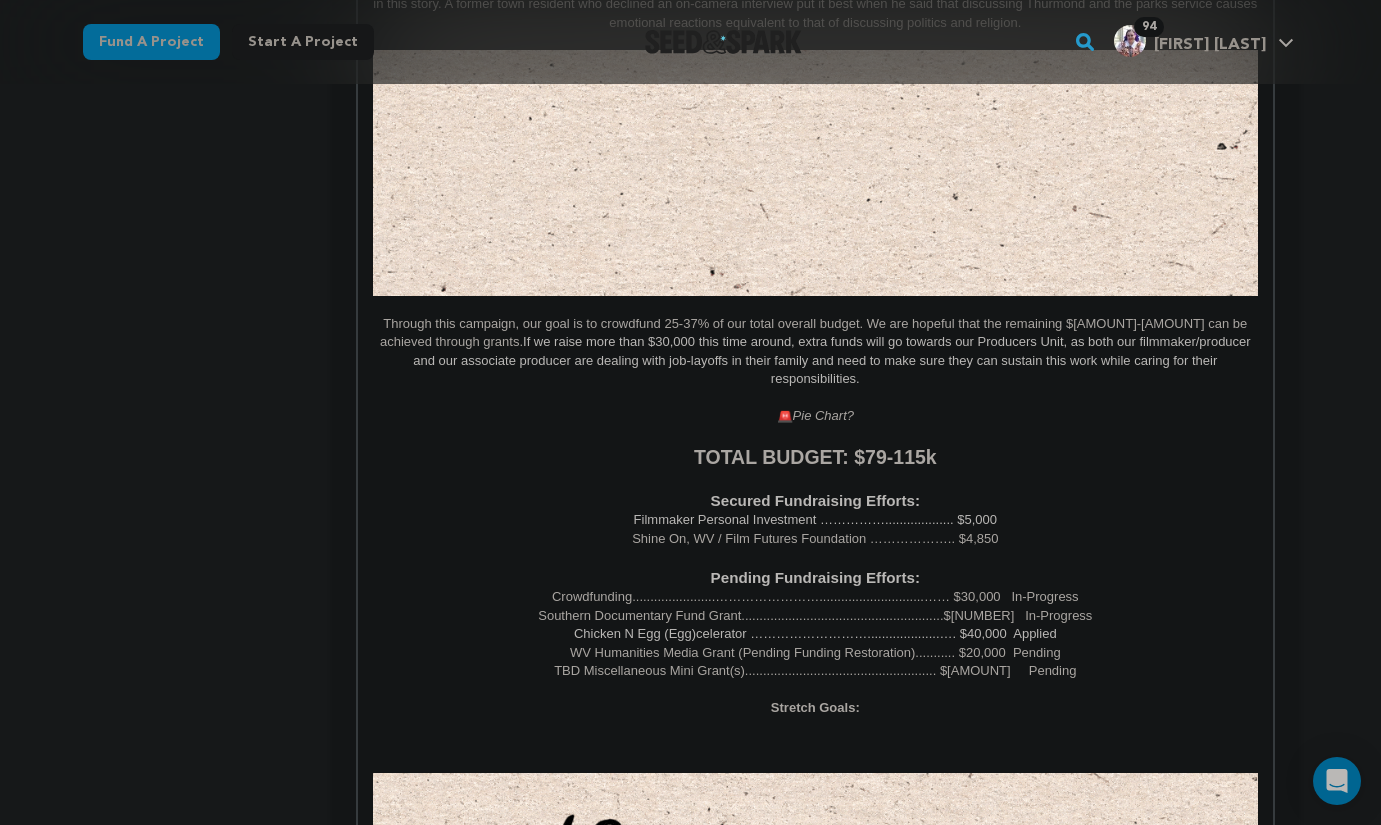 click on "TBD Miscellaneous Mini Grant(s)..................................................... $[AMOUNT]     Pending" at bounding box center (815, 671) 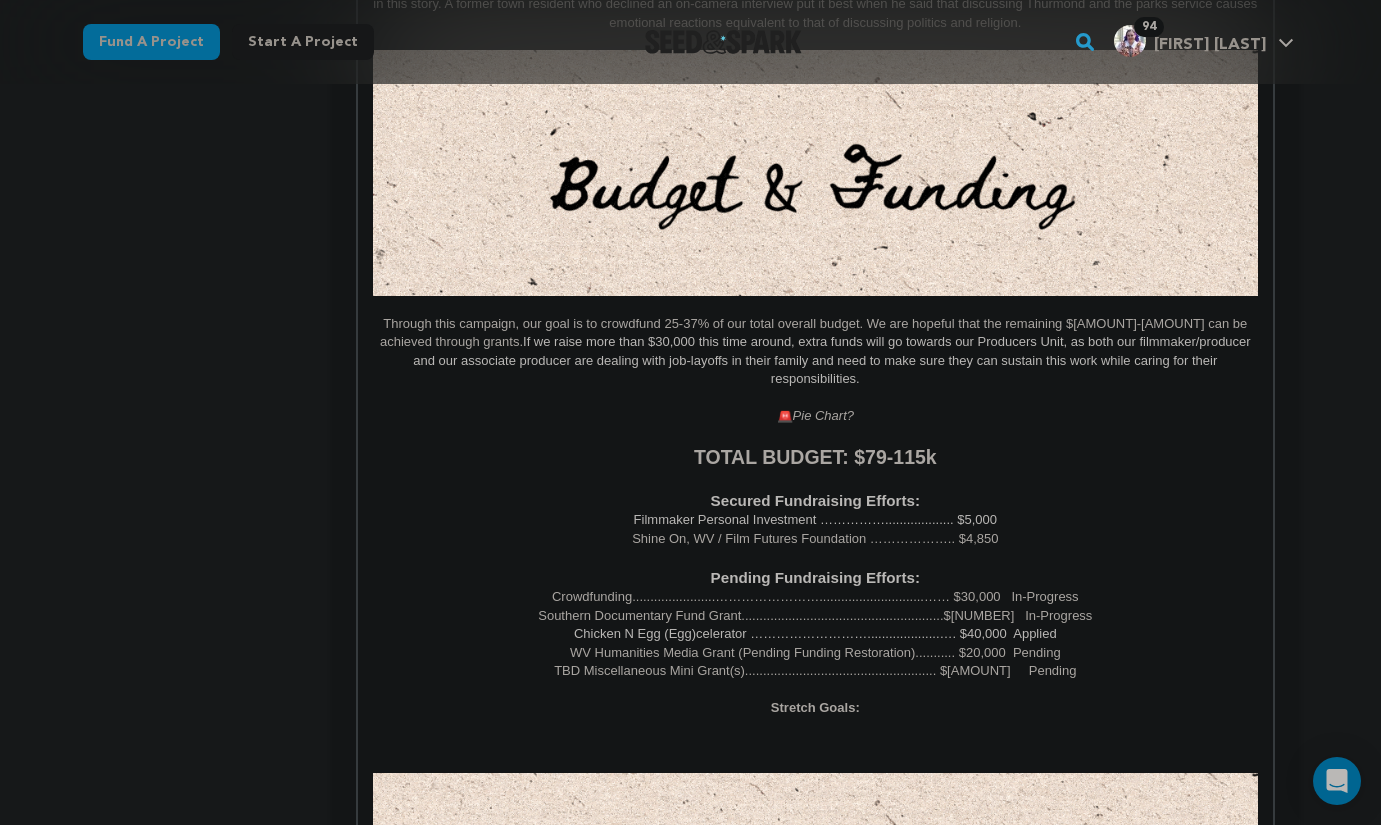 click at bounding box center (815, 690) 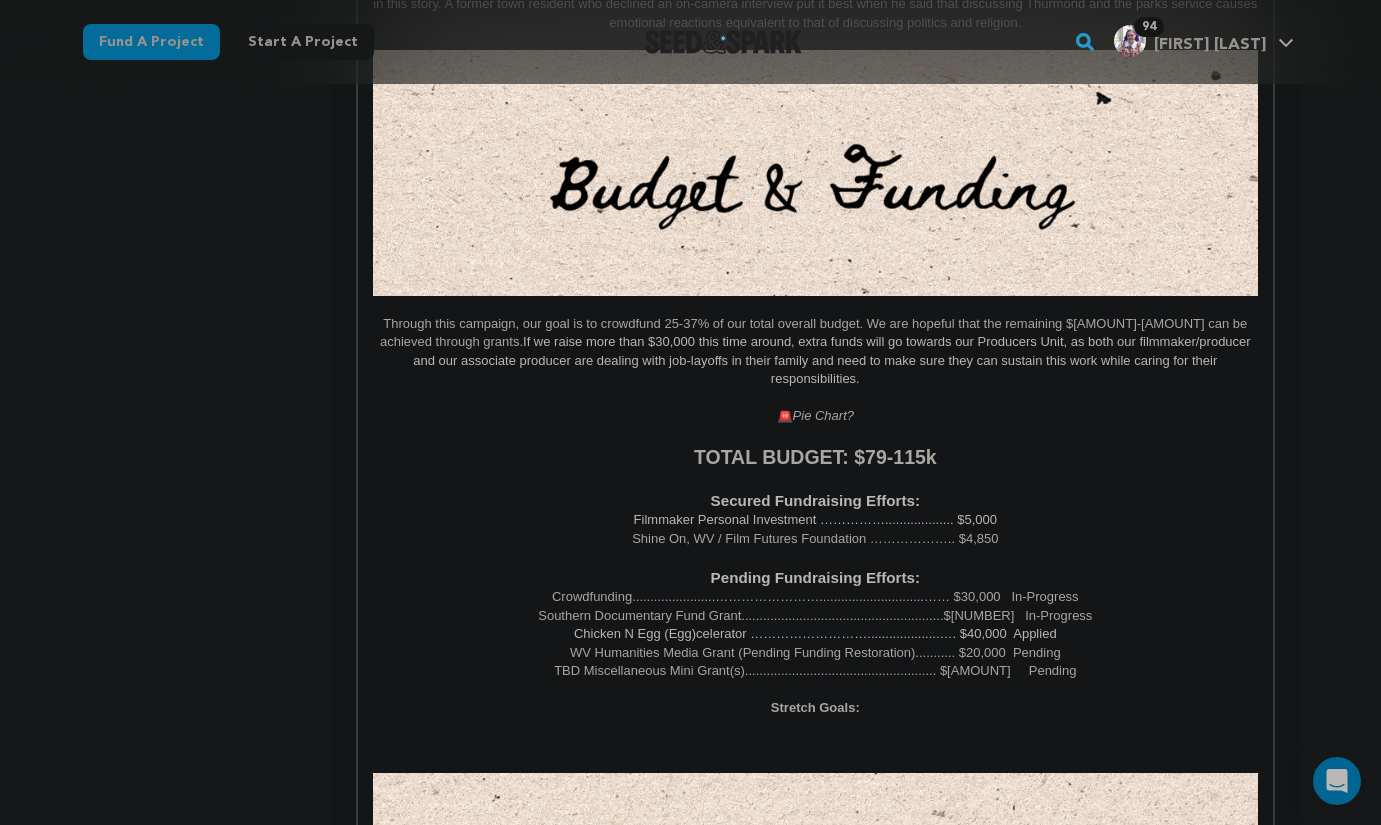 click at bounding box center [815, 727] 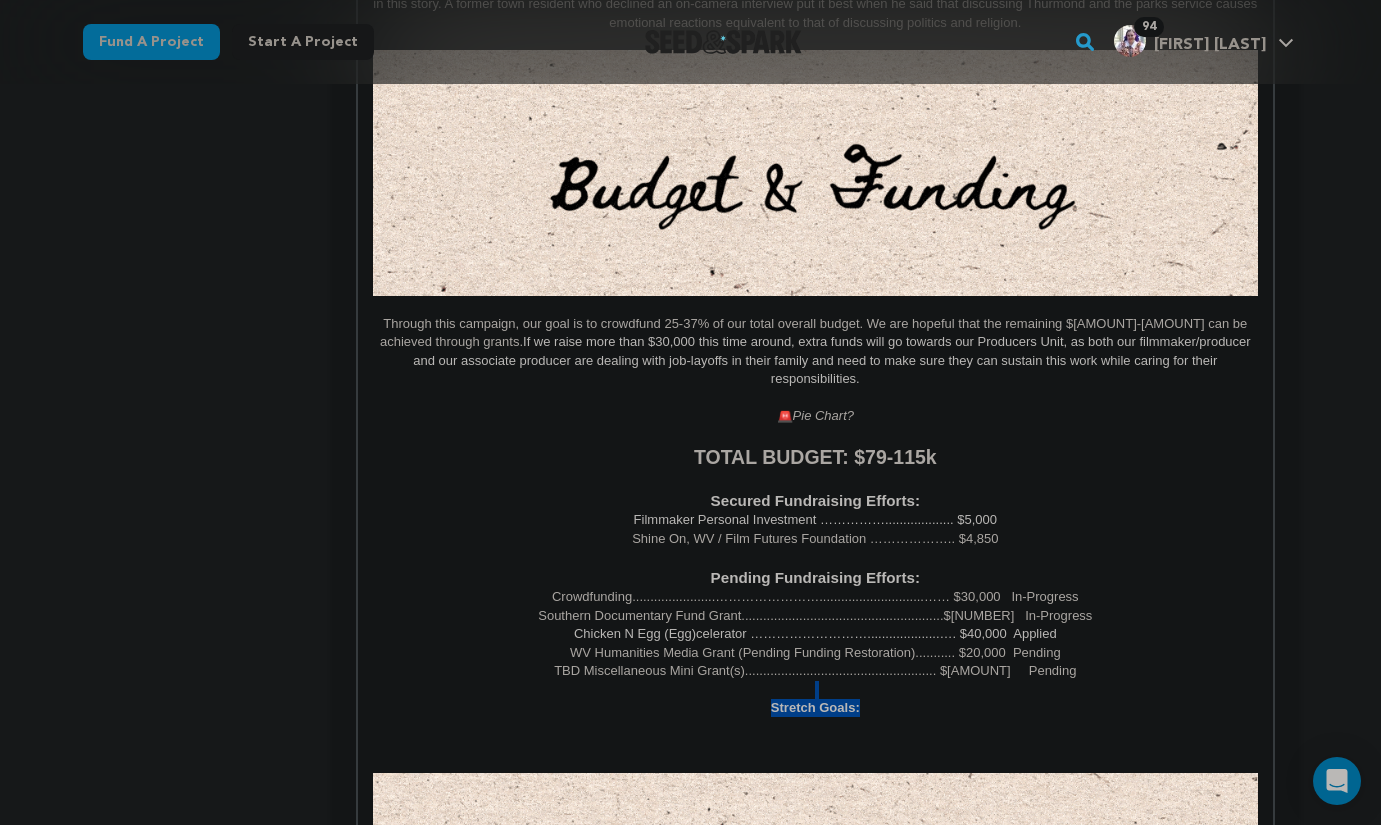 drag, startPoint x: 881, startPoint y: 684, endPoint x: 781, endPoint y: 679, distance: 100.12492 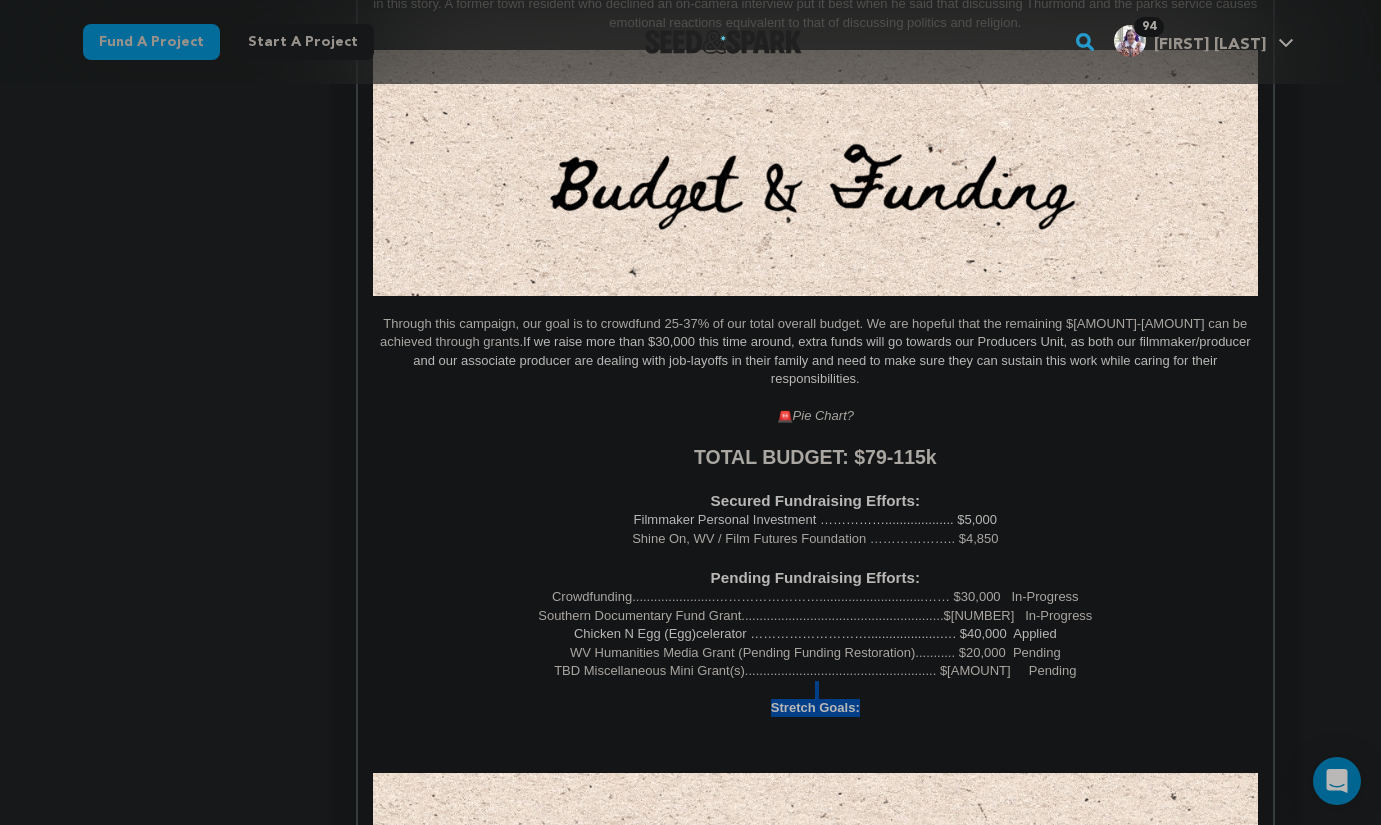 click on "Since [YEAR], more than 60% of rural counties have experienced natural population decrease - meaning more deaths than births. ( Source: USDA ) But Thurmond, WV isn't going down without a fight. A booming railroad town founded in 1903, Thurmond once housed the employees of the railroad who carted coal out of the West Virginia hills into the bigger cities.  Population decline began as early as 1930,  due to technical advancements in railroad, mines closing, and several devastating fires.  In 1968, the town was reborn  when [FIRST] [LAST] moved to Thurmond to begin the first commercial white water rafting company in West Virginia. Ten years later, through his support of lobbying and persistence, the river was named a National River. Shorten -  Presently, 80% of the town of Thurmond is owned by the National Park Service or My film hopes to investigate the following: What are the benefits of saving the structures other than the principle of it? Is it true that once you tear down history, you can’t get it back?  🚨" at bounding box center (815, -1083) 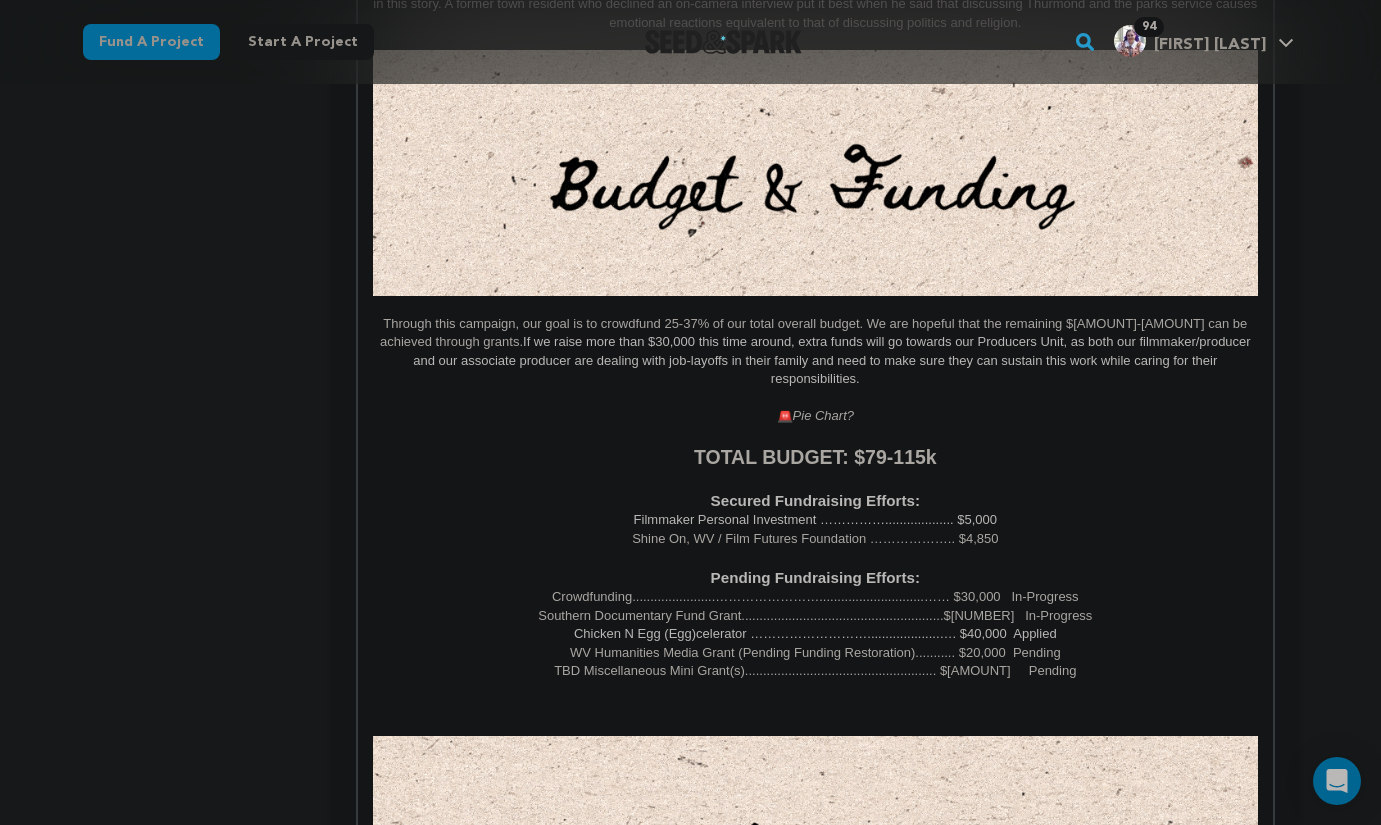 click on "If we raise more than $30,000 this time around, extra funds will go towards our Producers Unit, as both our filmmaker/producer and our associate producer are dealing with job-layoffs in their family and need to make sure they can sustain this work while caring for their responsibilities." at bounding box center (833, 360) 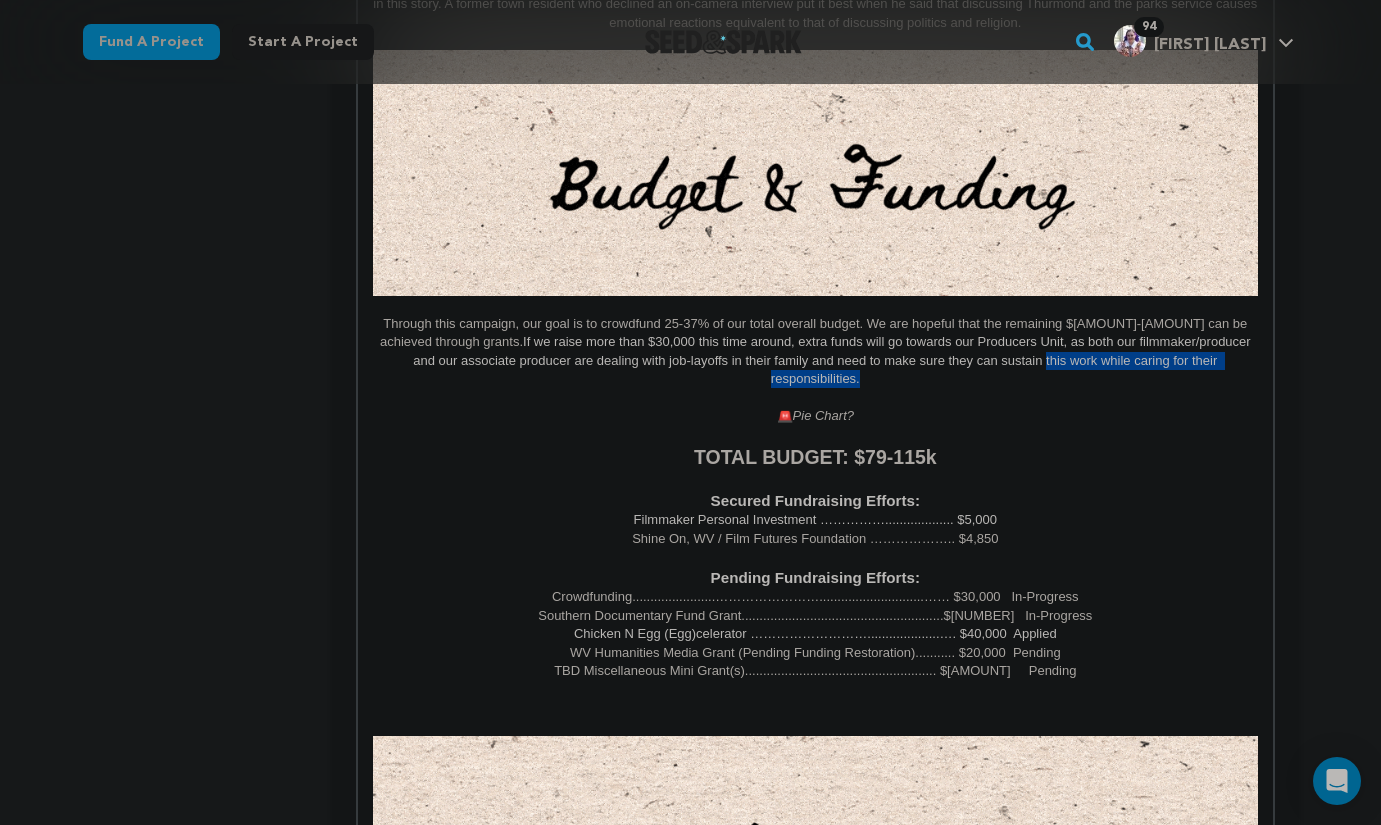 drag, startPoint x: 1233, startPoint y: 357, endPoint x: 945, endPoint y: 366, distance: 288.1406 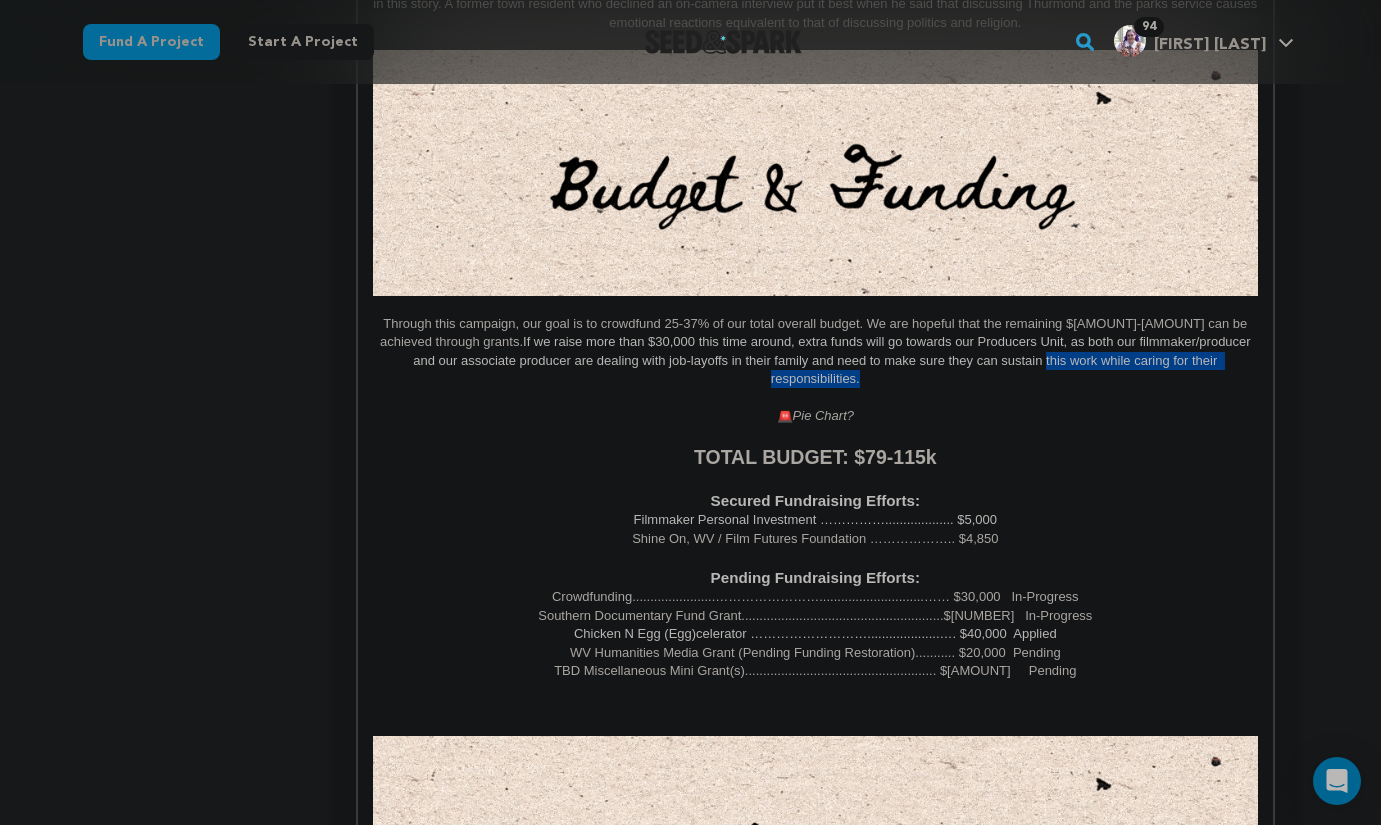 click on "Through this campaign, our goal is to crowdfund 25-37% of our total overall budget. We are hopeful that the remaining $[AMOUNT]-[AMOUNT] can be achieved through grants. If we raise more than $[AMOUNT] this time around, extra funds will go towards our Producers Unit, as both our filmmaker/producer and our associate producer are dealing with job-layoffs in their family and need to make sure they can sustain this work while caring for their responsibilities." at bounding box center [815, 352] 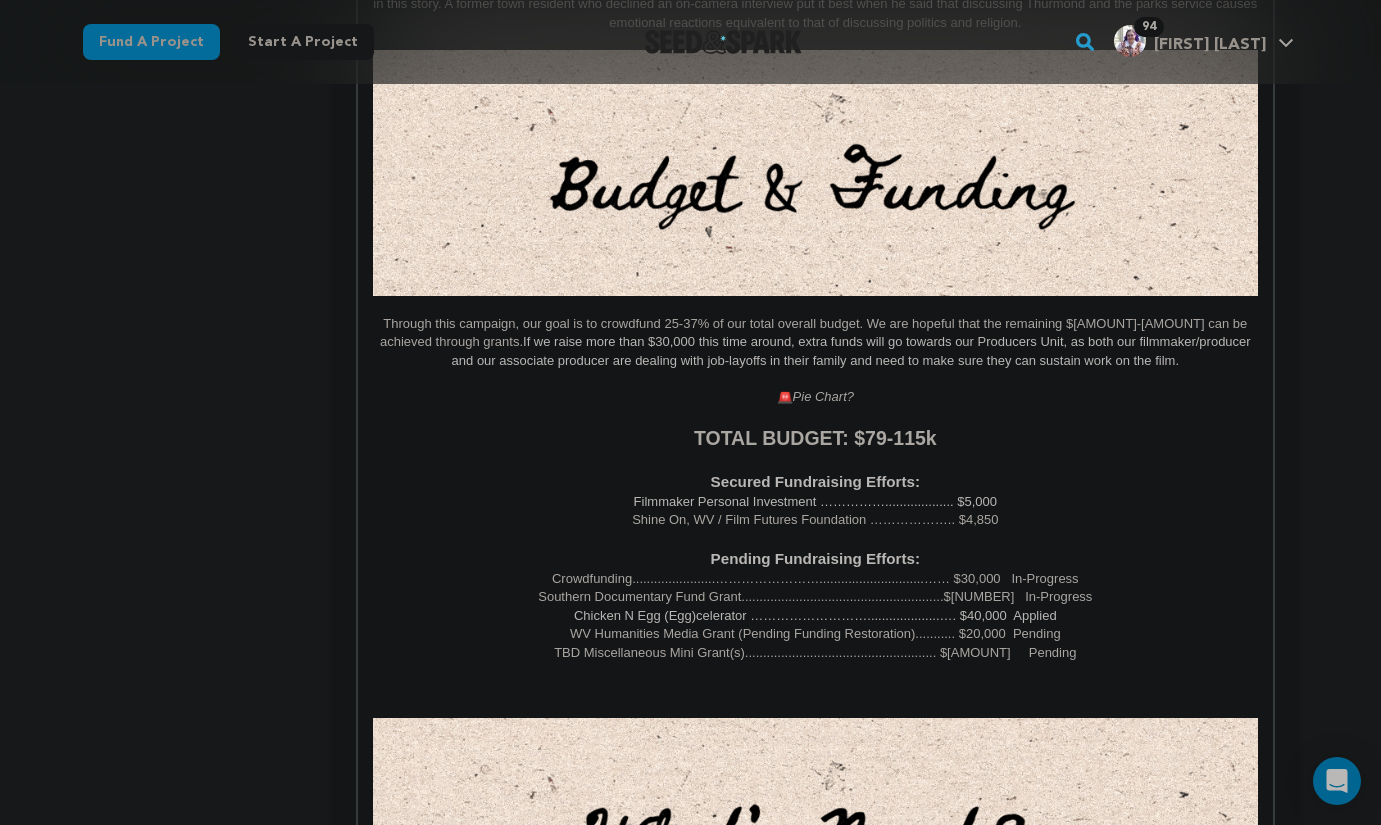 click on "If we raise more than $30,000 this time around, extra funds will go towards our Producers Unit, as both our filmmaker/producer and our associate producer are dealing with job-layoffs in their family and need to make sure they can sustain work on the film." at bounding box center [853, 350] 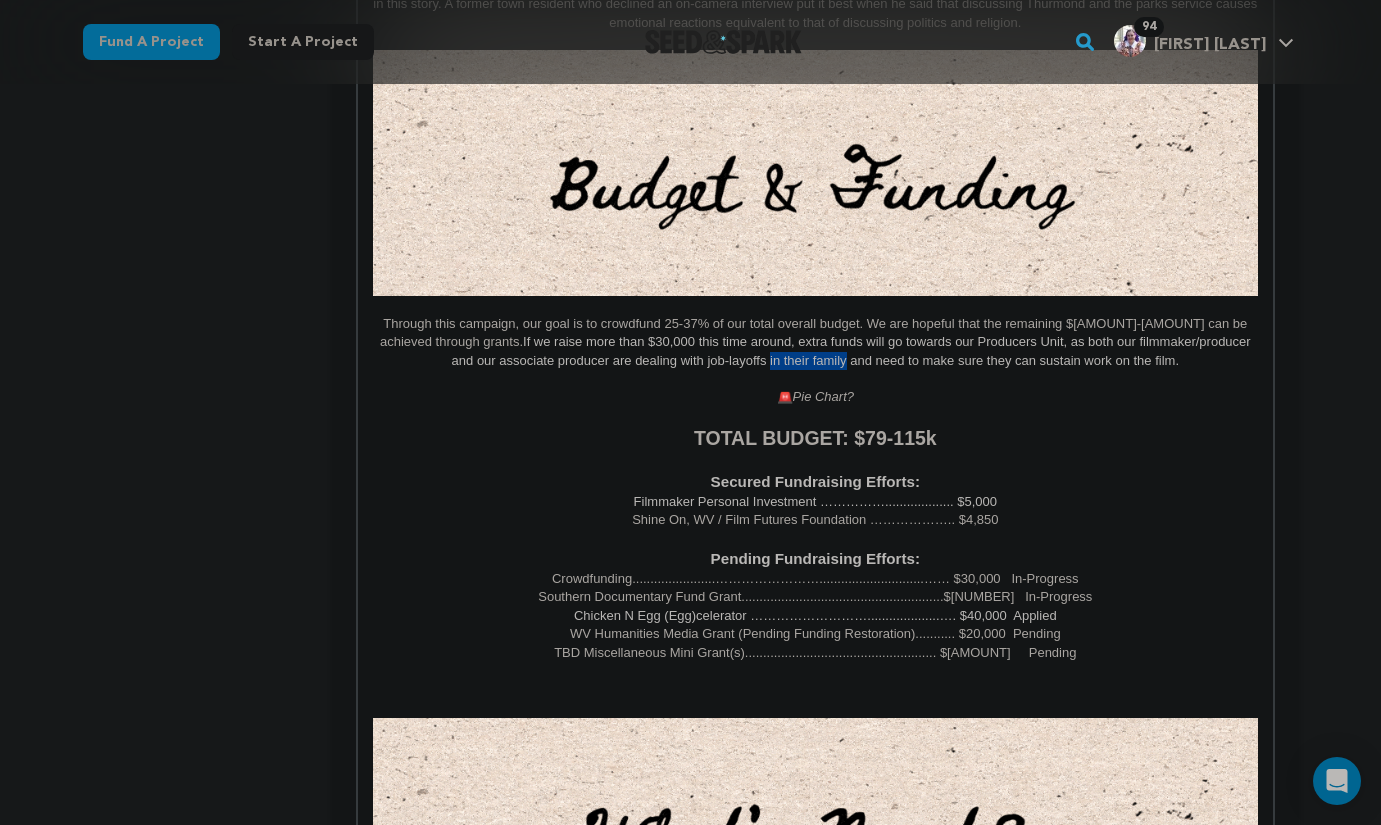 drag, startPoint x: 794, startPoint y: 357, endPoint x: 718, endPoint y: 369, distance: 76.941536 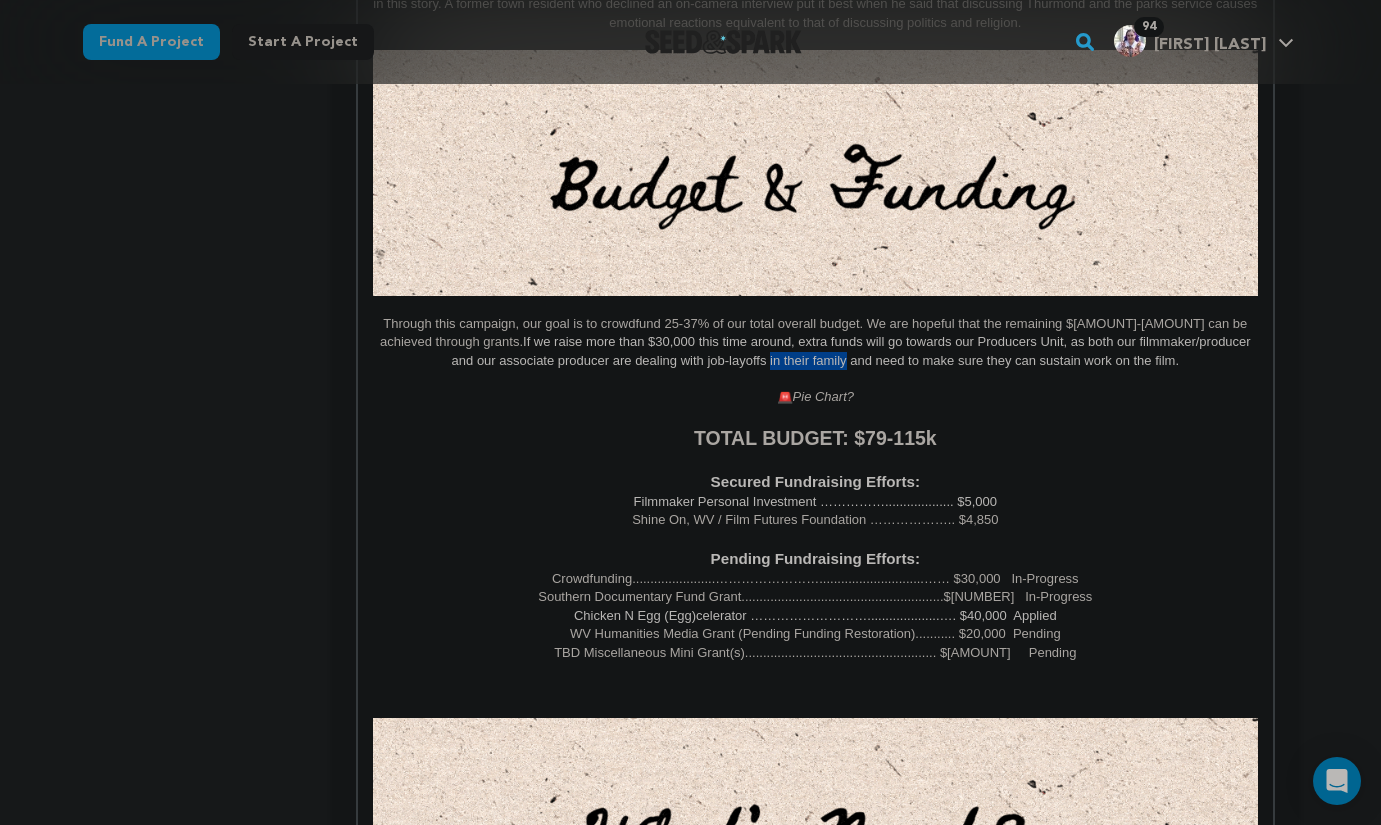 click on "If we raise more than $30,000 this time around, extra funds will go towards our Producers Unit, as both our filmmaker/producer and our associate producer are dealing with job-layoffs in their family and need to make sure they can sustain work on the film." at bounding box center (815, 342) 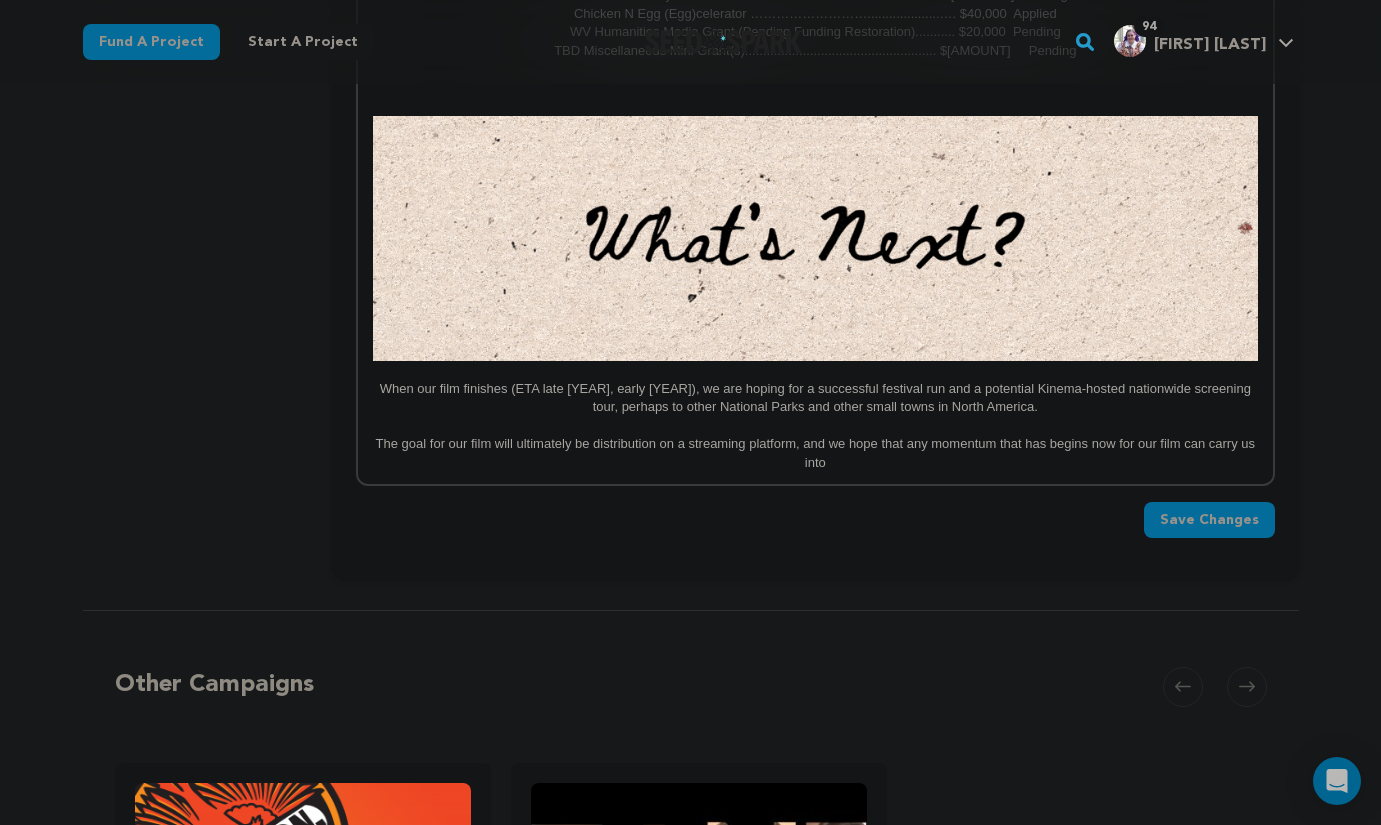 scroll, scrollTop: 4609, scrollLeft: 0, axis: vertical 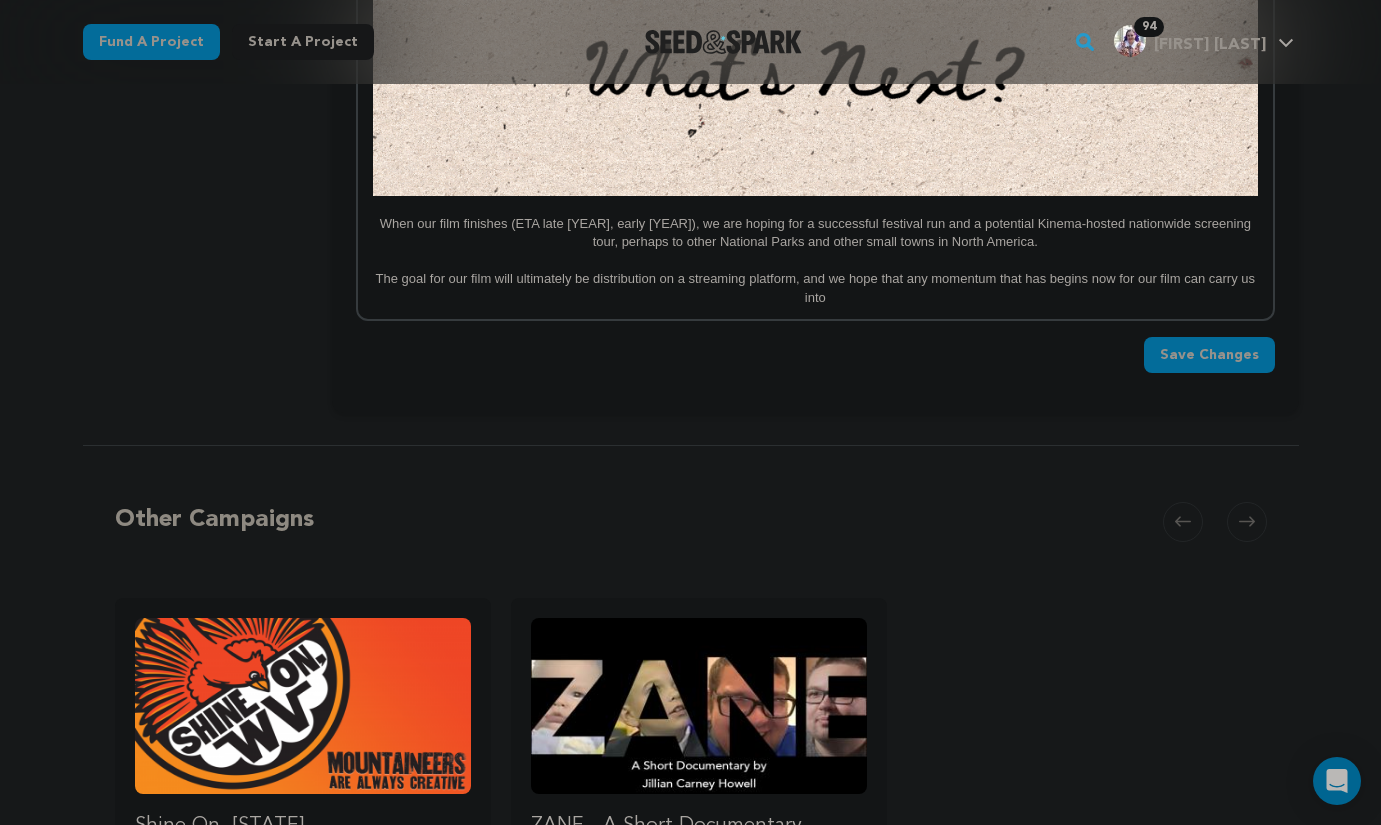 click on "Save Changes" at bounding box center (1209, 355) 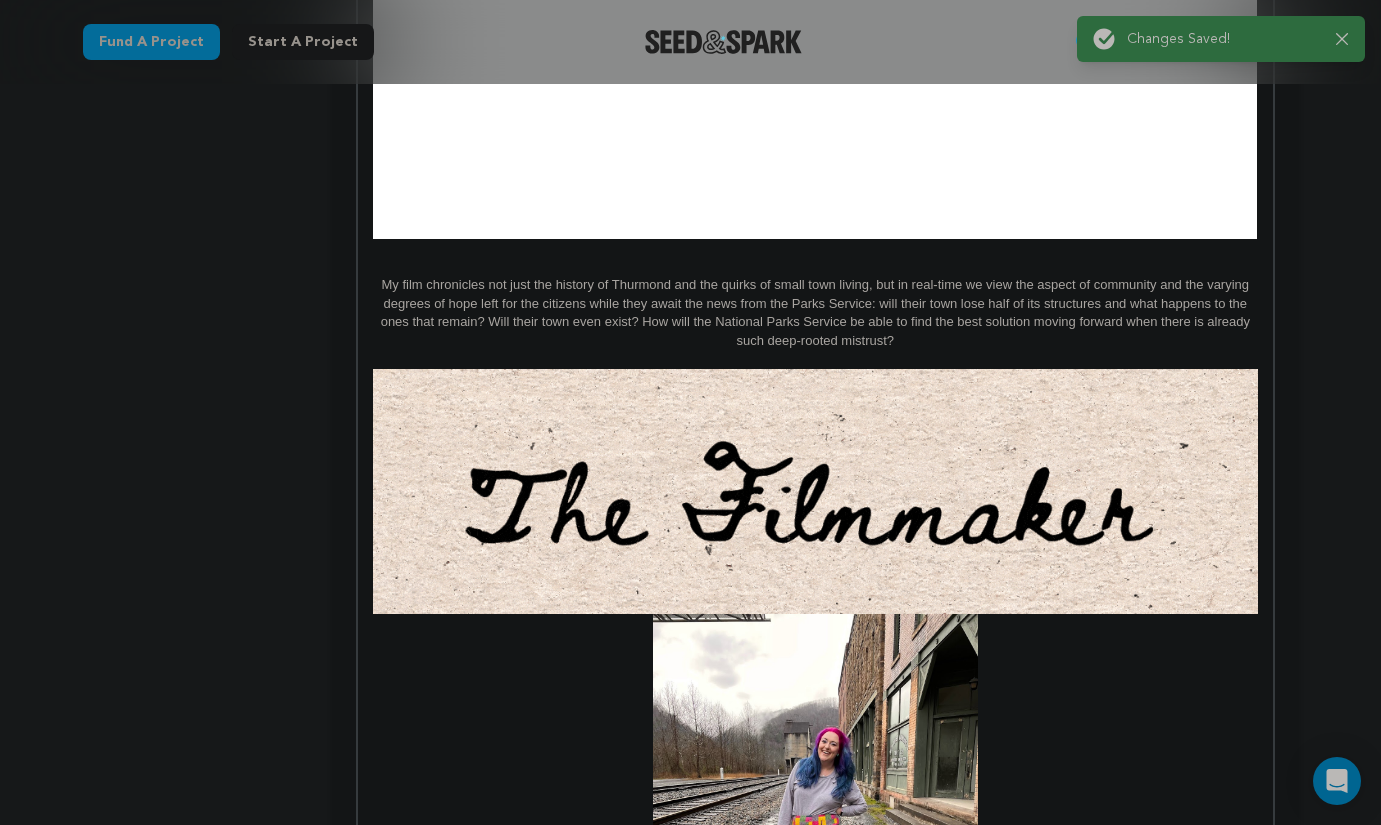 scroll, scrollTop: 4236, scrollLeft: 0, axis: vertical 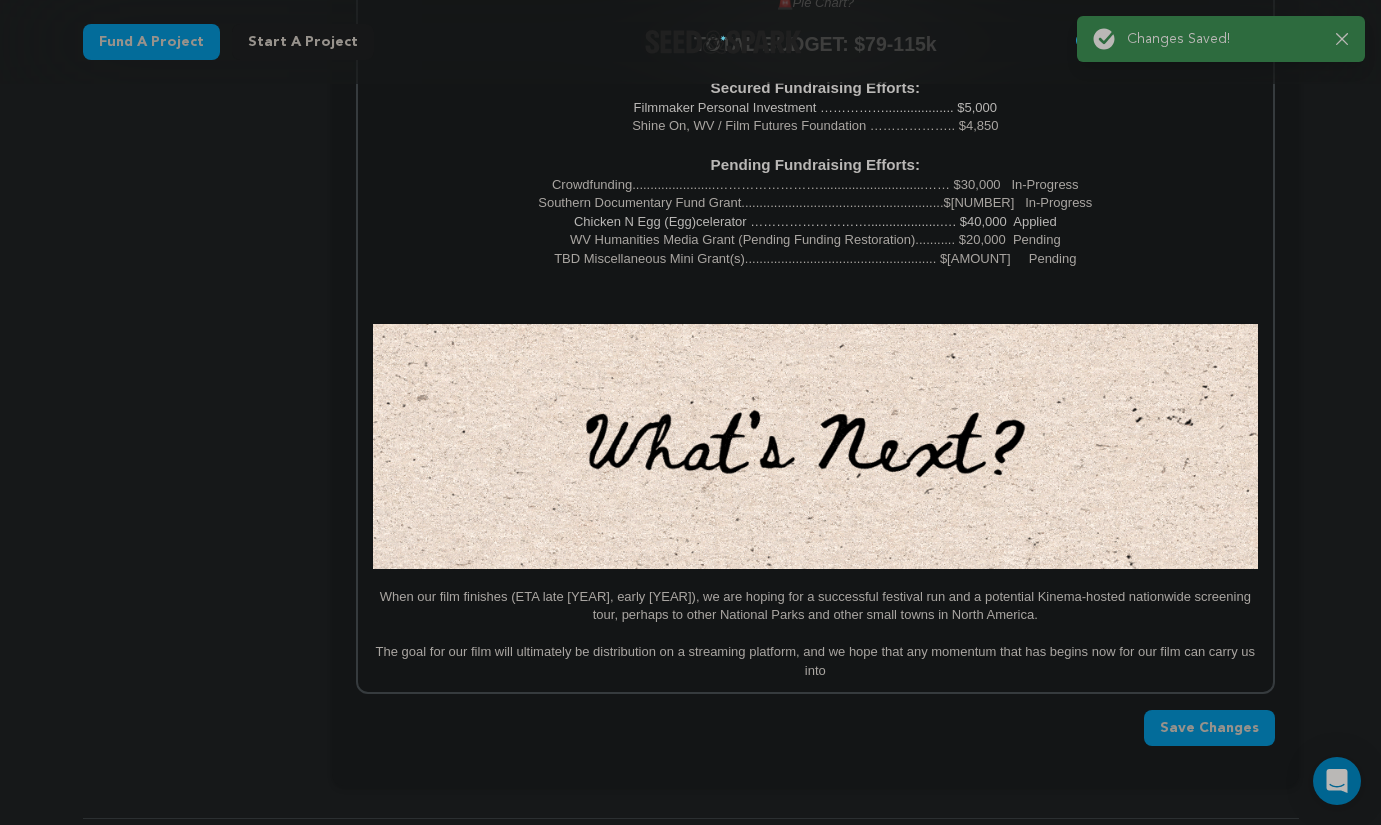 click on "The goal for our film will ultimately be distribution on a streaming platform, and we hope that any momentum that has begins now for our film can carry us into" at bounding box center [815, 661] 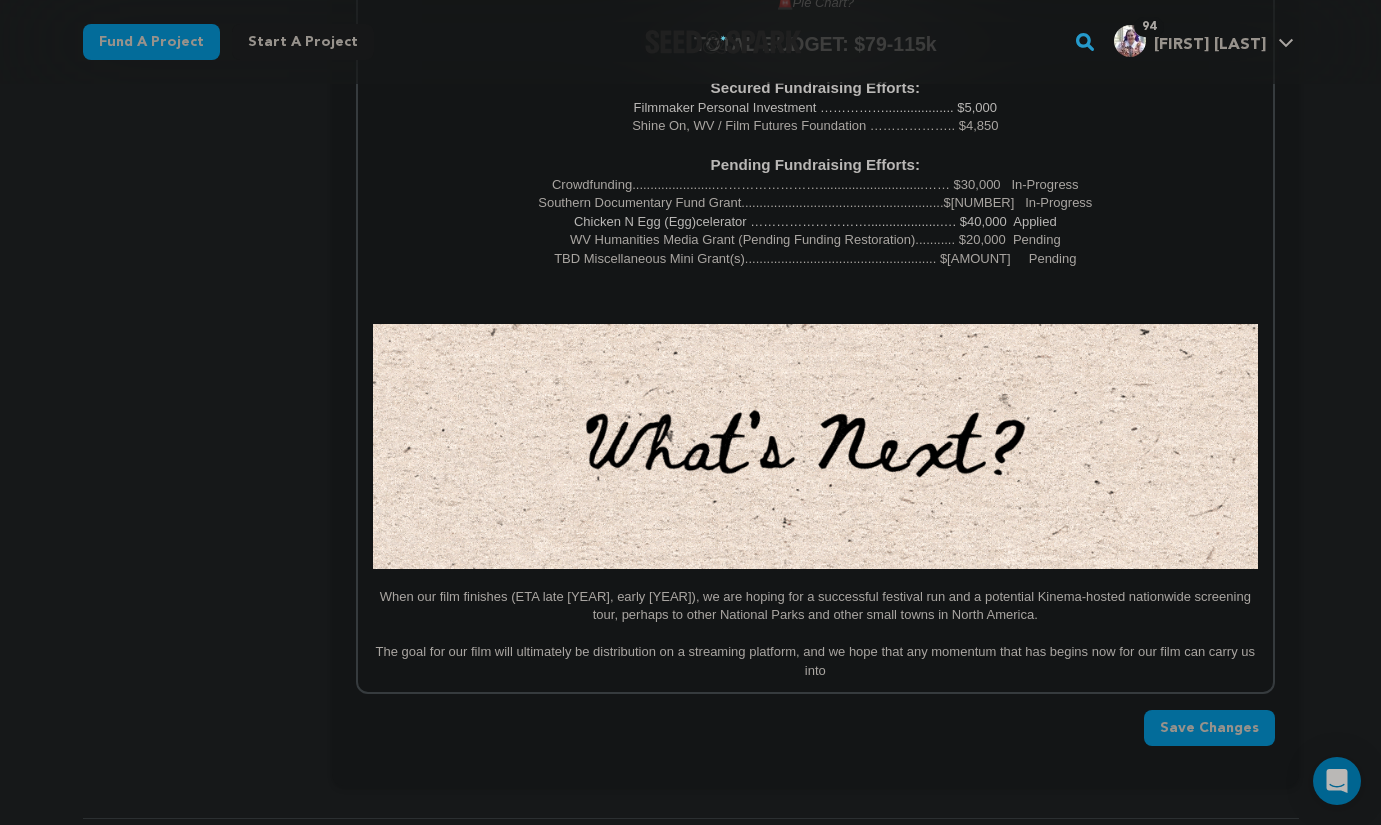 click on "Since [YEAR], more than 60% of rural counties have experienced natural population decrease - meaning more deaths than births. ( Source: USDA ) But Thurmond, WV isn't going down without a fight. A booming railroad town founded in 1903, Thurmond once housed the employees of the railroad who carted coal out of the West Virginia hills into the bigger cities.  Population decline began as early as 1930,  due to technical advancements in railroad, mines closing, and several devastating fires.  In 1968, the town was reborn  when [FIRST] [LAST] moved to Thurmond to begin the first commercial white water rafting company in West Virginia. Ten years later, through his support of lobbying and persistence, the river was named a National River. Shorten -  Presently, 80% of the town of Thurmond is owned by the National Park Service or My film hopes to investigate the following: What are the benefits of saving the structures other than the principle of it? Is it true that once you tear down history, you can’t get it back?  🚨" at bounding box center (815, -1504) 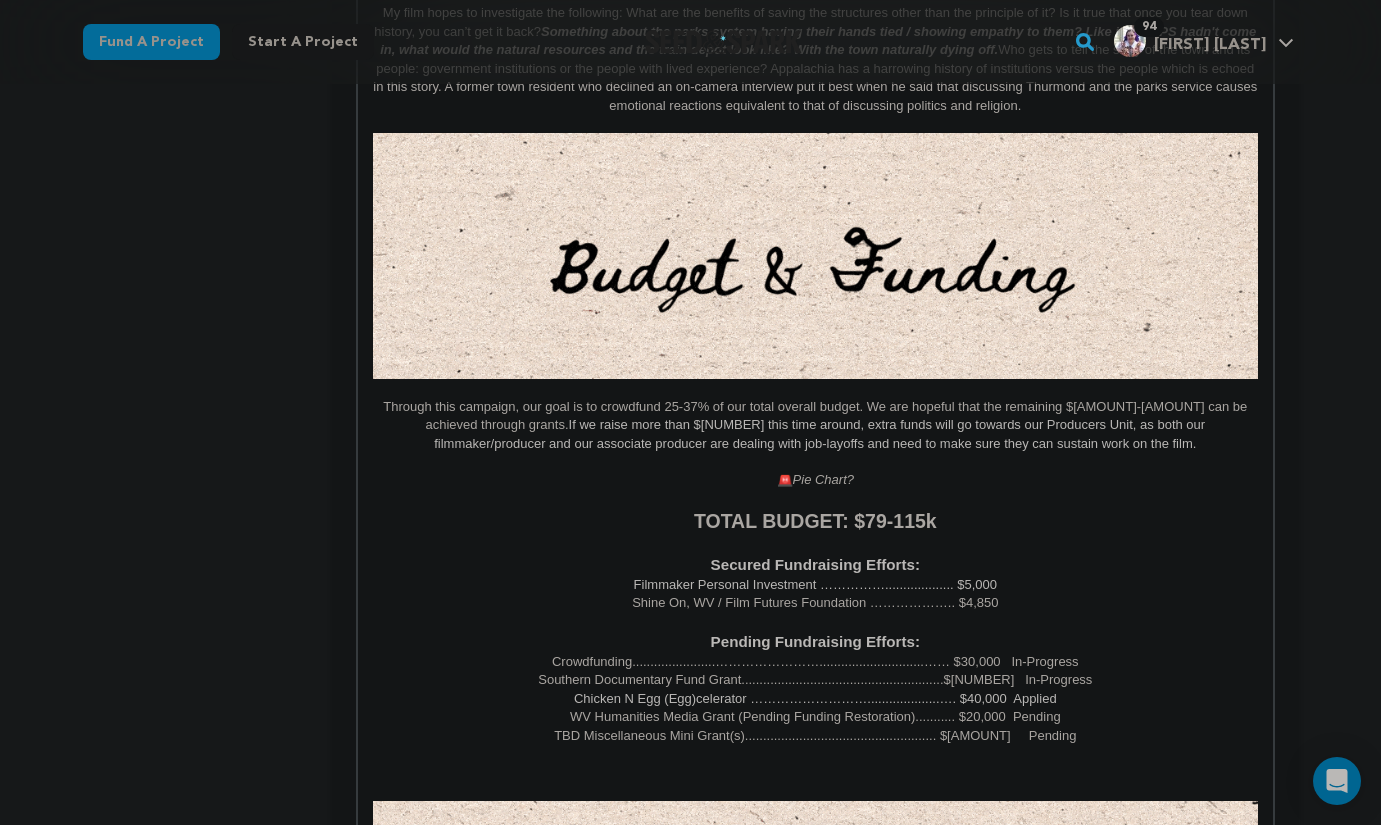 scroll, scrollTop: 3356, scrollLeft: 0, axis: vertical 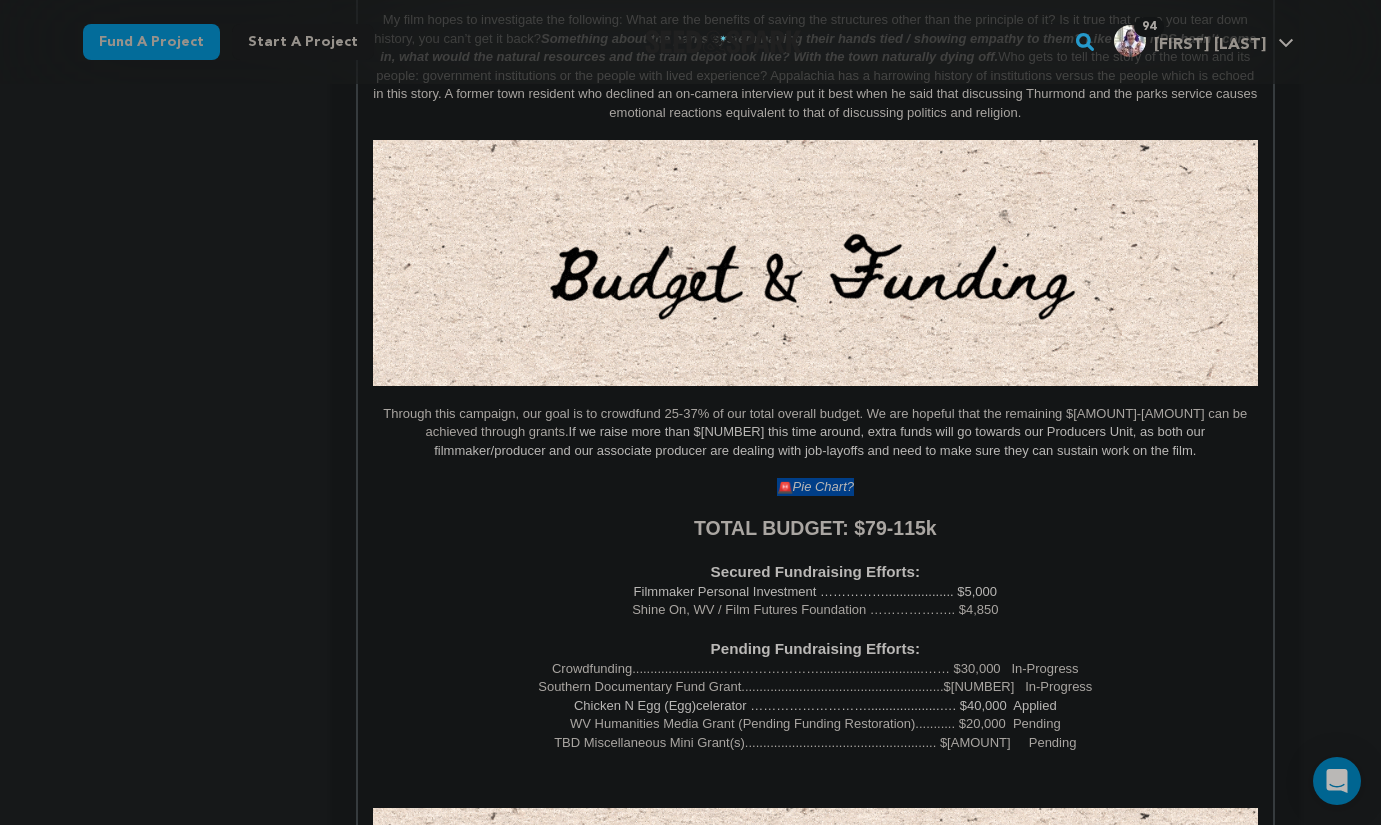 drag, startPoint x: 918, startPoint y: 488, endPoint x: 725, endPoint y: 490, distance: 193.01036 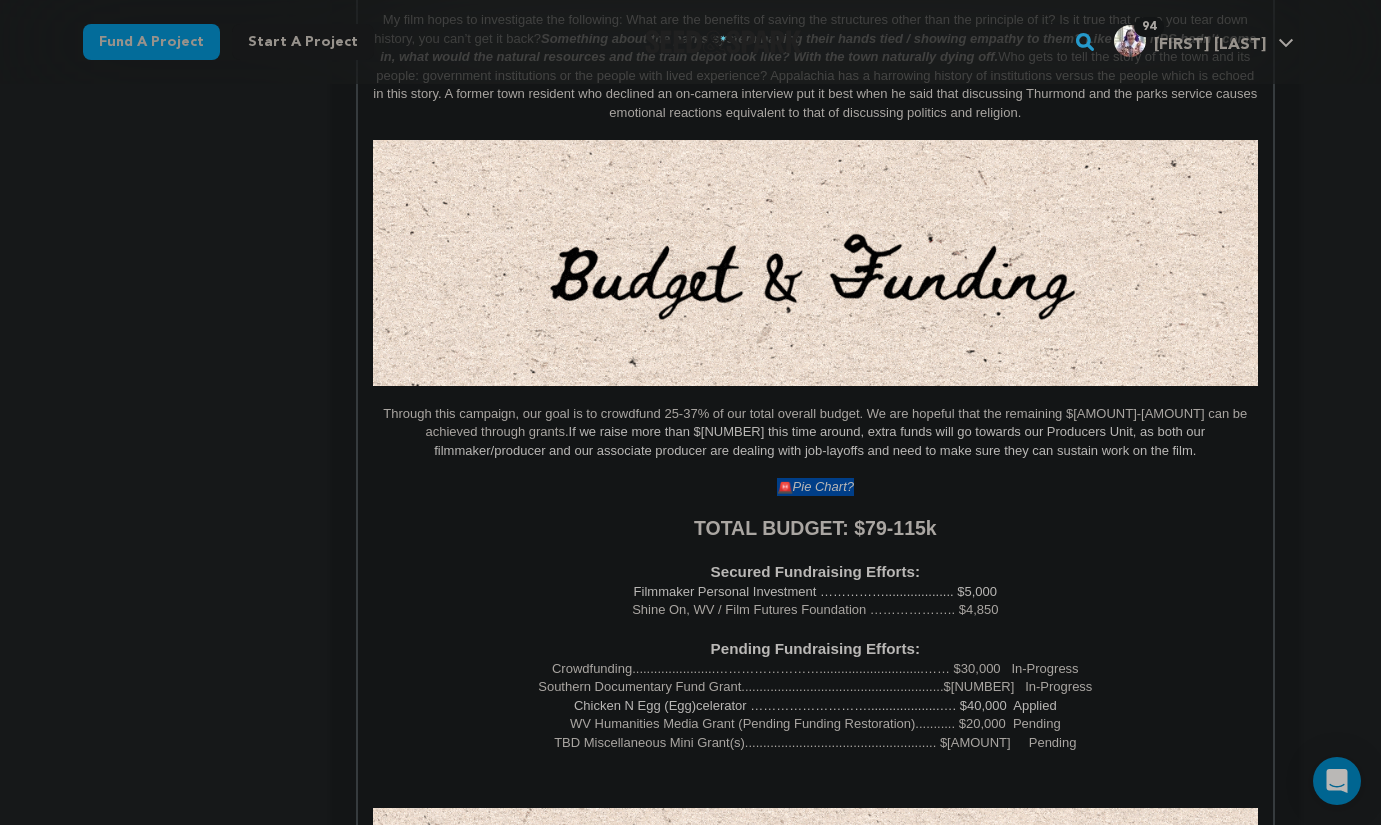 click on "🚨  Pie Chart?" at bounding box center [815, 487] 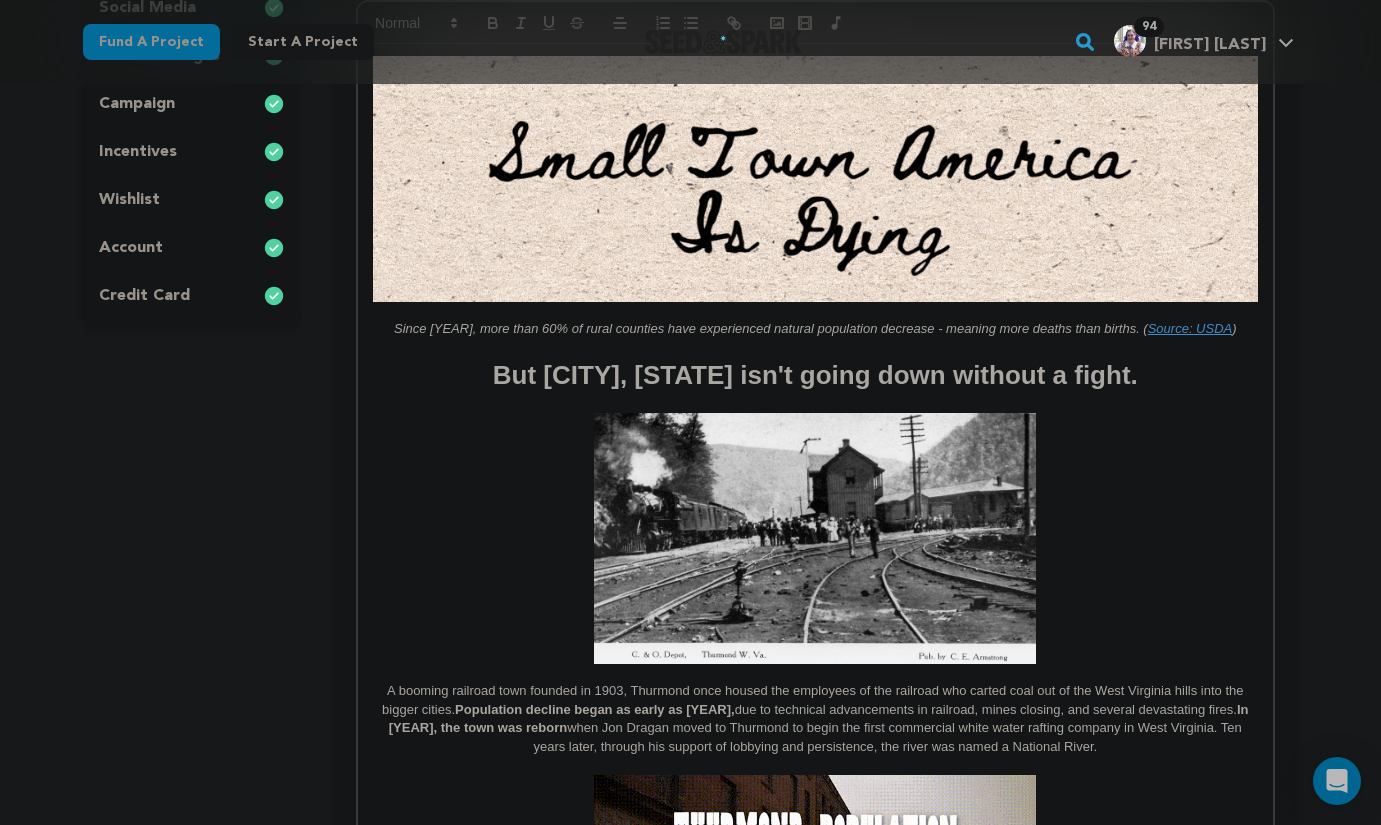 scroll, scrollTop: 0, scrollLeft: 0, axis: both 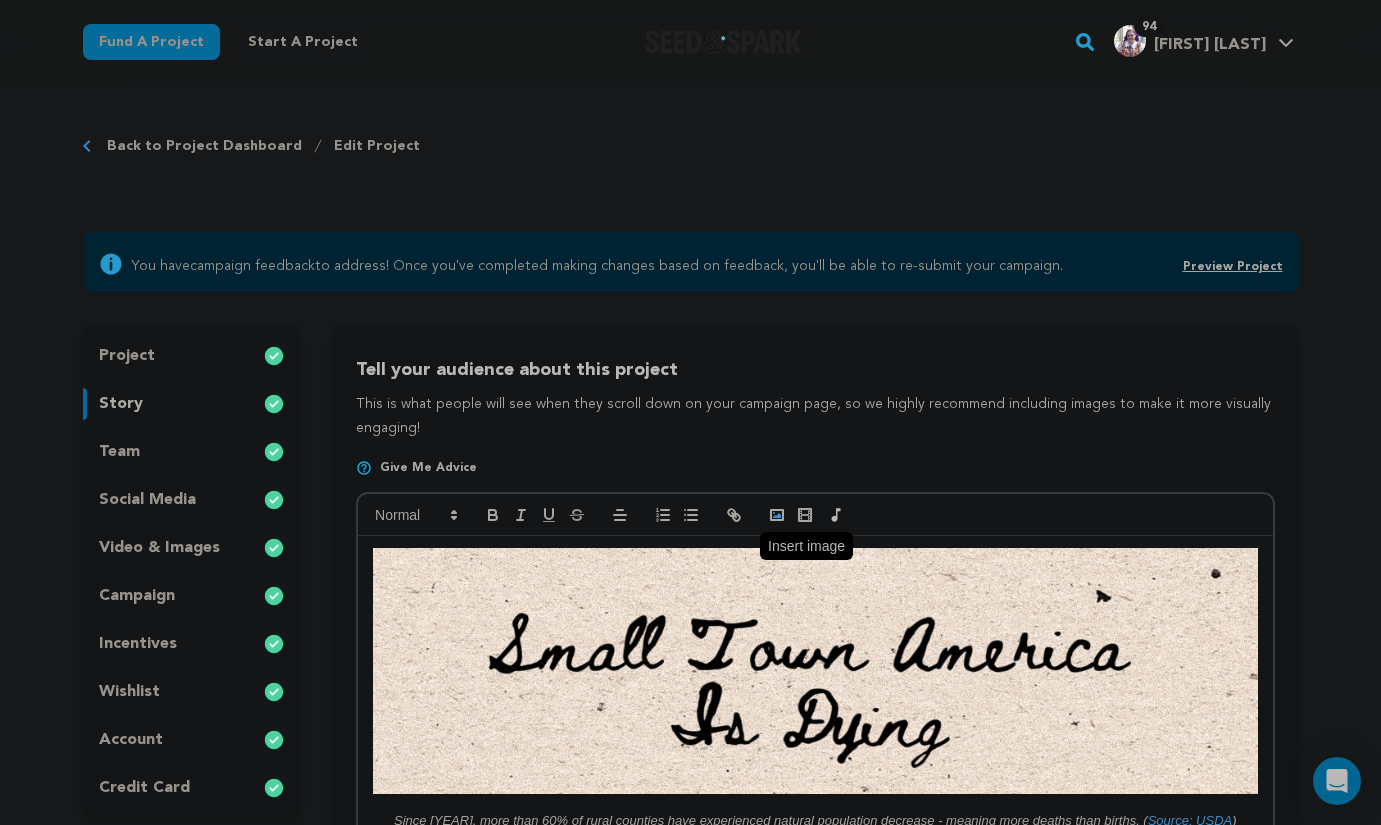 click 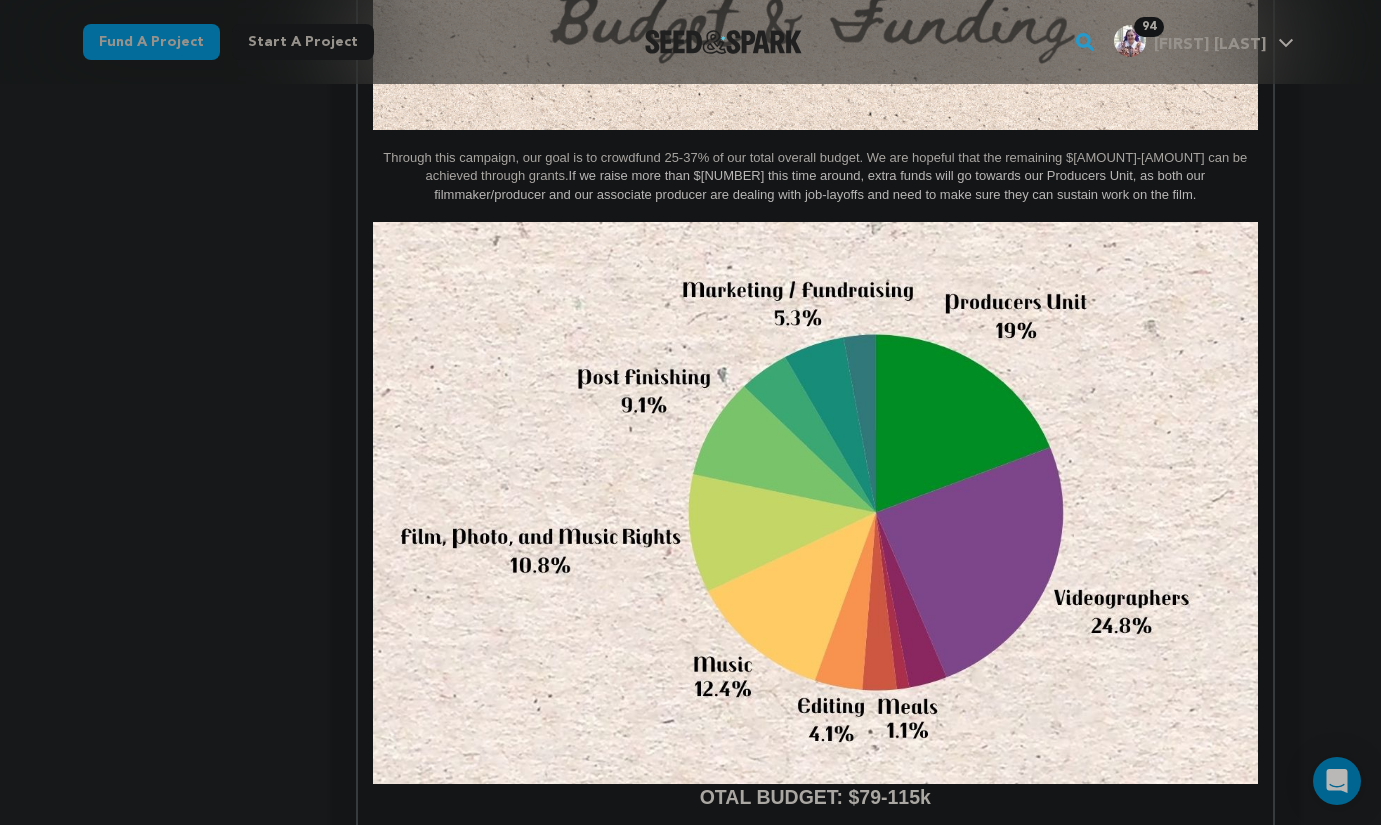 scroll, scrollTop: 4083, scrollLeft: 0, axis: vertical 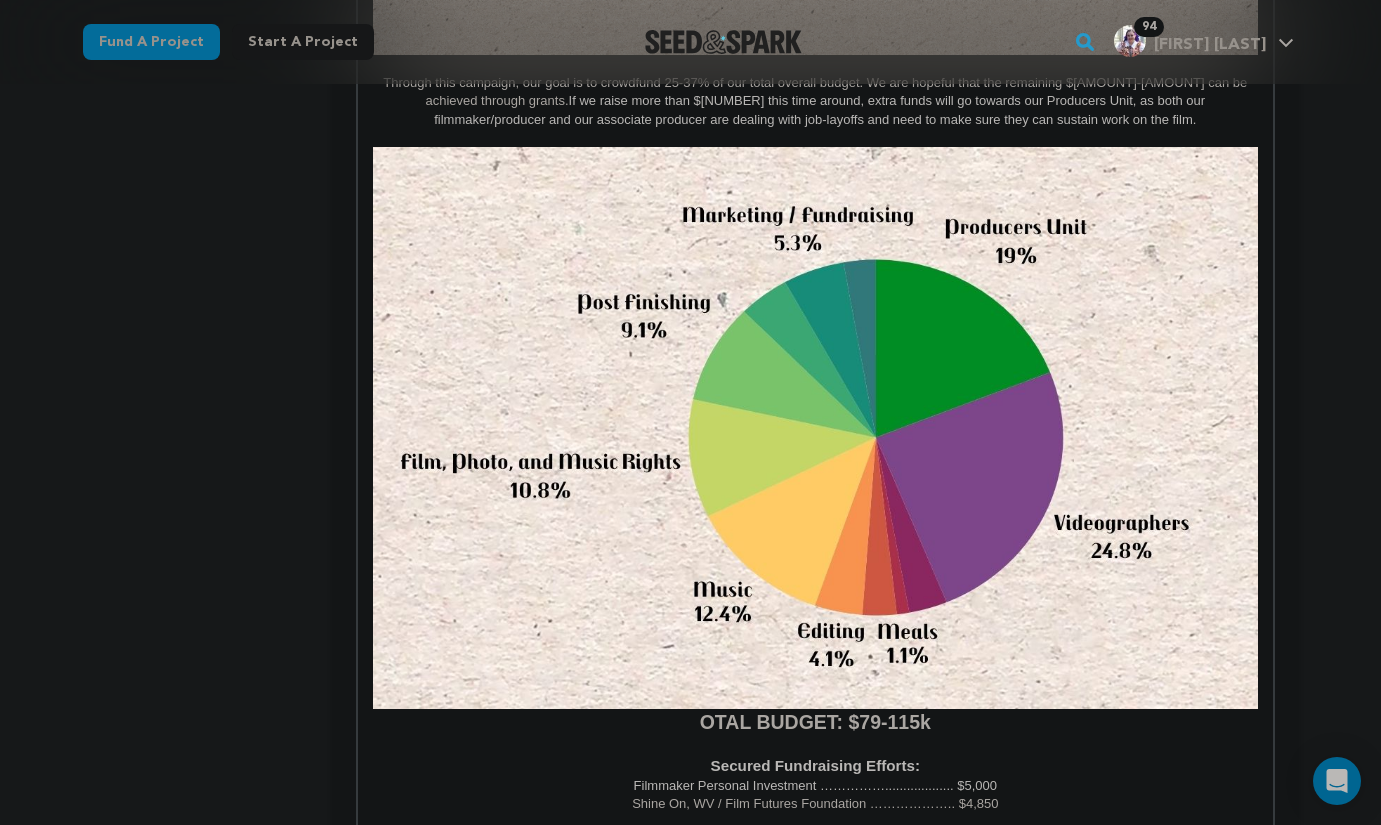 click at bounding box center [815, 428] 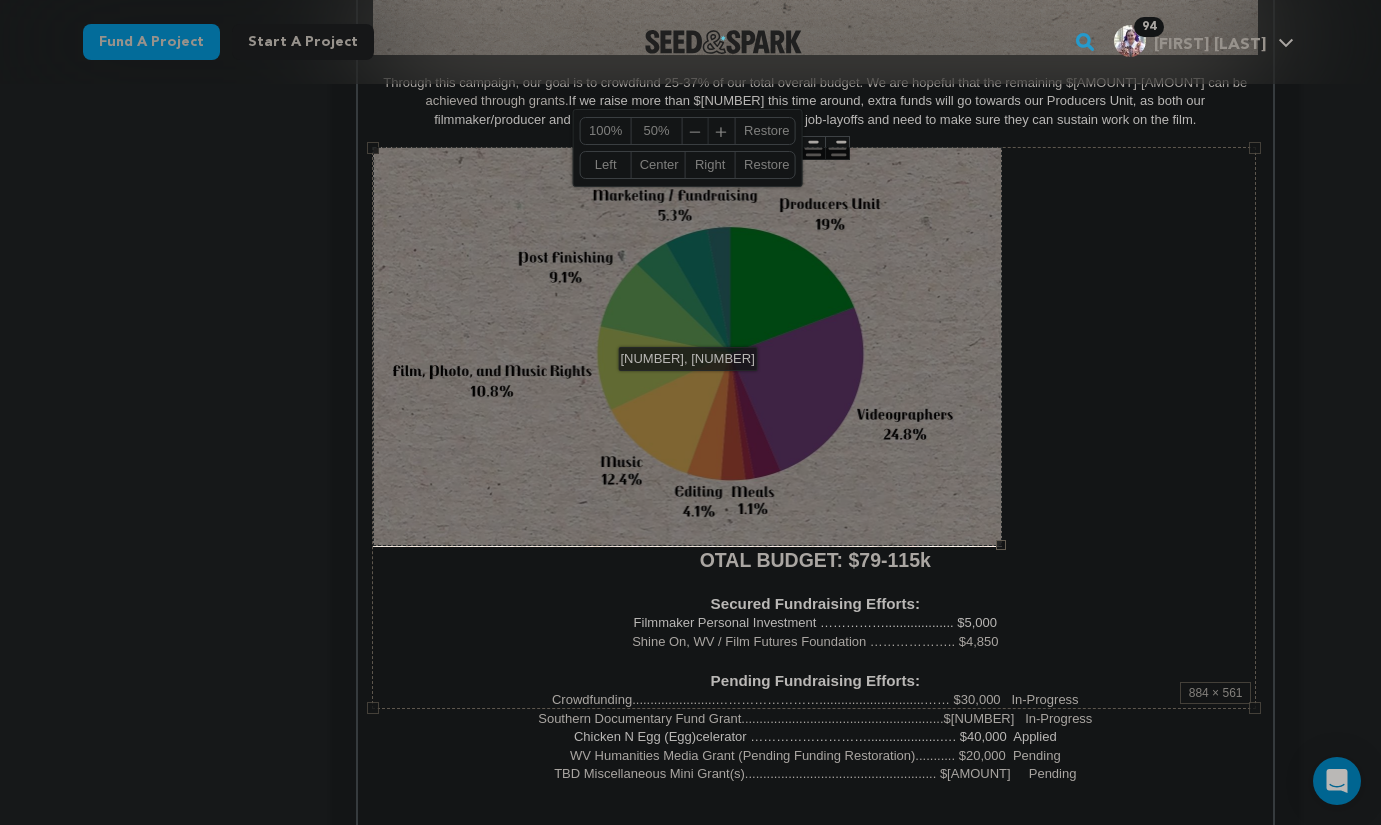 drag, startPoint x: 1256, startPoint y: 711, endPoint x: 982, endPoint y: 476, distance: 360.9723 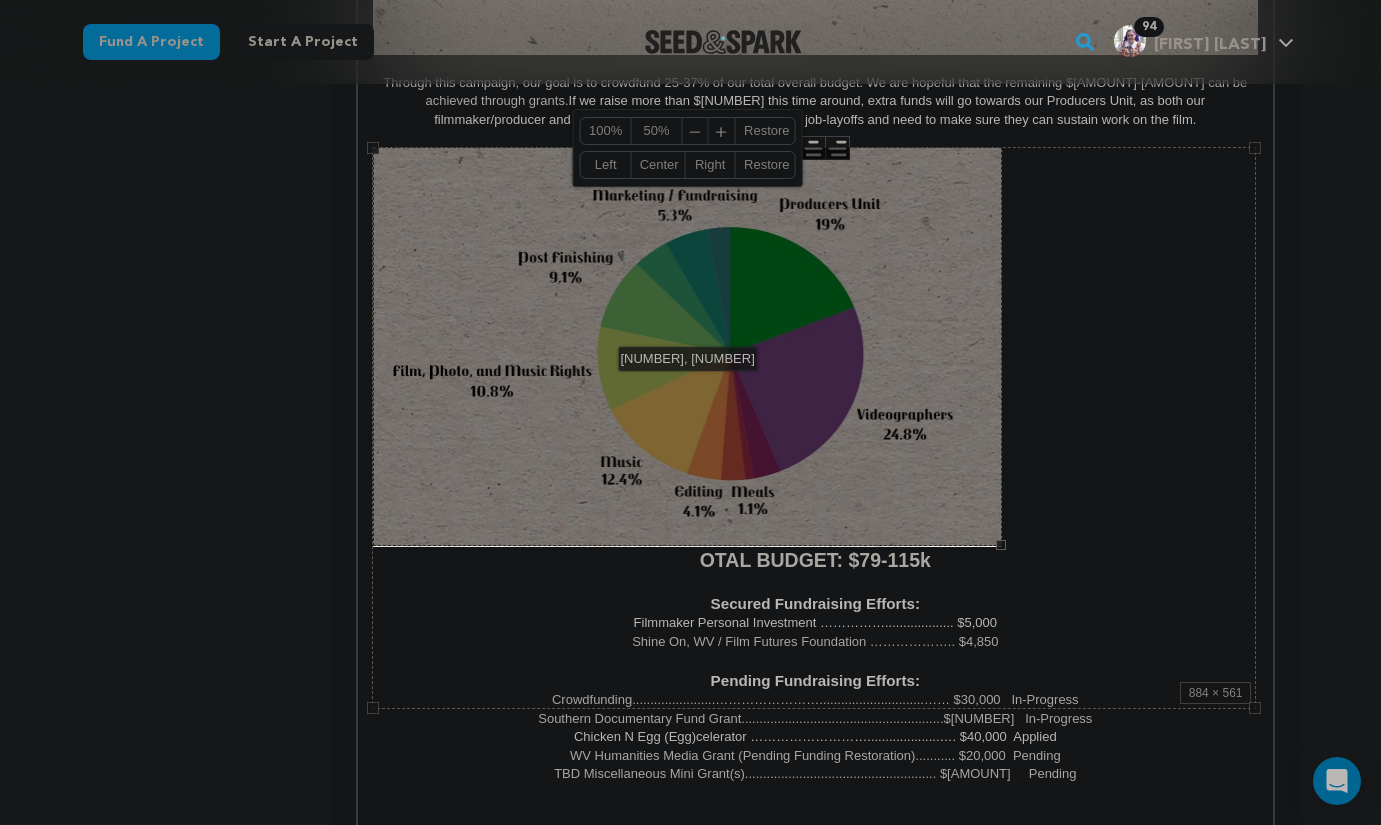 click on "629, 340
100%
50%
﹣
﹢
Restore
Left
Center
Right
Restore" at bounding box center (687, 346) 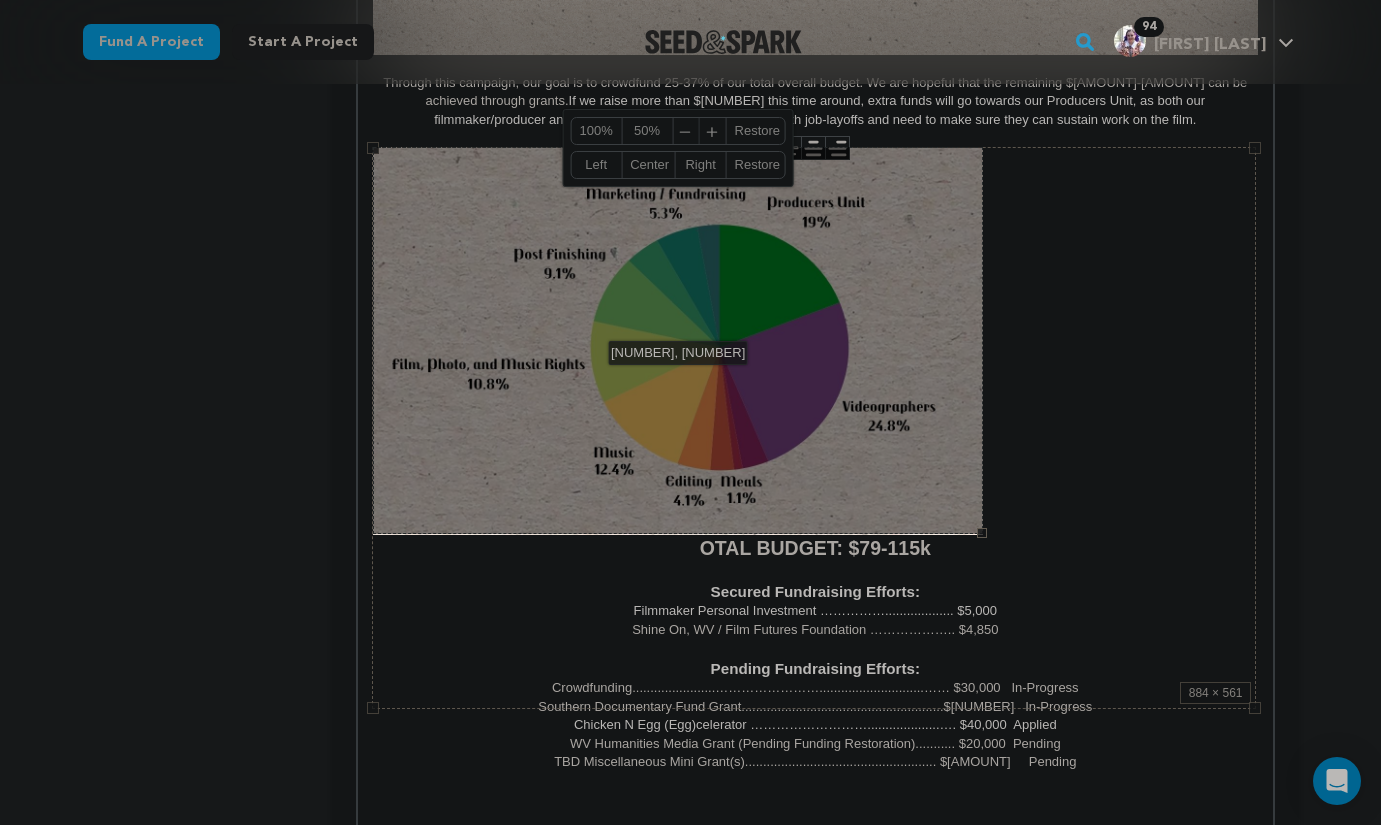 click on "Center" at bounding box center (648, 165) 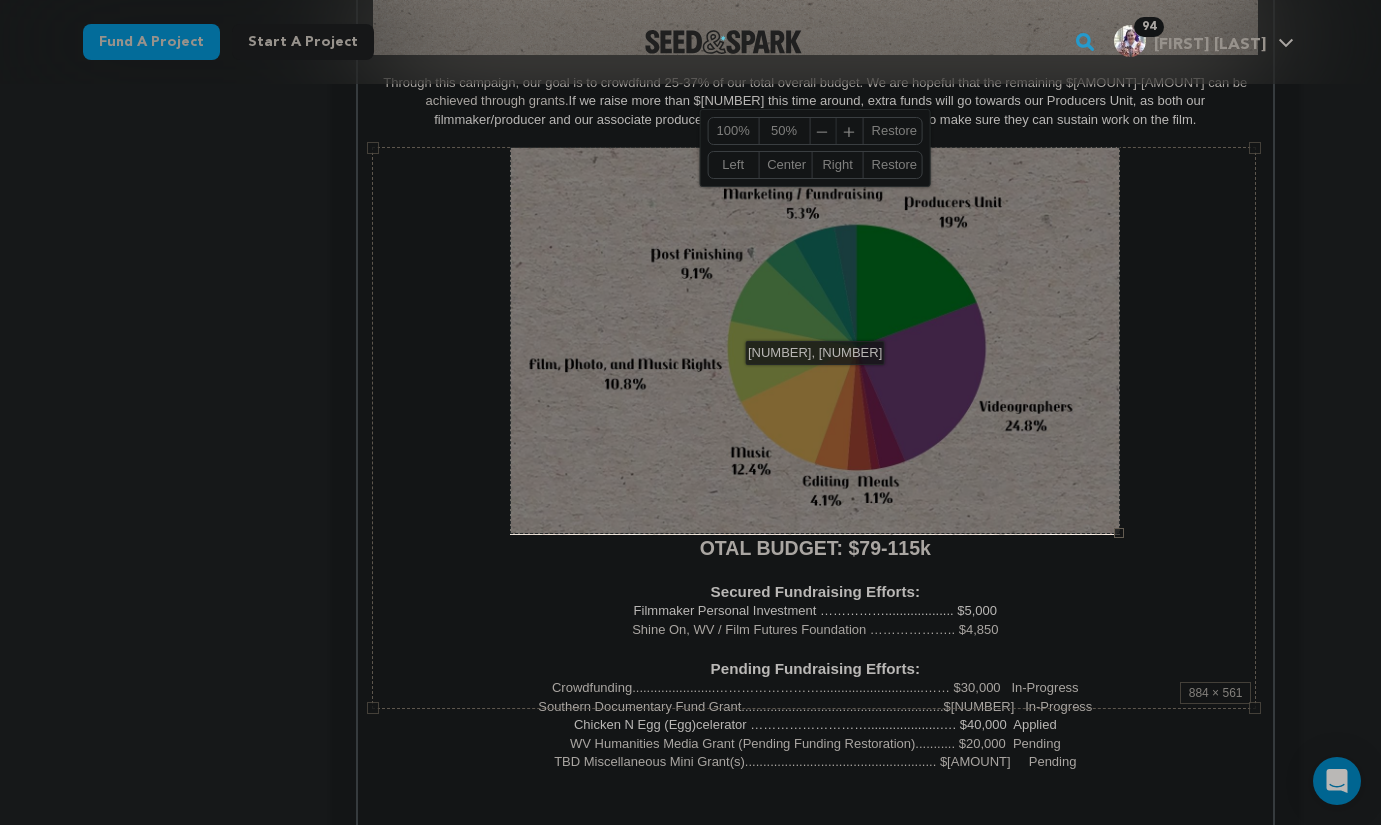 click on "610, 327
100%
50%
﹣
﹢
Restore
Left
Center
Right
Restore" at bounding box center [815, 340] 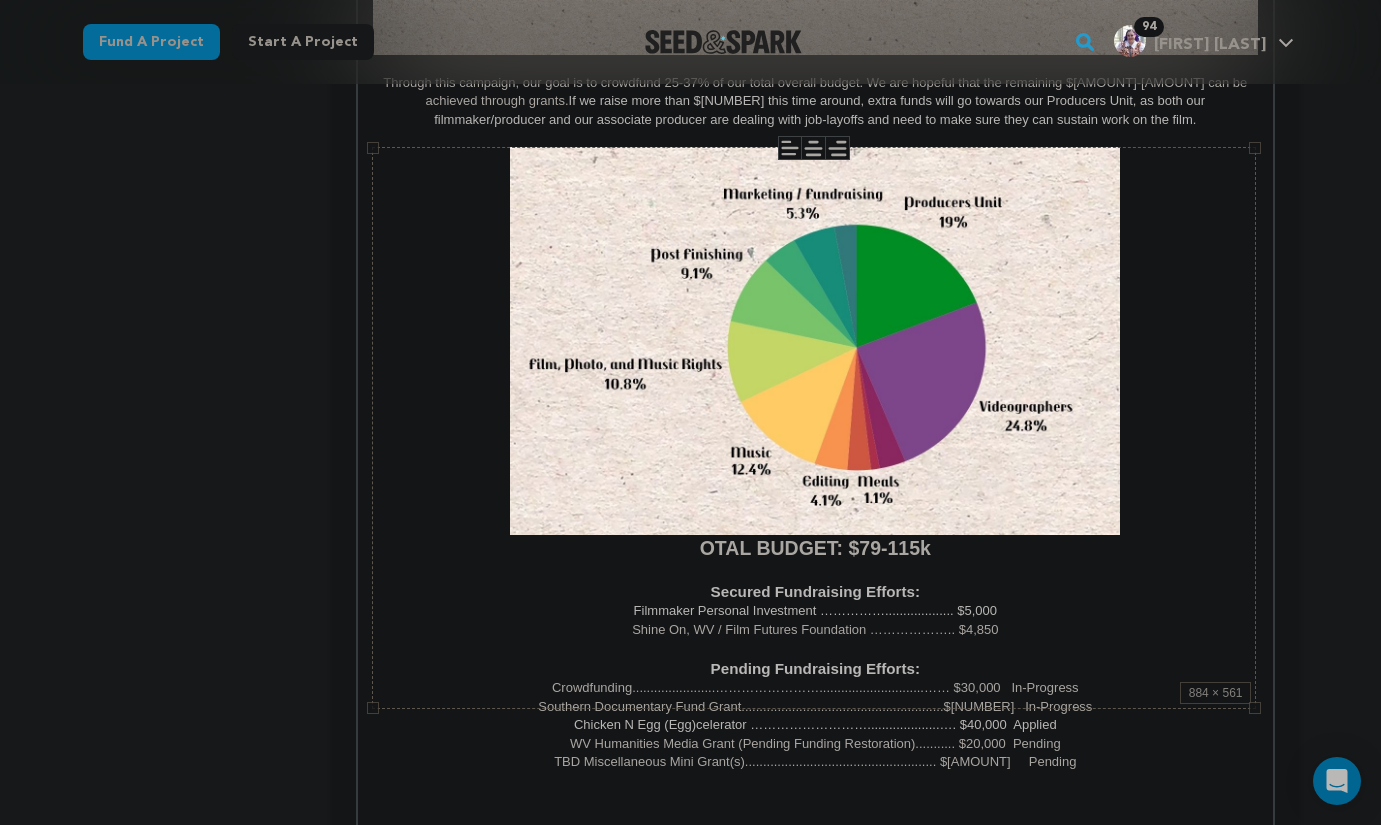 click on "884 × 561" at bounding box center (814, 428) 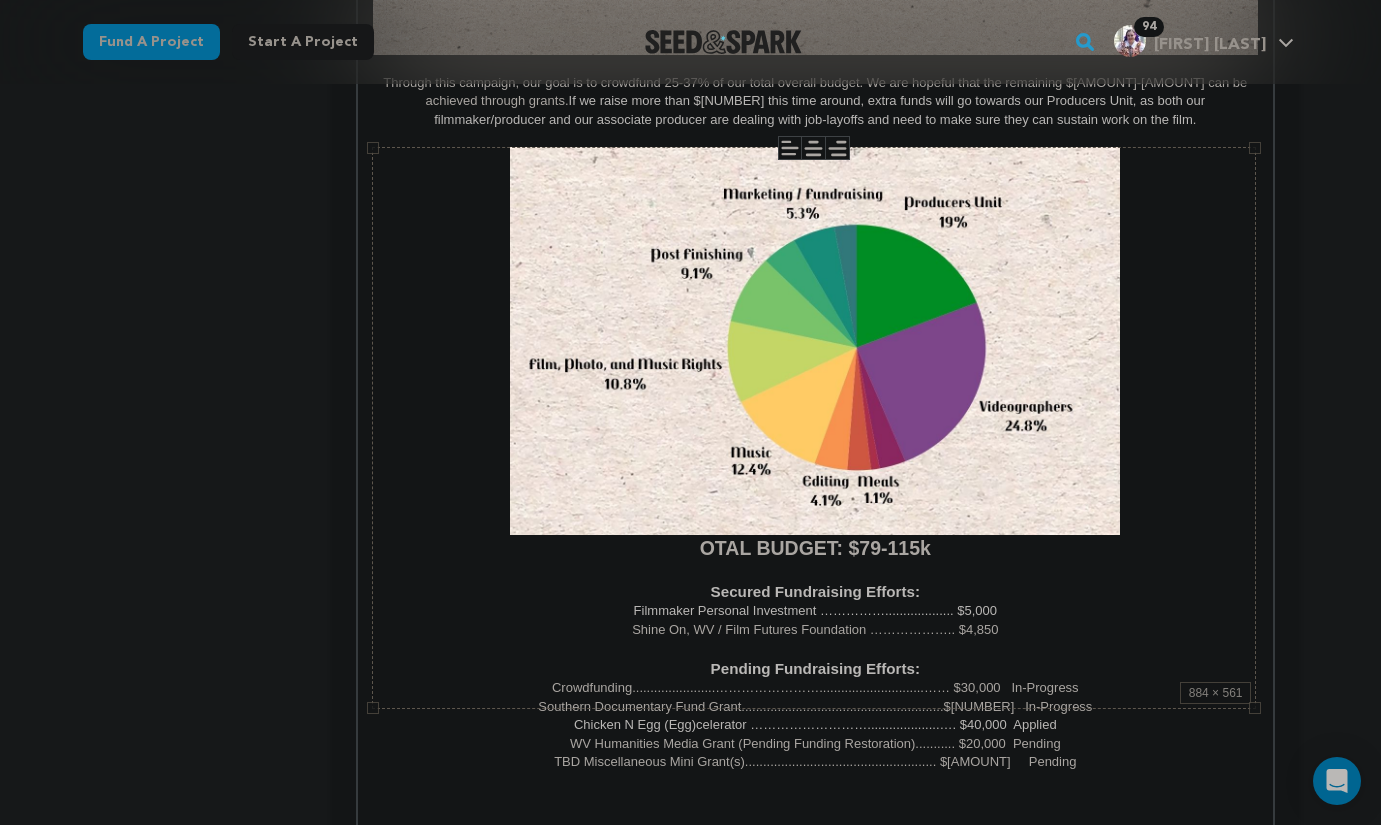click on "884 × 561" at bounding box center (814, 428) 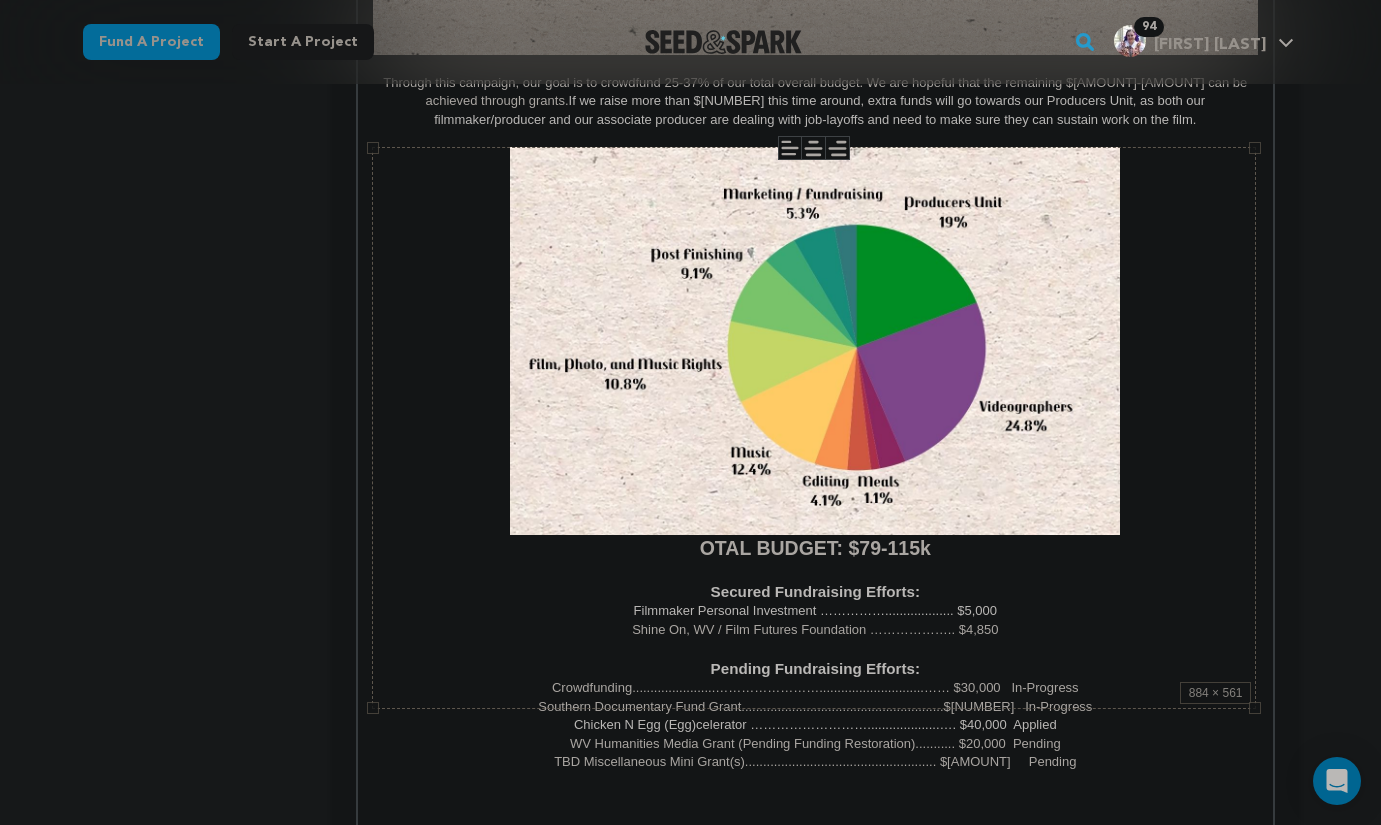 click on "884 × 561" at bounding box center [814, 428] 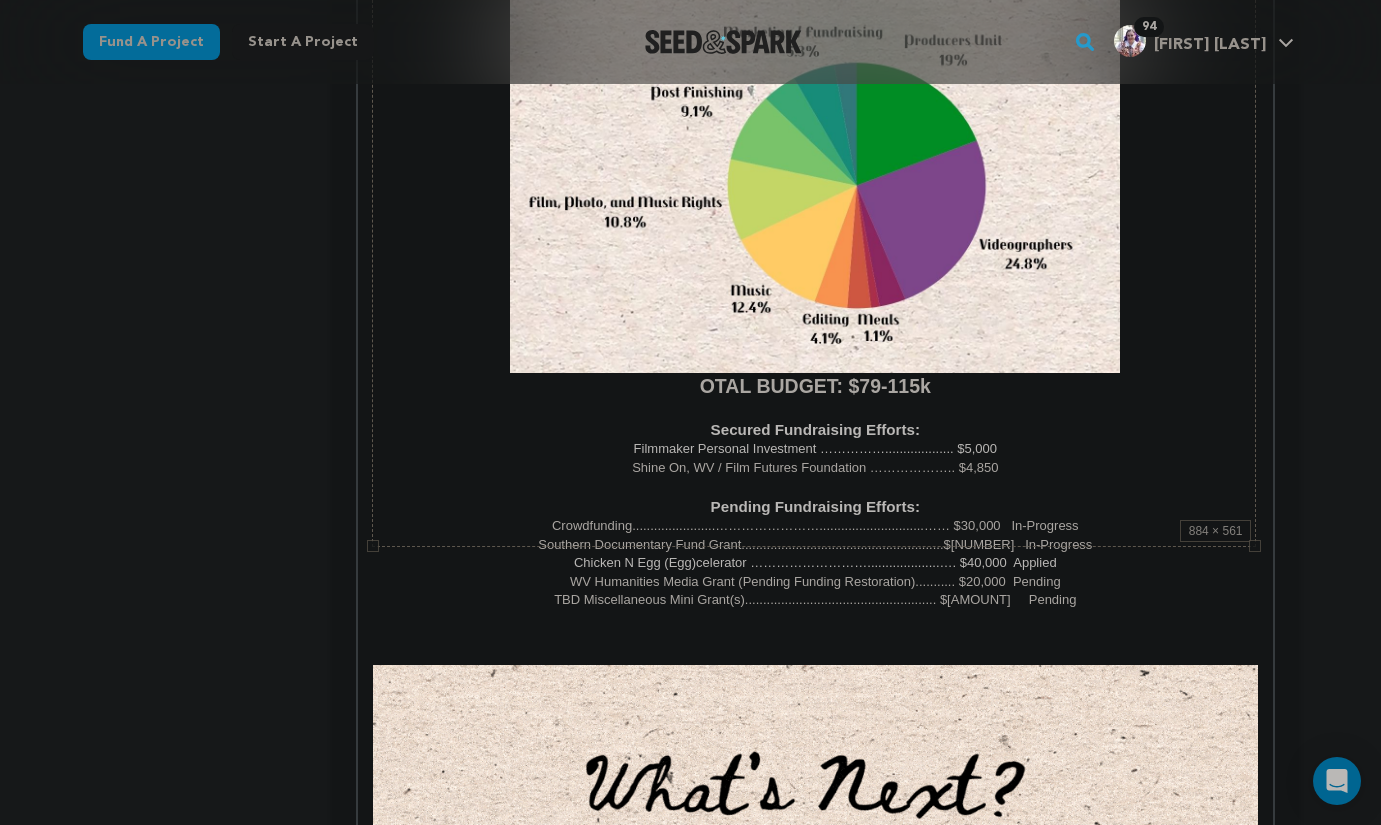 scroll, scrollTop: 4272, scrollLeft: 0, axis: vertical 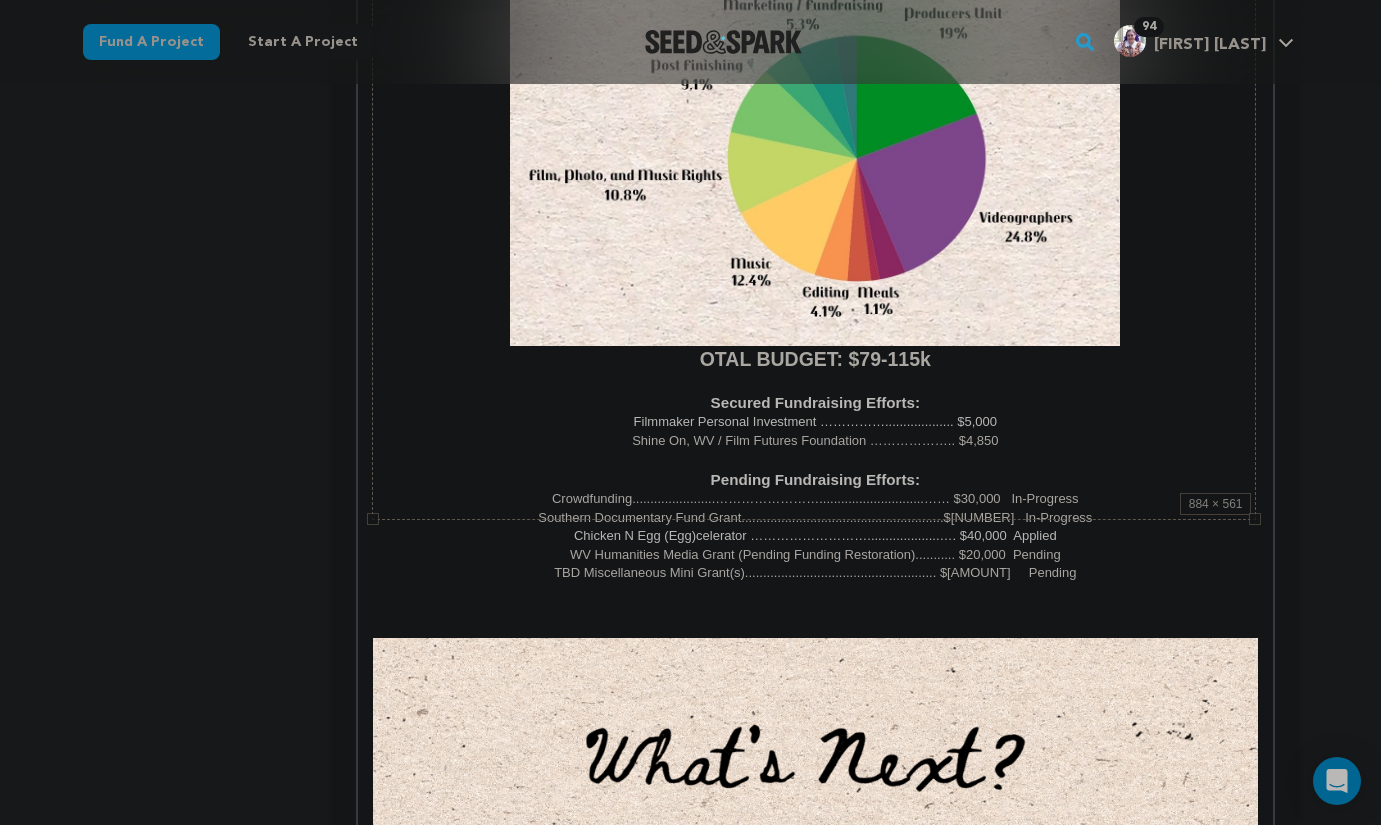 click at bounding box center (815, 761) 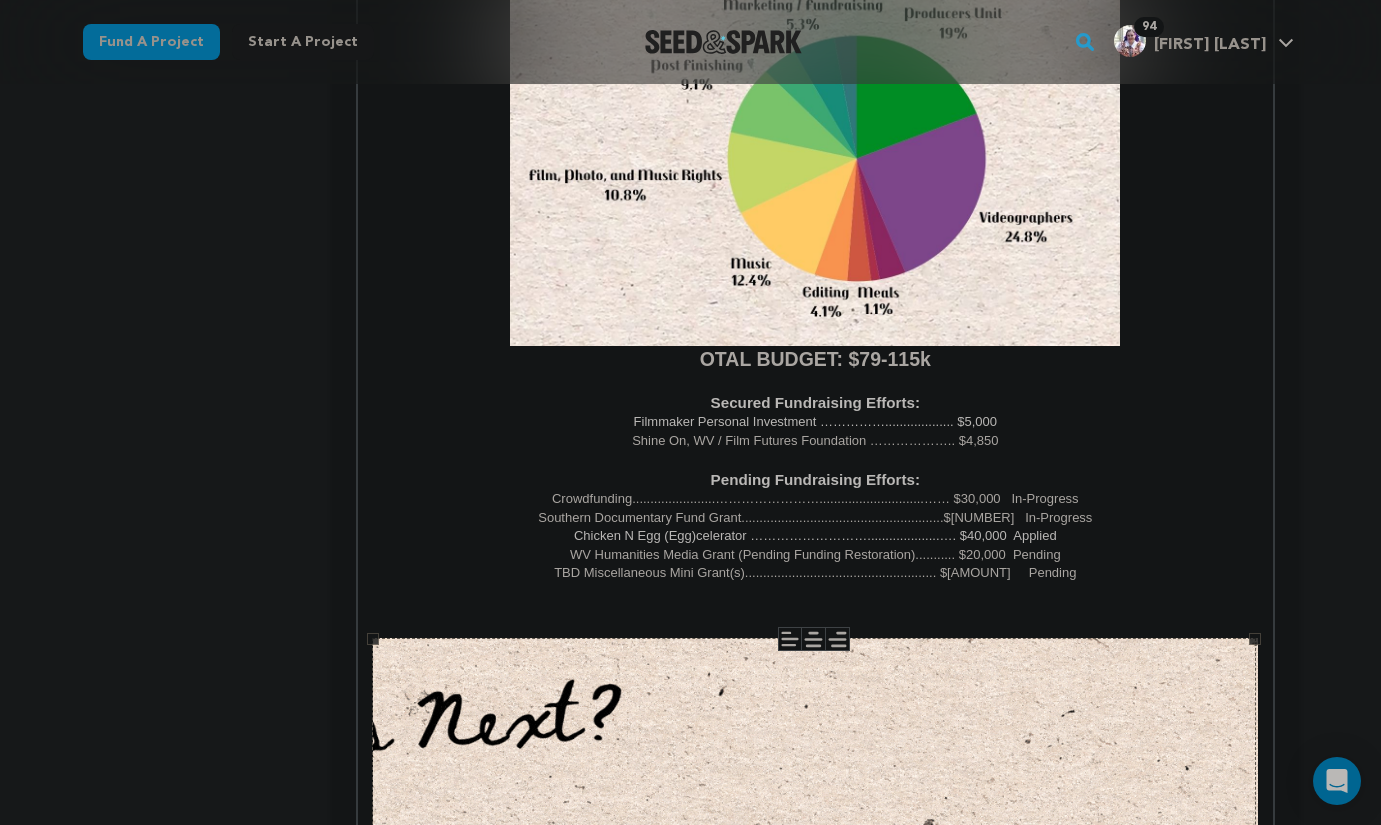 click on "TBD Miscellaneous Mini Grant(s)..................................................... $[AMOUNT]     Pending" at bounding box center [815, 573] 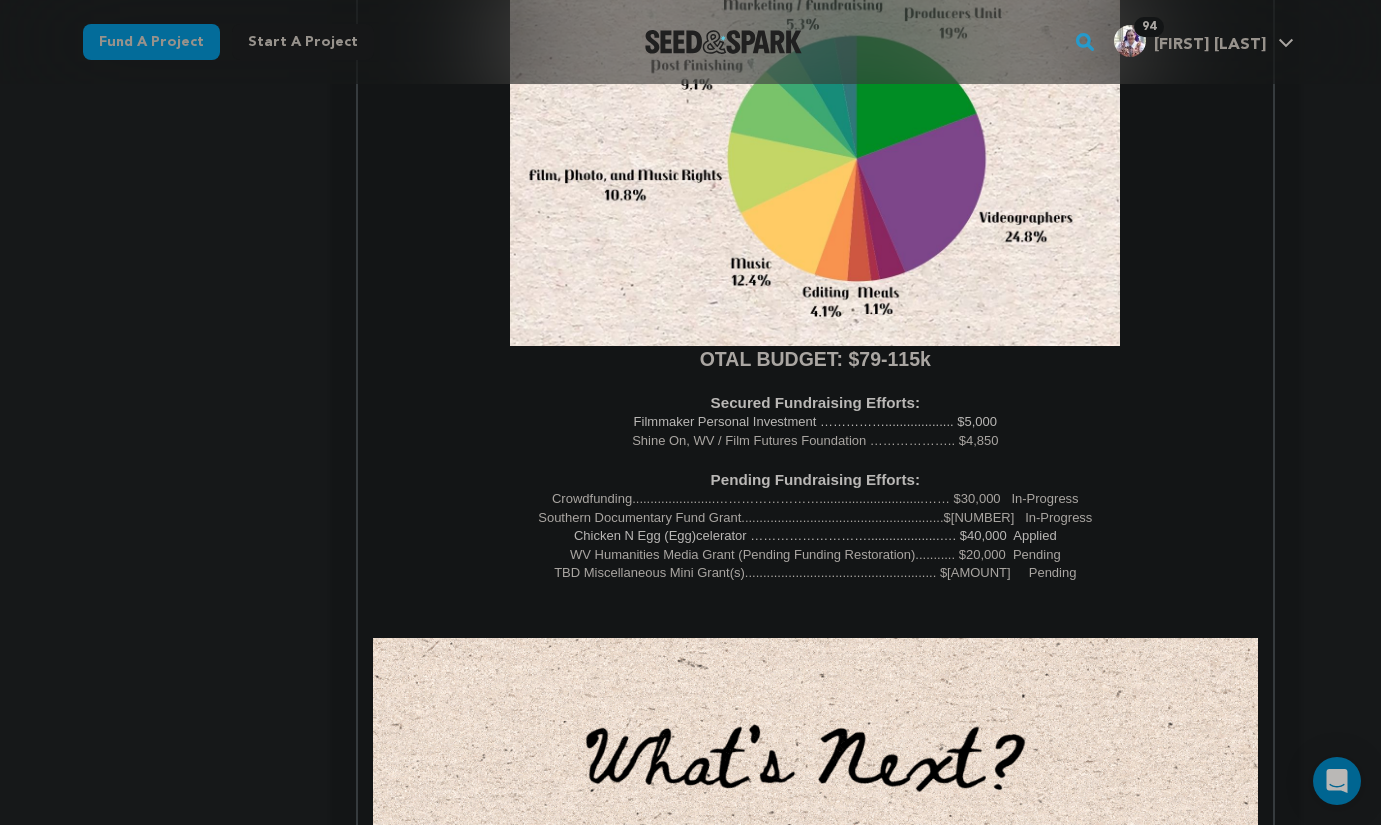 click on "Southern Documentary Fund Grant........................................................$[NUMBER]   In-Progress" at bounding box center [815, 518] 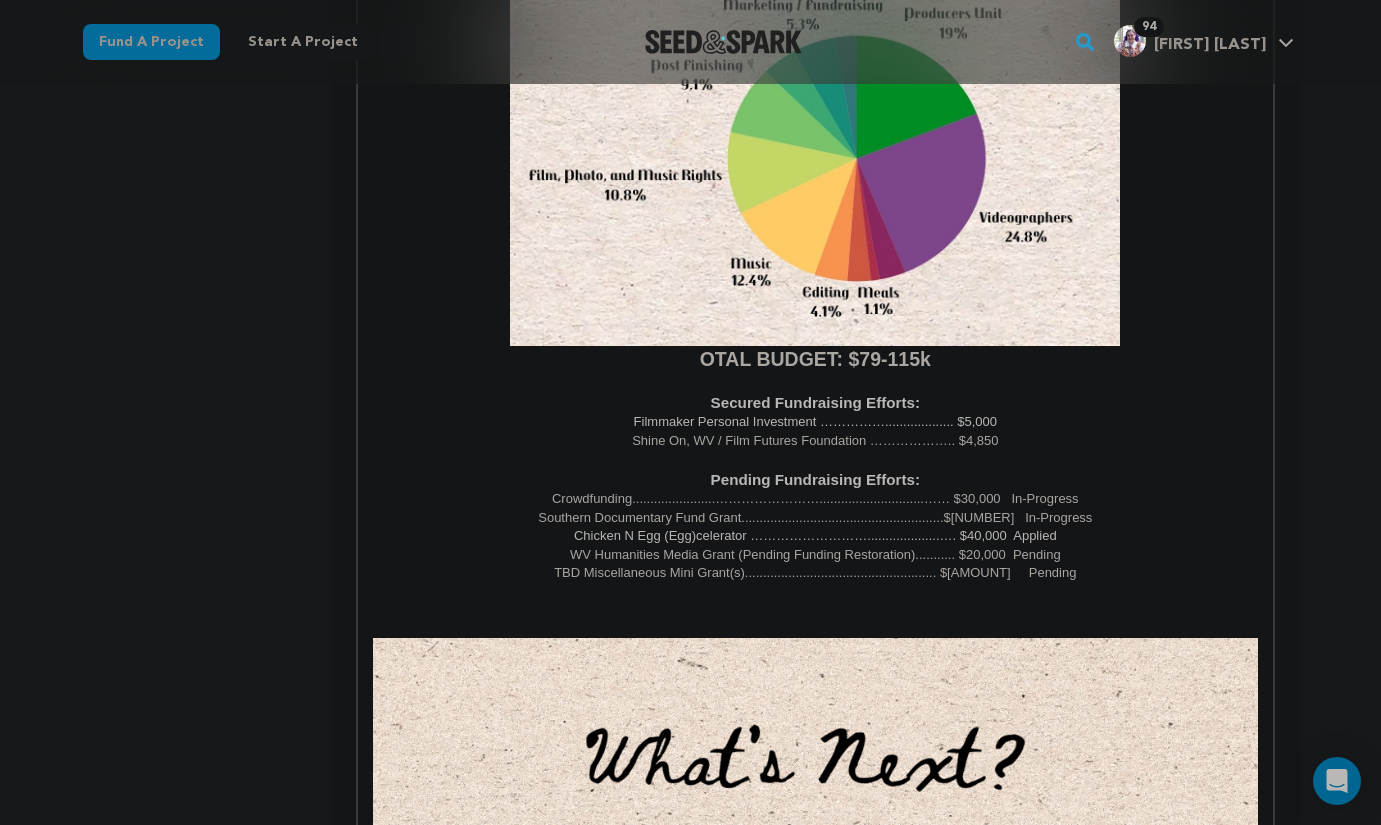 click on "Secured Fundraising Efforts:" at bounding box center [816, 402] 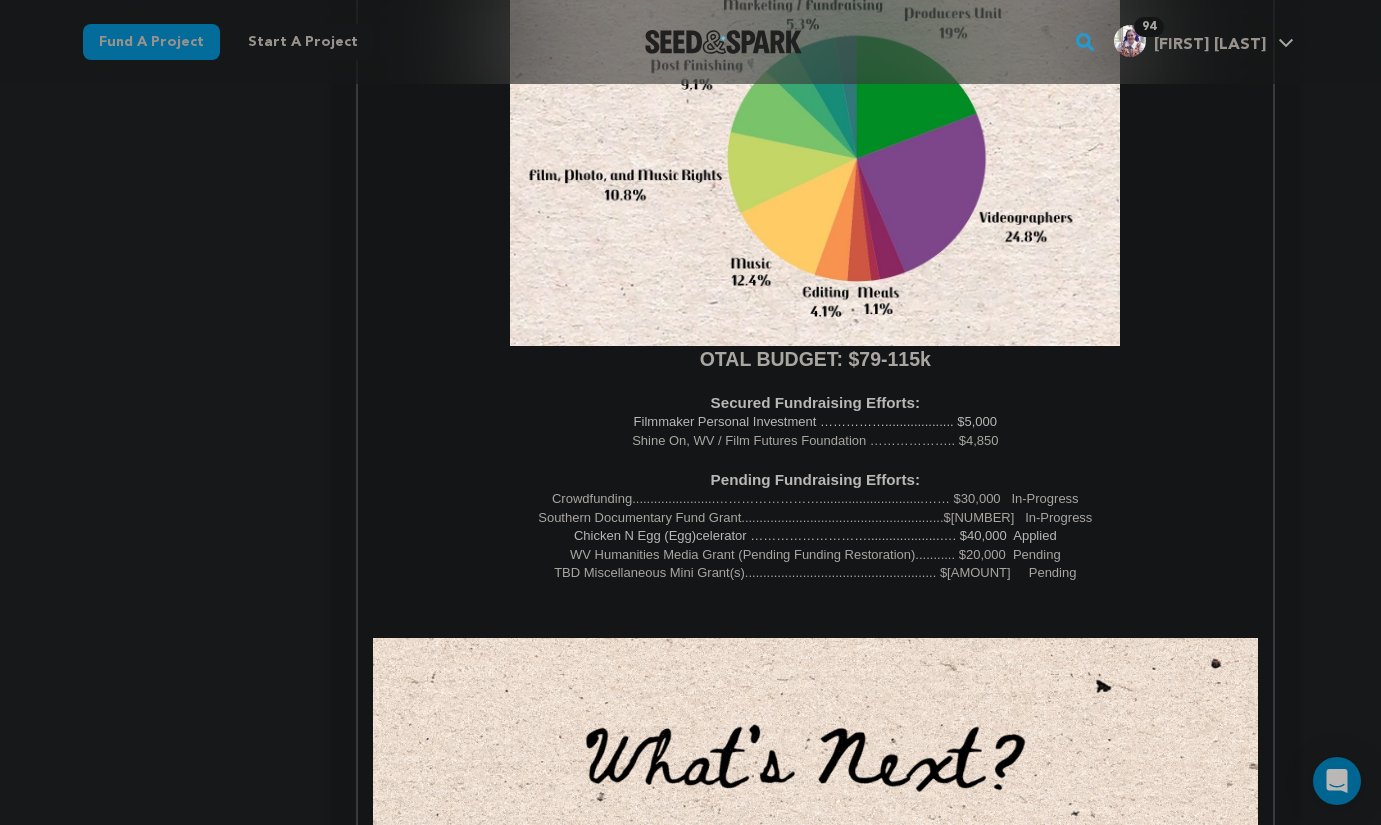 click on "OTAL BUDGET: $79-115k" at bounding box center [815, 163] 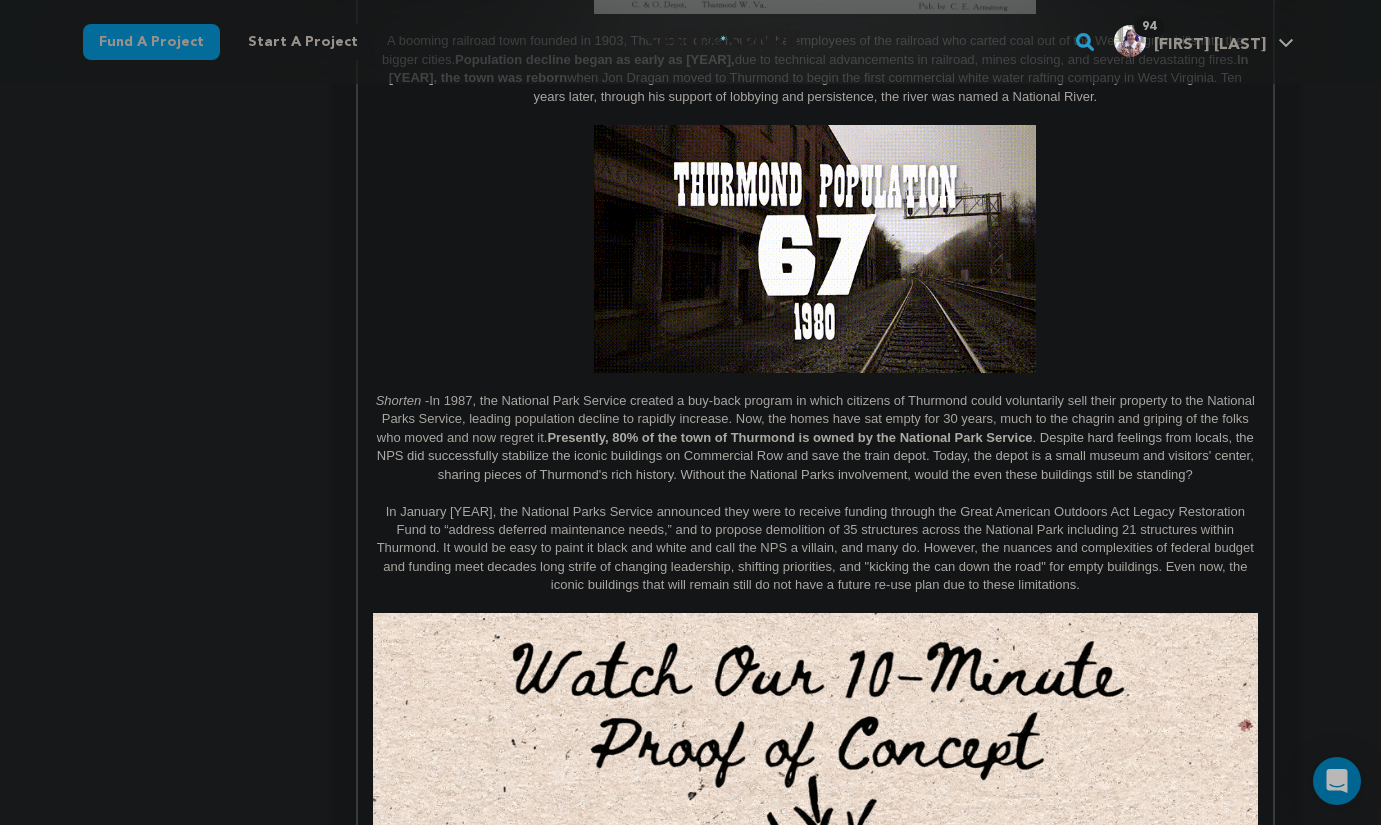scroll, scrollTop: 2148, scrollLeft: 0, axis: vertical 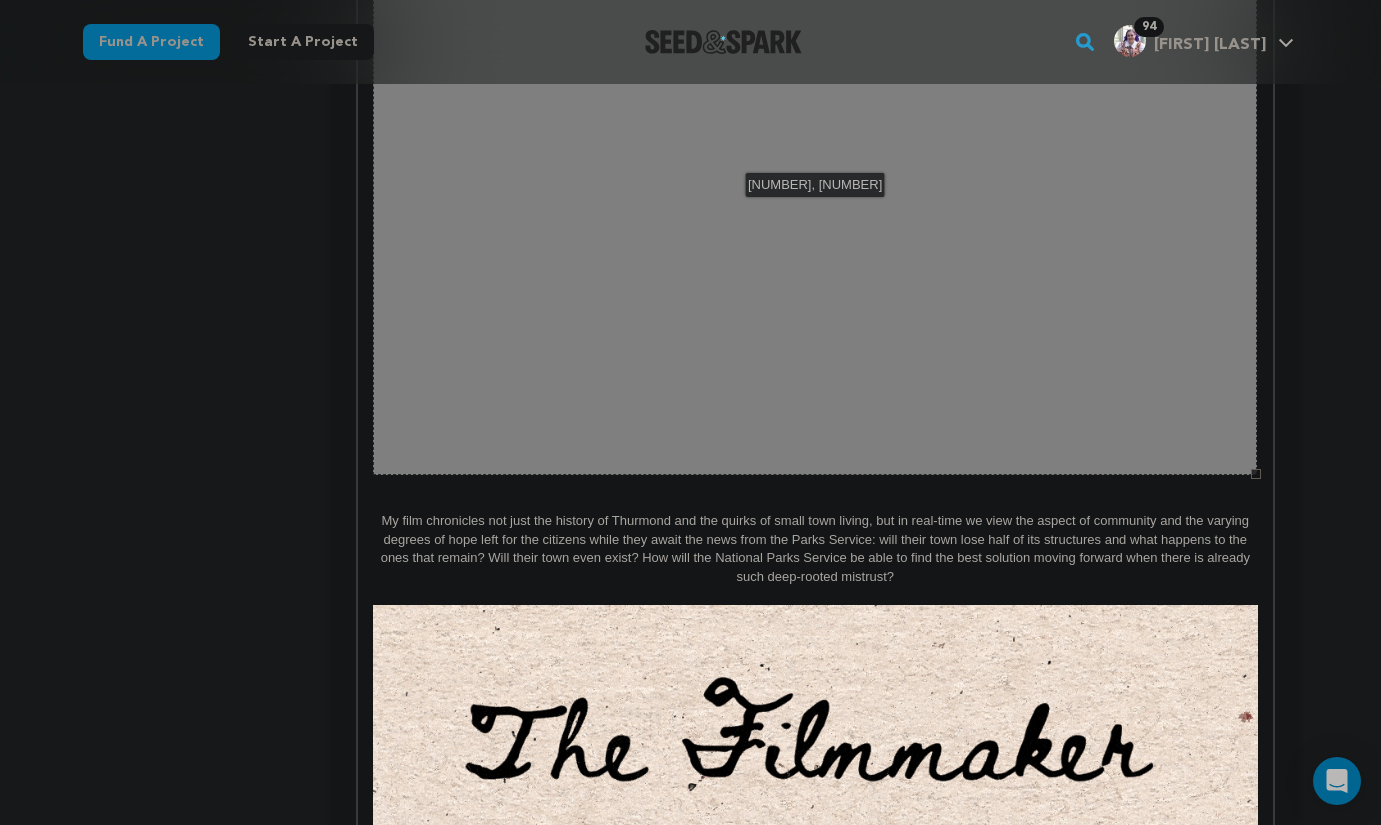 click on "894, 604
100%
50%
﹣
﹢
Restore
Left
Center
Right
Restore" at bounding box center [815, 173] 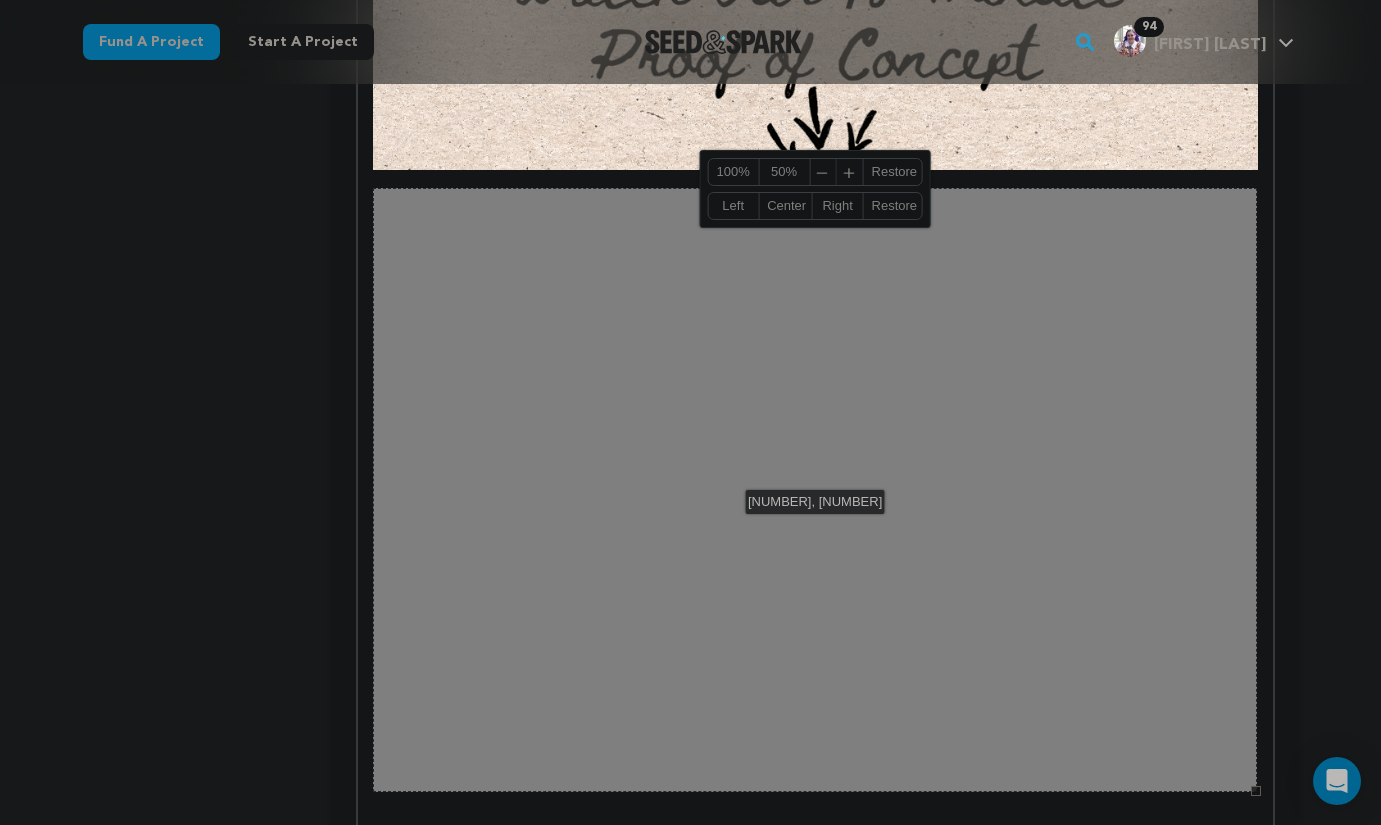 scroll, scrollTop: 1829, scrollLeft: 0, axis: vertical 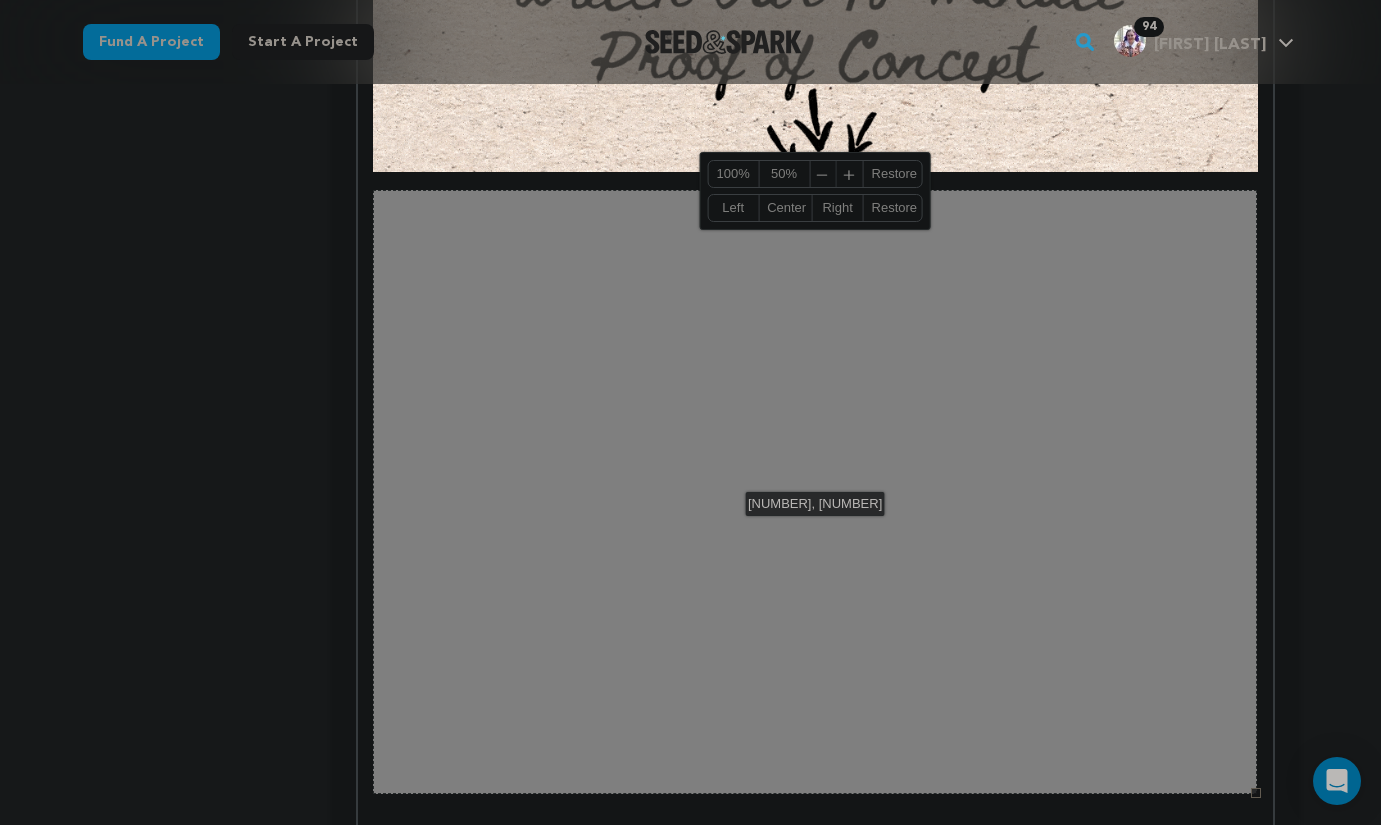 click on "894, 604
100%
50%
﹣
﹢
Restore
Left
Center
Right
Restore" at bounding box center (815, 492) 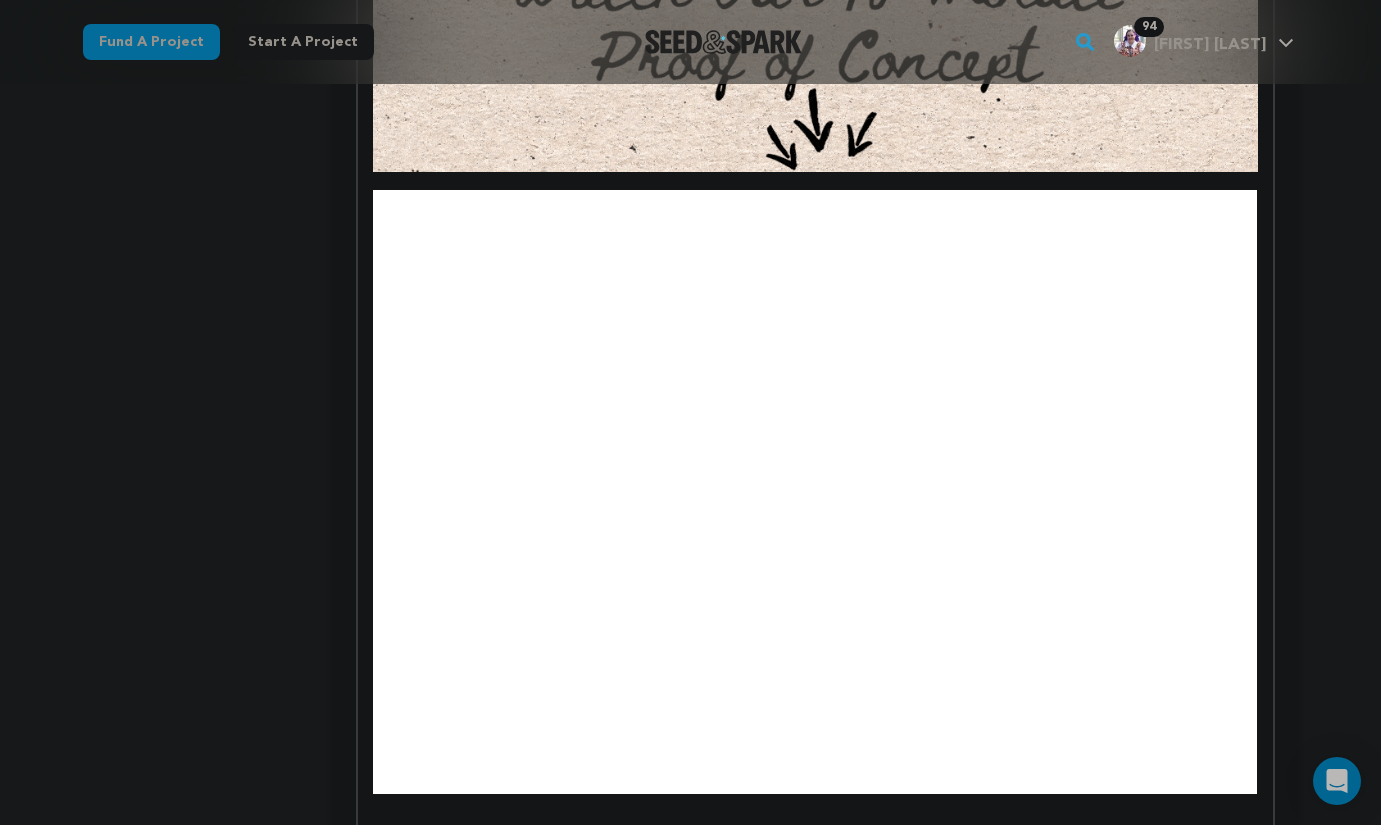 click on "Since [YEAR], more than 60% of rural counties have experienced natural population decrease - meaning more deaths than births. ( Source: USDA ) But Thurmond, [STATE] isn't going down without a fight. A booming railroad town founded in [YEAR], Thurmond once housed the employees of the railroad who carted coal out of the West Virginia hills into the bigger cities. Population decline began as early as [YEAR], due to technical advancements in railroad, mines closing, and several devastating fires. In [YEAR], the town was reborn when [FIRST] [LAST] moved to Thurmond to begin the first commercial white water rafting company in West Virginia. Ten years later, through his support of lobbying and persistence, the river was named a National River. Shorten - Presently, 80% of the town of Thurmond is owned by the National Park Service or My film hopes to investigate the following: What are the benefits of saving the structures other than the principle of it? Is it true that once you tear down history, you can’t get it back?" at bounding box center [815, 1078] 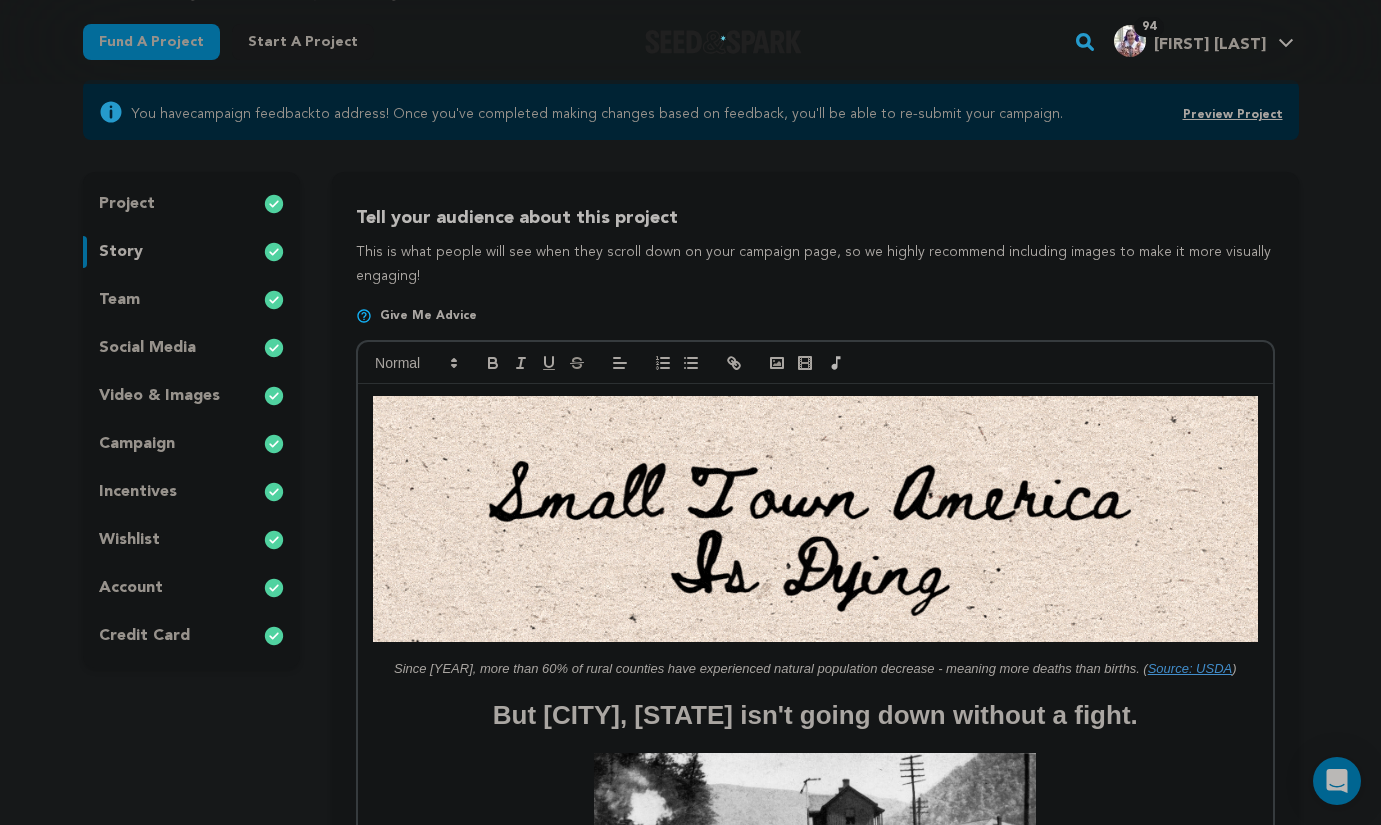 scroll, scrollTop: 0, scrollLeft: 0, axis: both 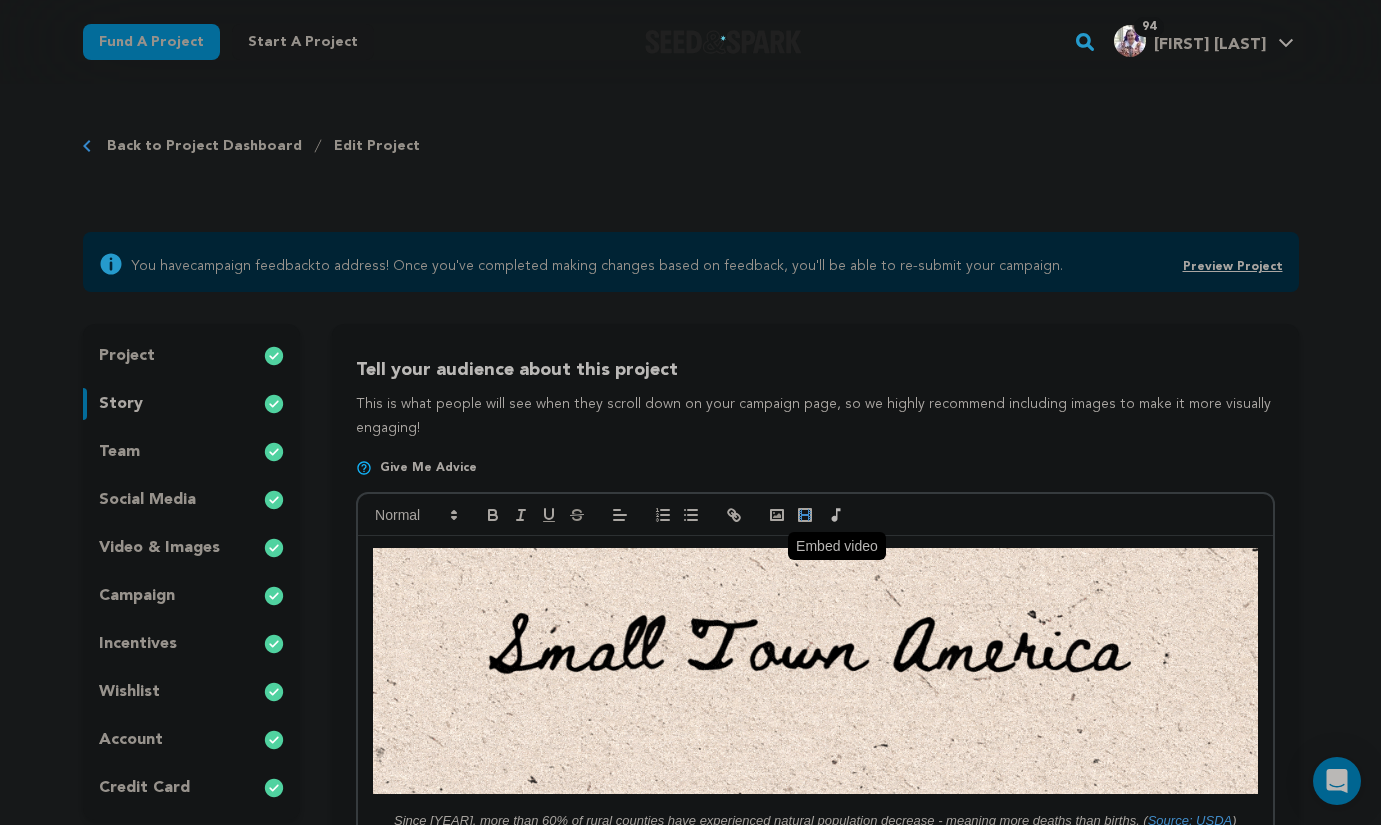 click 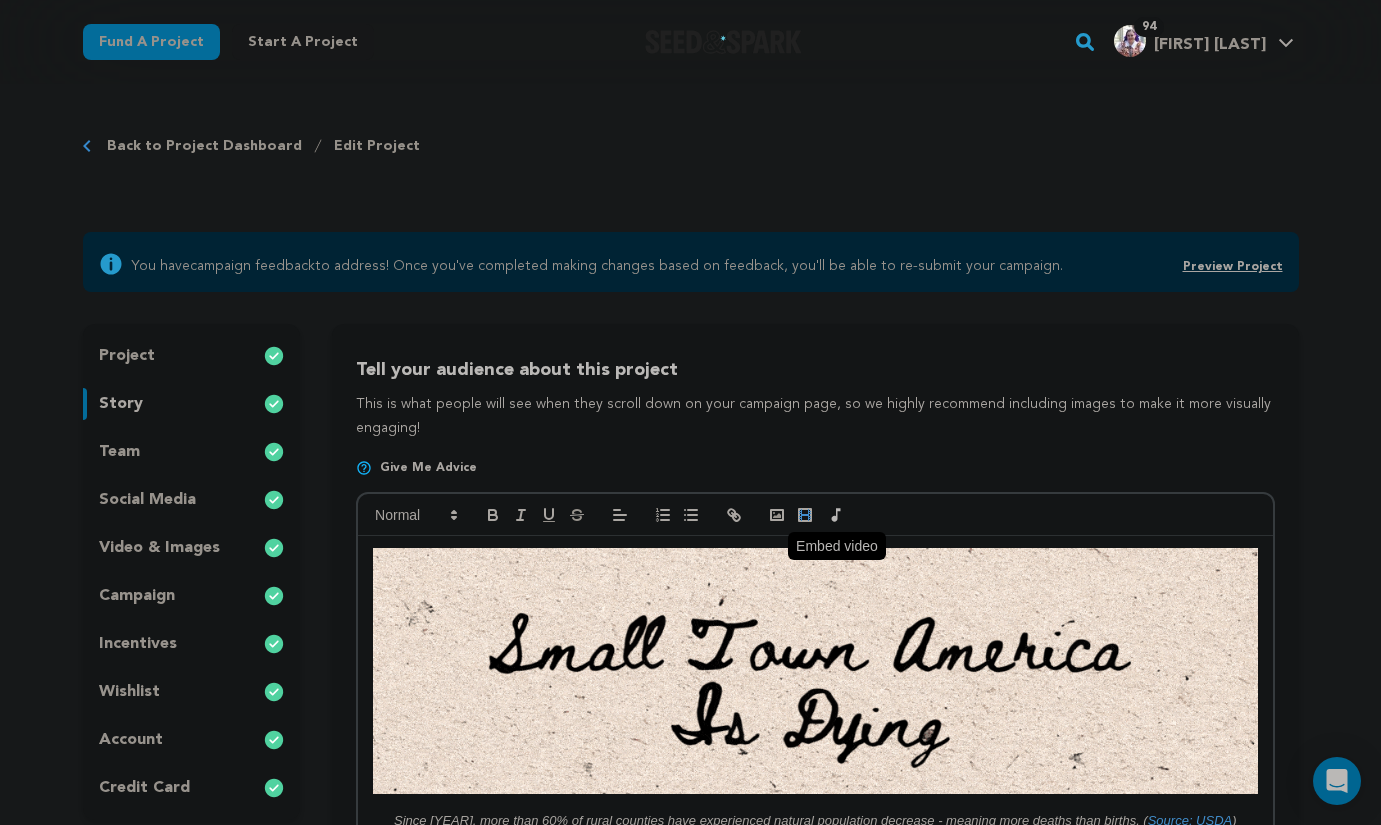 click 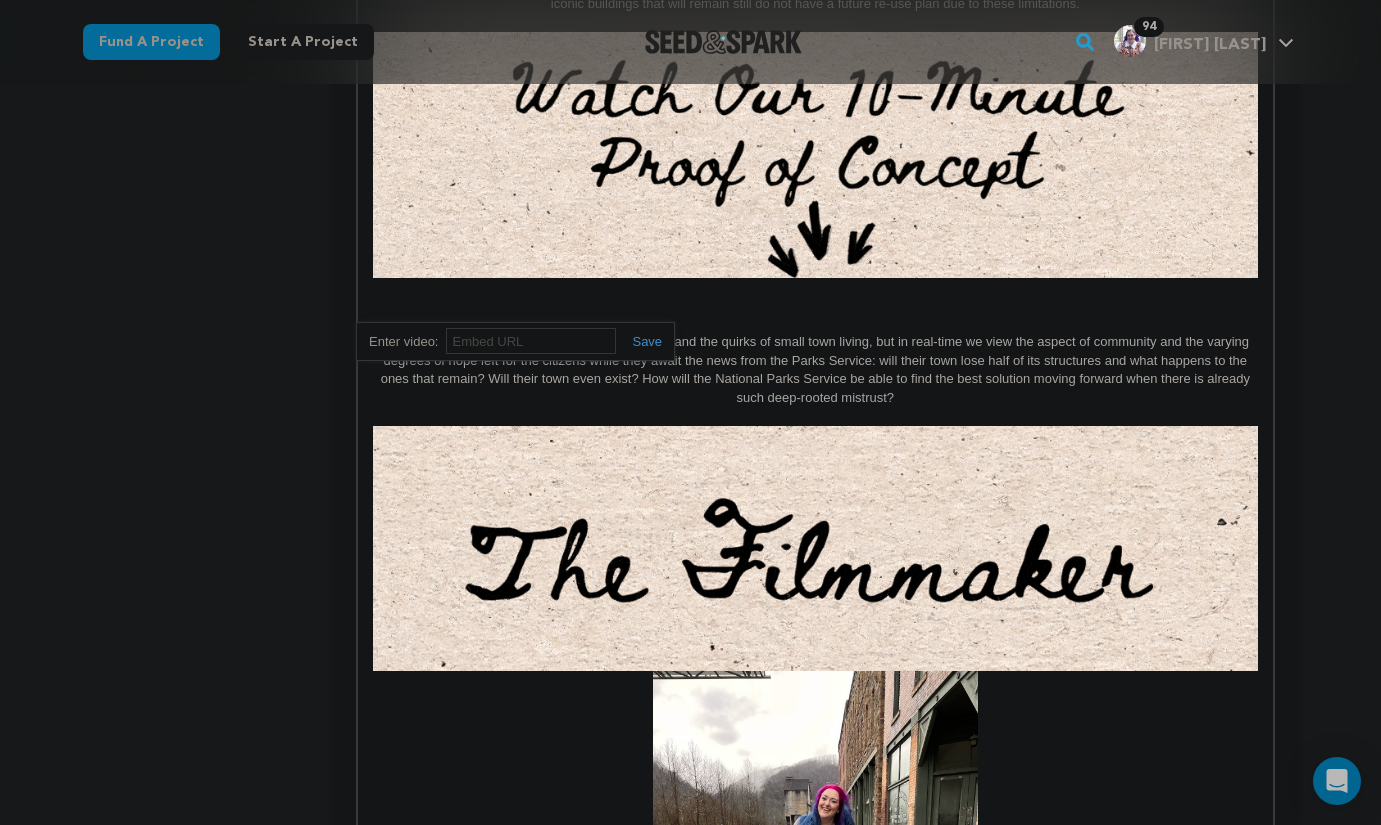 scroll, scrollTop: 1704, scrollLeft: 0, axis: vertical 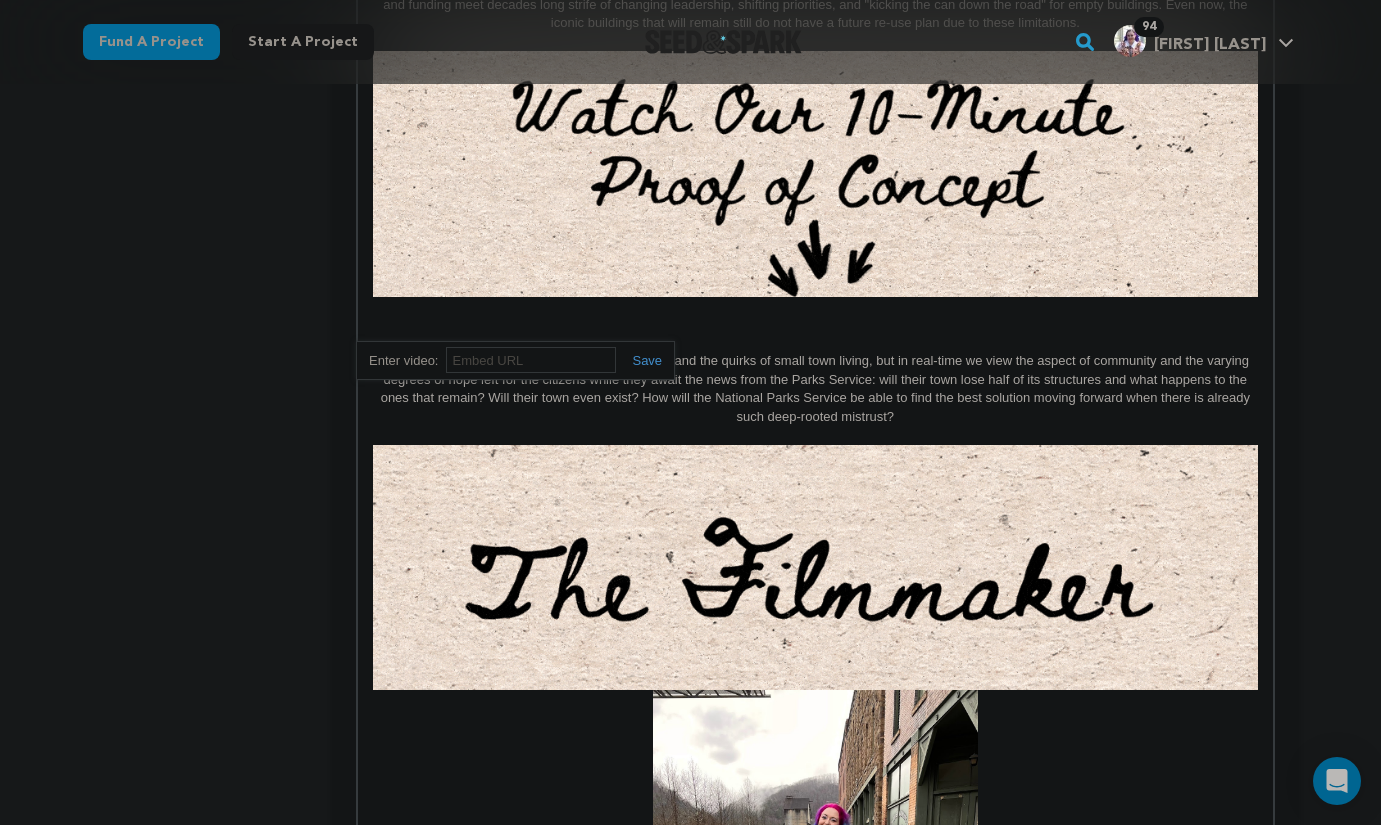 paste on "https://youtu.be/XB967h3smzc" 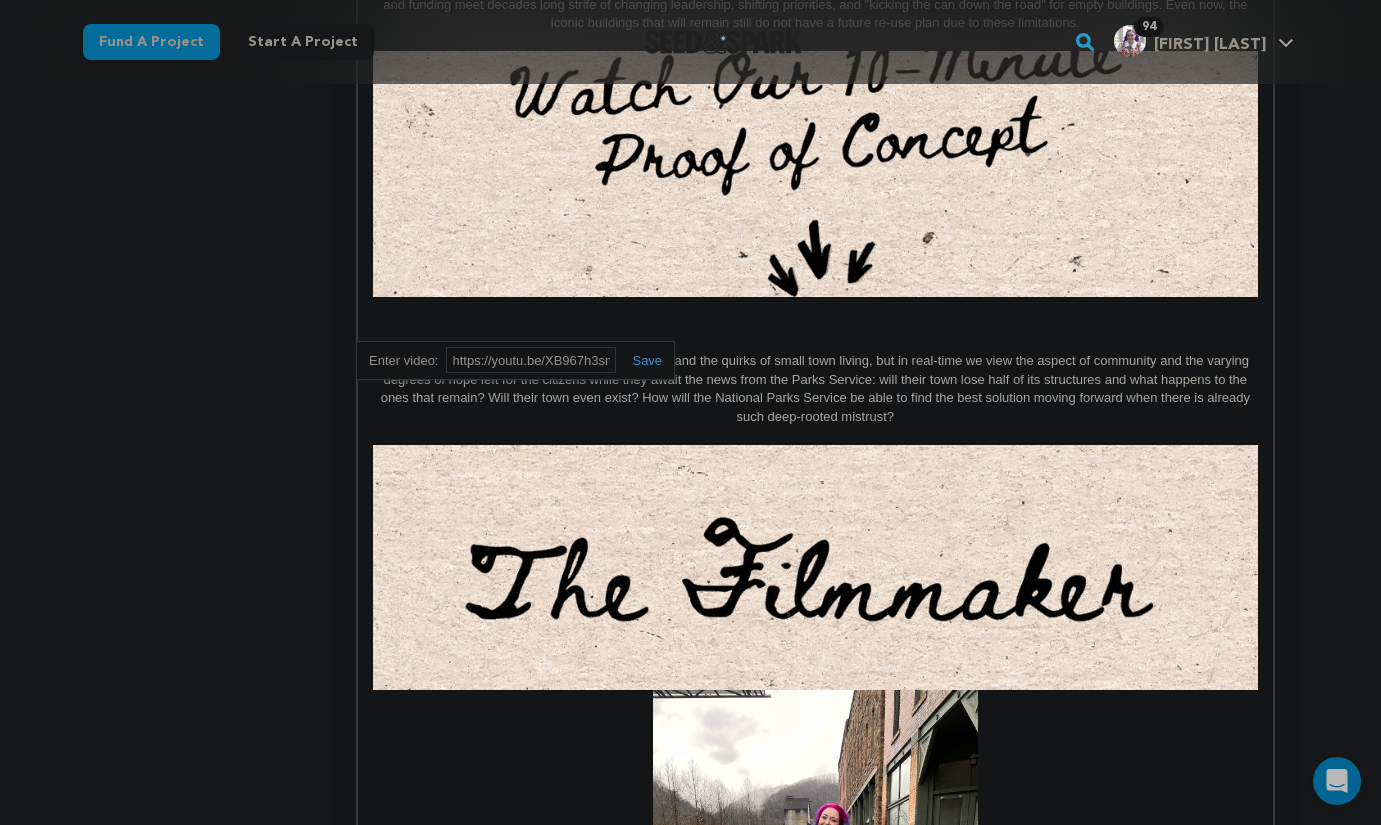 scroll, scrollTop: 0, scrollLeft: 18, axis: horizontal 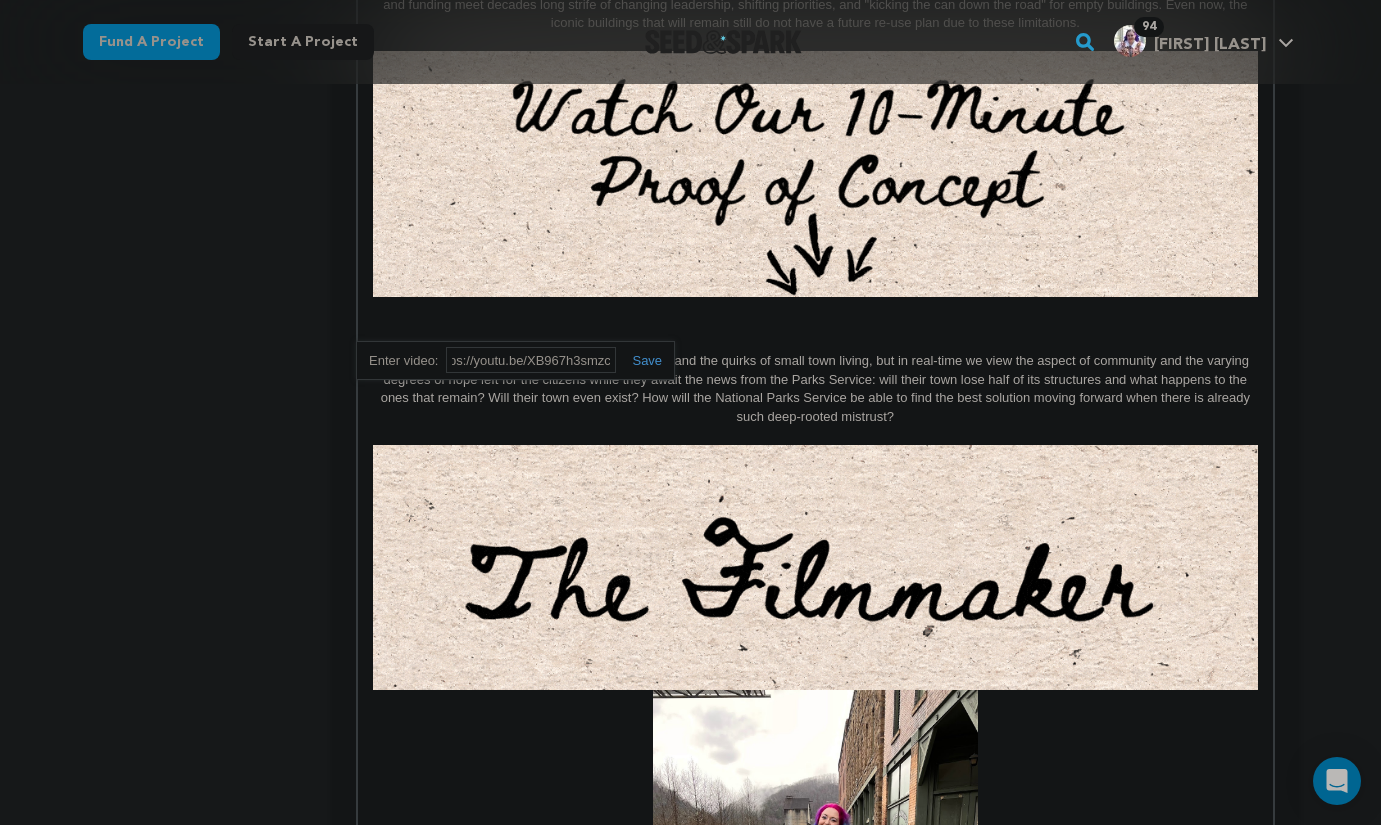 type on "https://youtu.be/XB967h3smzc" 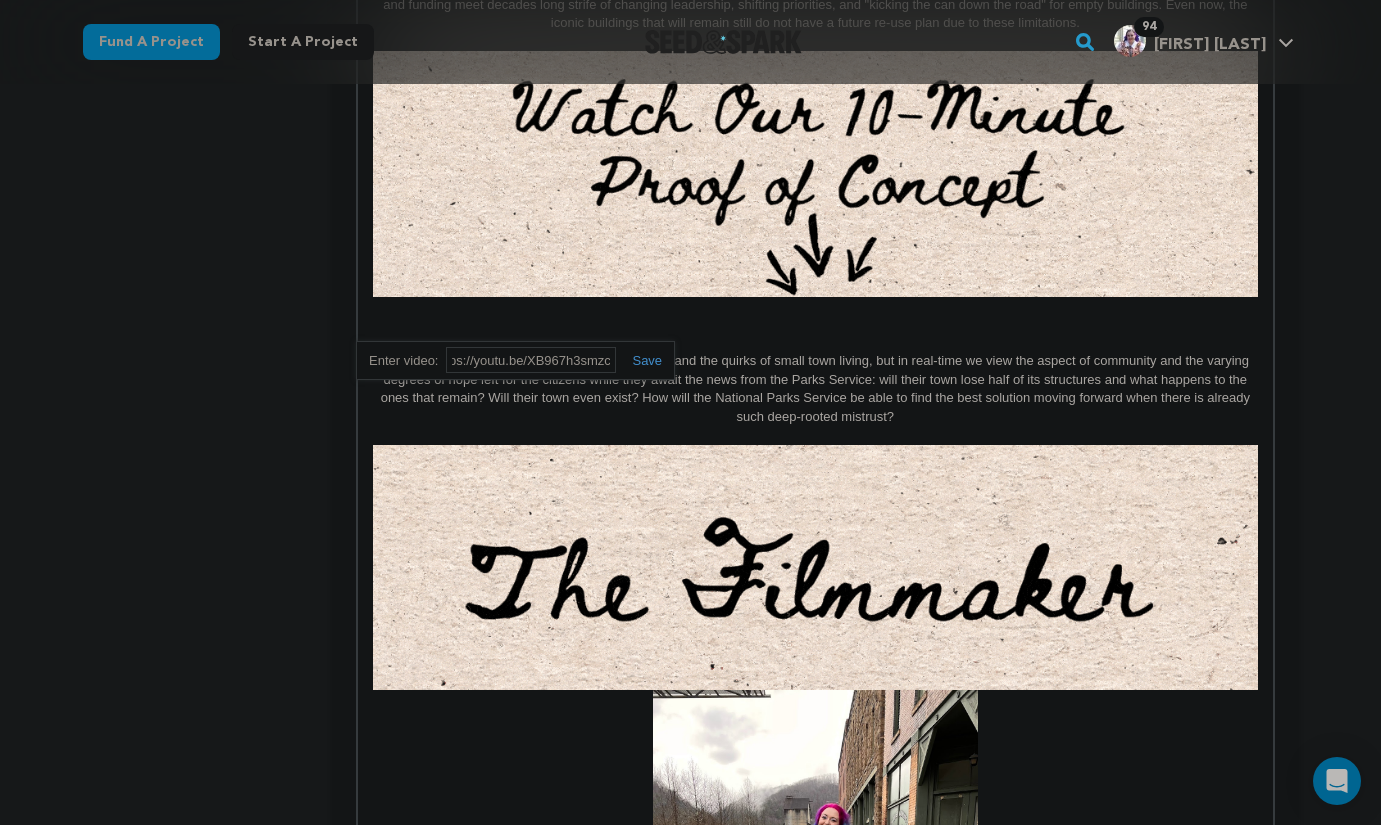 click at bounding box center (639, 360) 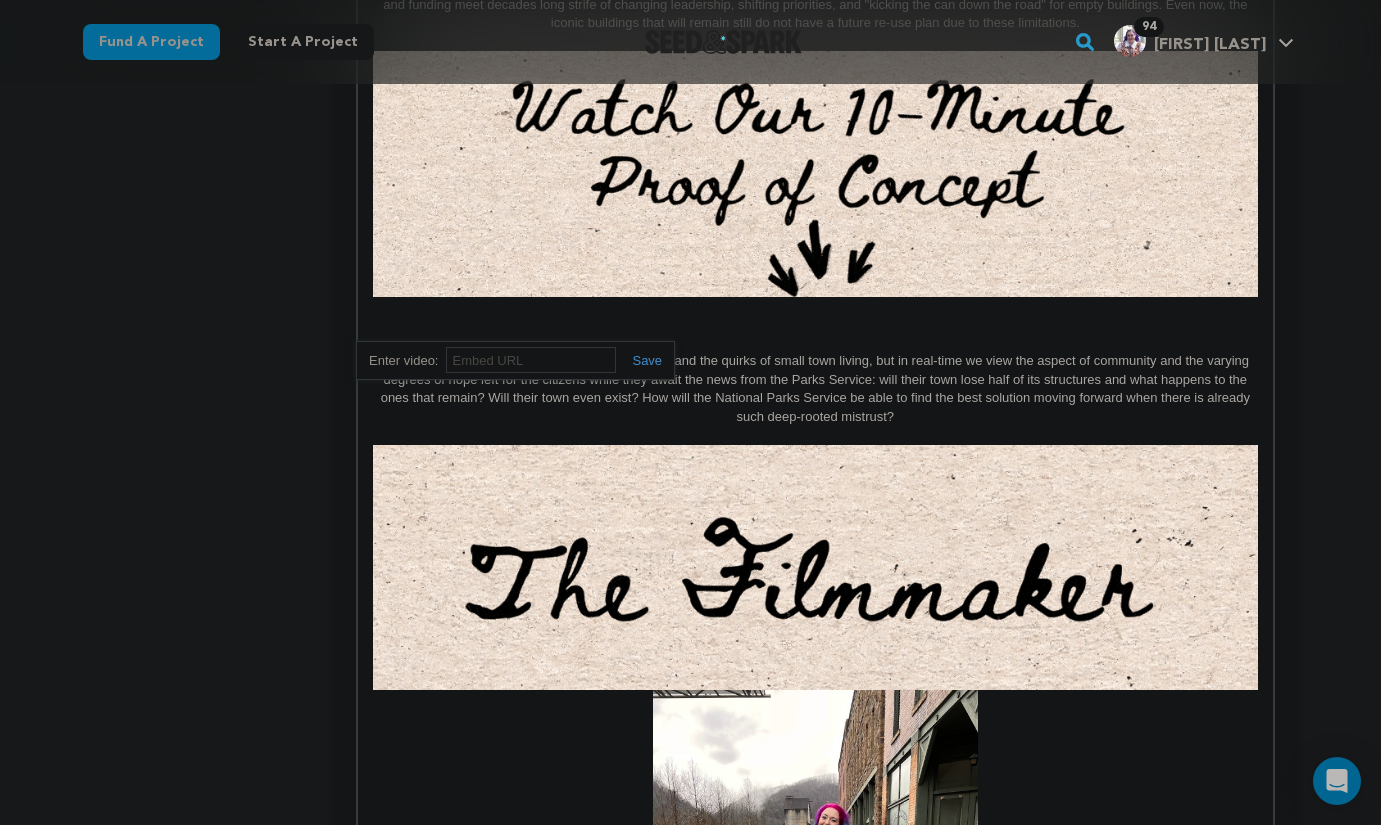 scroll, scrollTop: 0, scrollLeft: 0, axis: both 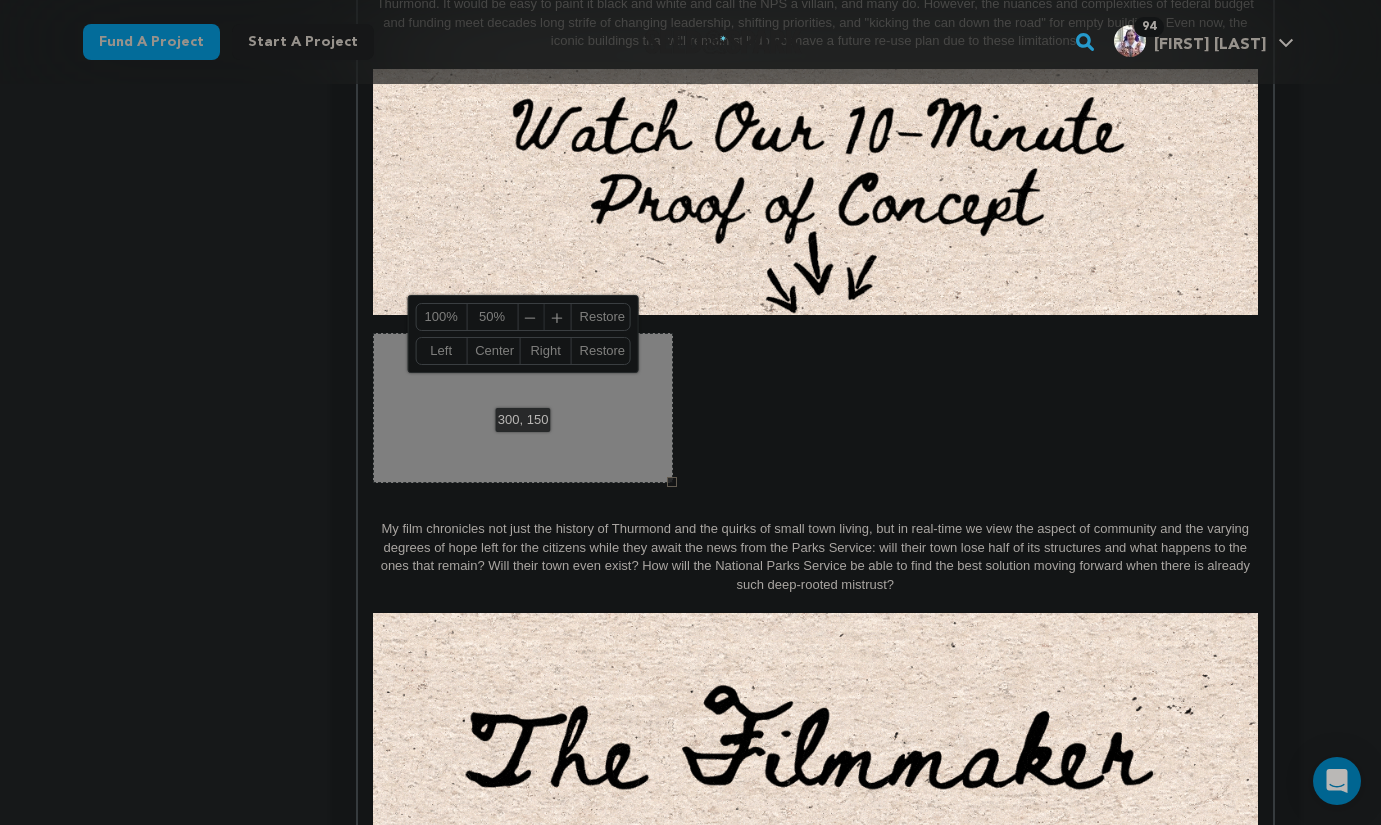 click on "100%" at bounding box center (441, 317) 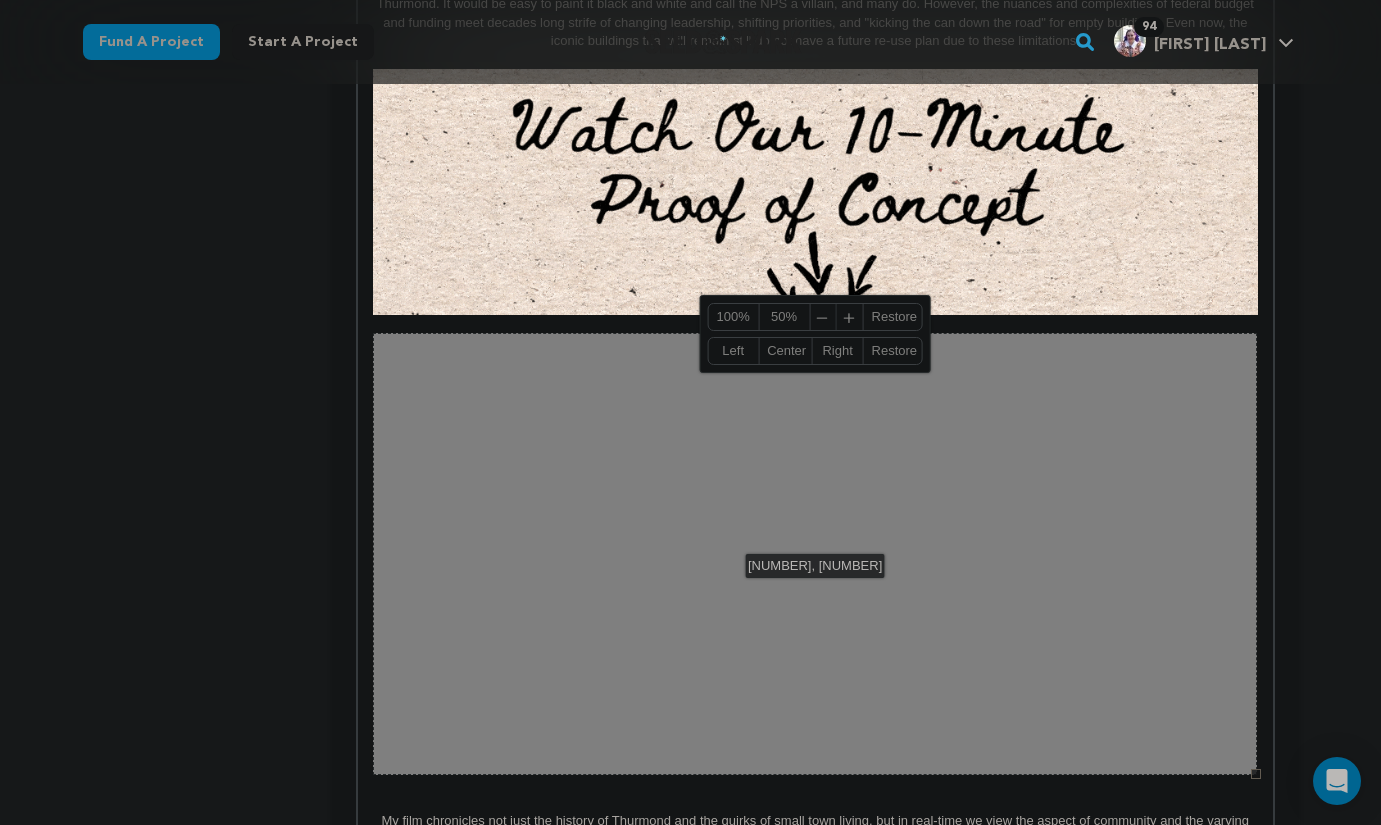 drag, startPoint x: 1252, startPoint y: 483, endPoint x: 1273, endPoint y: 775, distance: 292.75415 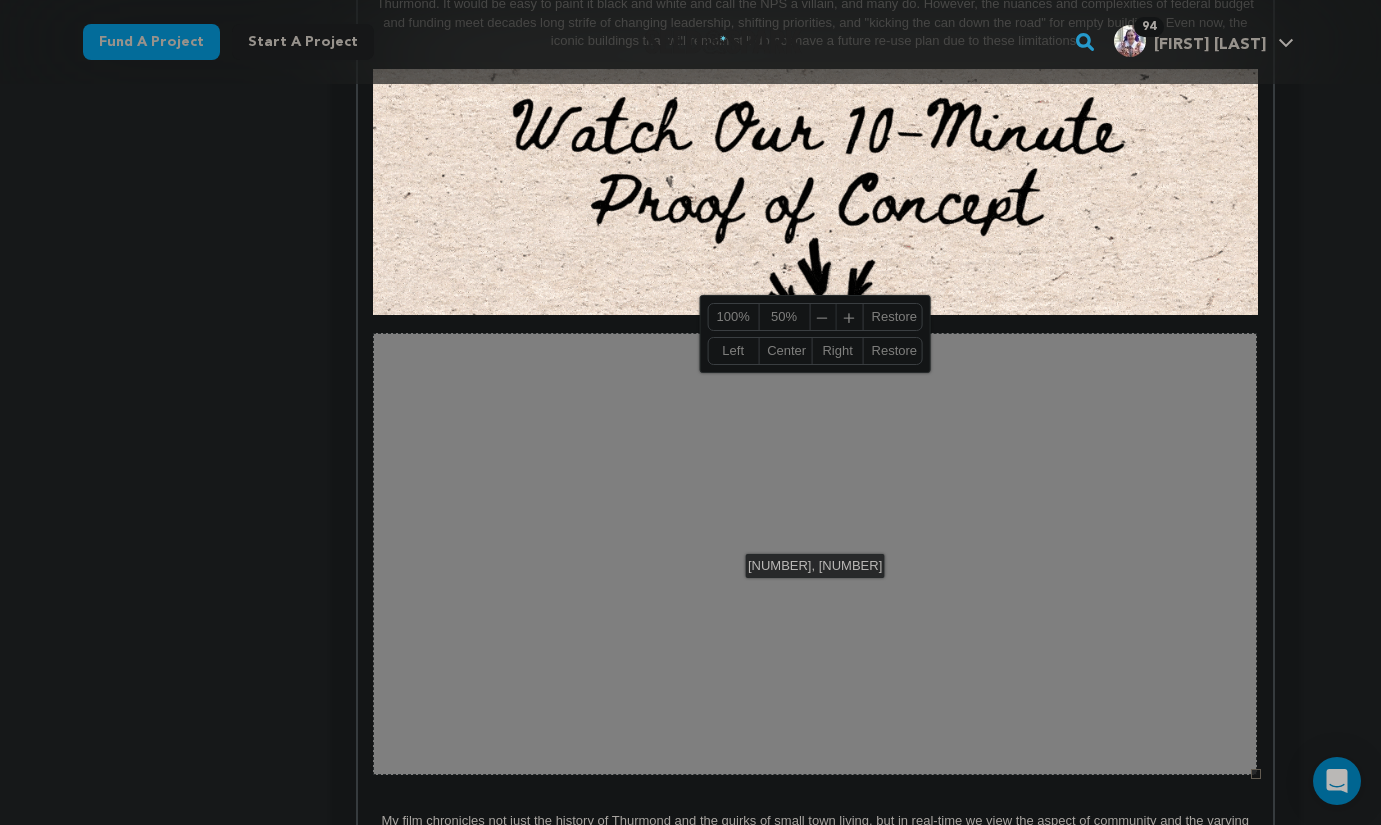 click on "Since [YEAR], more than 60% of rural counties have experienced natural population decrease - meaning more deaths than births. ( Source: USDA ) But Thurmond, WV isn't going down without a fight. A booming railroad town founded in 1903, Thurmond once housed the employees of the railroad who carted coal out of the West Virginia hills into the bigger cities. Population decline began as early as 1930, due to technical advancements in railroad, mines closing, and several devastating fires. In 1968, the town was reborn when Jon Dragan moved to Thurmond to begin the first commercial white water rafting company in West Virginia. Ten years later, through his support of lobbying and persistence, the river was named a National River. Shorten - or TOTAL BUDGET: $[MONEY]-[MONEY] Secured Fundraising Efforts:" at bounding box center (815, 1119) 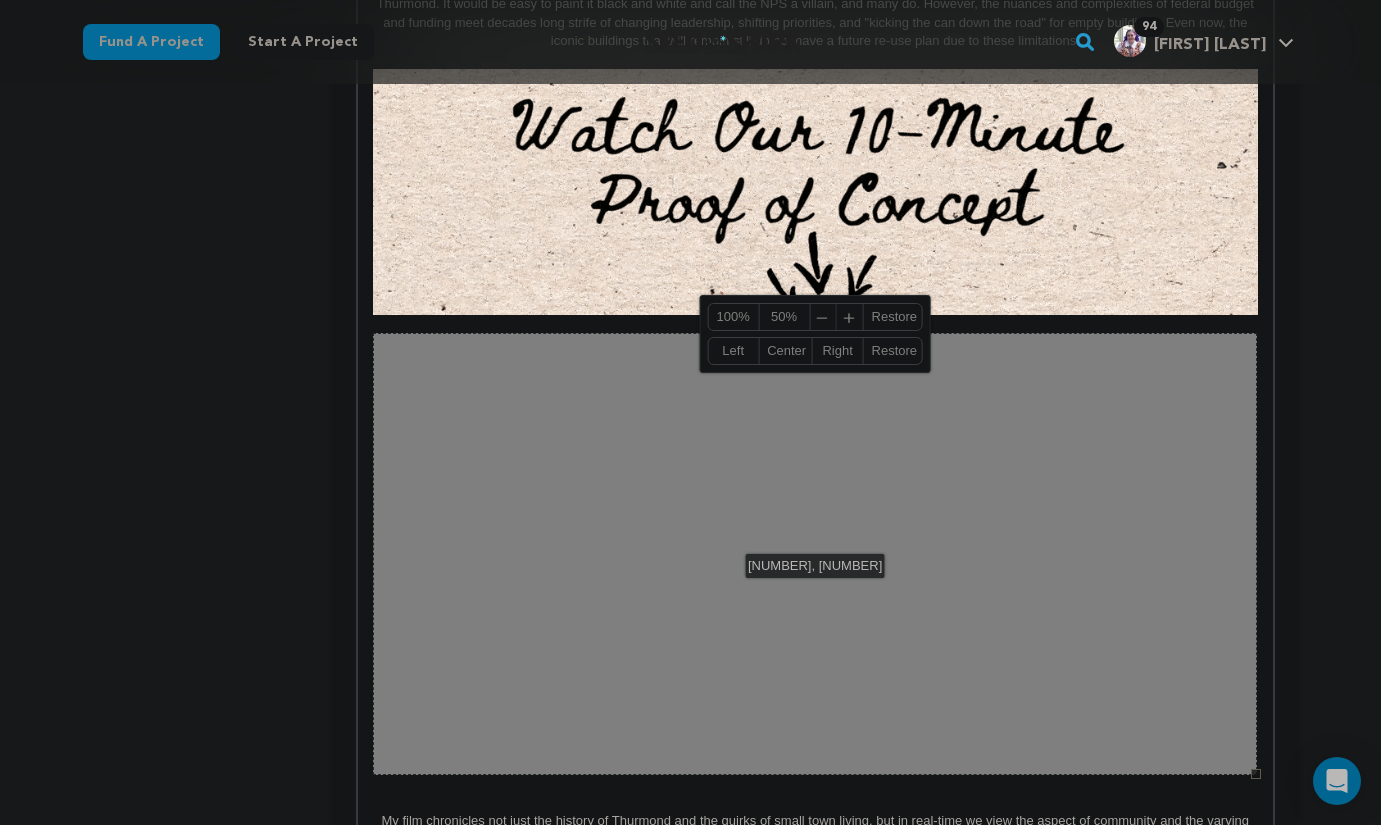 click on "Center" at bounding box center [785, 351] 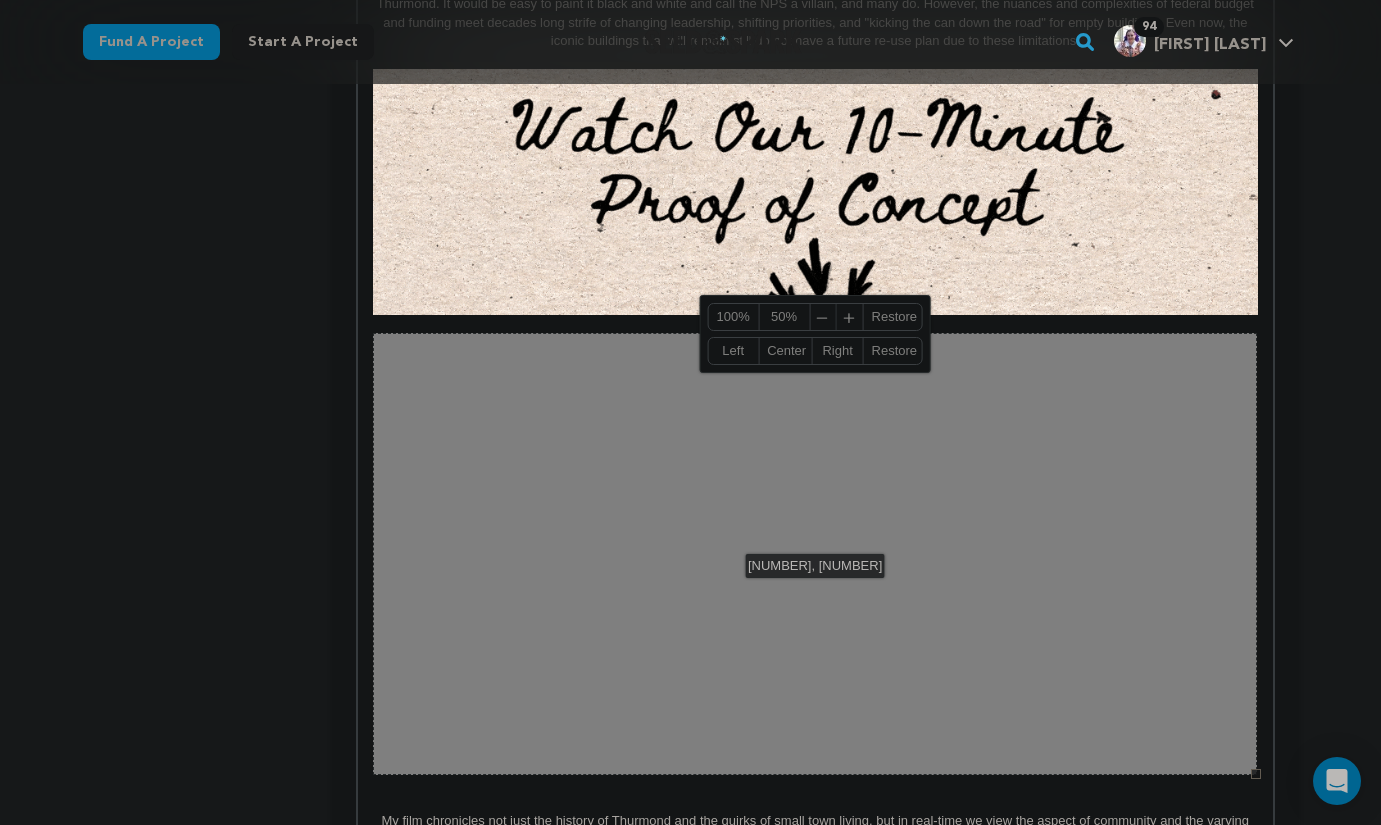 click on "Center" at bounding box center [785, 351] 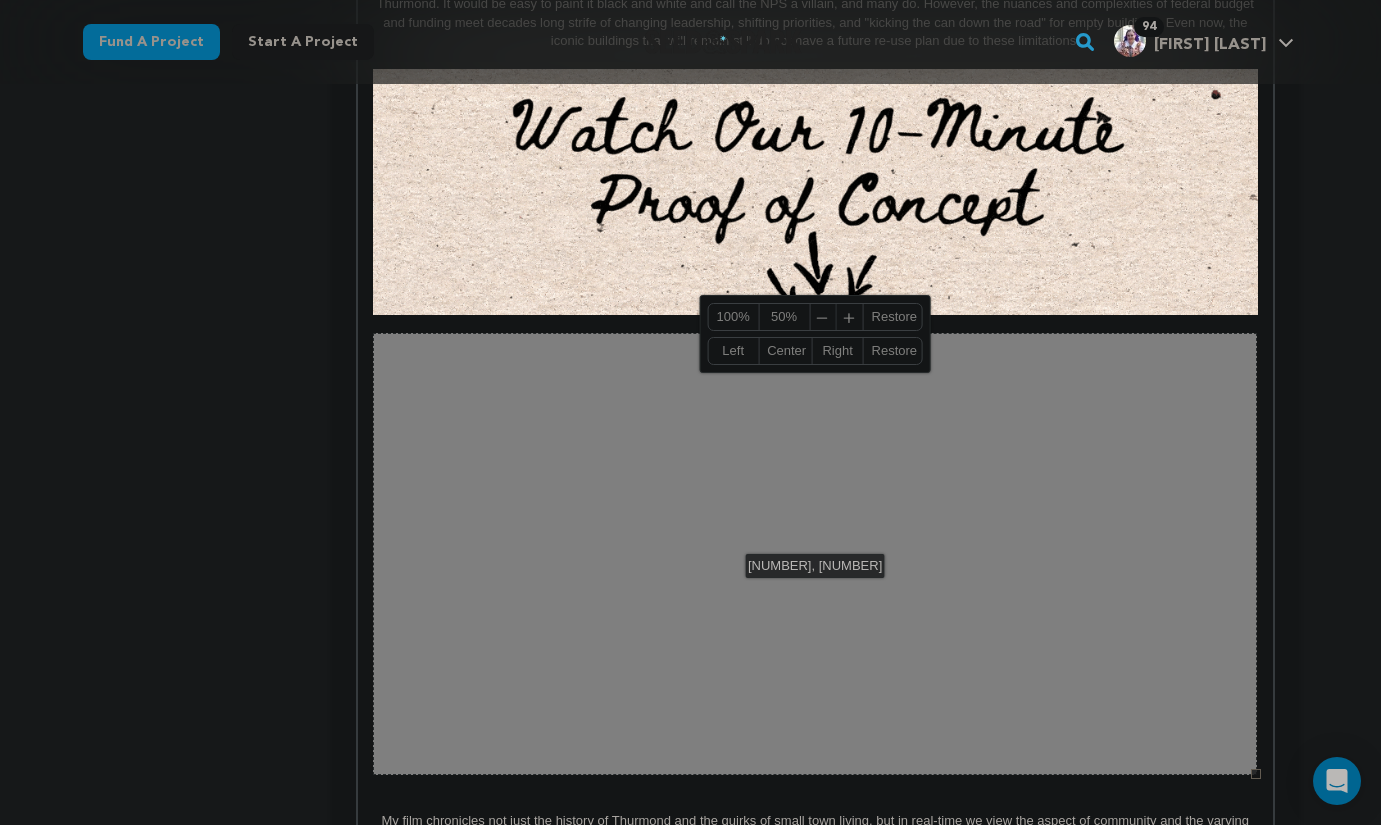 click at bounding box center [815, 803] 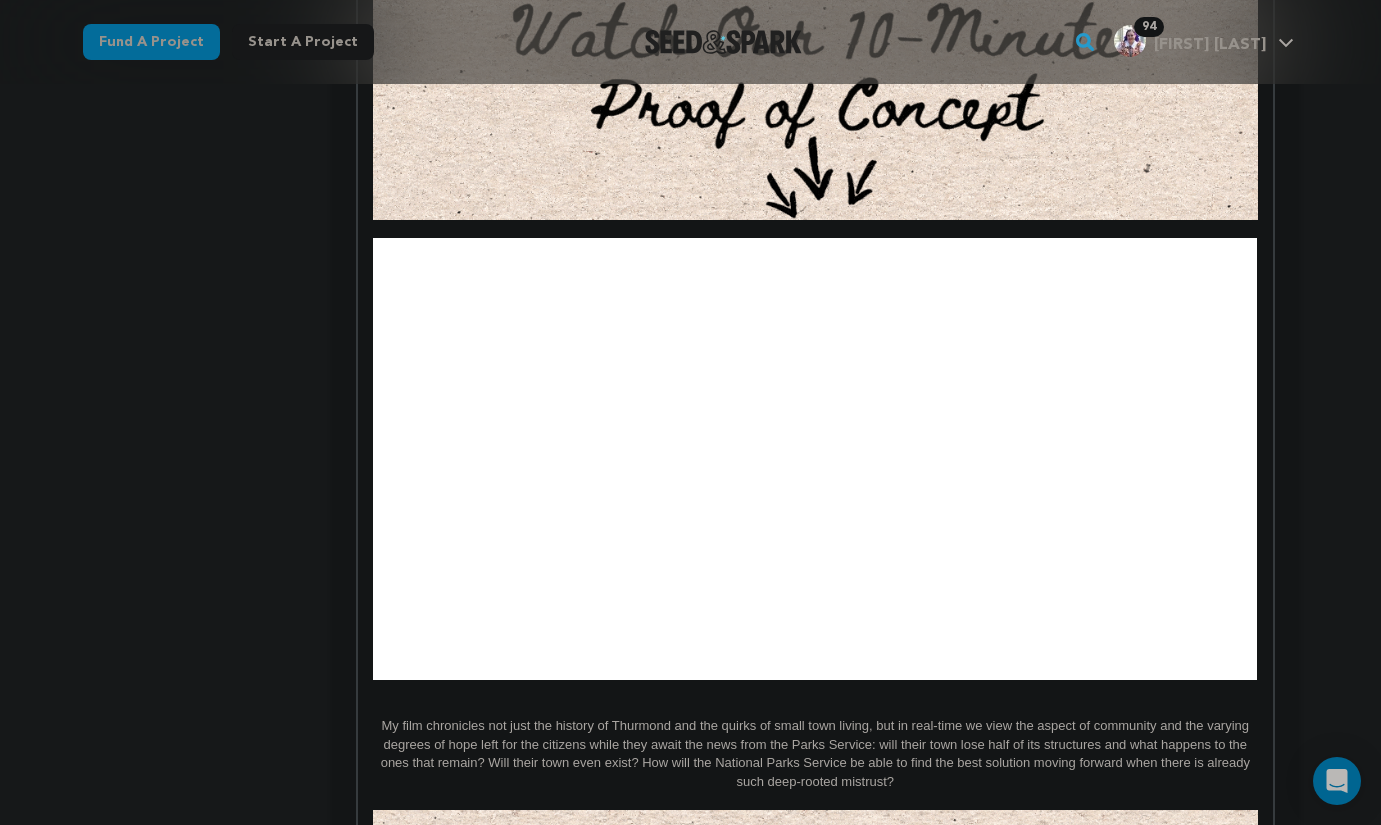 scroll, scrollTop: 1821, scrollLeft: 0, axis: vertical 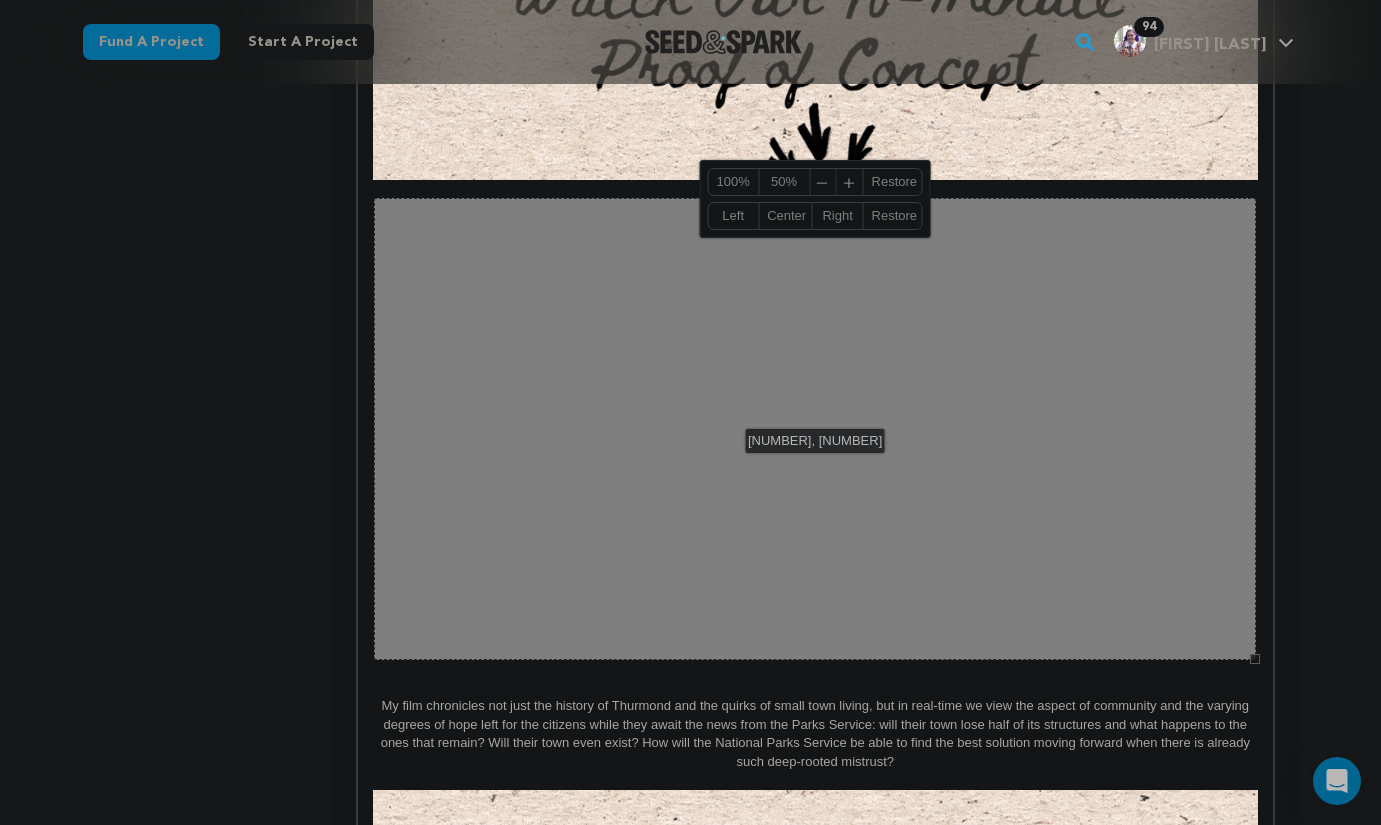 drag, startPoint x: 1260, startPoint y: 642, endPoint x: 1258, endPoint y: 662, distance: 20.09975 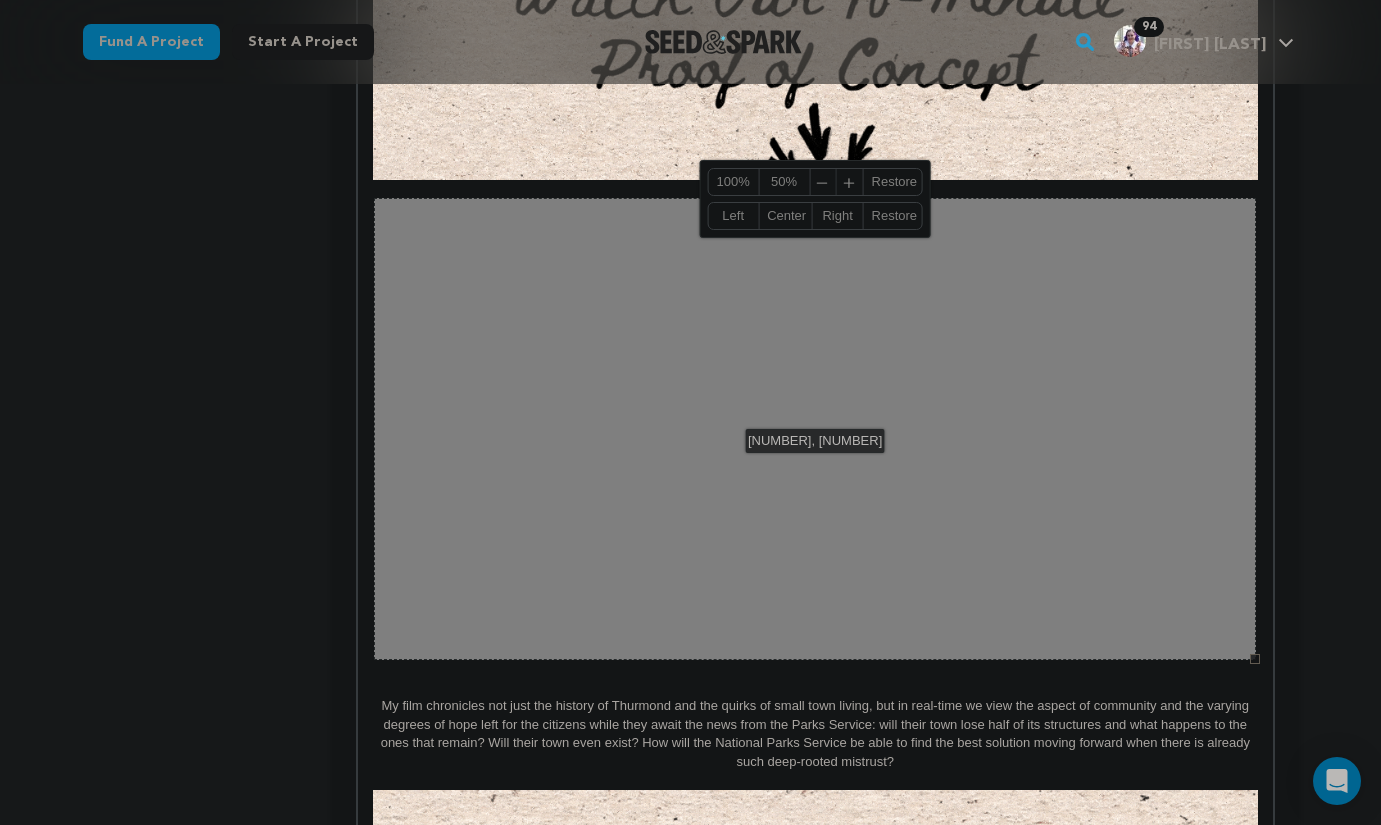 click at bounding box center (1255, 659) 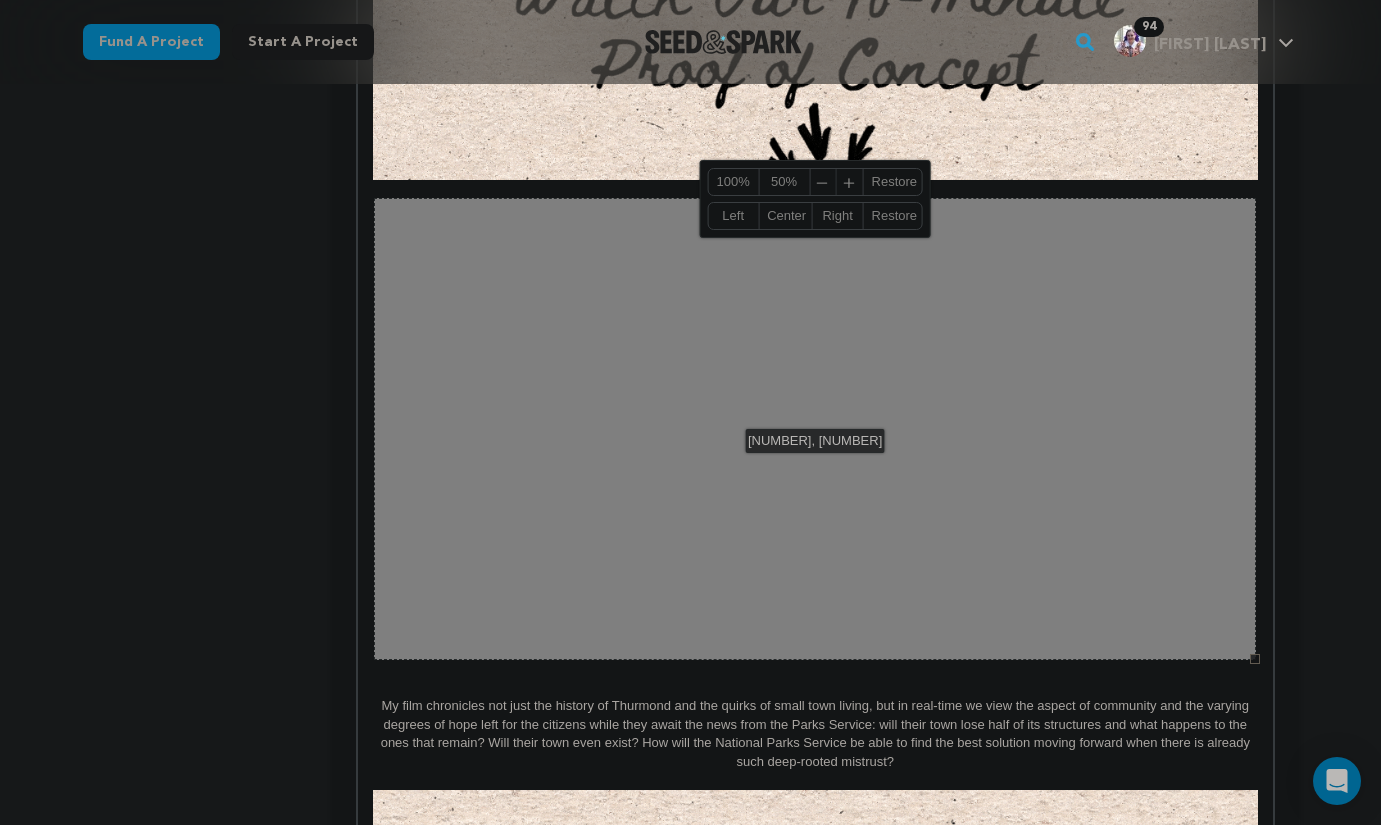 click on "My film chronicles not just the history of Thurmond and the quirks of small town living, but in real-time we view the aspect of community and the varying degrees of hope left for the citizens while they await the news from the Parks Service: will their town lose half of its structures and what happens to the ones that remain? Will their town even exist? How will the National Parks Service be able to find the best solution moving forward when there is already such deep-rooted mistrust?" at bounding box center [815, 734] 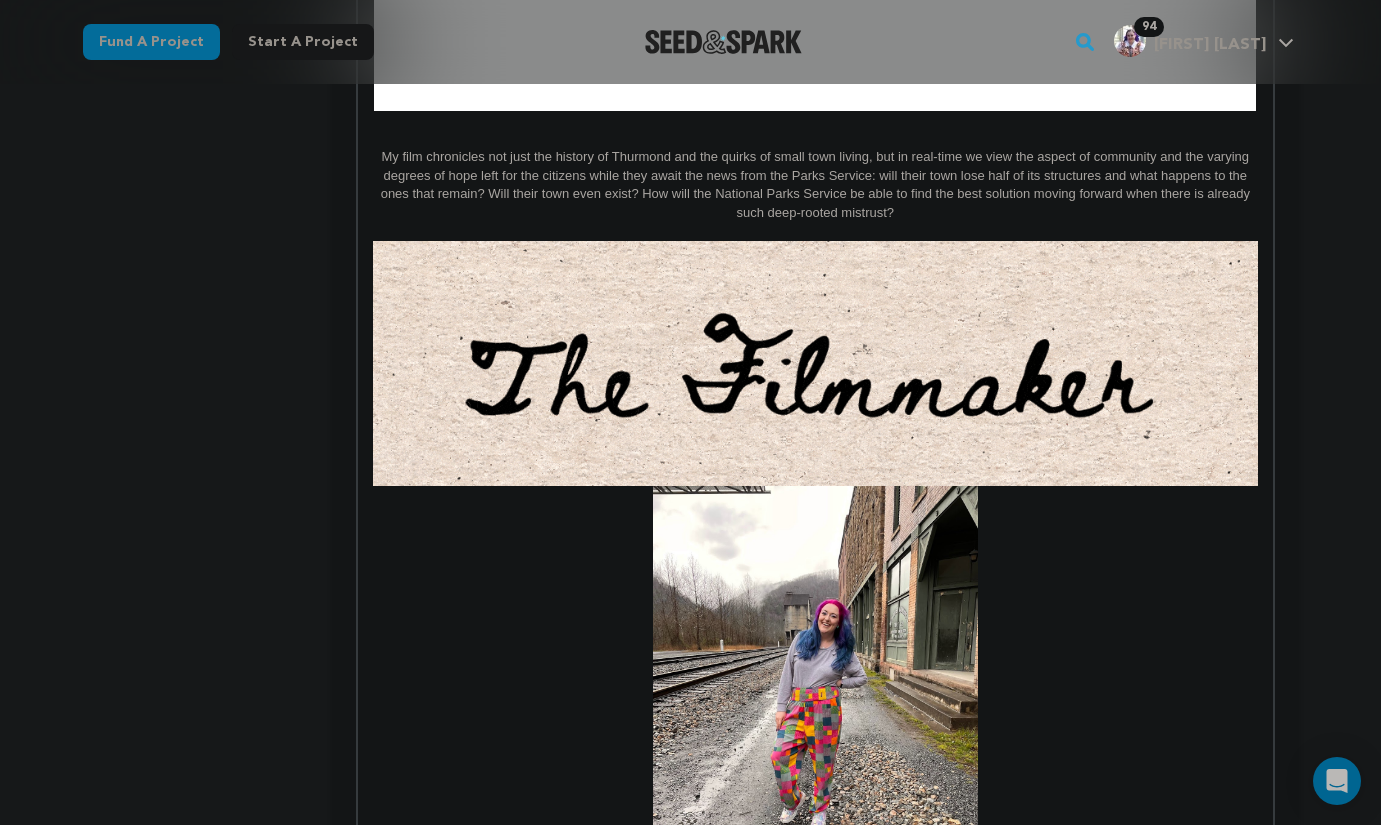scroll, scrollTop: 2356, scrollLeft: 0, axis: vertical 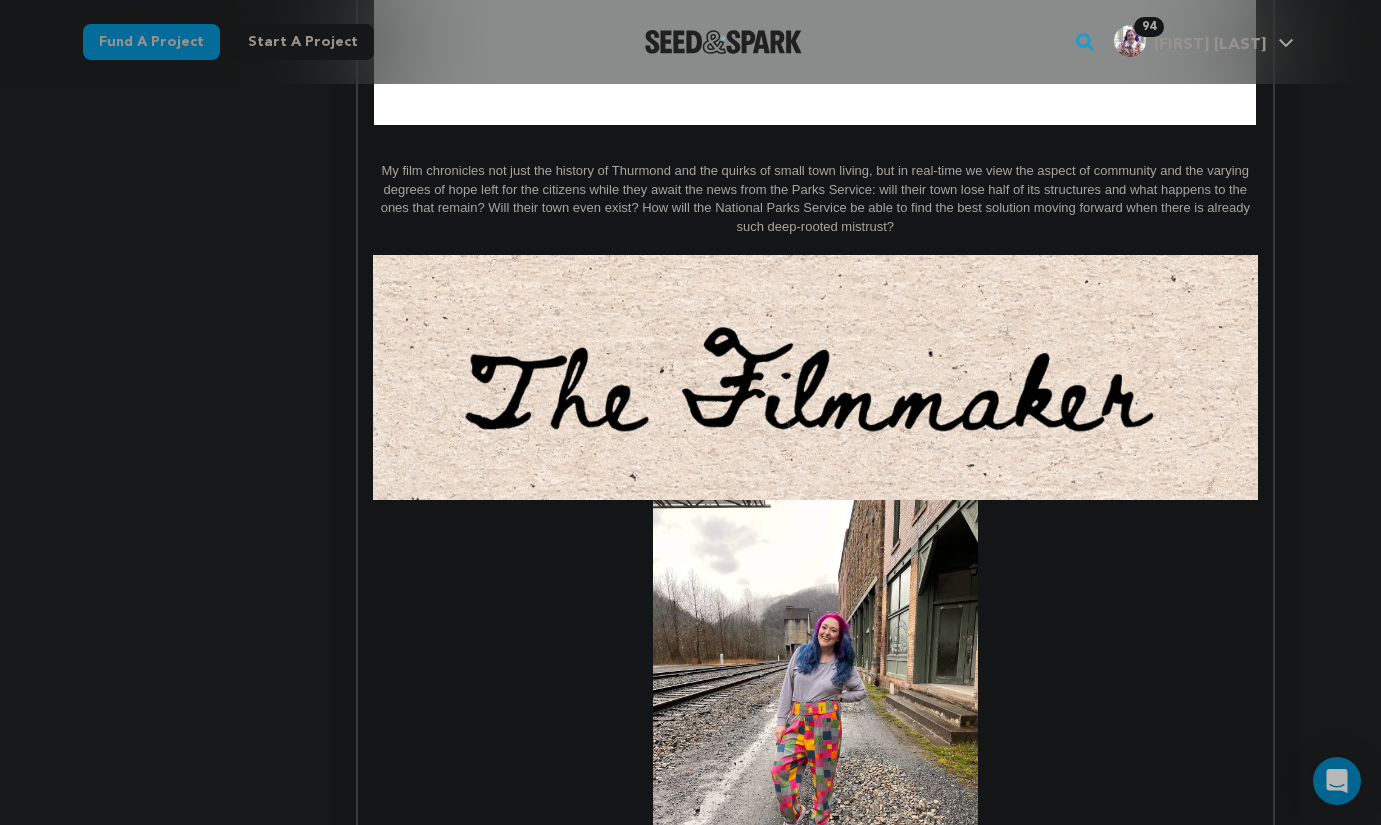 click at bounding box center (815, 716) 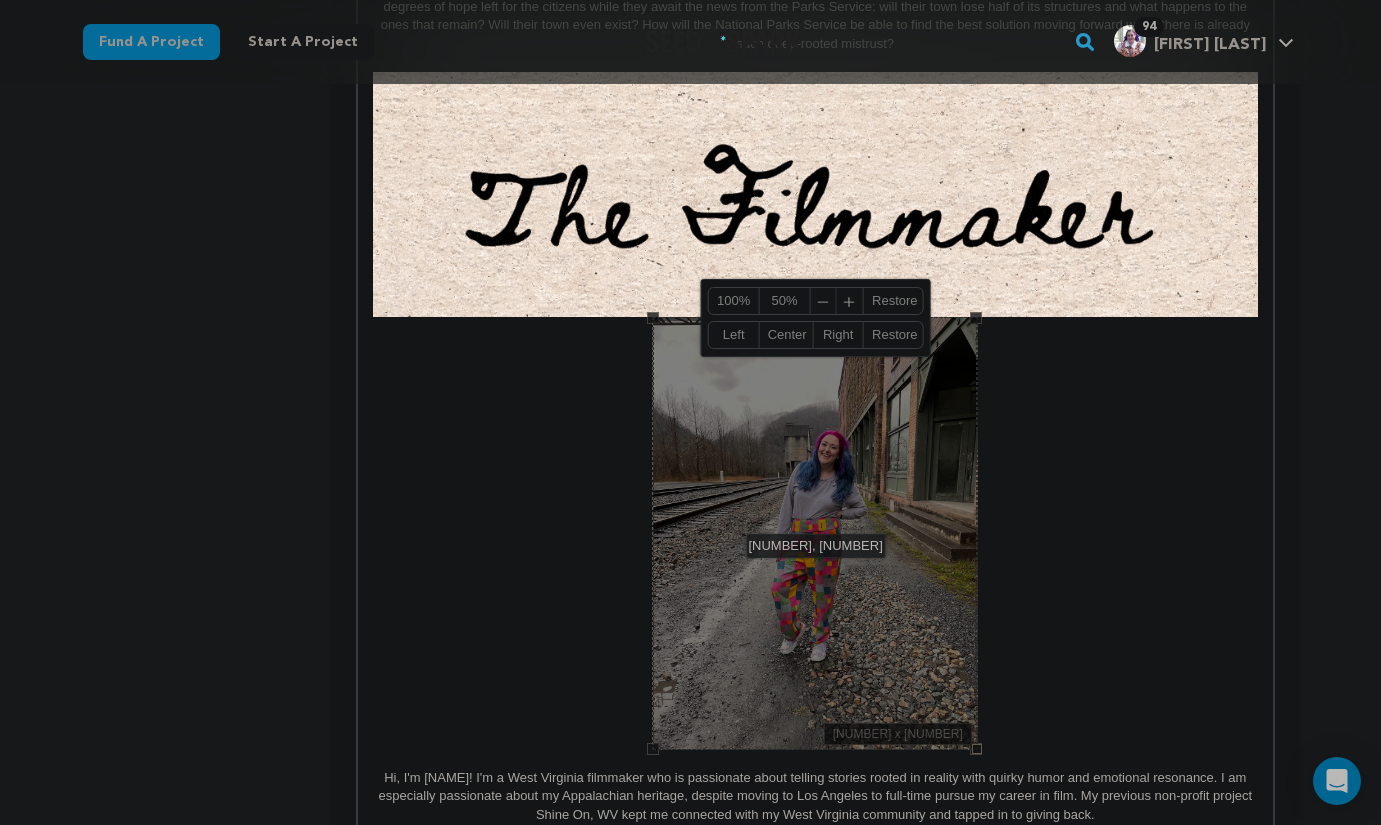 scroll, scrollTop: 2543, scrollLeft: 0, axis: vertical 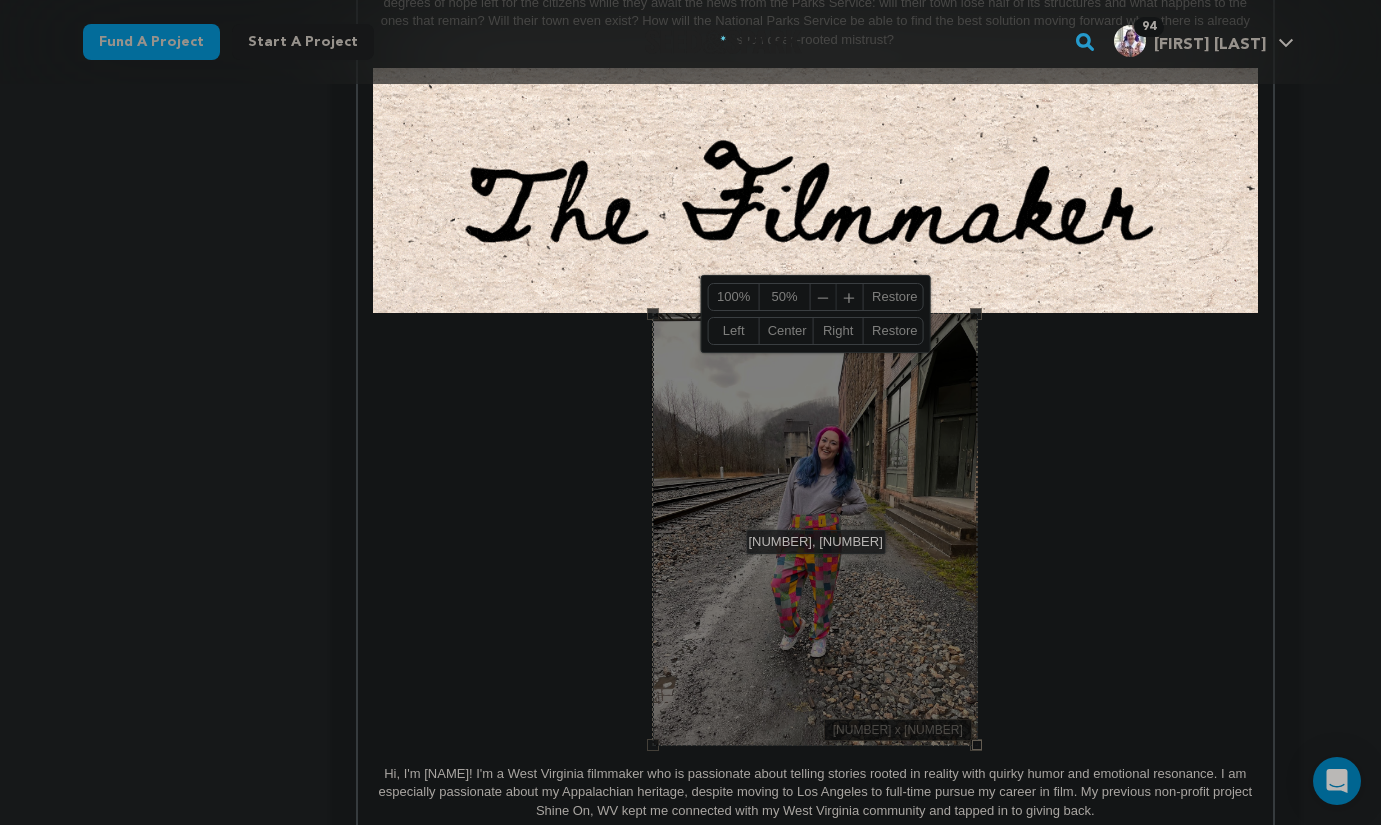 click on "100%" at bounding box center (734, 297) 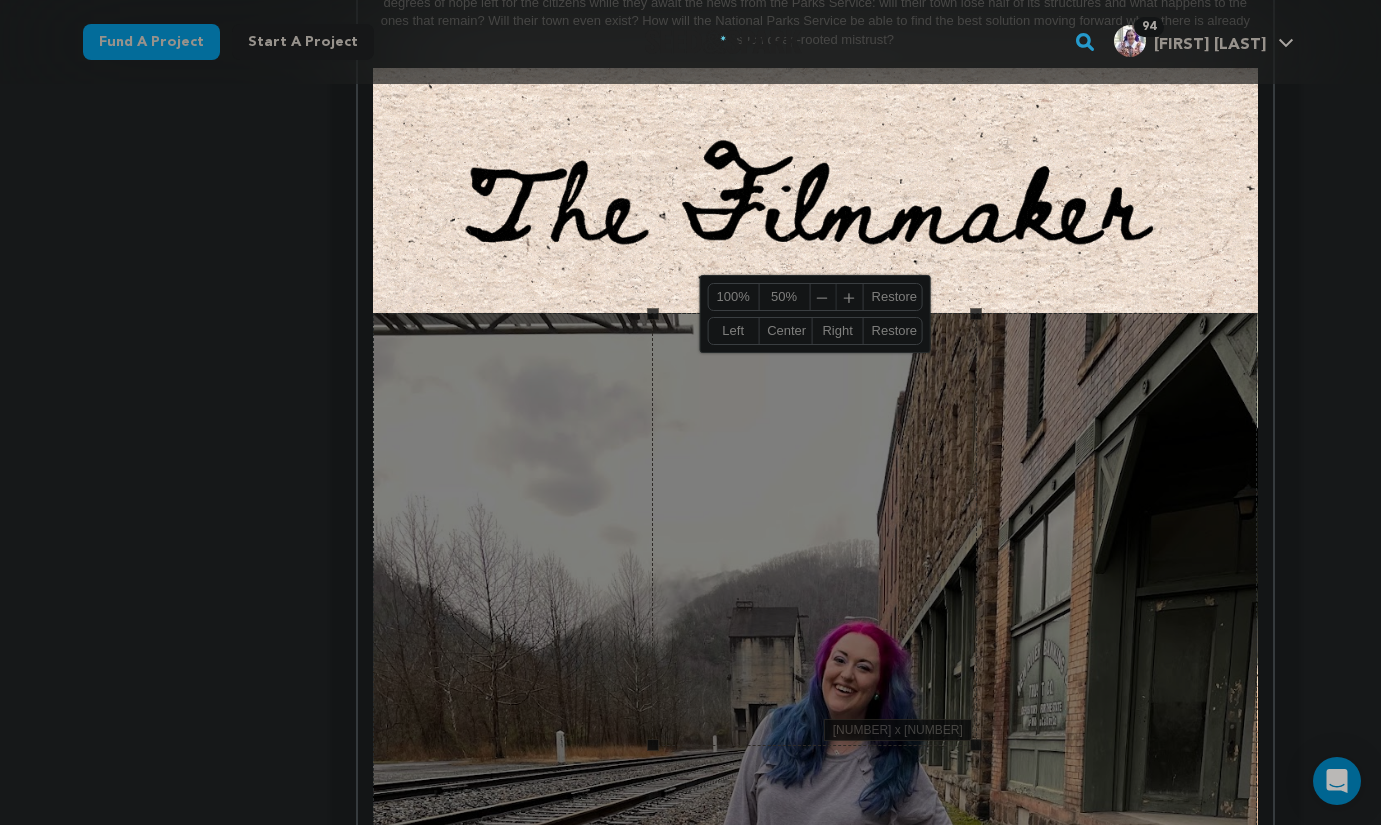 click on "50%" at bounding box center [784, 297] 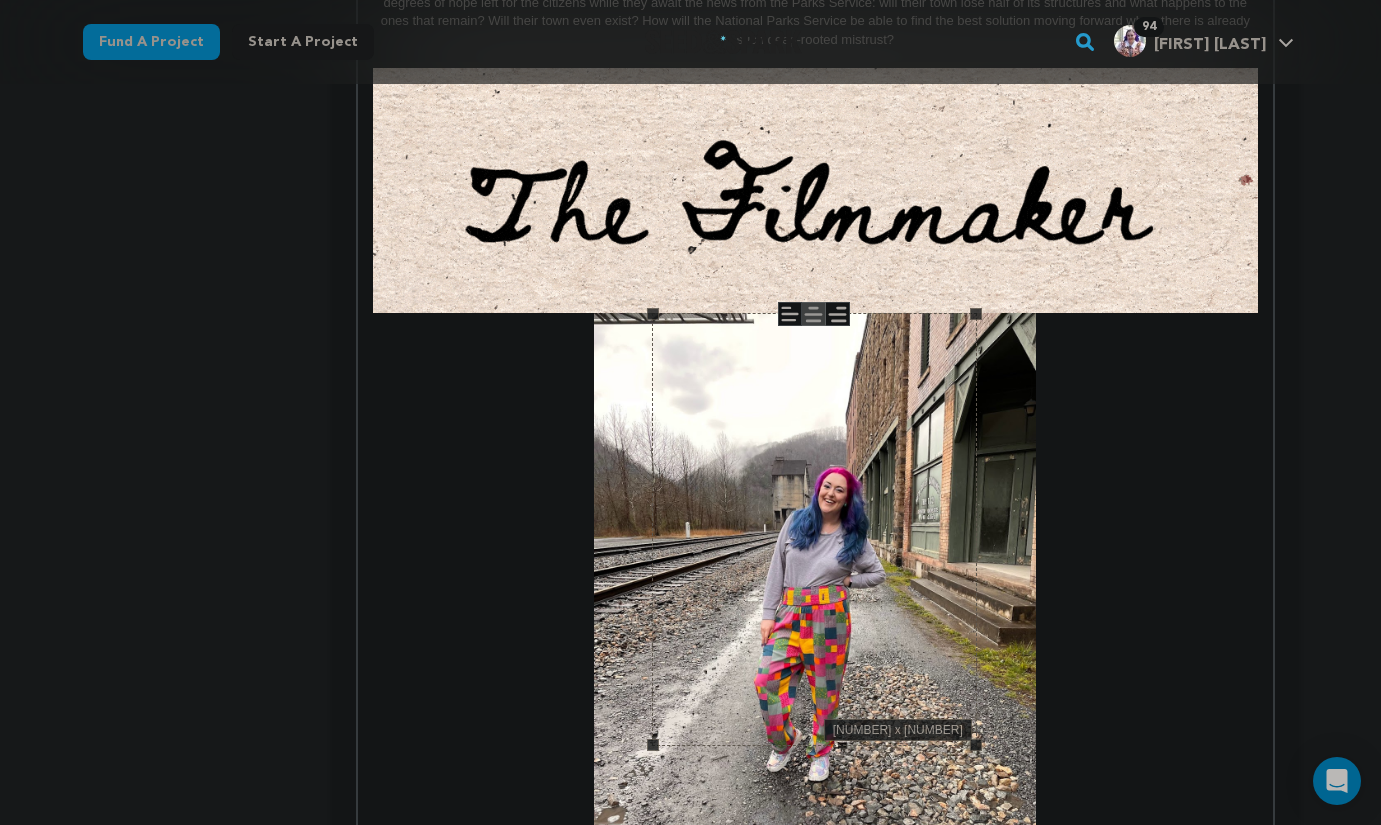 click at bounding box center (815, 607) 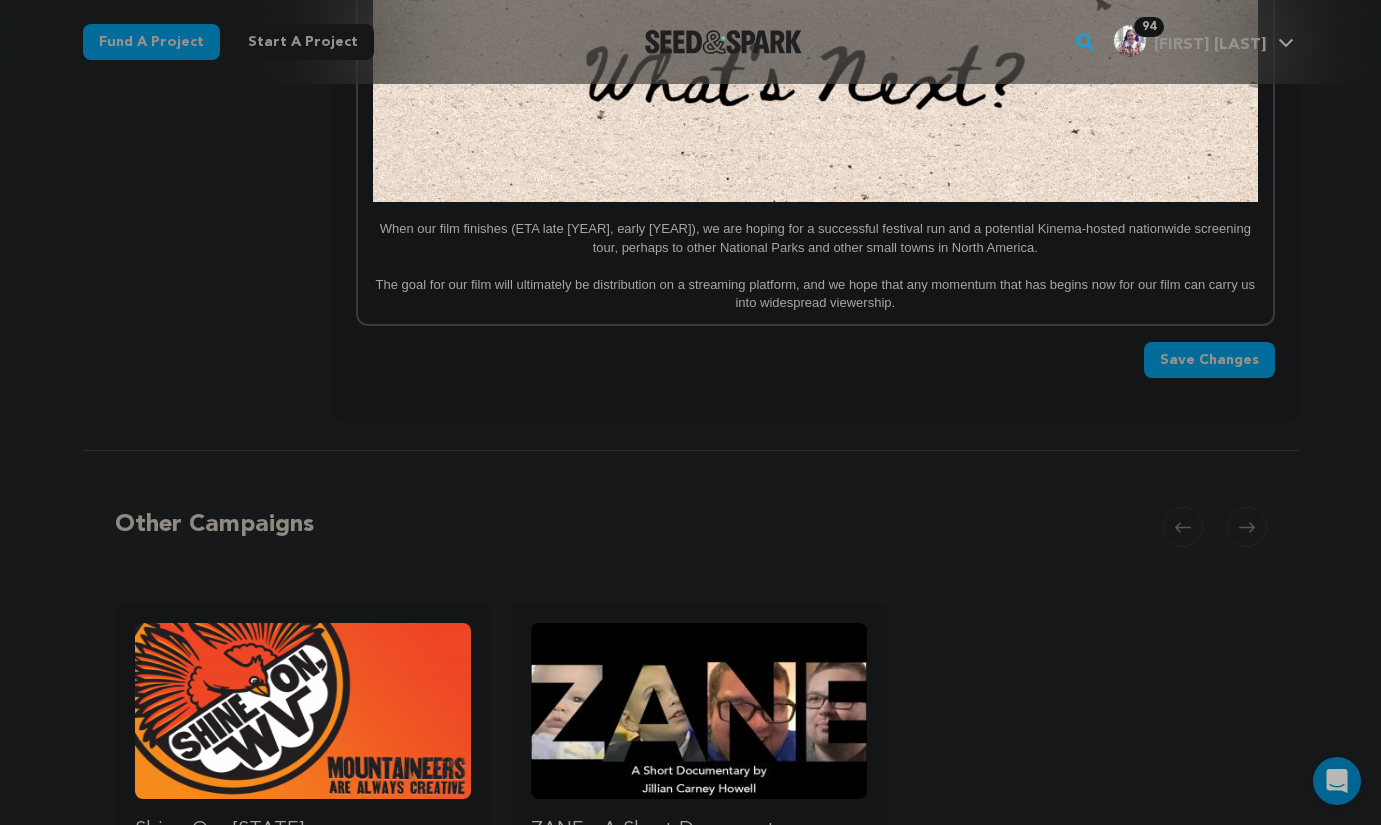 scroll, scrollTop: 4975, scrollLeft: 0, axis: vertical 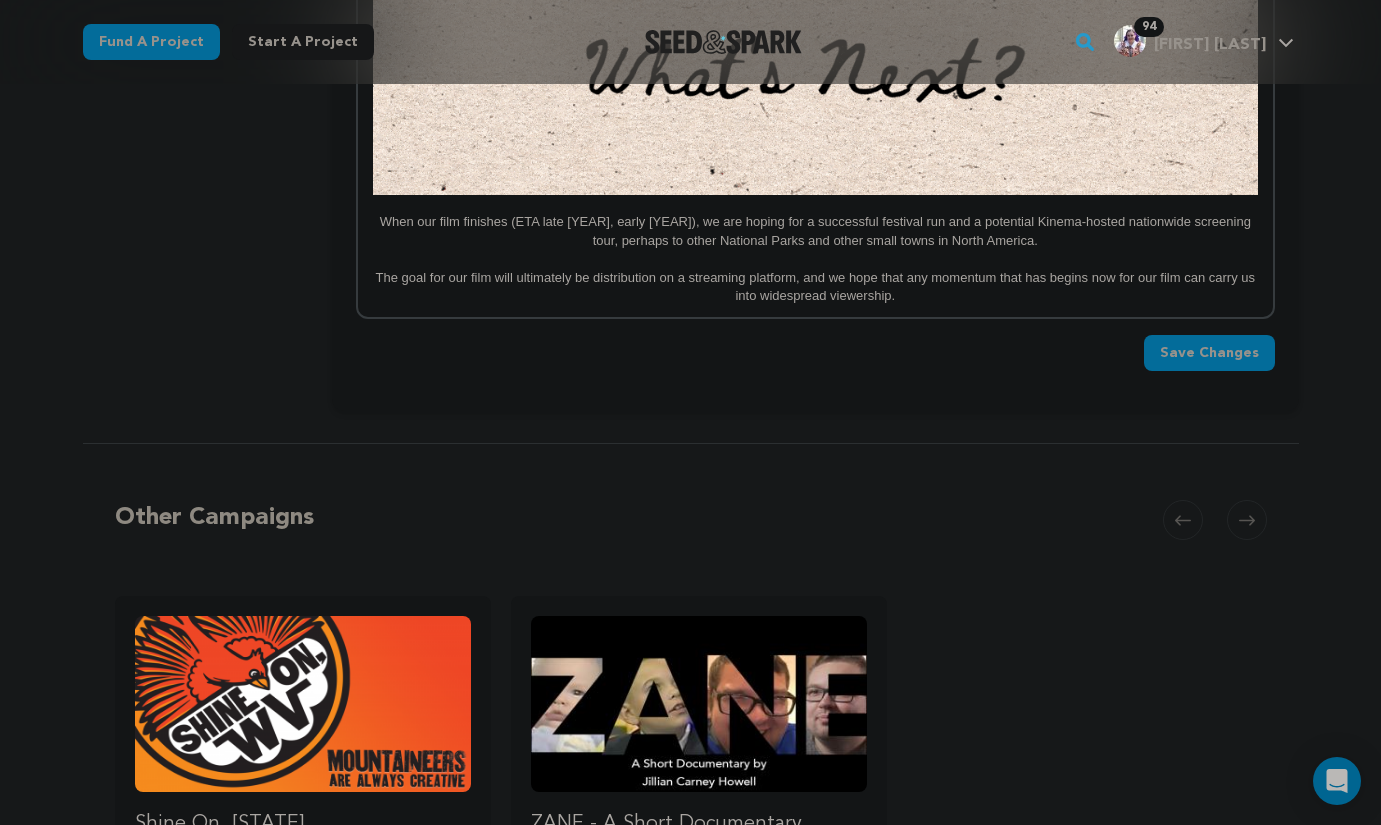 click on "Save Changes" at bounding box center [1209, 353] 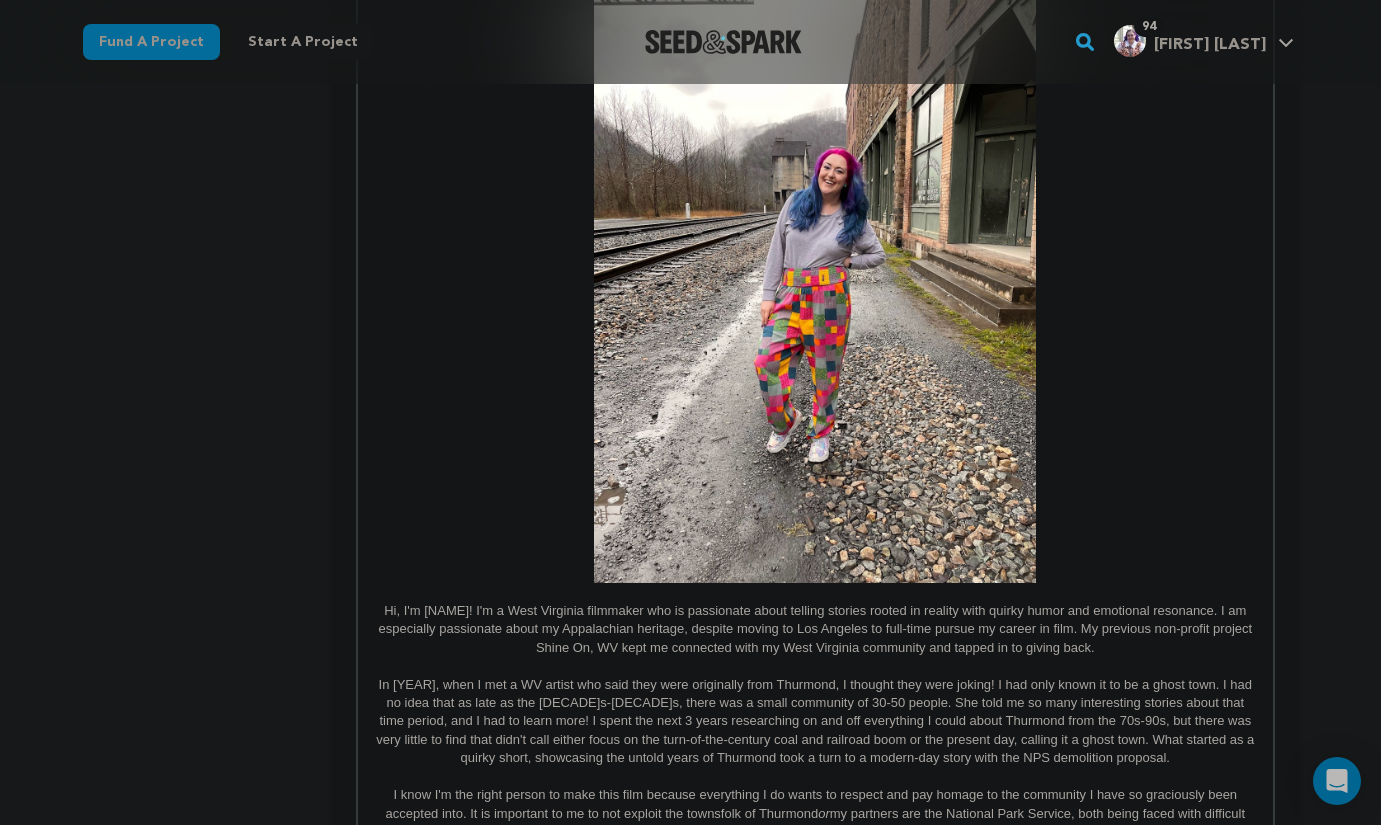scroll, scrollTop: 3160, scrollLeft: 0, axis: vertical 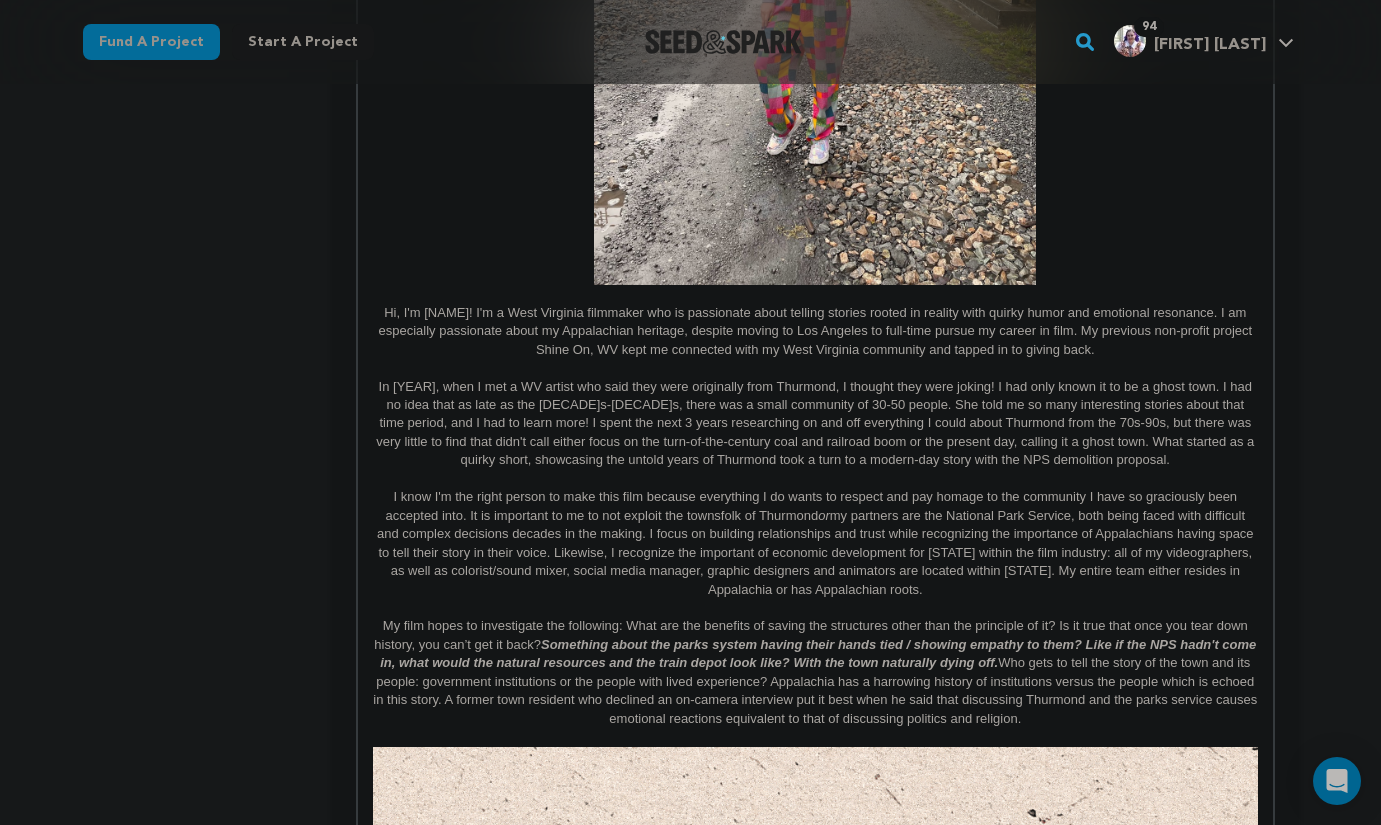click on "My film hopes to investigate the following: What are the benefits of saving the structures other than the principle of it? Is it true that once you tear down history, you can’t get it back? Something about the parks system having their hands tied / showing empathy to them? Like if the NPS hadn't come in, what would the natural resources and the train depot look like? With the town naturally dying off. Who gets to tell the story of the town and its people: government institutions or the people with lived experience? Appalachia has a harrowing history of institutions versus the people which is echoed in this story. A former town resident who declined an on-camera interview put it best when he said that discussing Thurmond and the parks service causes emotional reactions equivalent to that of discussing politics and religion." at bounding box center (815, 672) 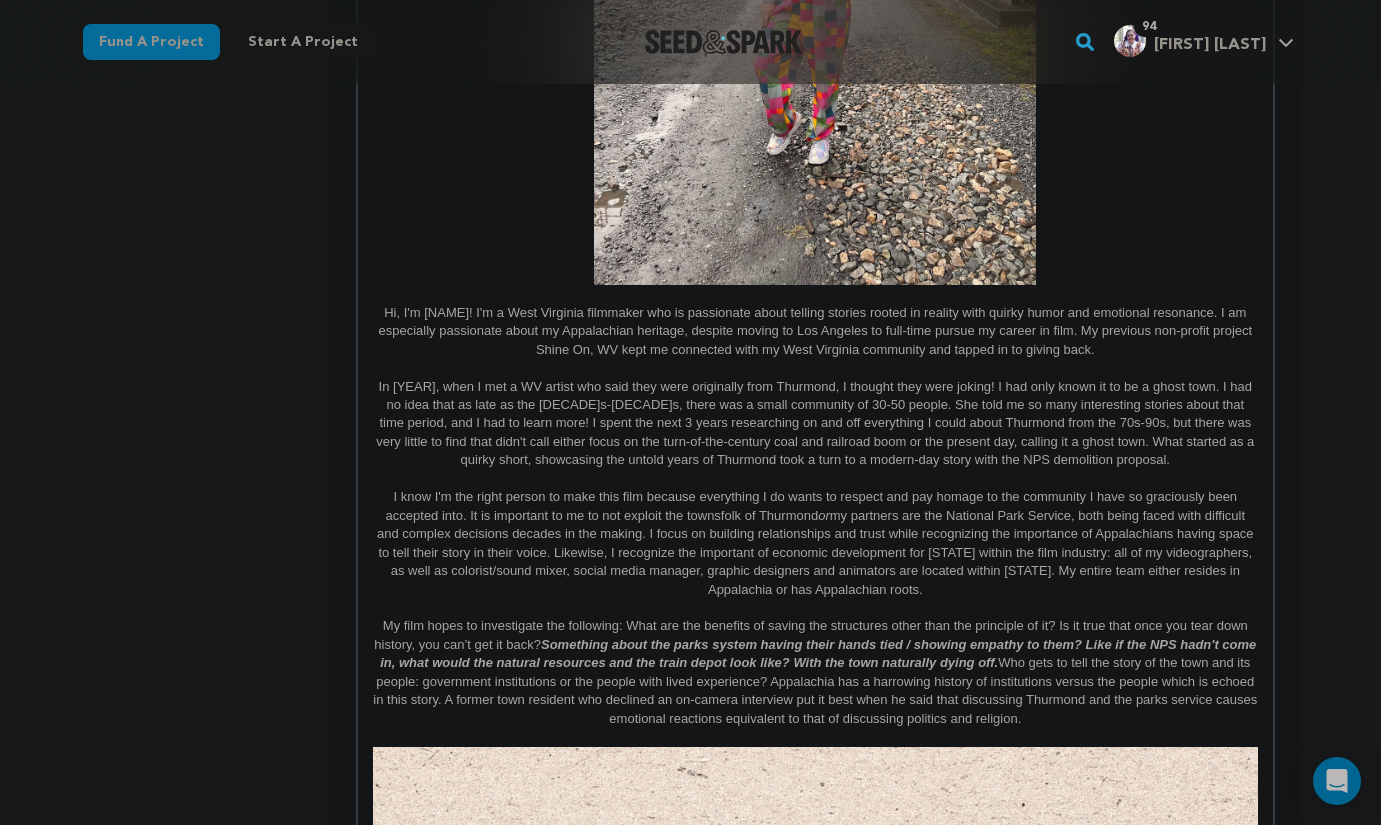 click on "My film hopes to investigate the following: What are the benefits of saving the structures other than the principle of it? Is it true that once you tear down history, you can’t get it back? Something about the parks system having their hands tied / showing empathy to them? Like if the NPS hadn't come in, what would the natural resources and the train depot look like? With the town naturally dying off. Who gets to tell the story of the town and its people: government institutions or the people with lived experience? Appalachia has a harrowing history of institutions versus the people which is echoed in this story. A former town resident who declined an on-camera interview put it best when he said that discussing Thurmond and the parks service causes emotional reactions equivalent to that of discussing politics and religion." at bounding box center [815, 672] 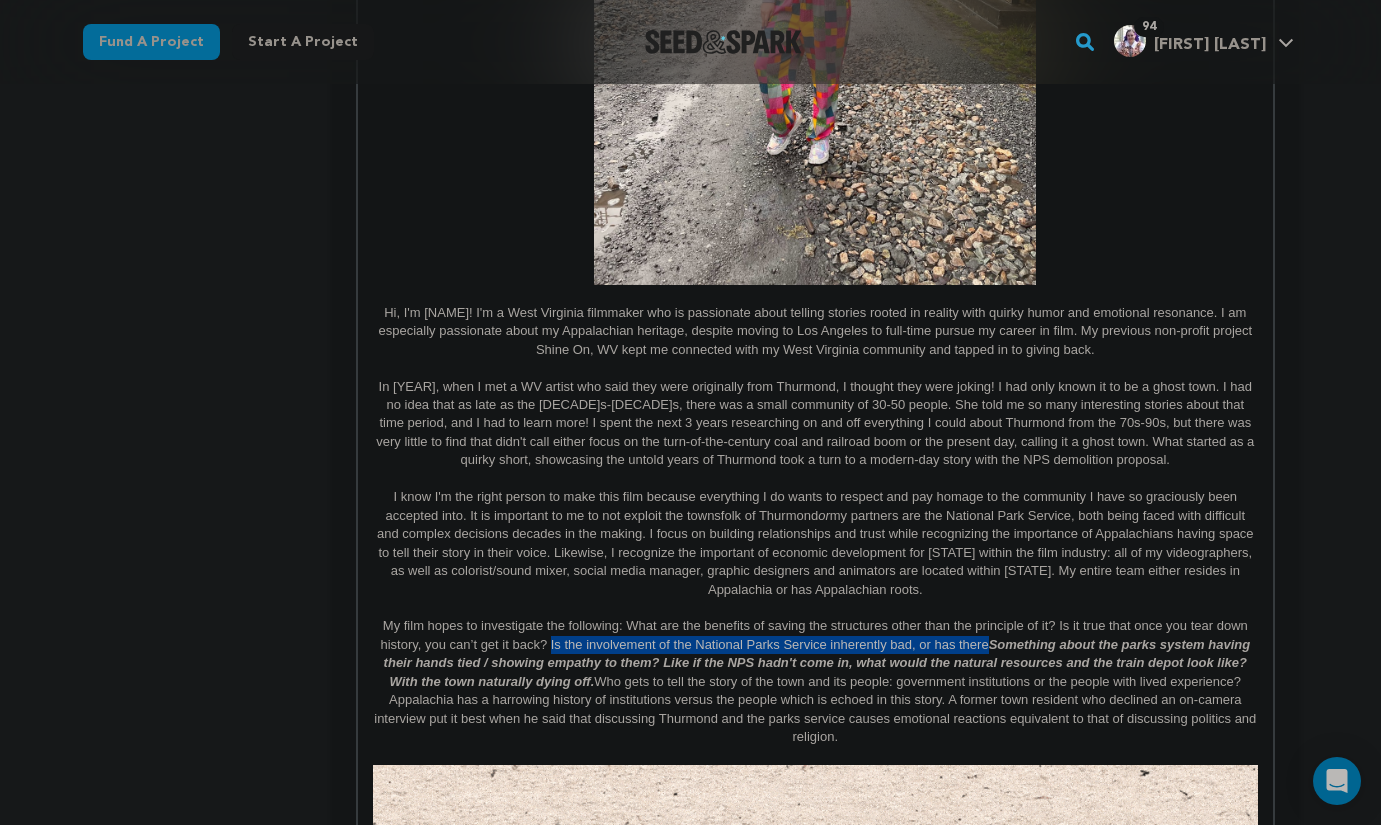 drag, startPoint x: 548, startPoint y: 648, endPoint x: 985, endPoint y: 645, distance: 437.01028 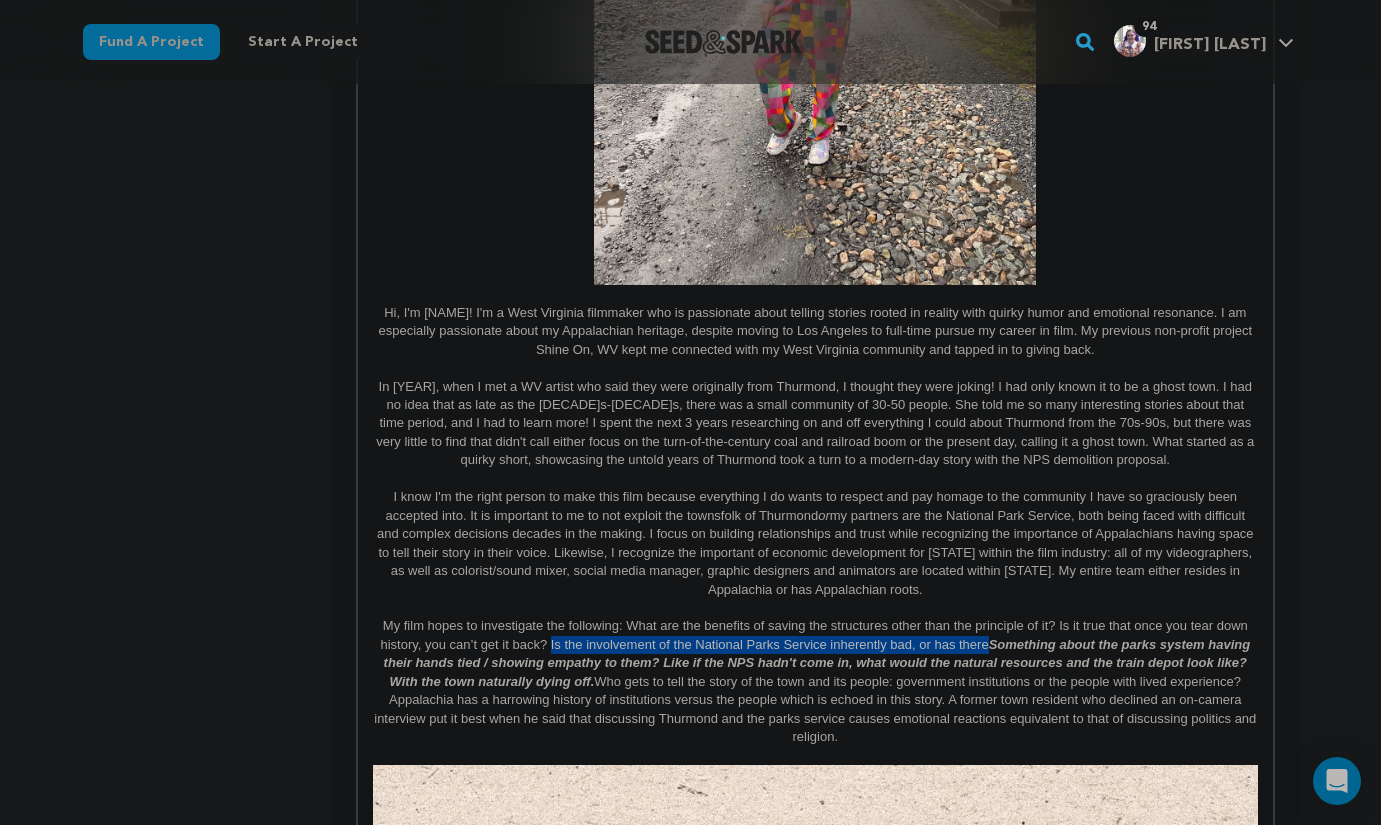 click on "My film hopes to investigate the following: What are the benefits of saving the structures other than the principle of it? Is it true that once you tear down history, you can’t get it back? Is the involvement of the National Parks Service inherently bad, or has there Something about the parks system having their hands tied / showing empathy to them? Like if the NPS hadn't come in, what would the natural resources and the train depot look like? With the town naturally dying off. Who gets to tell the story of the town and its people: government institutions or the people with lived experience? Appalachia has a harrowing history of institutions versus the people which is echoed in this story. A former town resident who declined an on-camera interview put it best when he said that discussing Thurmond and the parks service causes emotional reactions equivalent to that of discussing politics and religion." at bounding box center (815, 681) 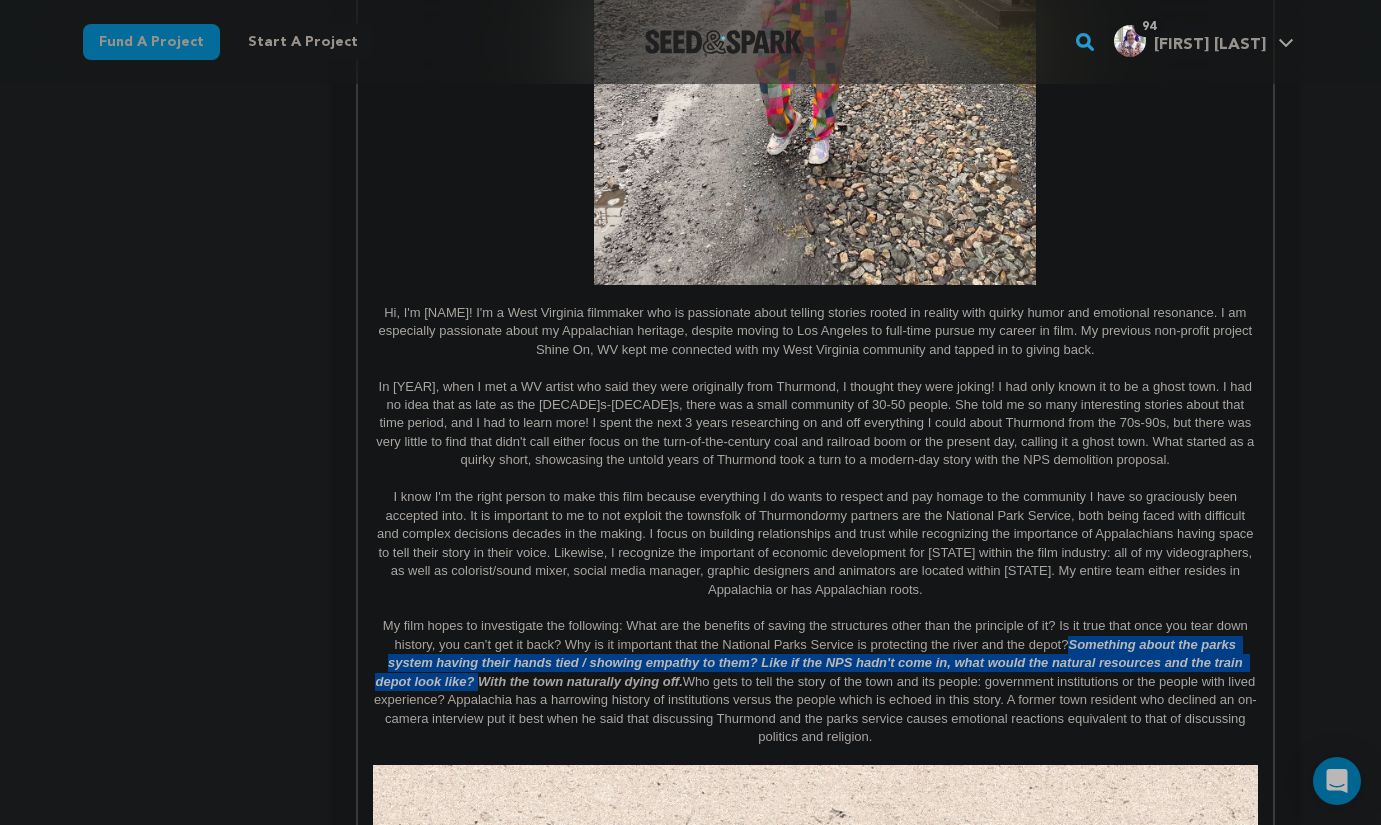 drag, startPoint x: 1070, startPoint y: 643, endPoint x: 478, endPoint y: 686, distance: 593.55963 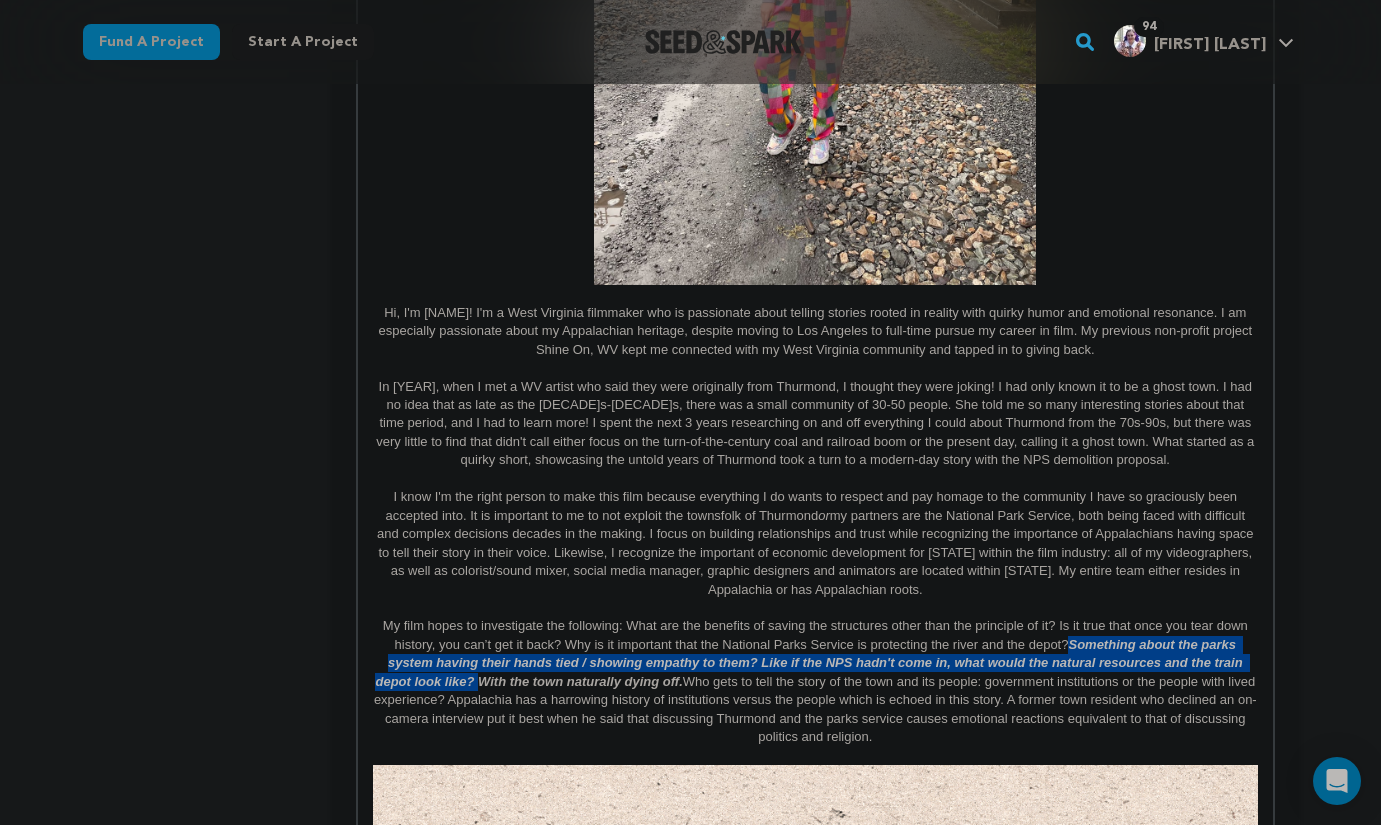 click on "Something about the parks system having their hands tied / showing empathy to them? Like if the NPS hadn't come in, what would the natural resources and the train depot look like? With the town naturally dying off." at bounding box center [810, 663] 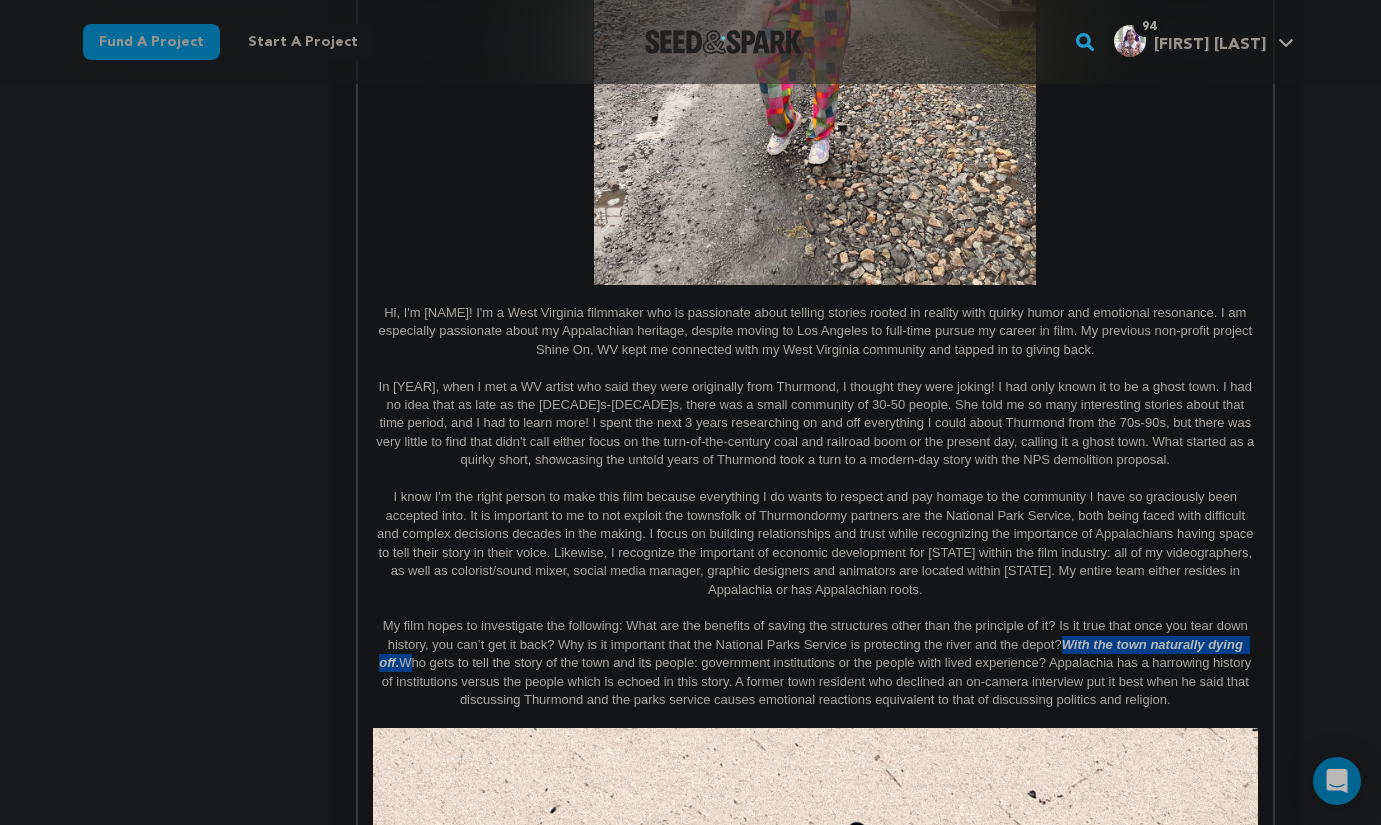 drag, startPoint x: 1058, startPoint y: 644, endPoint x: 1261, endPoint y: 645, distance: 203.00246 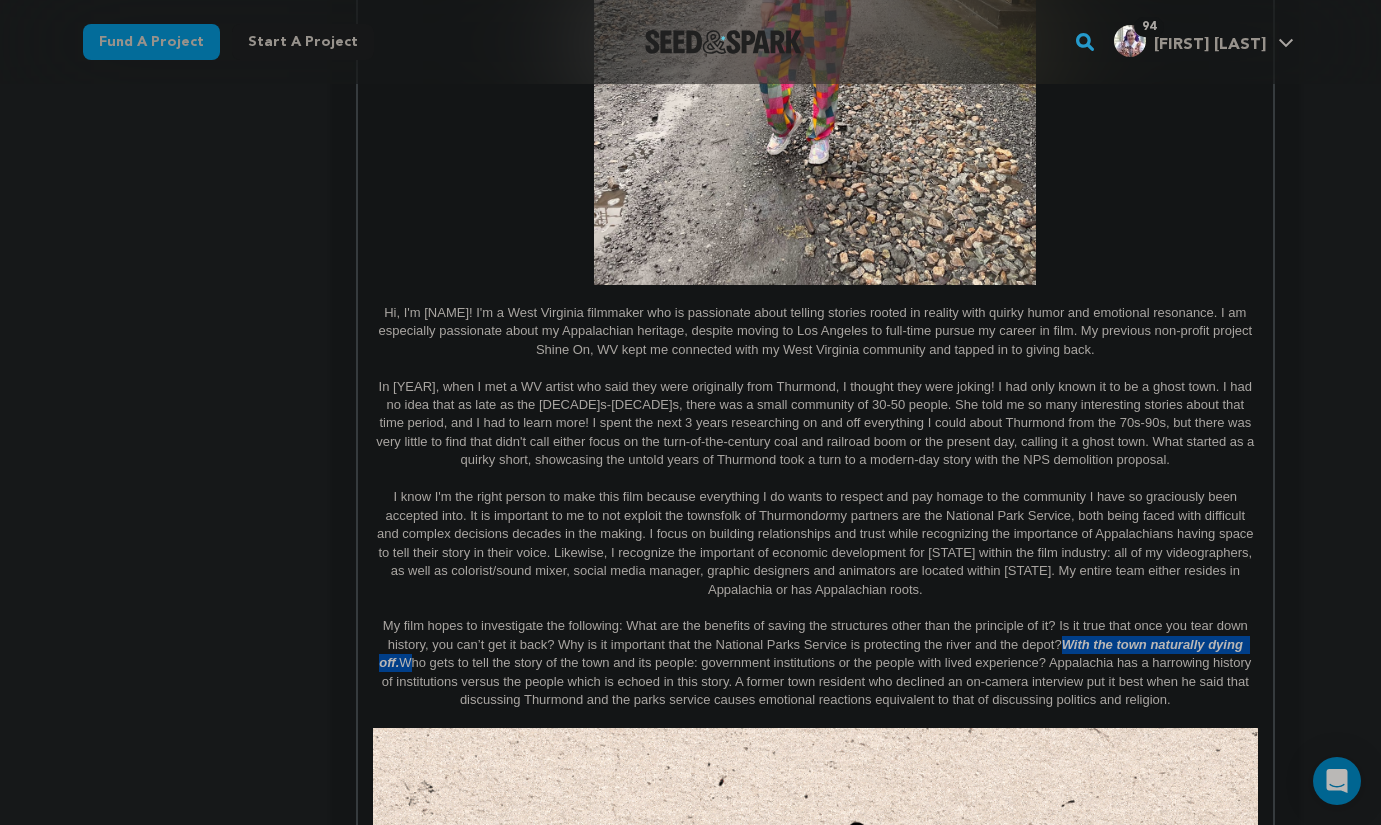 click on "Since [YEAR], more than 60% of rural counties have experienced natural population decrease - meaning more deaths than births. ( Source: USDA ) But Thurmond, WV isn't going down without a fight. A booming railroad town founded in 1903, Thurmond once housed the employees of the railroad who carted coal out of the West Virginia hills into the bigger cities. Population decline began as early as 1930, due to technical advancements in railroad, mines closing, and several devastating fires. In 1968, the town was reborn when Jon Dragan moved to Thurmond to begin the first commercial white water rafting company in West Virginia. Ten years later, through his support of lobbying and persistence, the river was named a National River. Shorten - Presently, 80% of the town of Thurmond is owned by the National Park Service or With the town naturally dying off. Through this campaign, our goal is to crowdfund 25-37% of our total overall budget. We are hopeful that the remaining $40k-75k can be achieved through grants." at bounding box center (815, -255) 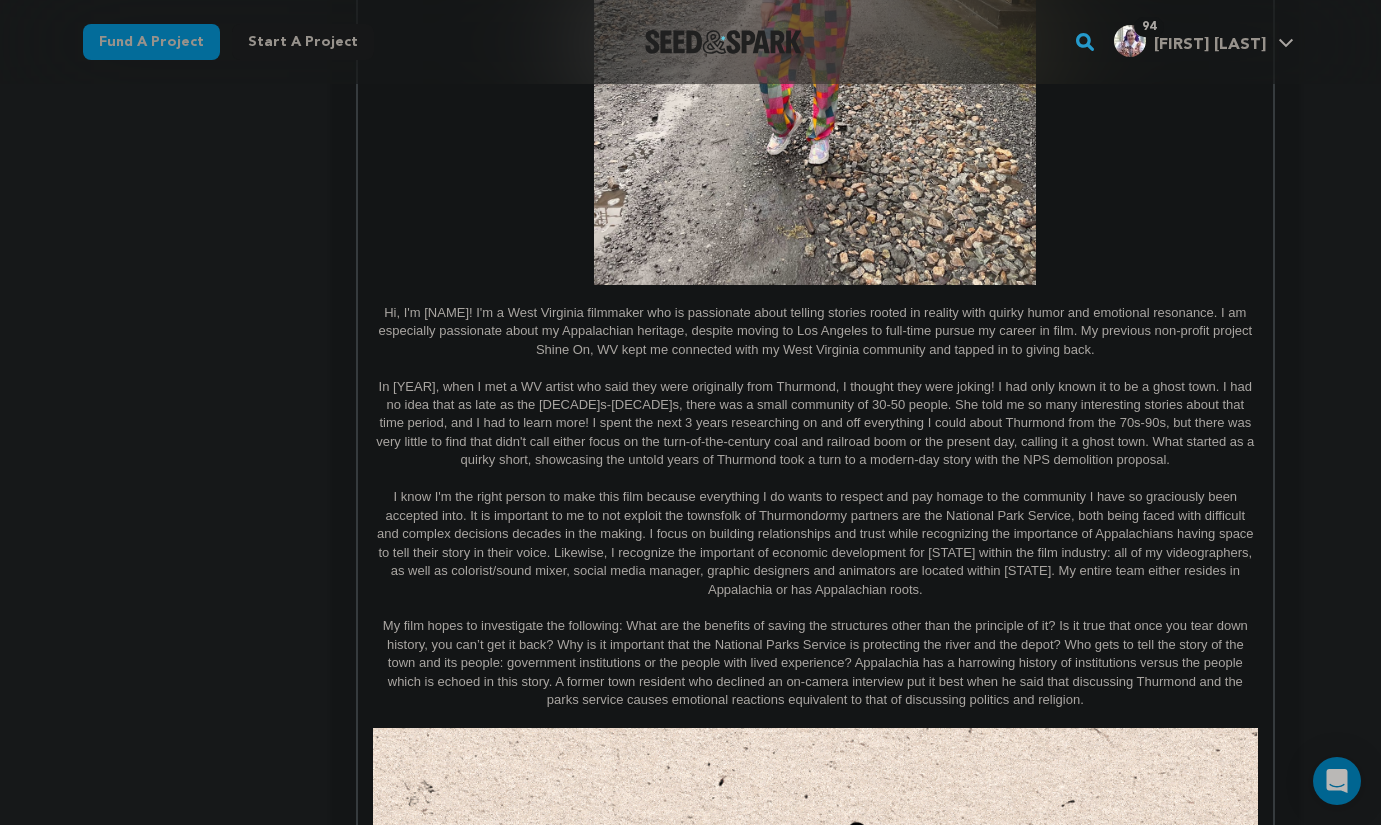 click on "My film hopes to investigate the following: What are the benefits of saving the structures other than the principle of it? Is it true that once you tear down history, you can’t get it back? Why is it important that the National Parks Service is protecting the river and the depot? Who gets to tell the story of the town and its people: government institutions or the people with lived experience? Appalachia has a harrowing history of institutions versus the people which is echoed in this story. A former town resident who declined an on-camera interview put it best when he said that discussing Thurmond and the parks service causes emotional reactions equivalent to that of discussing politics and religion." at bounding box center [815, 663] 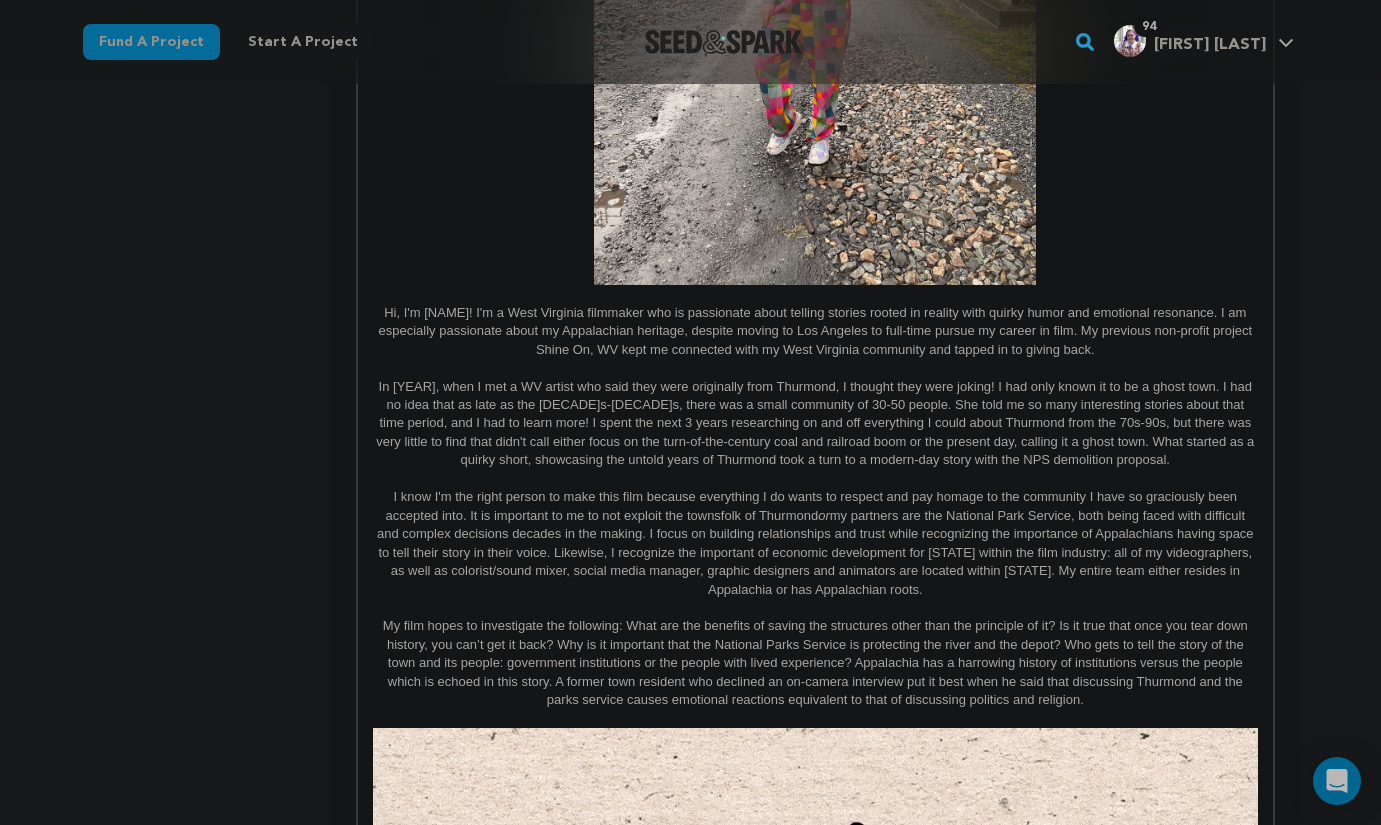 click on "My film hopes to investigate the following: What are the benefits of saving the structures other than the principle of it? Is it true that once you tear down history, you can’t get it back? Why is it important that the National Parks Service is protecting the river and the depot? Who gets to tell the story of the town and its people: government institutions or the people with lived experience? Appalachia has a harrowing history of institutions versus the people which is echoed in this story. A former town resident who declined an on-camera interview put it best when he said that discussing Thurmond and the parks service causes emotional reactions equivalent to that of discussing politics and religion." at bounding box center (815, 663) 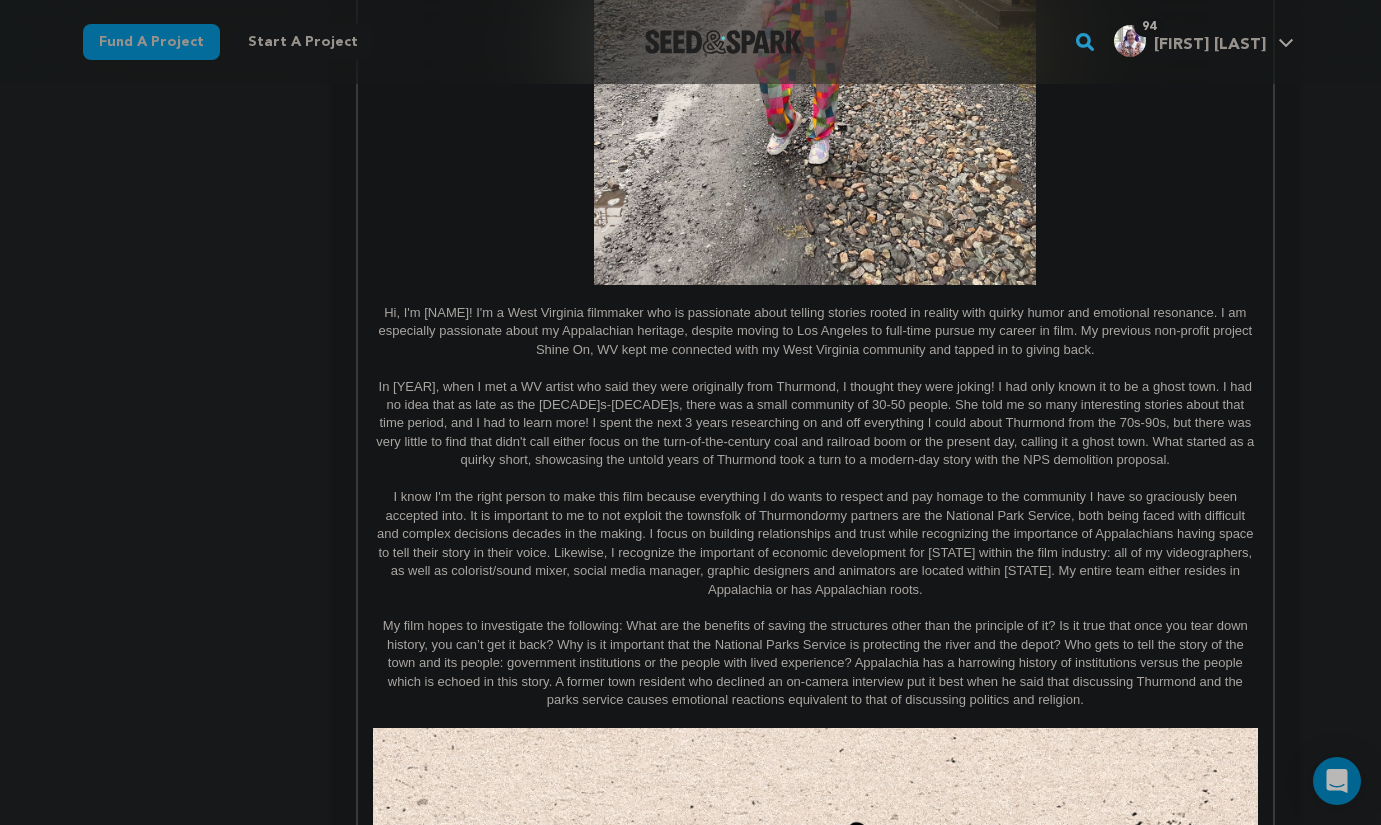 click on "My film hopes to investigate the following: What are the benefits of saving the structures other than the principle of it? Is it true that once you tear down history, you can’t get it back? Why is it important that the National Parks Service is protecting the river and the depot? Who gets to tell the story of the town and its people: government institutions or the people with lived experience? Appalachia has a harrowing history of institutions versus the people which is echoed in this story. A former town resident who declined an on-camera interview put it best when he said that discussing Thurmond and the parks service causes emotional reactions equivalent to that of discussing politics and religion." at bounding box center [815, 663] 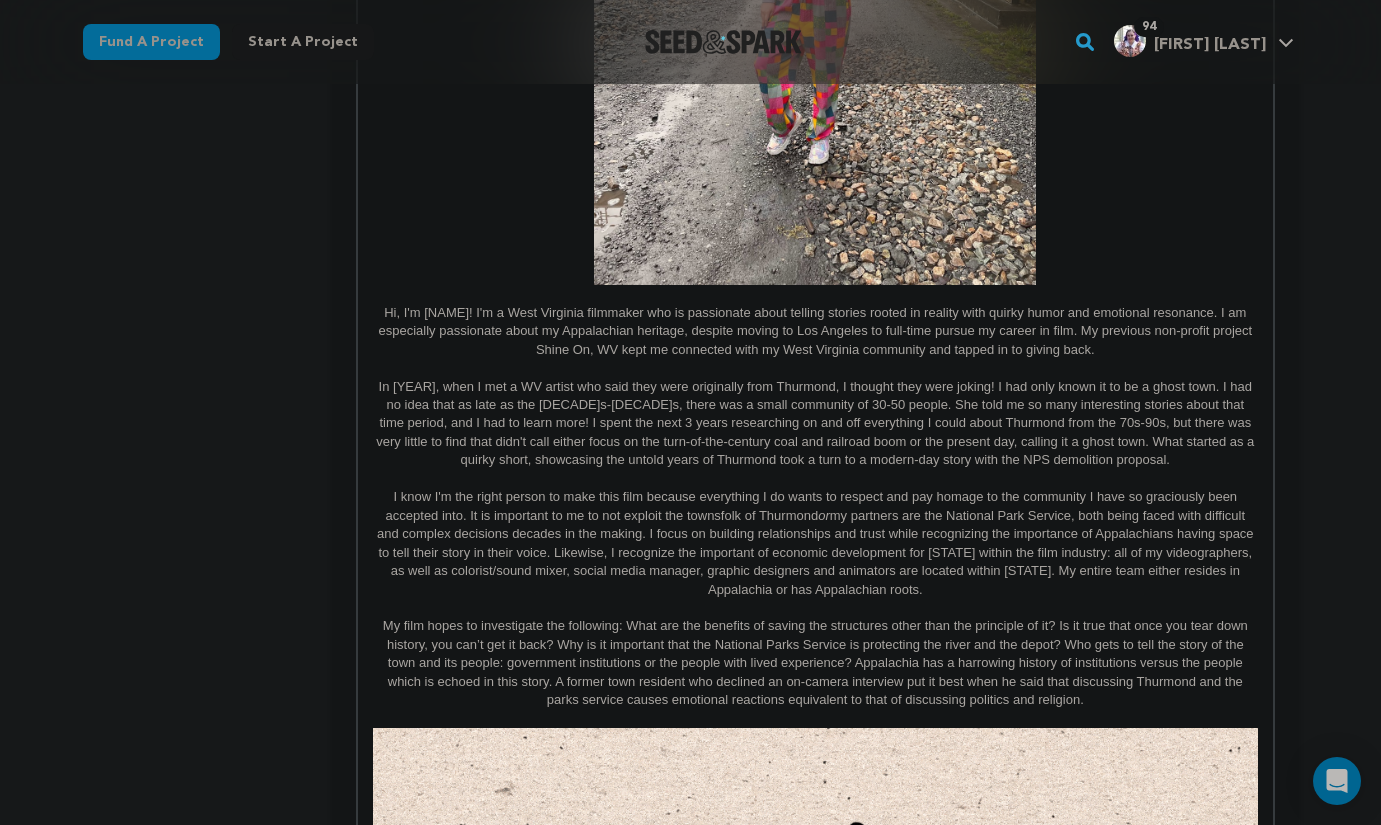 click on "My film hopes to investigate the following: What are the benefits of saving the structures other than the principle of it? Is it true that once you tear down history, you can’t get it back? Why is it important that the National Parks Service is protecting the river and the depot? Who gets to tell the story of the town and its people: government institutions or the people with lived experience? Appalachia has a harrowing history of institutions versus the people which is echoed in this story. A former town resident who declined an on-camera interview put it best when he said that discussing Thurmond and the parks service causes emotional reactions equivalent to that of discussing politics and religion." at bounding box center [815, 663] 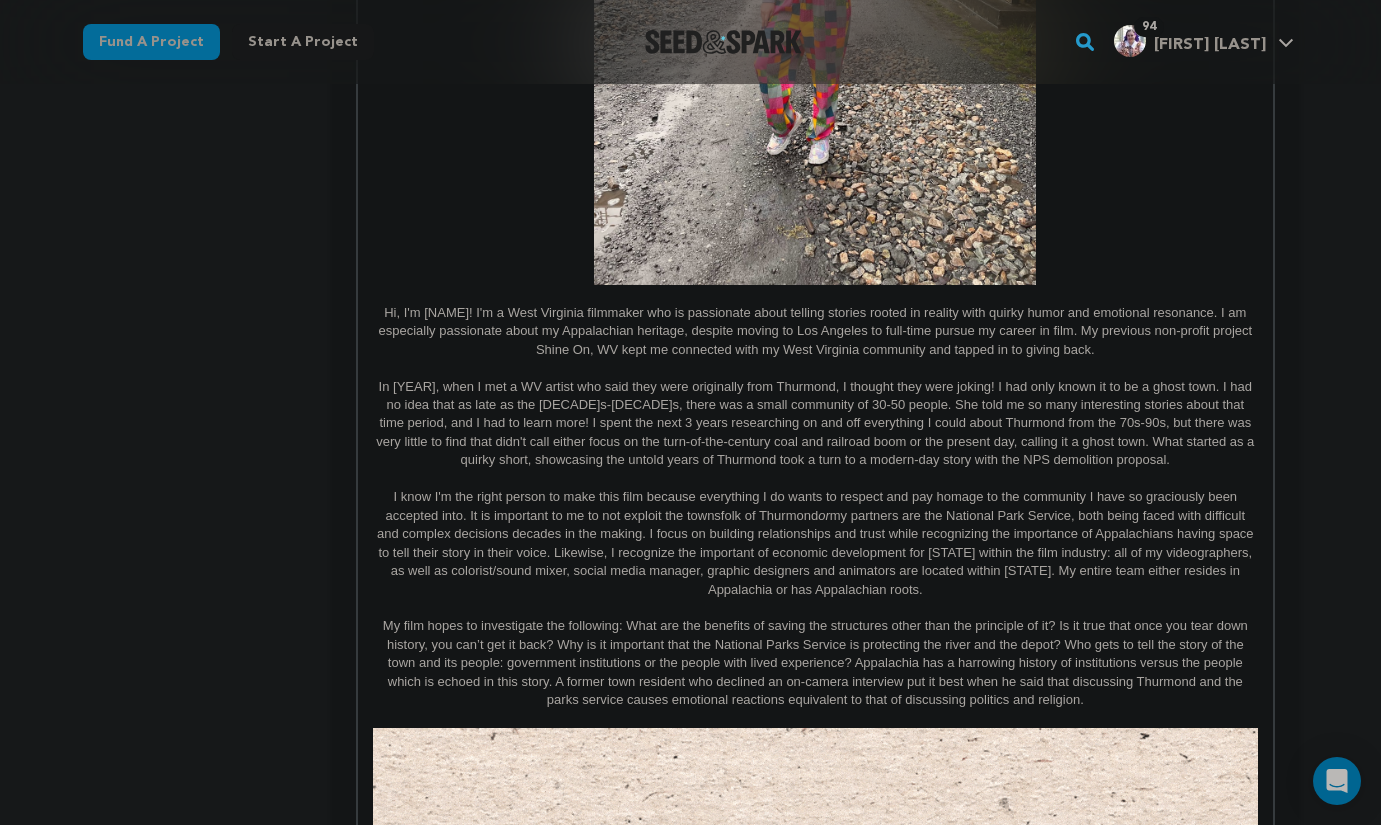 click on "My film hopes to investigate the following: What are the benefits of saving the structures other than the principle of it? Is it true that once you tear down history, you can’t get it back? Why is it important that the National Parks Service is protecting the river and the depot? Who gets to tell the story of the town and its people: government institutions or the people with lived experience? Appalachia has a harrowing history of institutions versus the people which is echoed in this story. A former town resident who declined an on-camera interview put it best when he said that discussing Thurmond and the parks service causes emotional reactions equivalent to that of discussing politics and religion." at bounding box center (815, 663) 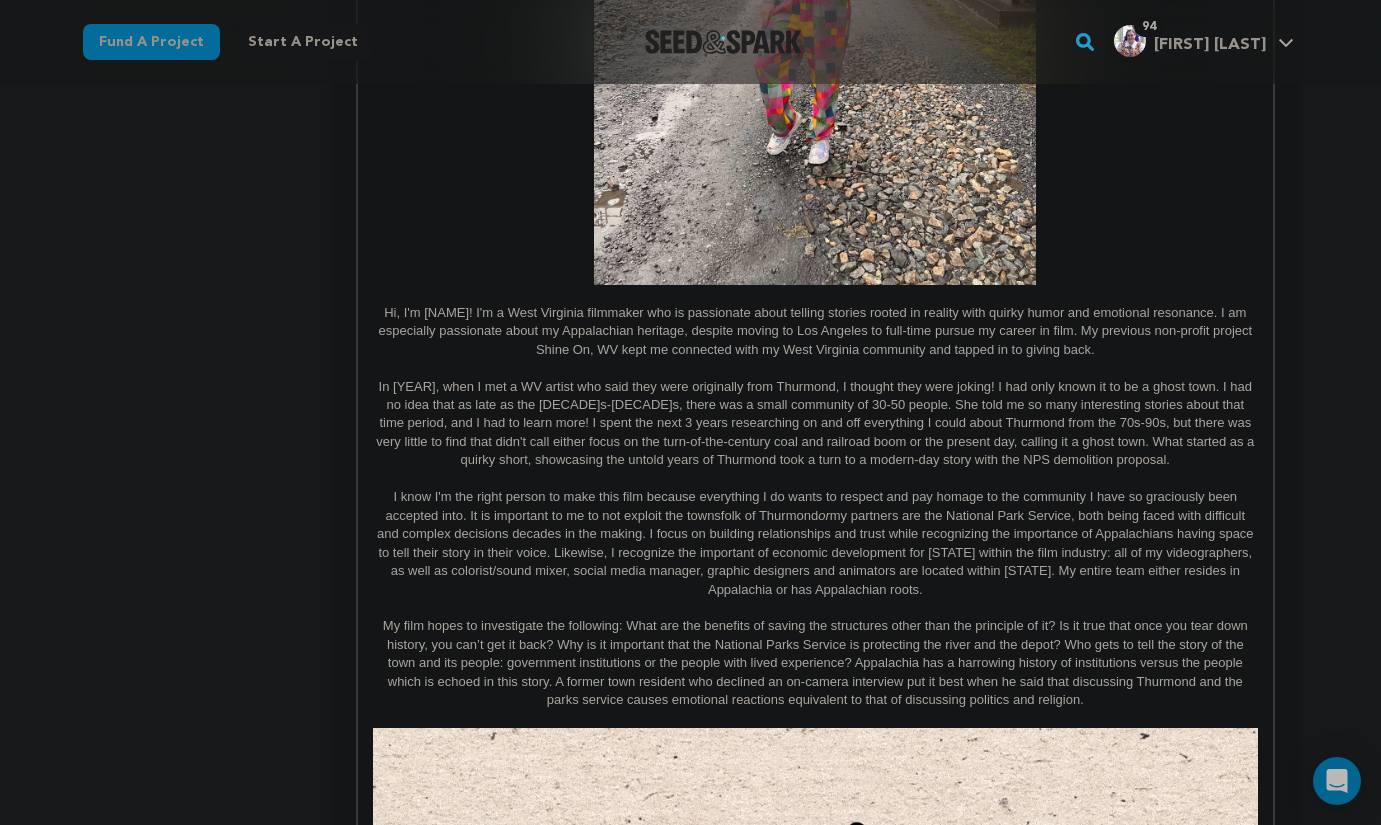 click on "My film hopes to investigate the following: What are the benefits of saving the structures other than the principle of it? Is it true that once you tear down history, you can’t get it back? Why is it important that the National Parks Service is protecting the river and the depot? Who gets to tell the story of the town and its people: government institutions or the people with lived experience? Appalachia has a harrowing history of institutions versus the people which is echoed in this story. A former town resident who declined an on-camera interview put it best when he said that discussing Thurmond and the parks service causes emotional reactions equivalent to that of discussing politics and religion." at bounding box center (815, 663) 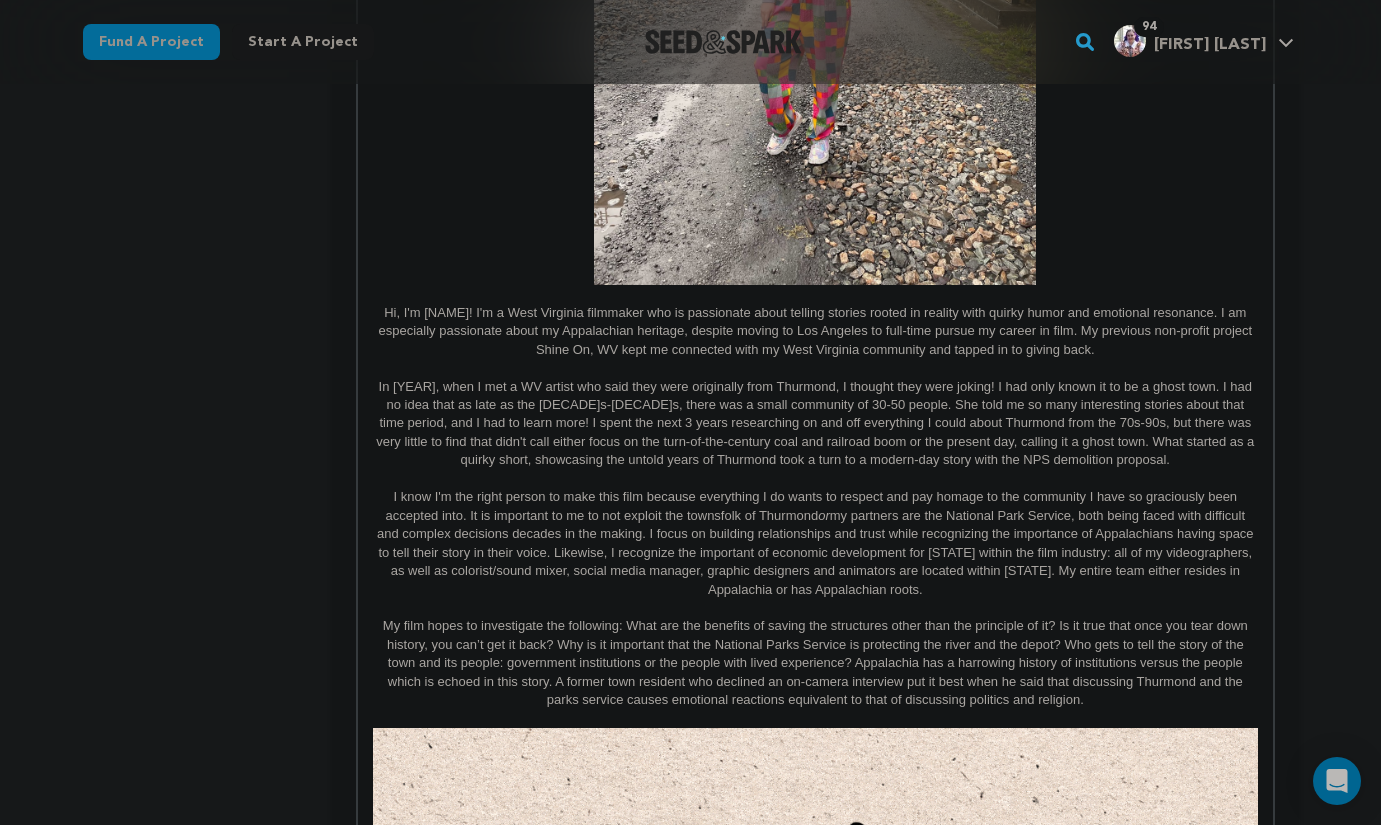 click on "My film hopes to investigate the following: What are the benefits of saving the structures other than the principle of it? Is it true that once you tear down history, you can’t get it back? Why is it important that the National Parks Service is protecting the river and the depot? Who gets to tell the story of the town and its people: government institutions or the people with lived experience? Appalachia has a harrowing history of institutions versus the people which is echoed in this story. A former town resident who declined an on-camera interview put it best when he said that discussing Thurmond and the parks service causes emotional reactions equivalent to that of discussing politics and religion." at bounding box center [815, 663] 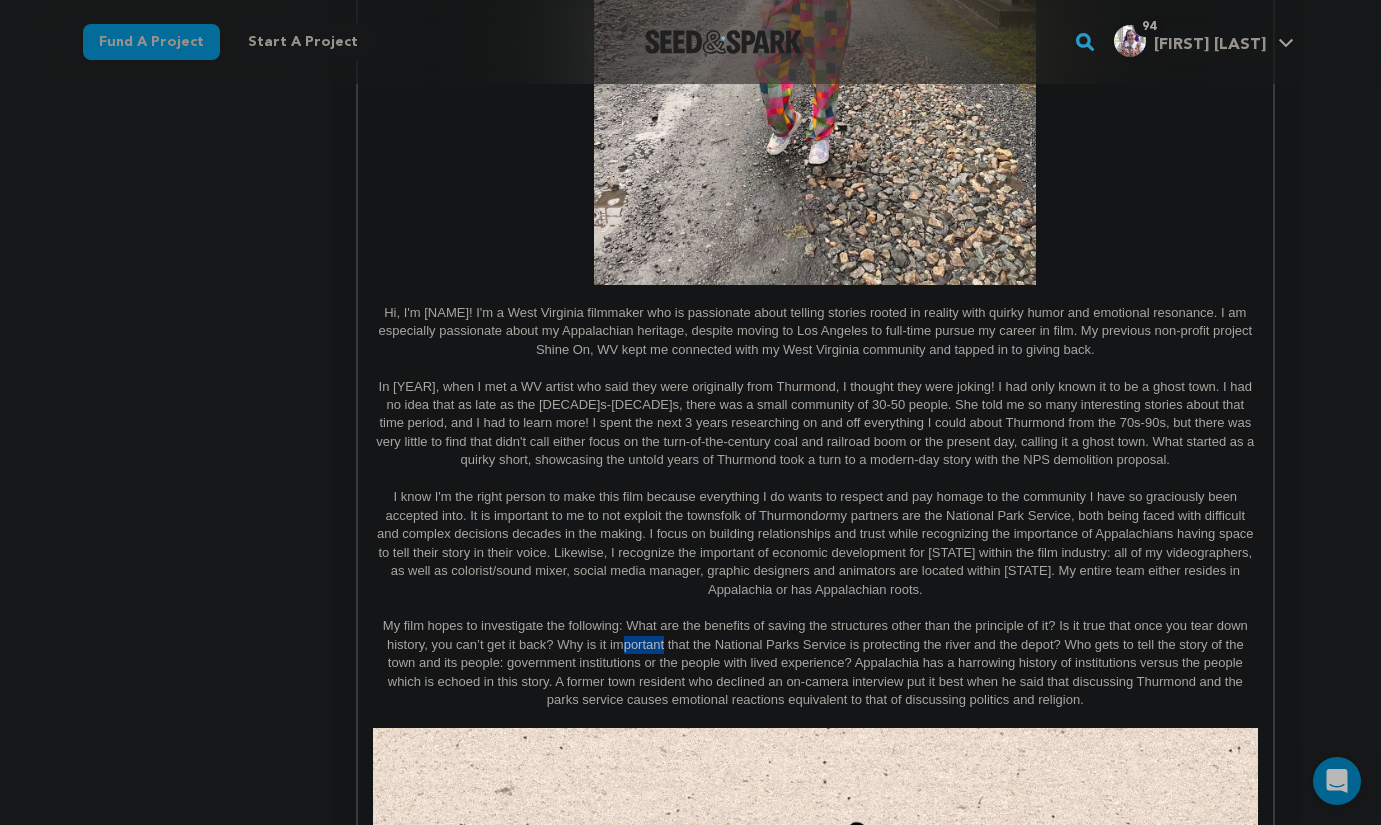 drag, startPoint x: 665, startPoint y: 649, endPoint x: 614, endPoint y: 651, distance: 51.0392 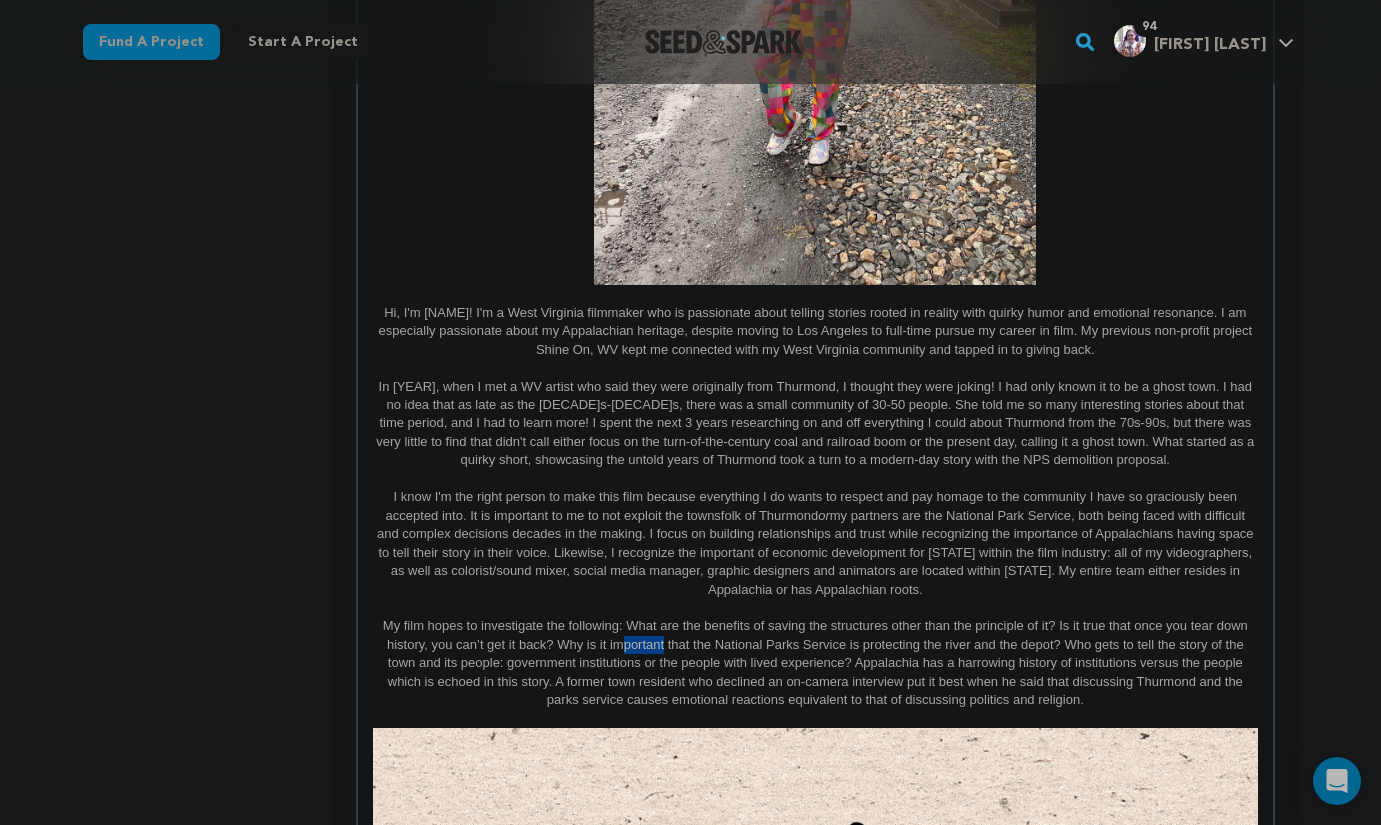 click on "My film hopes to investigate the following: What are the benefits of saving the structures other than the principle of it? Is it true that once you tear down history, you can’t get it back? Why is it important that the National Parks Service is protecting the river and the depot? Who gets to tell the story of the town and its people: government institutions or the people with lived experience? Appalachia has a harrowing history of institutions versus the people which is echoed in this story. A former town resident who declined an on-camera interview put it best when he said that discussing Thurmond and the parks service causes emotional reactions equivalent to that of discussing politics and religion." at bounding box center (815, 663) 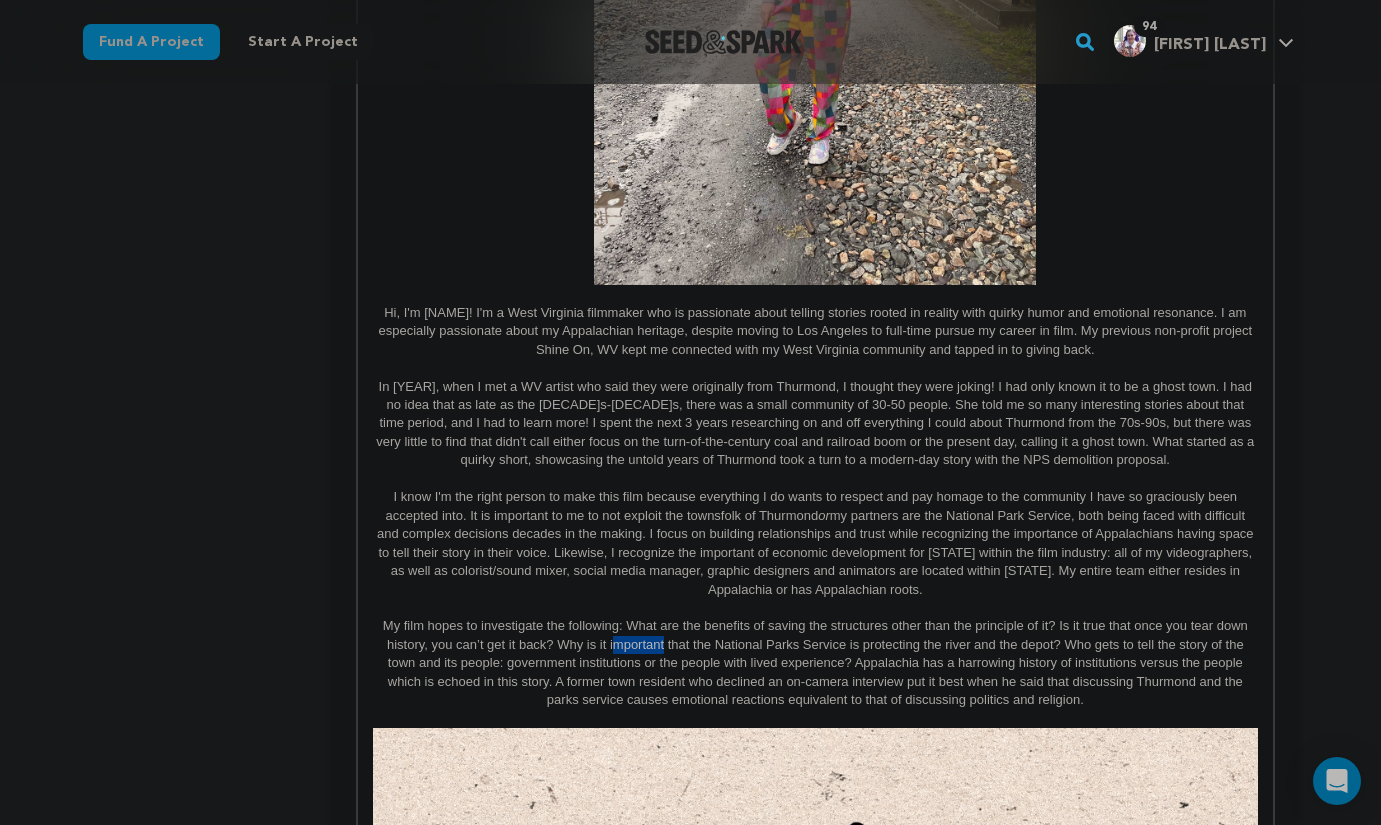 click on "My film hopes to investigate the following: What are the benefits of saving the structures other than the principle of it? Is it true that once you tear down history, you can’t get it back? Why is it important that the National Parks Service is protecting the river and the depot? Who gets to tell the story of the town and its people: government institutions or the people with lived experience? Appalachia has a harrowing history of institutions versus the people which is echoed in this story. A former town resident who declined an on-camera interview put it best when he said that discussing Thurmond and the parks service causes emotional reactions equivalent to that of discussing politics and religion." at bounding box center (815, 663) 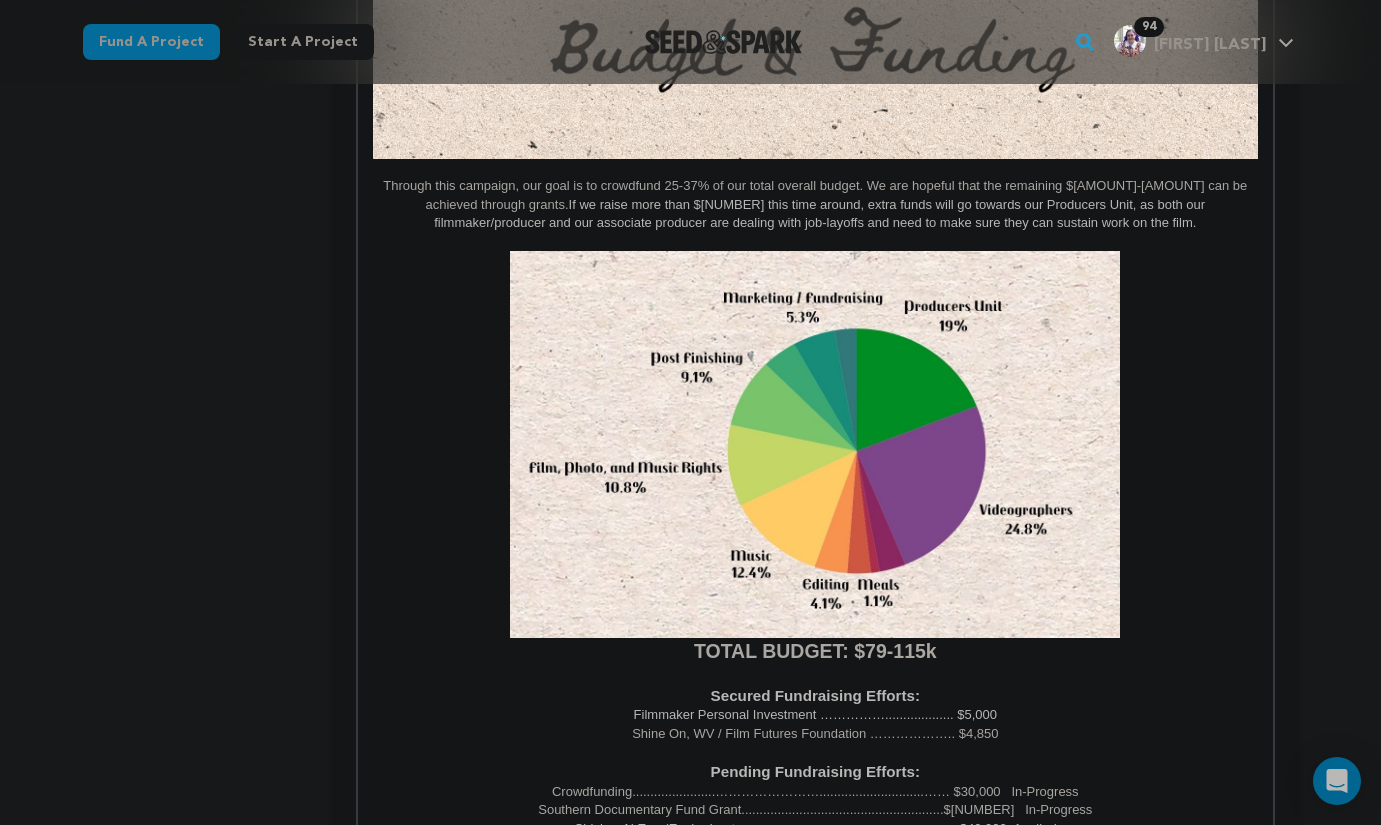 scroll, scrollTop: 3970, scrollLeft: 0, axis: vertical 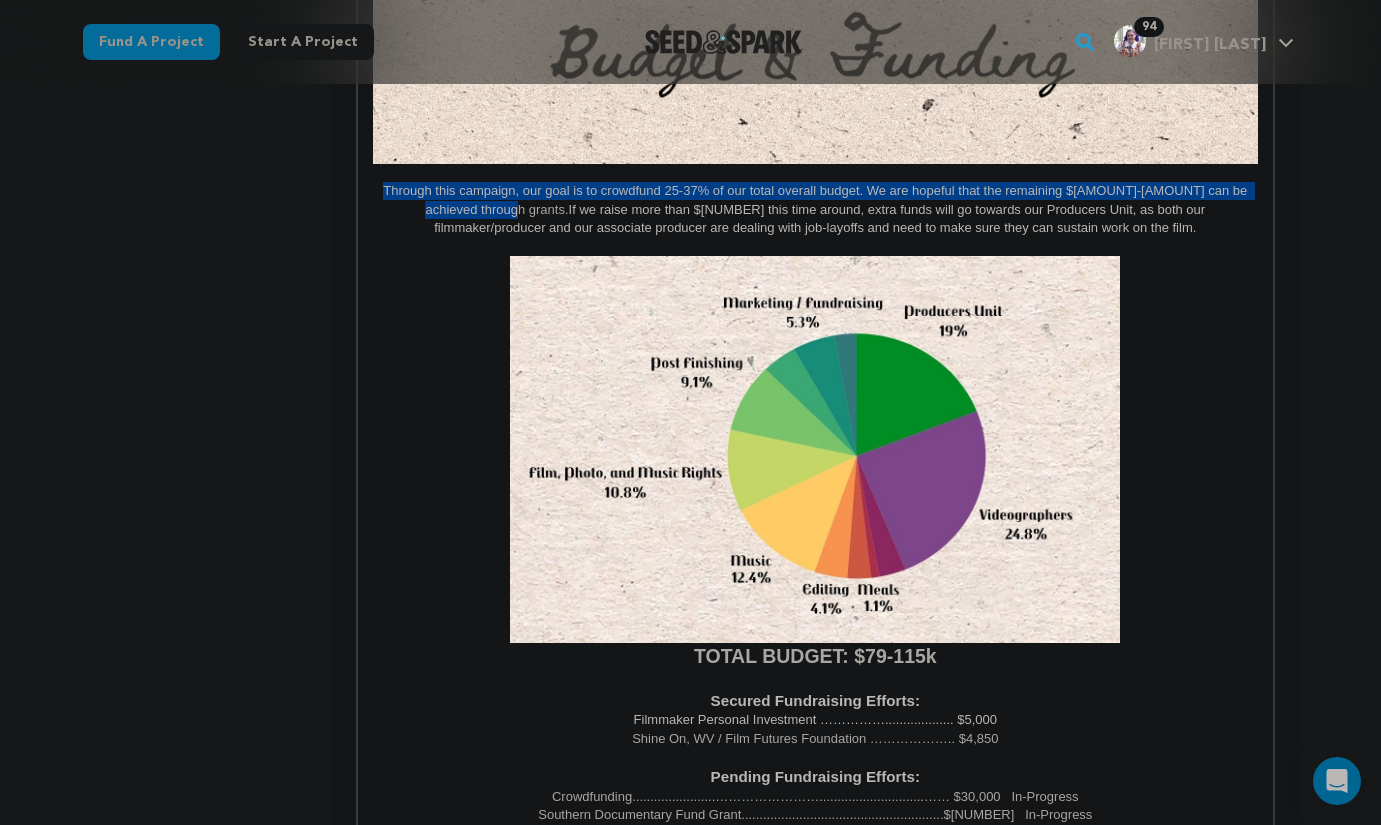 drag, startPoint x: 419, startPoint y: 214, endPoint x: 373, endPoint y: 189, distance: 52.35456 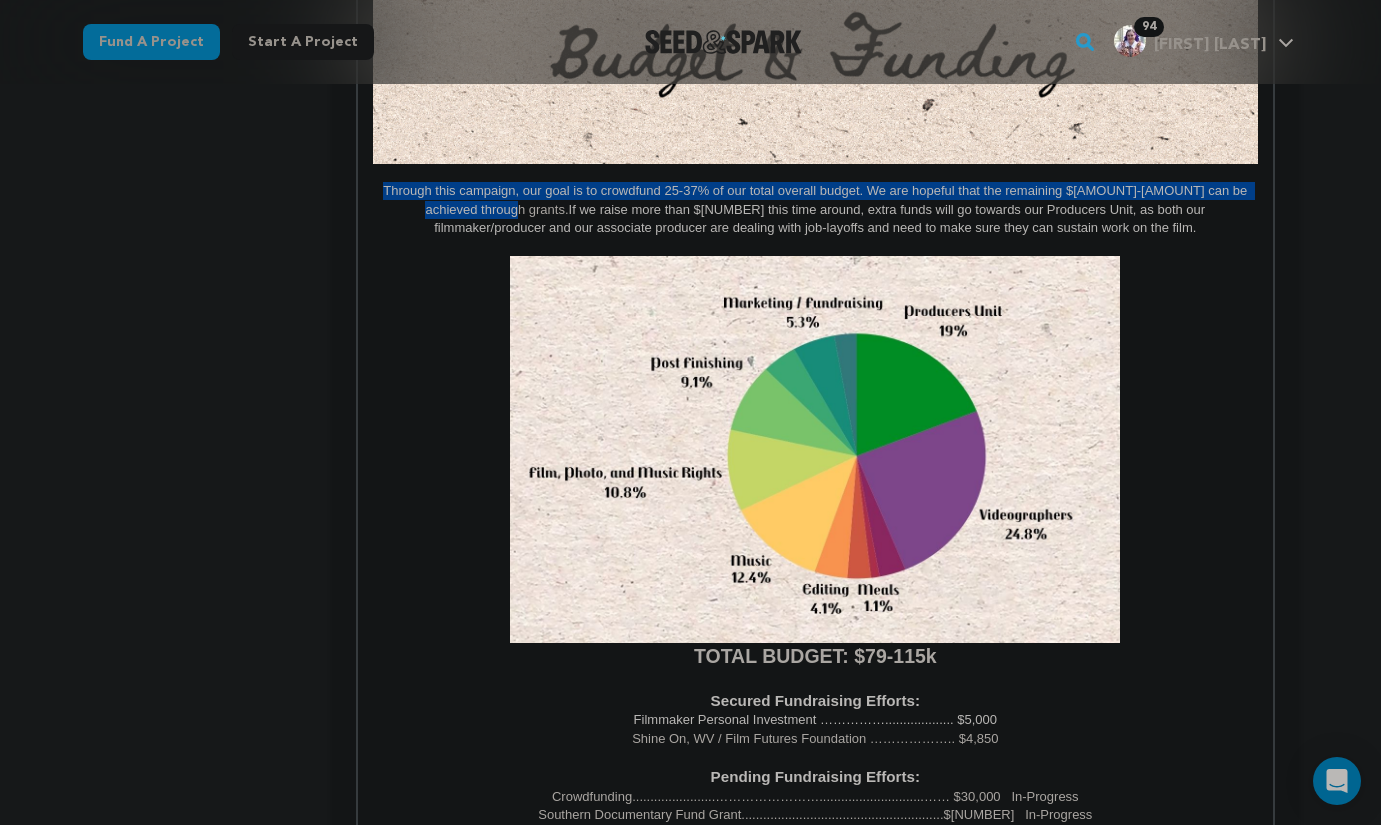 click on "Through this campaign, our goal is to crowdfund [PERCENTAGE]-[PERCENTAGE]% of our total overall budget. We are hopeful that the remaining $[AMOUNT]-[AMOUNT] can be achieved through grants.  If we raise more than $[AMOUNT] this time around, extra funds will go towards our Producers Unit, as both our filmmaker/producer and our associate producer are dealing with job-layoffs and need to make sure they can sustain work on the film." at bounding box center [815, 209] 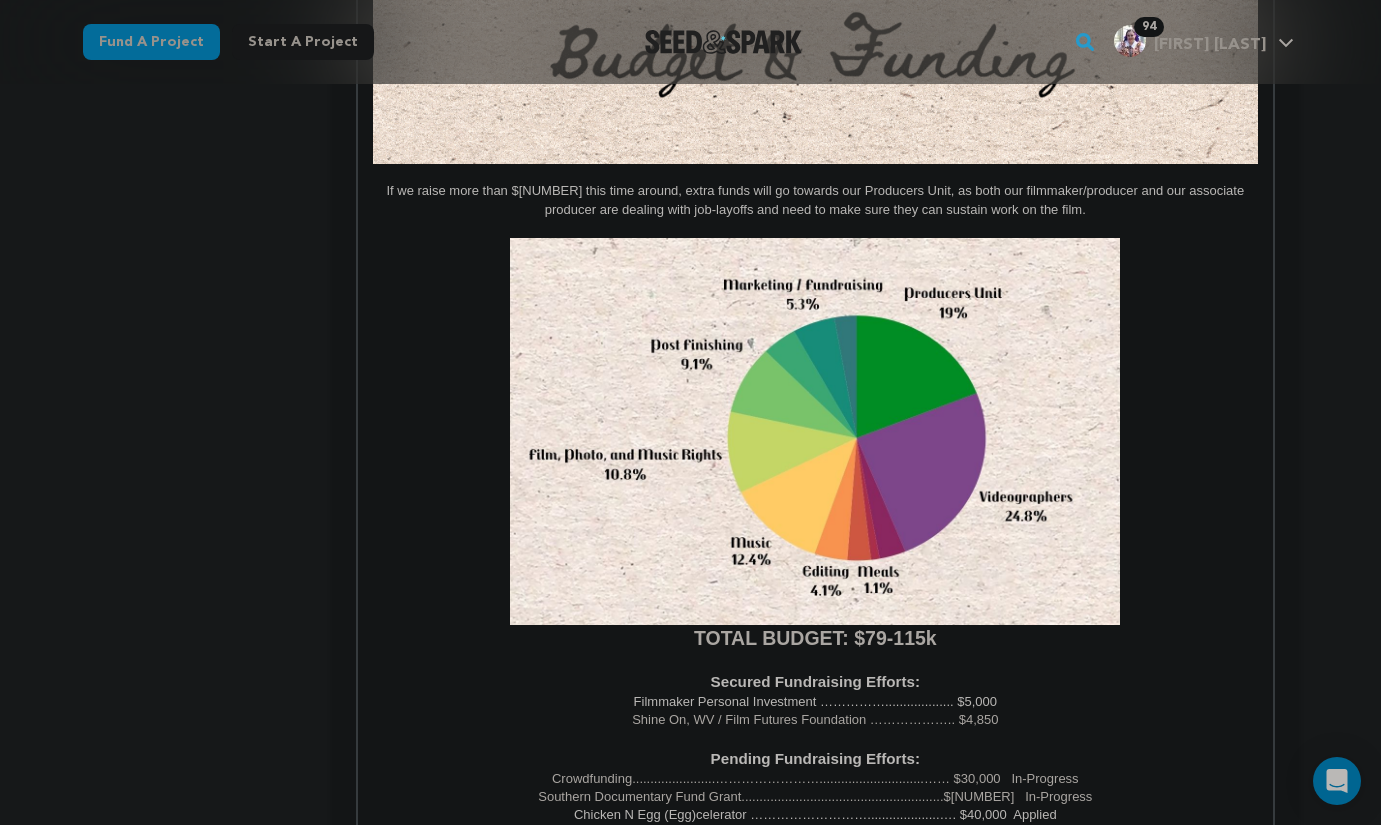 scroll, scrollTop: 260, scrollLeft: 0, axis: vertical 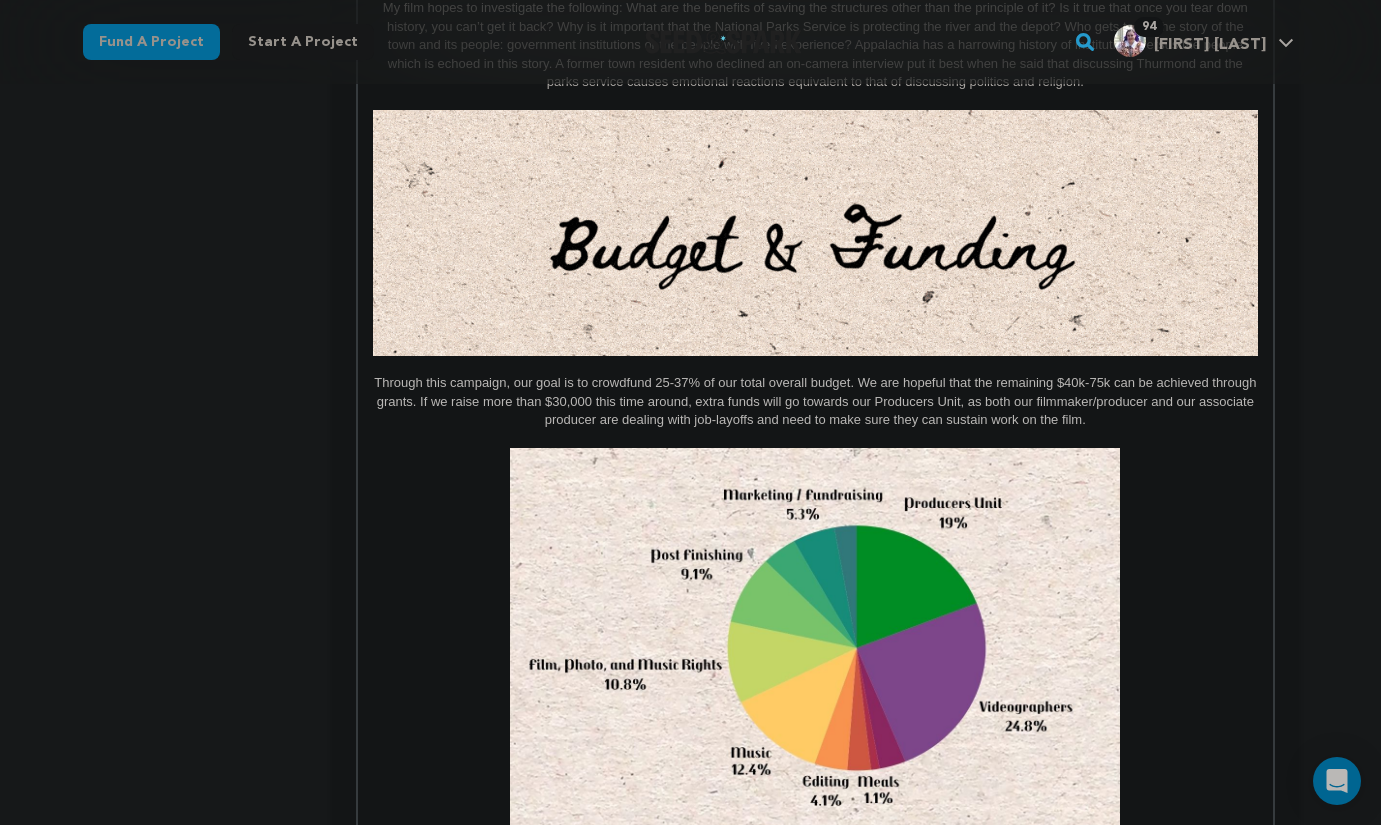 drag, startPoint x: 762, startPoint y: 385, endPoint x: 743, endPoint y: 393, distance: 20.615528 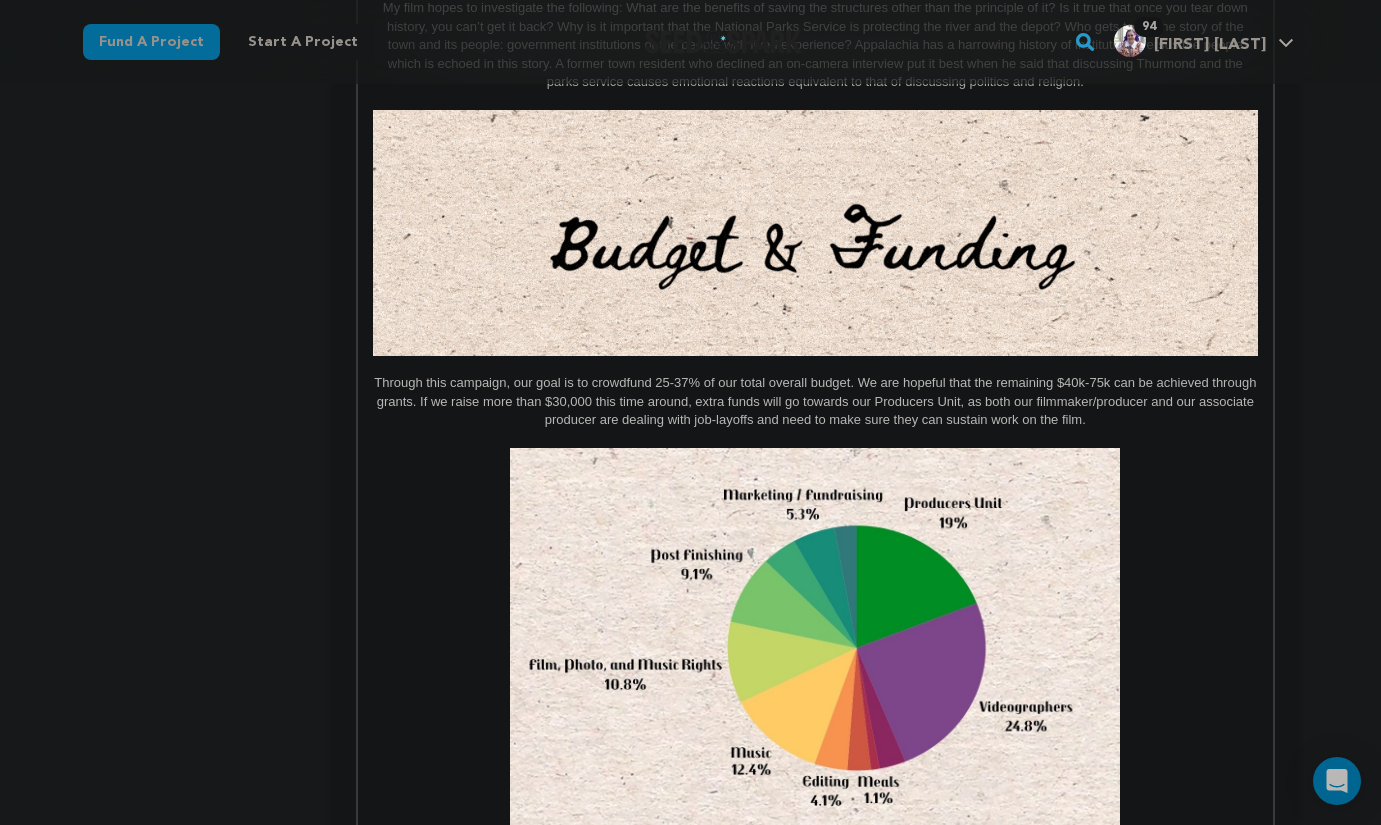 click on "Through this campaign, our goal is to crowdfund 25-37% of our total overall budget. We are hopeful that the remaining $40k-75k can be achieved through grants. If we raise more than $30,000 this time around, extra funds will go towards our Producers Unit, as both our filmmaker/producer and our associate producer are dealing with job-layoffs and need to make sure they can sustain work on the film." at bounding box center (817, 401) 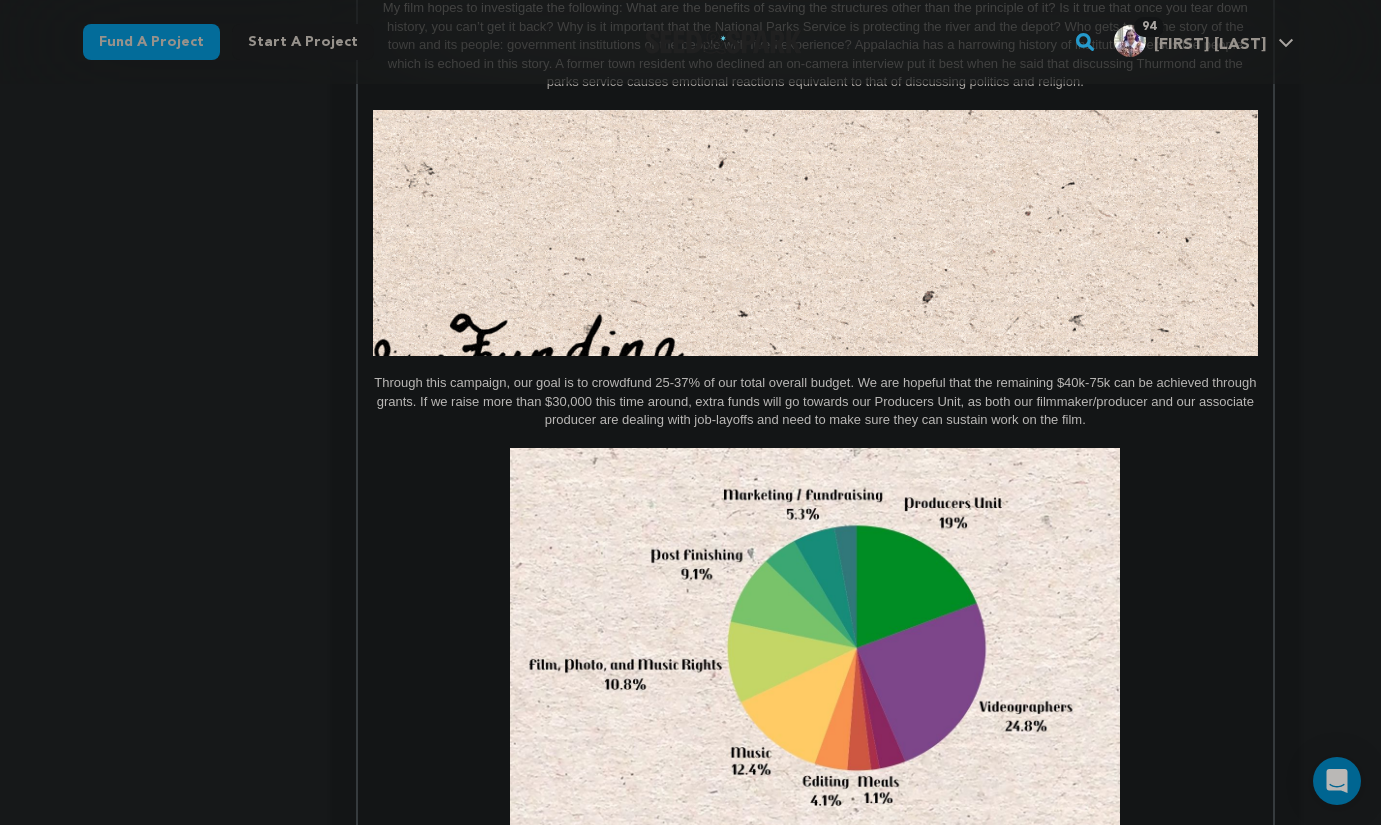 click on "Through this campaign, our goal is to crowdfund 25-37% of our total overall budget. We are hopeful that the remaining $40k-75k can be achieved through grants. If we raise more than $30,000 this time around, extra funds will go towards our Producers Unit, as both our filmmaker/producer and our associate producer are dealing with job-layoffs and need to make sure they can sustain work on the film." at bounding box center (817, 401) 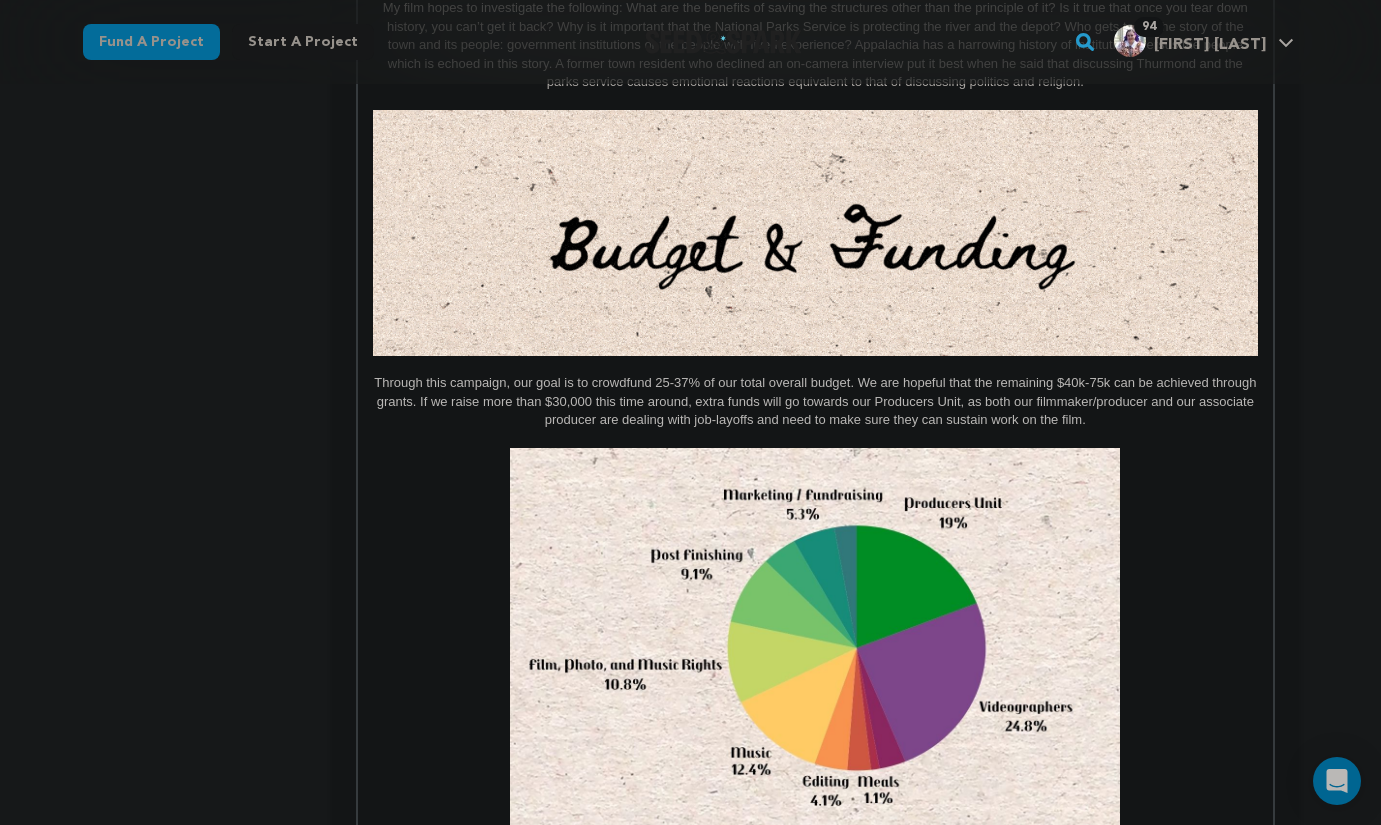 click on "Through this campaign, our goal is to crowdfund 25-37% of our total overall budget. We are hopeful that the remaining $40k-75k can be achieved through grants. If we raise more than $30,000 this time around, extra funds will go towards our Producers Unit, as both our filmmaker/producer and our associate producer are dealing with job-layoffs and need to make sure they can sustain work on the film." at bounding box center [817, 401] 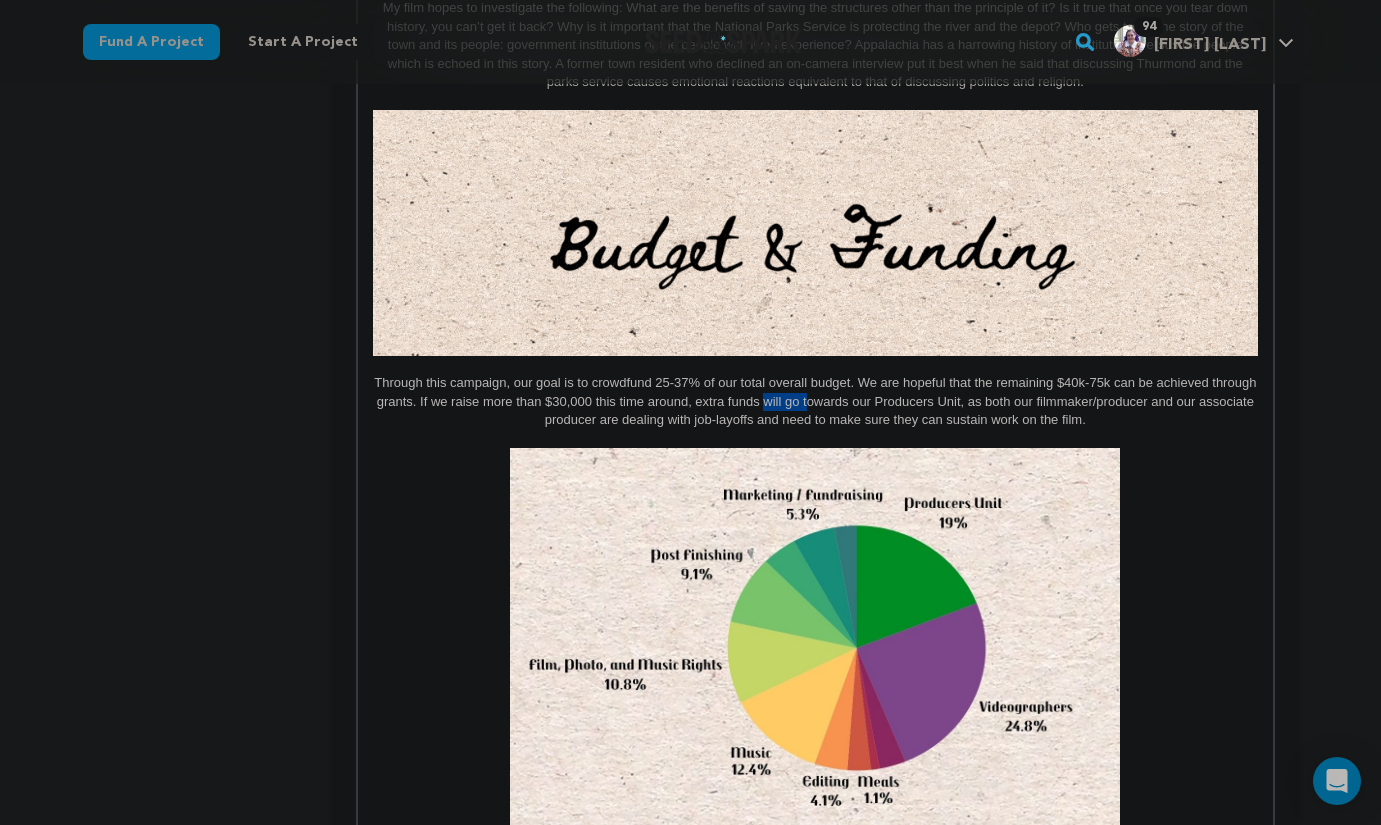 drag, startPoint x: 806, startPoint y: 402, endPoint x: 762, endPoint y: 402, distance: 44 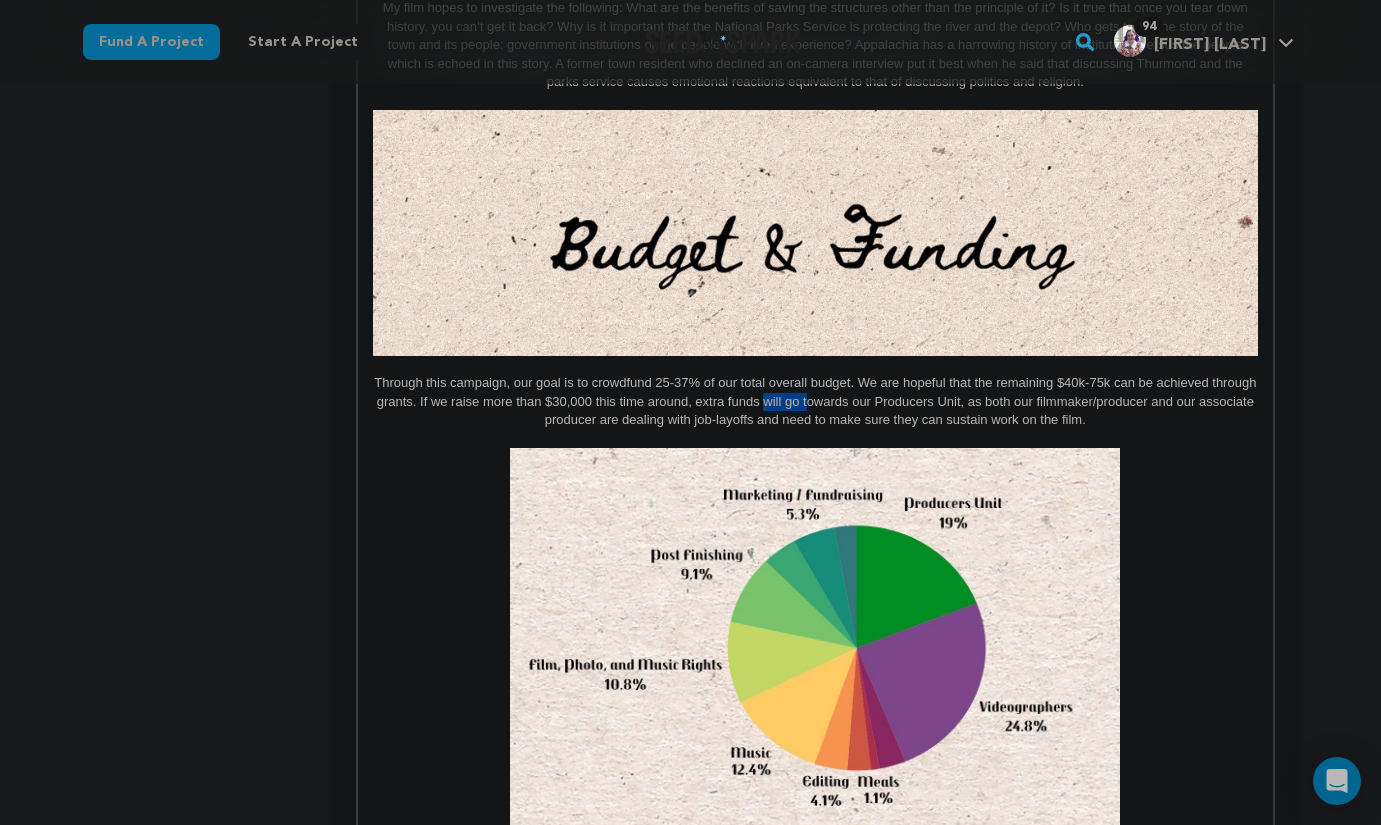 click on "Through this campaign, our goal is to crowdfund 25-37% of our total overall budget. We are hopeful that the remaining $40k-75k can be achieved through grants. If we raise more than $30,000 this time around, extra funds will go towards our Producers Unit, as both our filmmaker/producer and our associate producer are dealing with job-layoffs and need to make sure they can sustain work on the film." at bounding box center [817, 401] 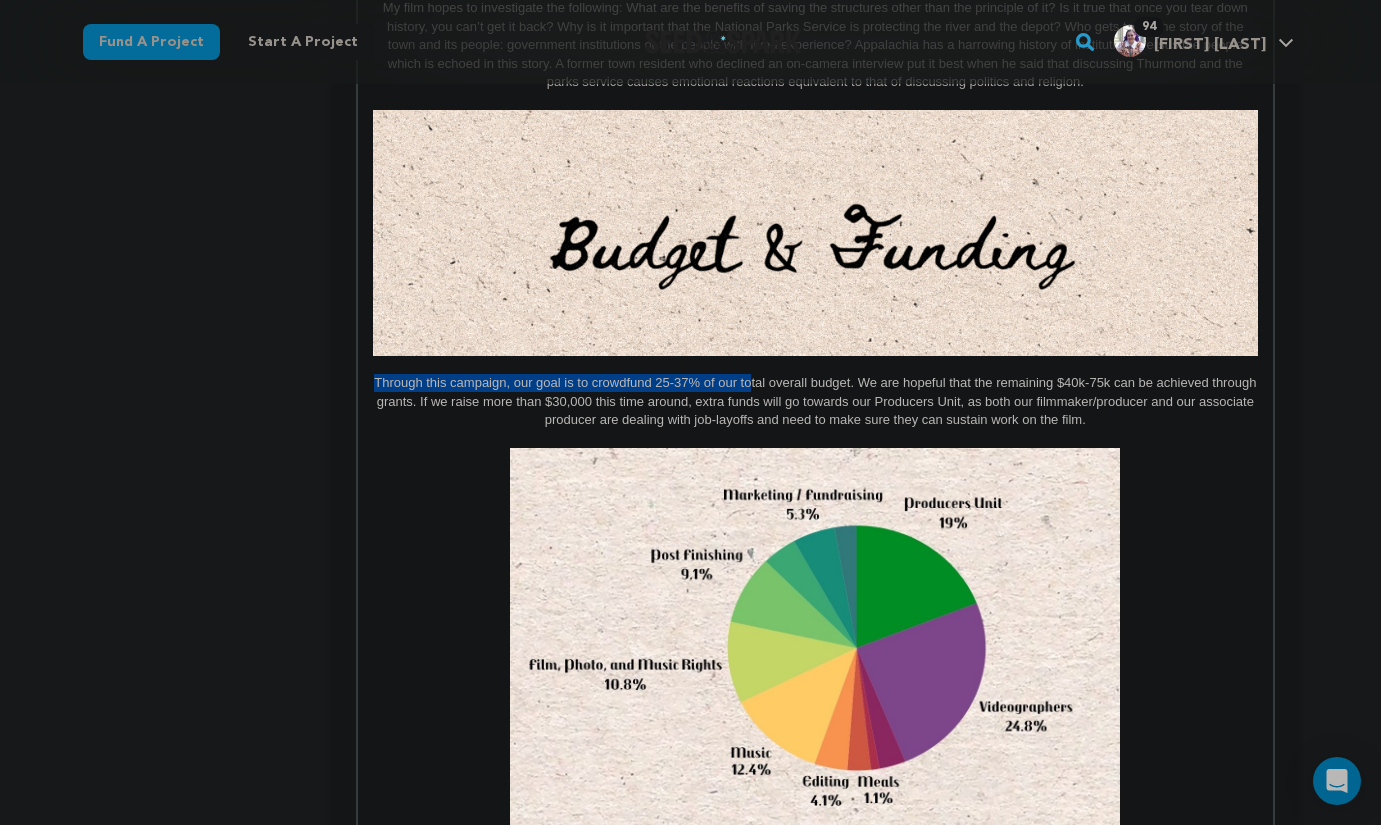click on "Through this campaign, our goal is to crowdfund 25-37% of our total overall budget. We are hopeful that the remaining $40k-75k can be achieved through grants. If we raise more than $30,000 this time around, extra funds will go towards our Producers Unit, as both our filmmaker/producer and our associate producer are dealing with job-layoffs and need to make sure they can sustain work on the film." at bounding box center (817, 401) 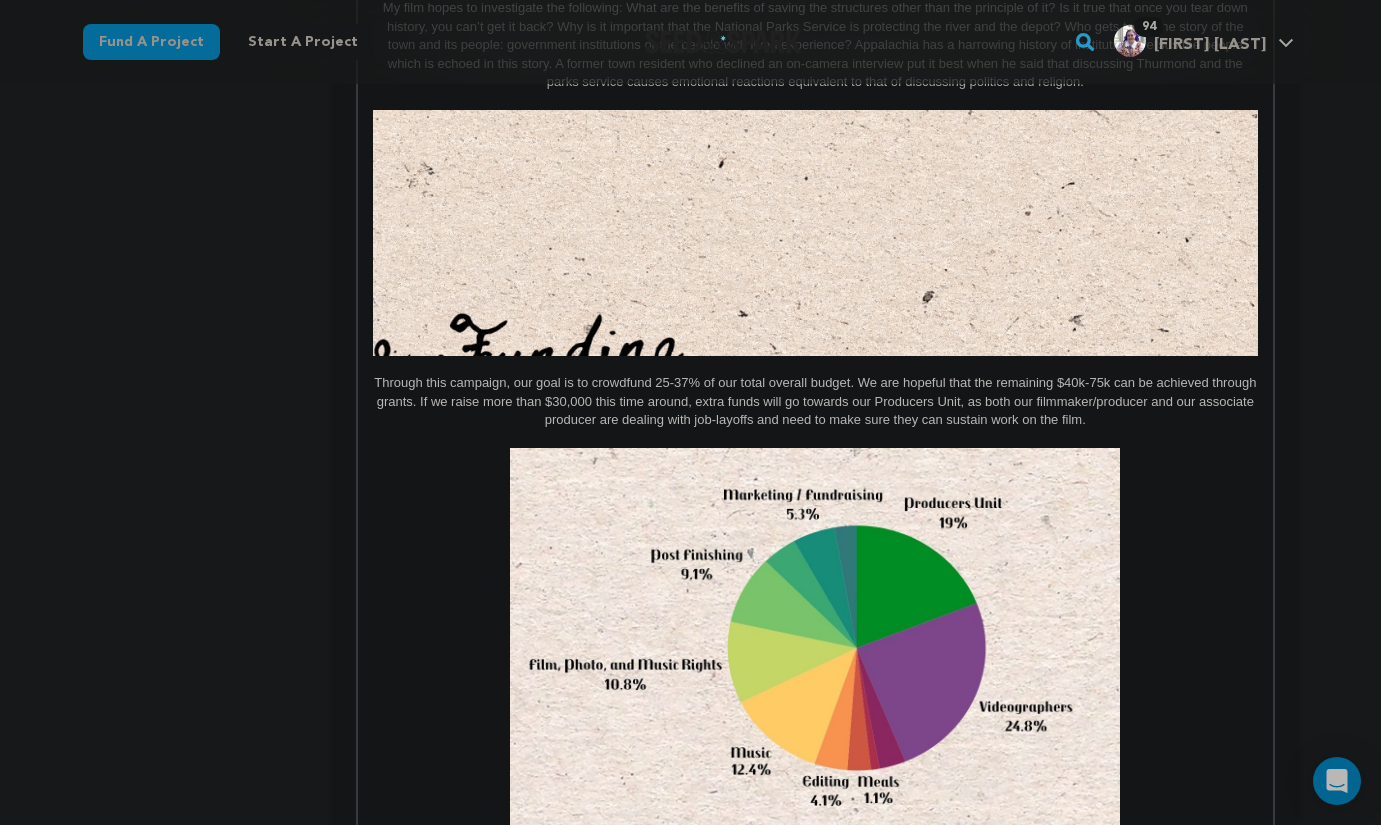 click on "Through this campaign, our goal is to crowdfund 25-37% of our total overall budget. We are hopeful that the remaining $40k-75k can be achieved through grants. If we raise more than $30,000 this time around, extra funds will go towards our Producers Unit, as both our filmmaker/producer and our associate producer are dealing with job-layoffs and need to make sure they can sustain work on the film." at bounding box center (817, 401) 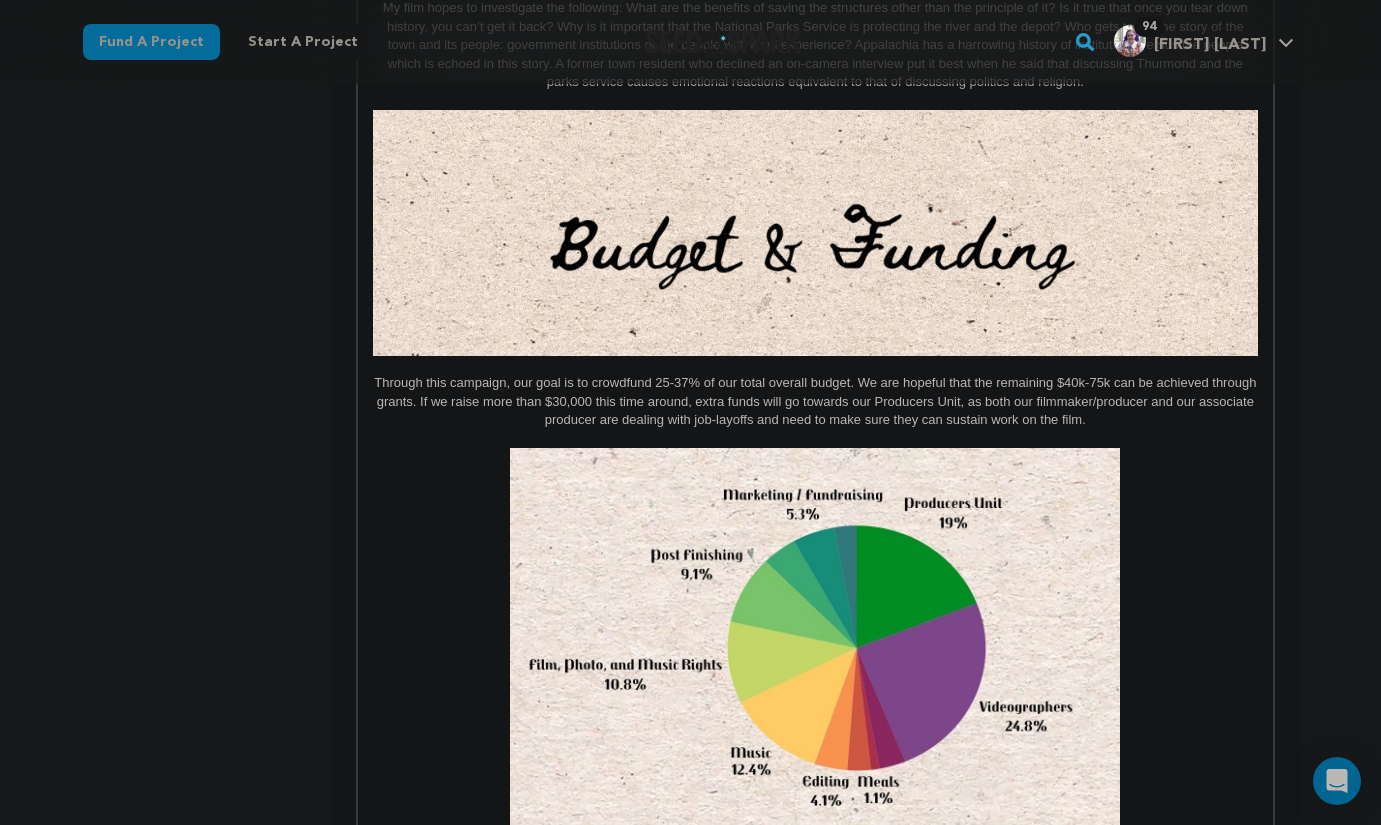 click on "Through this campaign, our goal is to crowdfund 25-37% of our total overall budget. We are hopeful that the remaining $40k-75k can be achieved through grants. If we raise more than $30,000 this time around, extra funds will go towards our Producers Unit, as both our filmmaker/producer and our associate producer are dealing with job-layoffs and need to make sure they can sustain work on the film." at bounding box center (817, 401) 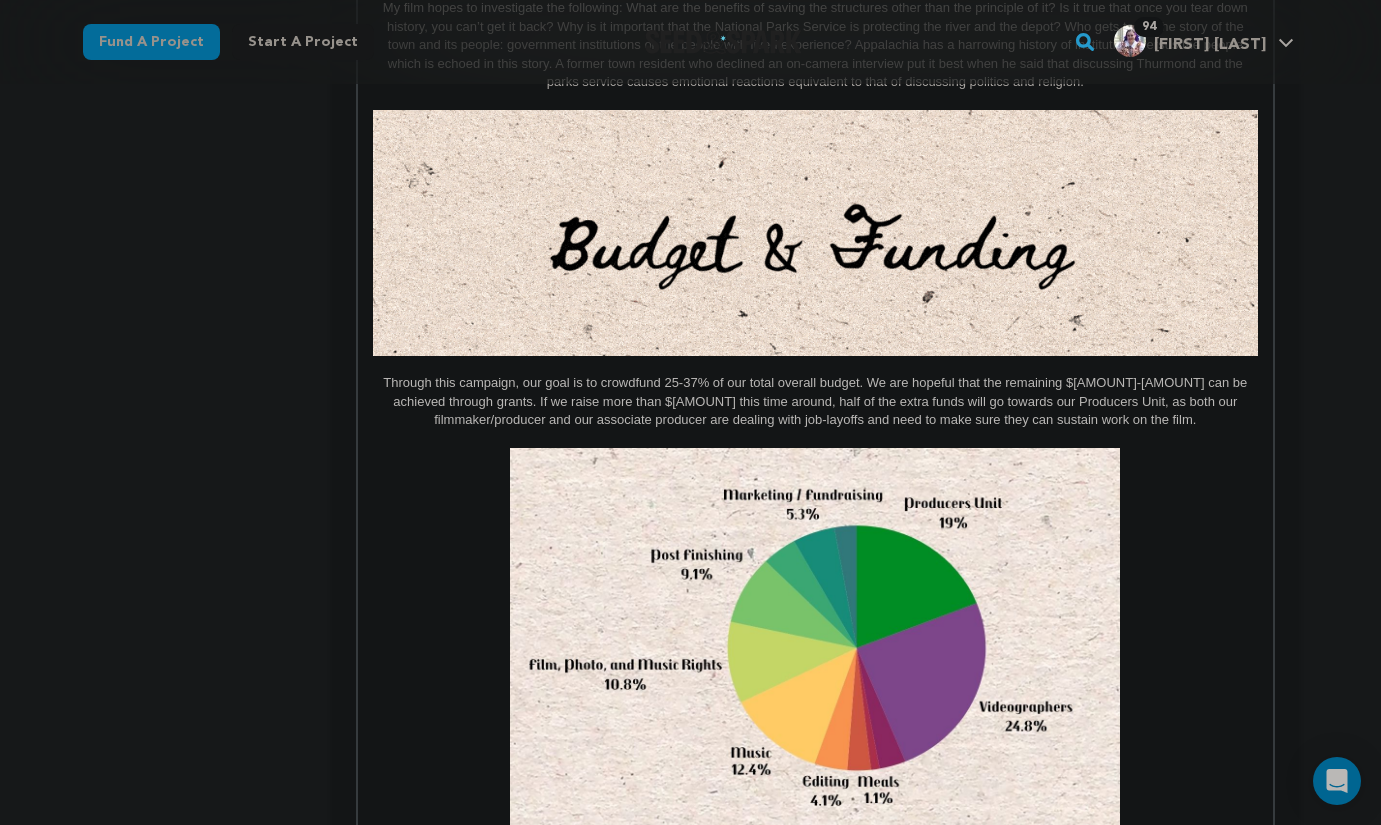 click on "Through this campaign, our goal is to crowdfund 25-37% of our total overall budget. We are hopeful that the remaining $[AMOUNT]-[AMOUNT] can be achieved through grants. If we raise more than $[AMOUNT] this time around, half of the extra funds will go towards our Producers Unit, as both our filmmaker/producer and our associate producer are dealing with job-layoffs and need to make sure they can sustain work on the film." at bounding box center (817, 401) 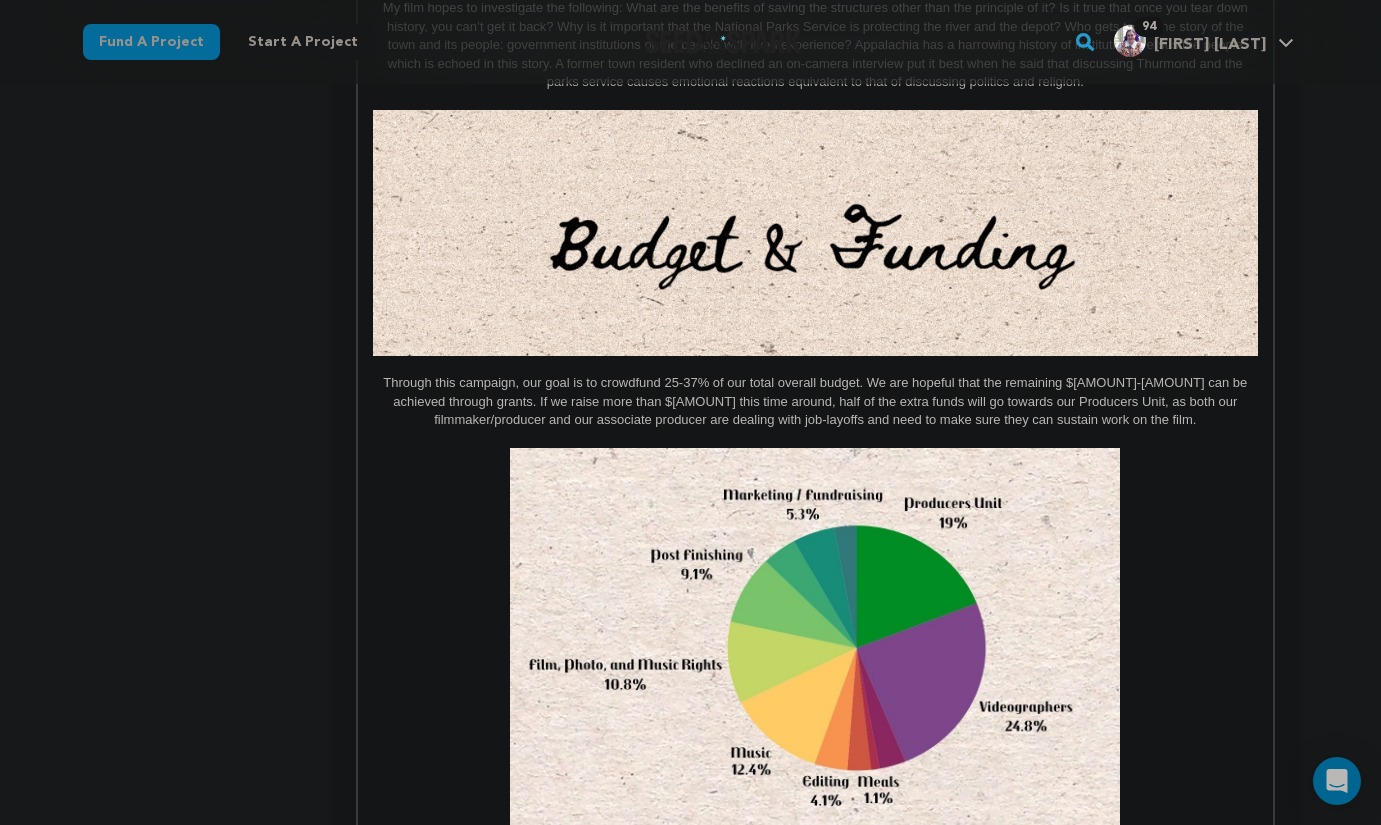 click on "Through this campaign, our goal is to crowdfund 25-37% of our total overall budget. We are hopeful that the remaining $[AMOUNT]-[AMOUNT] can be achieved through grants. If we raise more than $[AMOUNT] this time around, half of the extra funds will go towards our Producers Unit, as both our filmmaker/producer and our associate producer are dealing with job-layoffs and need to make sure they can sustain work on the film." at bounding box center (815, 401) 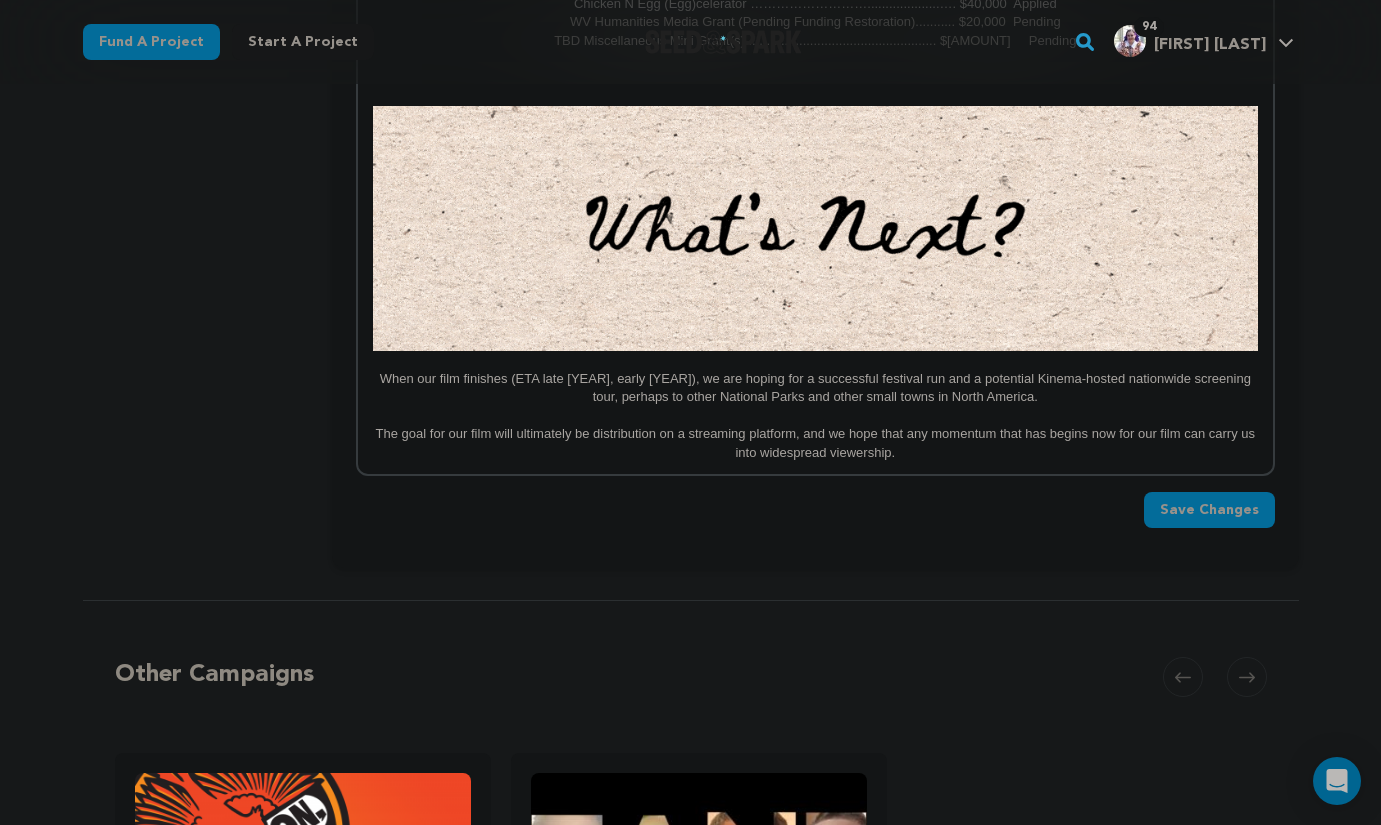 scroll, scrollTop: 4878, scrollLeft: 0, axis: vertical 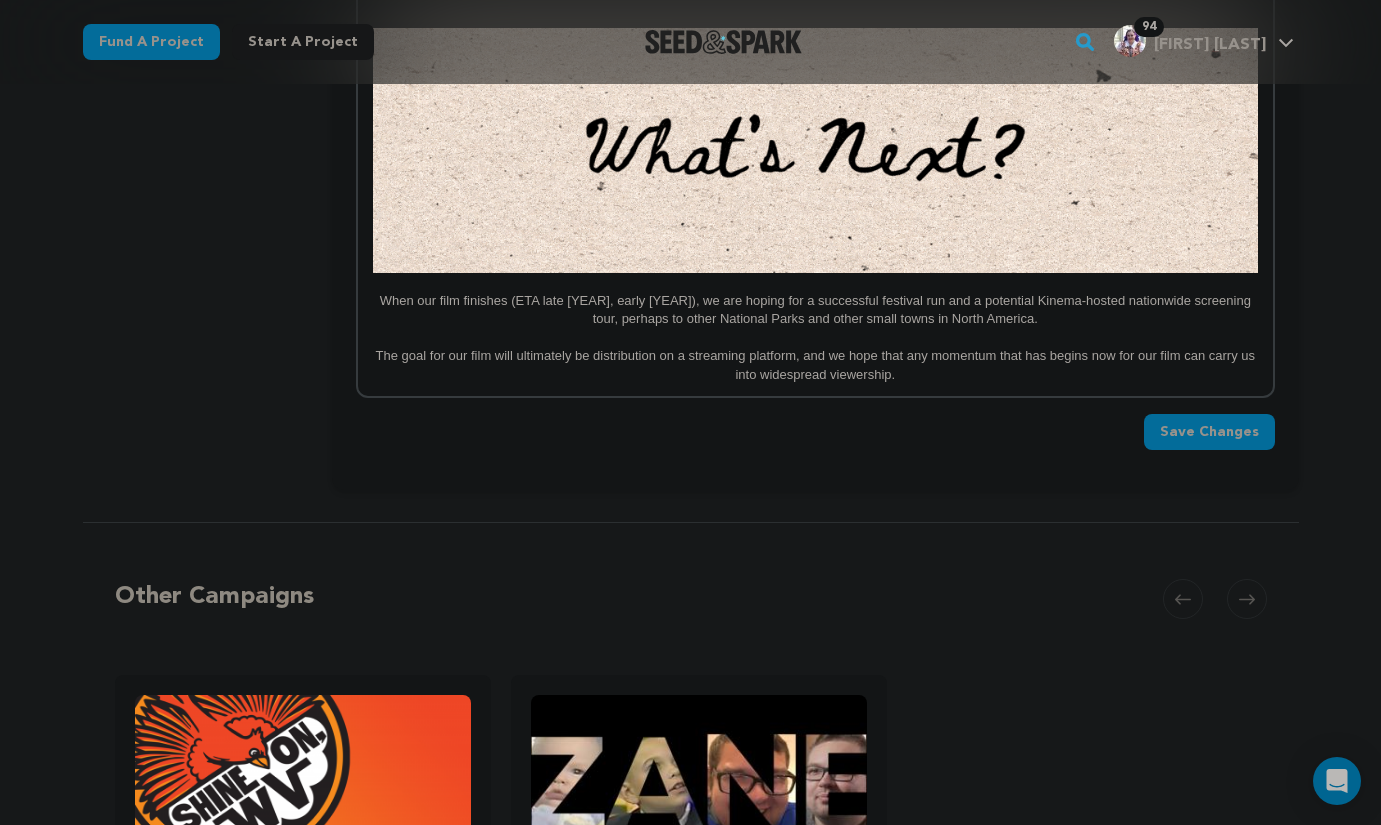 click on "Save Changes" at bounding box center [1209, 432] 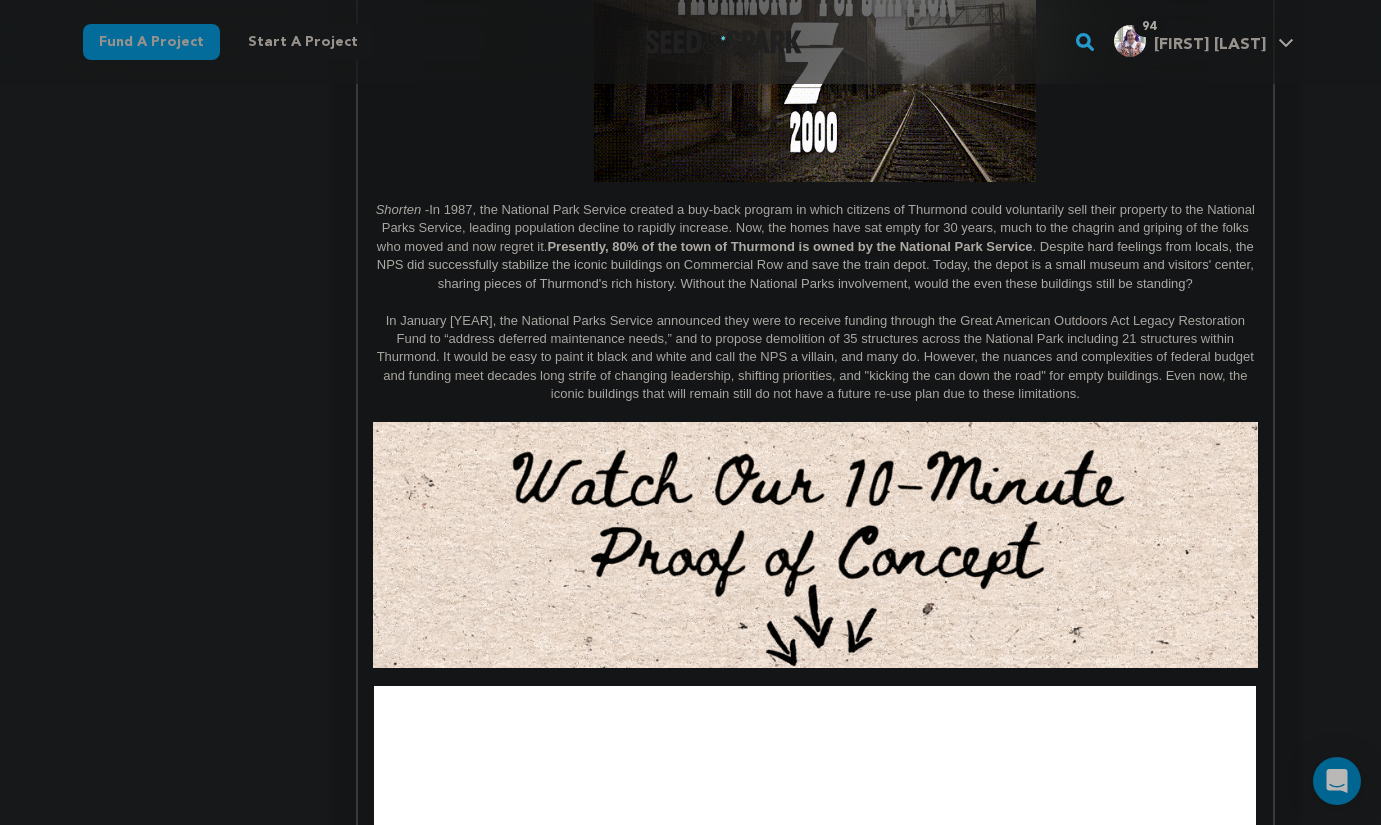 scroll, scrollTop: 1341, scrollLeft: 0, axis: vertical 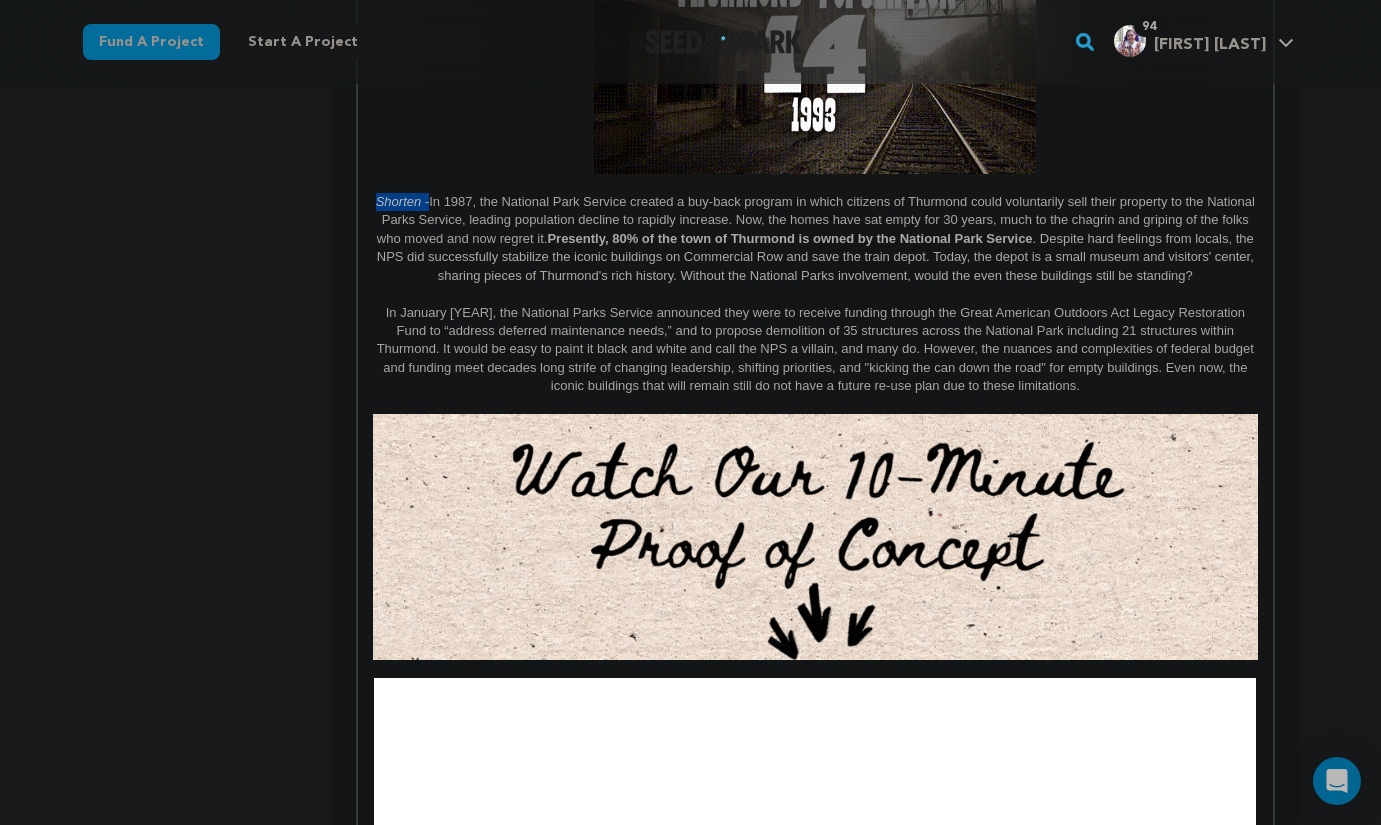 drag, startPoint x: 428, startPoint y: 195, endPoint x: 305, endPoint y: 194, distance: 123.00407 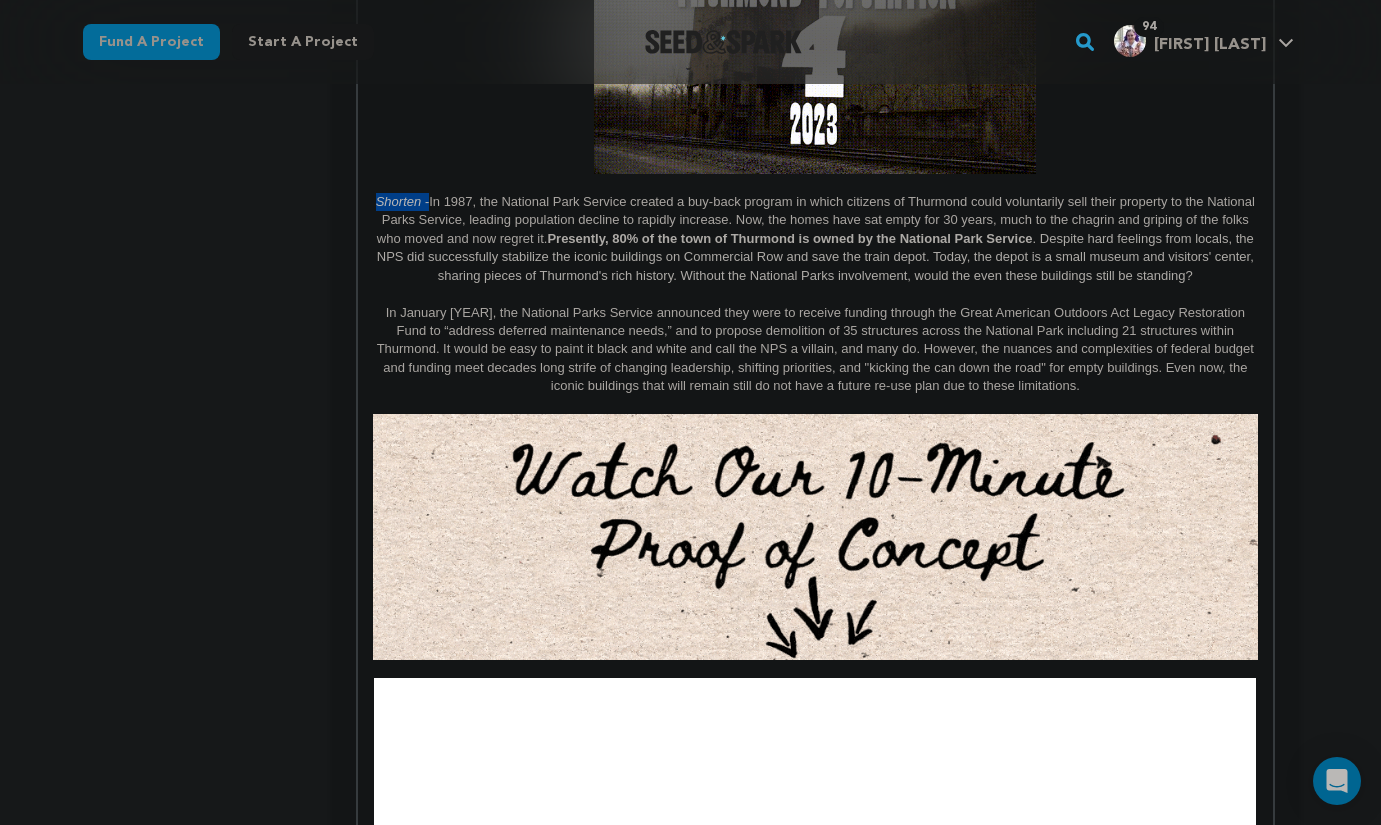 click on "project
story
team
social media
video & images
campaign
incentives
wishlist" at bounding box center (691, 1505) 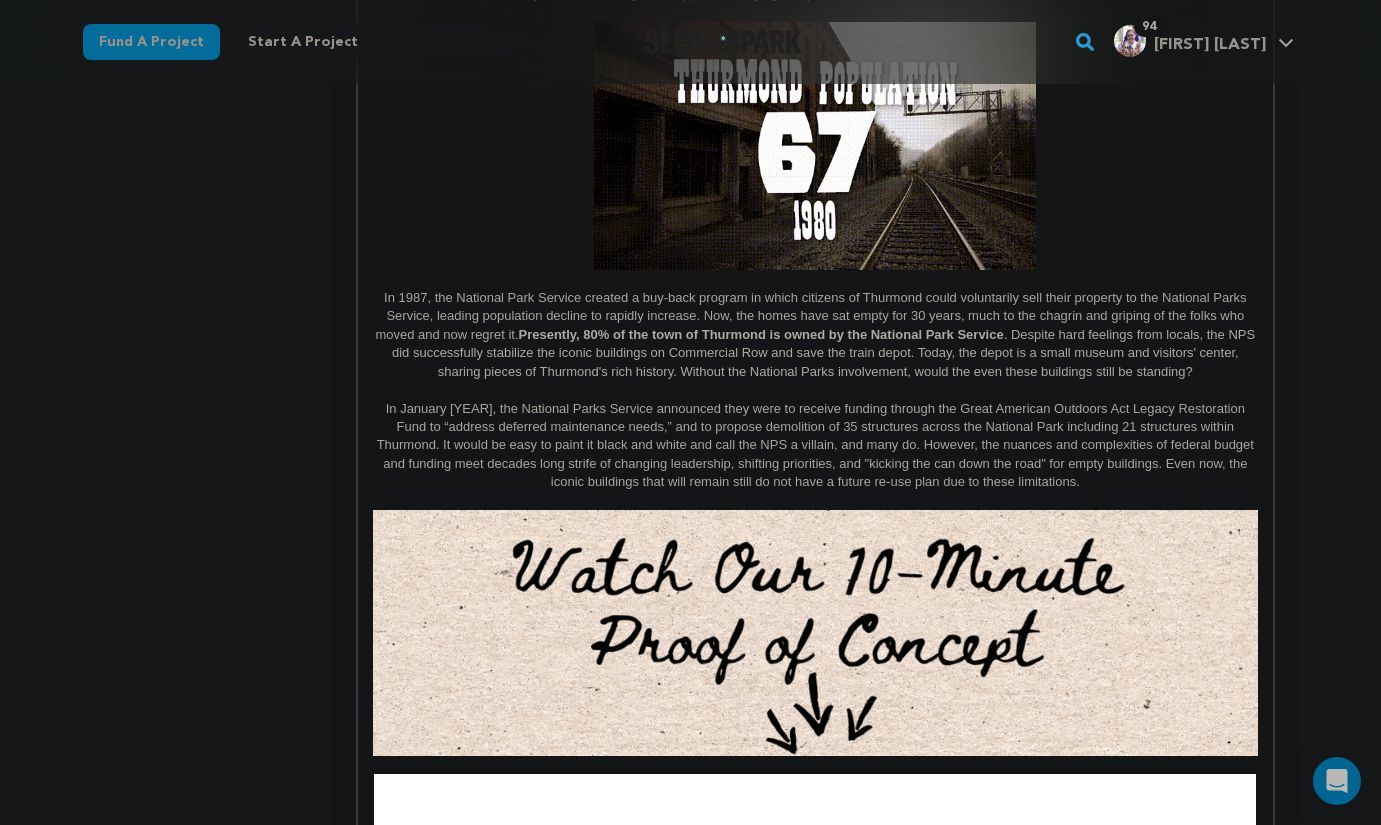 scroll, scrollTop: 1225, scrollLeft: 0, axis: vertical 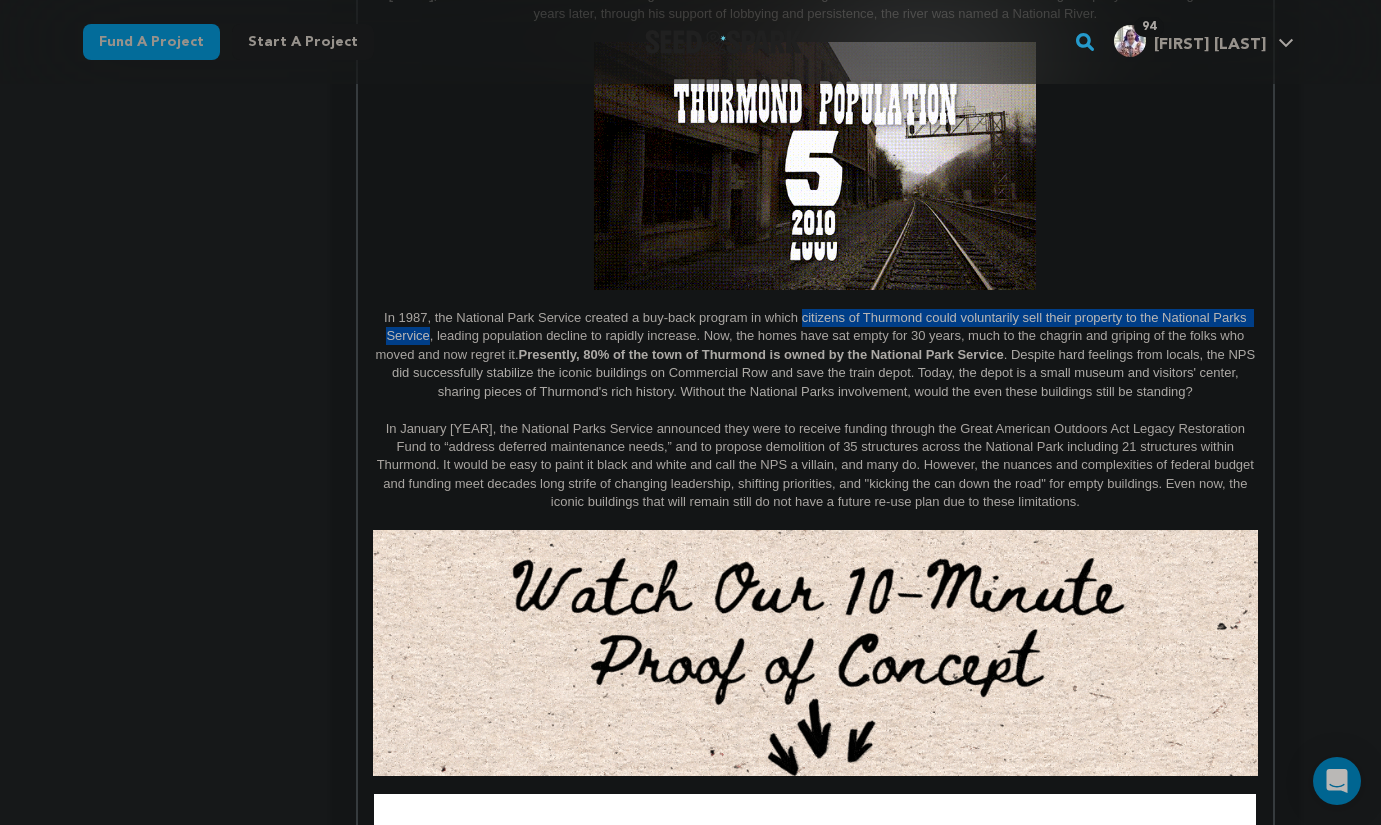 drag, startPoint x: 803, startPoint y: 316, endPoint x: 428, endPoint y: 334, distance: 375.43176 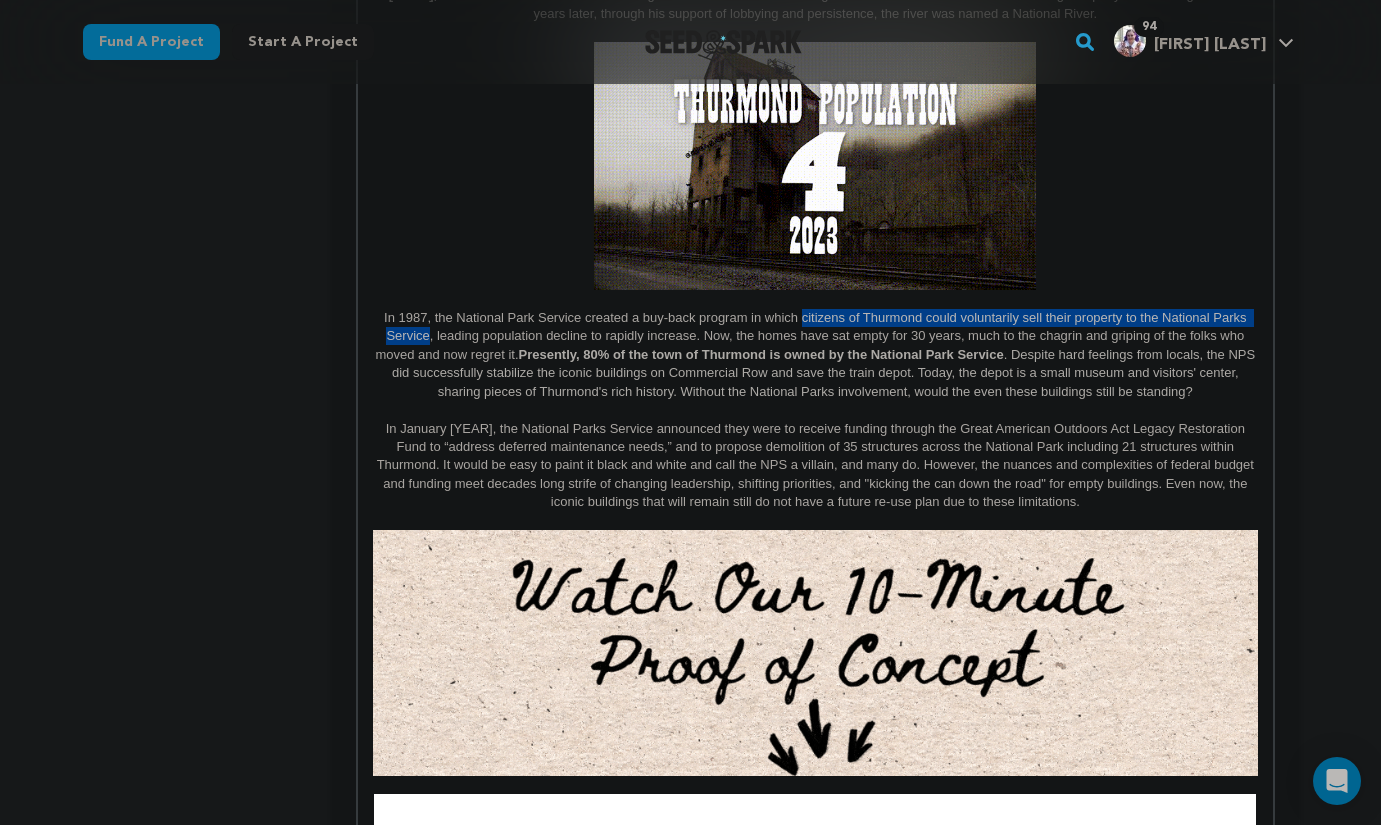 click on "In [YEAR], the National Park Service created a buy-back program in which citizens of Thurmond could voluntarily sell their property to the National Parks Service, leading population decline to rapidly increase. Now, the homes have sat empty for 30 years, much to the chagrin and griping of the folks who moved and now regret it. Presently, 80% of the town of Thurmond is owned by the National Park Service . Despite hard feelings from locals, the NPS did successfully stabilize the iconic buildings on Commercial Row and save the train depot. Today, the depot is a small museum and visitors' center, sharing pieces of Thurmond's rich history. Without the National Parks involvement, would the even these buildings still be standing?" at bounding box center (815, 355) 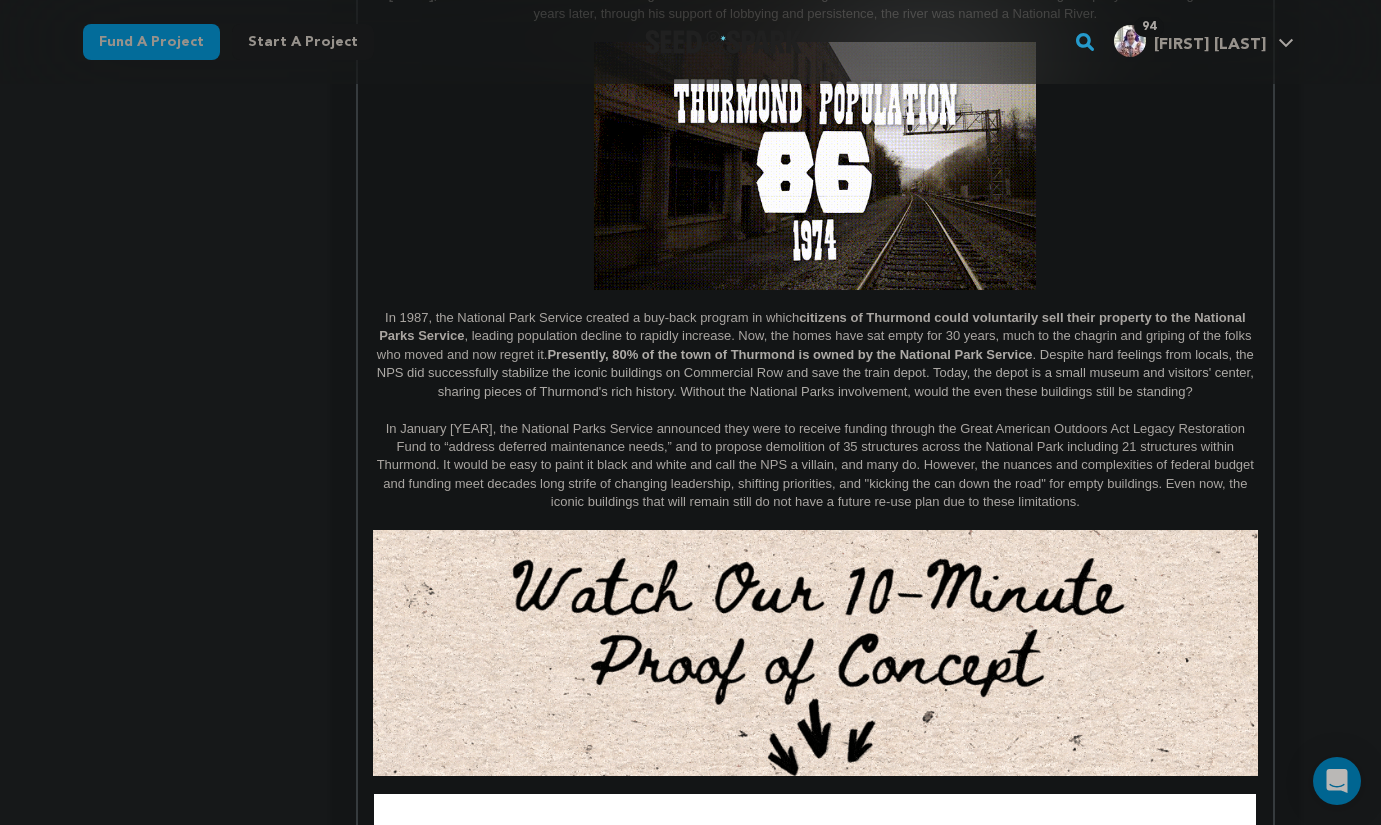 click on "In January [YEAR], the National Parks Service announced they were to receive funding through the Great American Outdoors Act Legacy Restoration Fund to “address deferred maintenance needs,” and to propose demolition of 35 structures across the National Park including 21 structures within Thurmond. It would be easy to paint it black and white and call the NPS a villain, and many do. However, the nuances and complexities of federal budget and funding meet decades long strife of changing leadership, shifting priorities, and "kicking the can down the road" for empty buildings. Even now, the iconic buildings that will remain still do not have a future re-use plan due to these limitations." at bounding box center [815, 466] 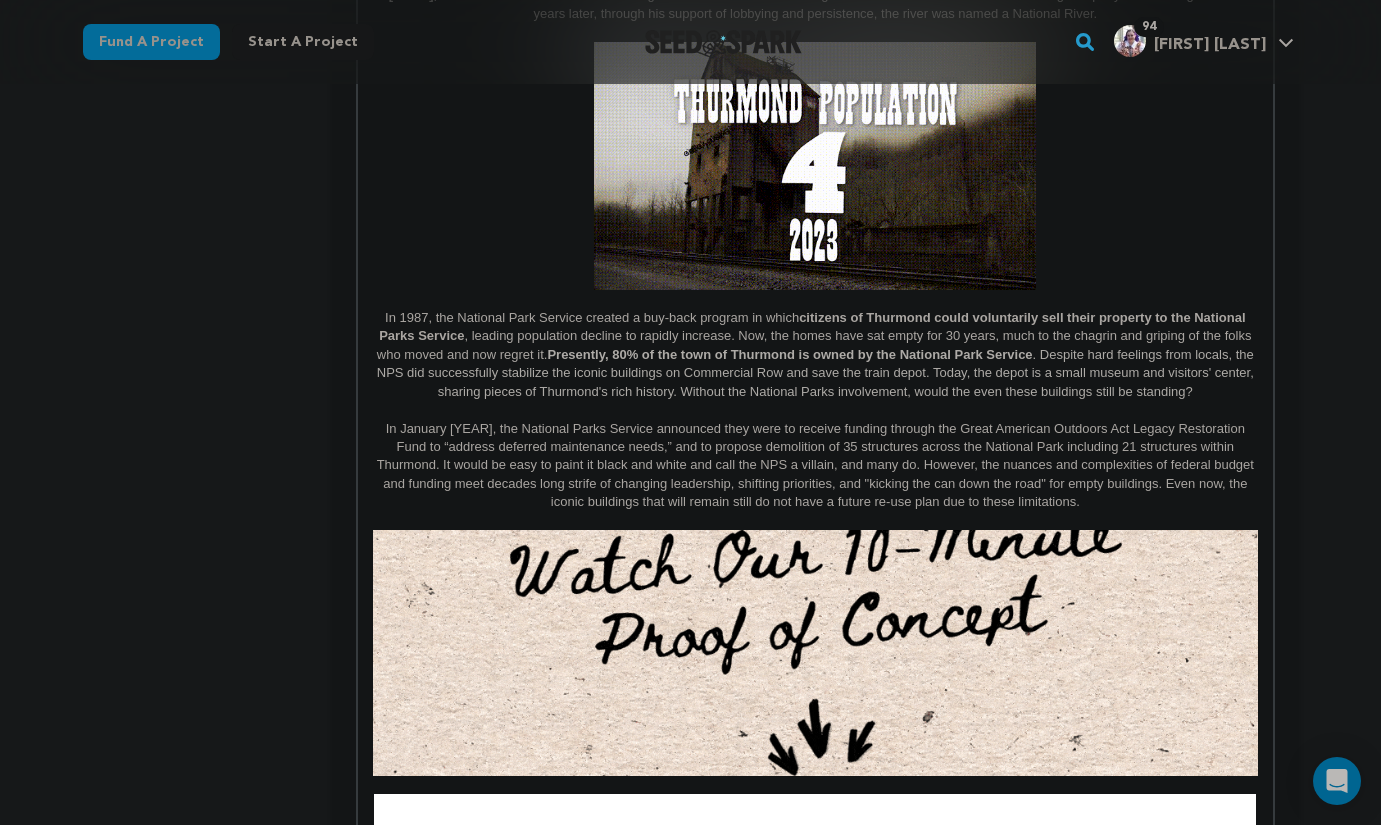click on "In 1987, the National Park Service created a buy-back program in which  citizens of Thurmond could voluntarily sell their property to the National Parks Service , leading population decline to rapidly increase. Now, the homes have sat empty for 30 years, much to the chagrin and griping of the folks who moved and now regret it.  Presently, 80% of the town of Thurmond is owned by the National Park Service . Despite hard feelings from locals, the NPS did successfully stabilize the iconic buildings on Commercial Row and save the train depot. Today, the depot is a small museum and visitors' center, sharing pieces of Thurmond's rich history. Without the National Parks involvement, would the even these buildings still be standing?" at bounding box center (815, 355) 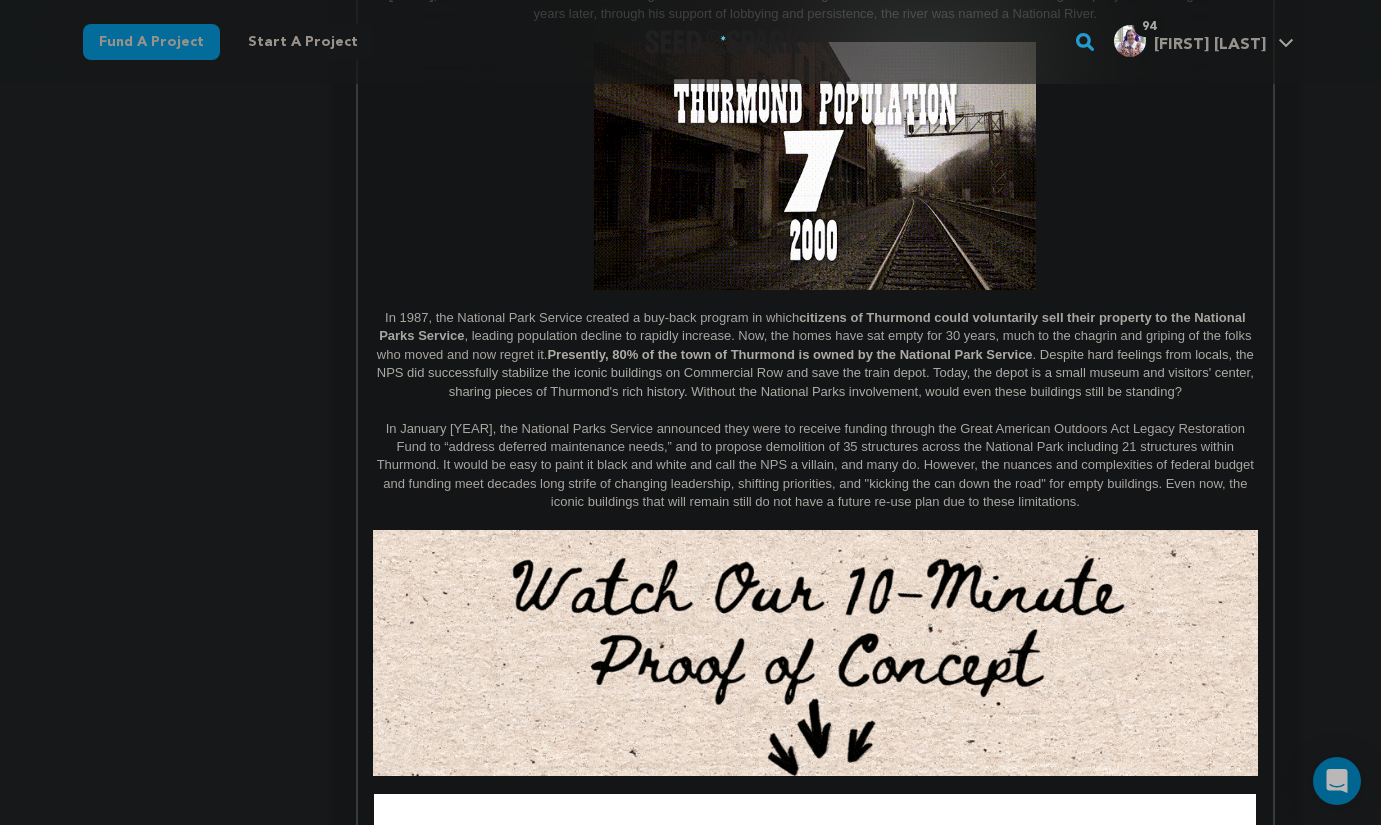 click on ". Despite hard feelings from locals, the NPS did successfully stabilize the iconic buildings on Commercial Row and save the train depot. Today, the depot is a small museum and visitors' center, sharing pieces of Thurmond's rich history. Without the National Parks involvement, would even these buildings still be standing?" at bounding box center [817, 373] 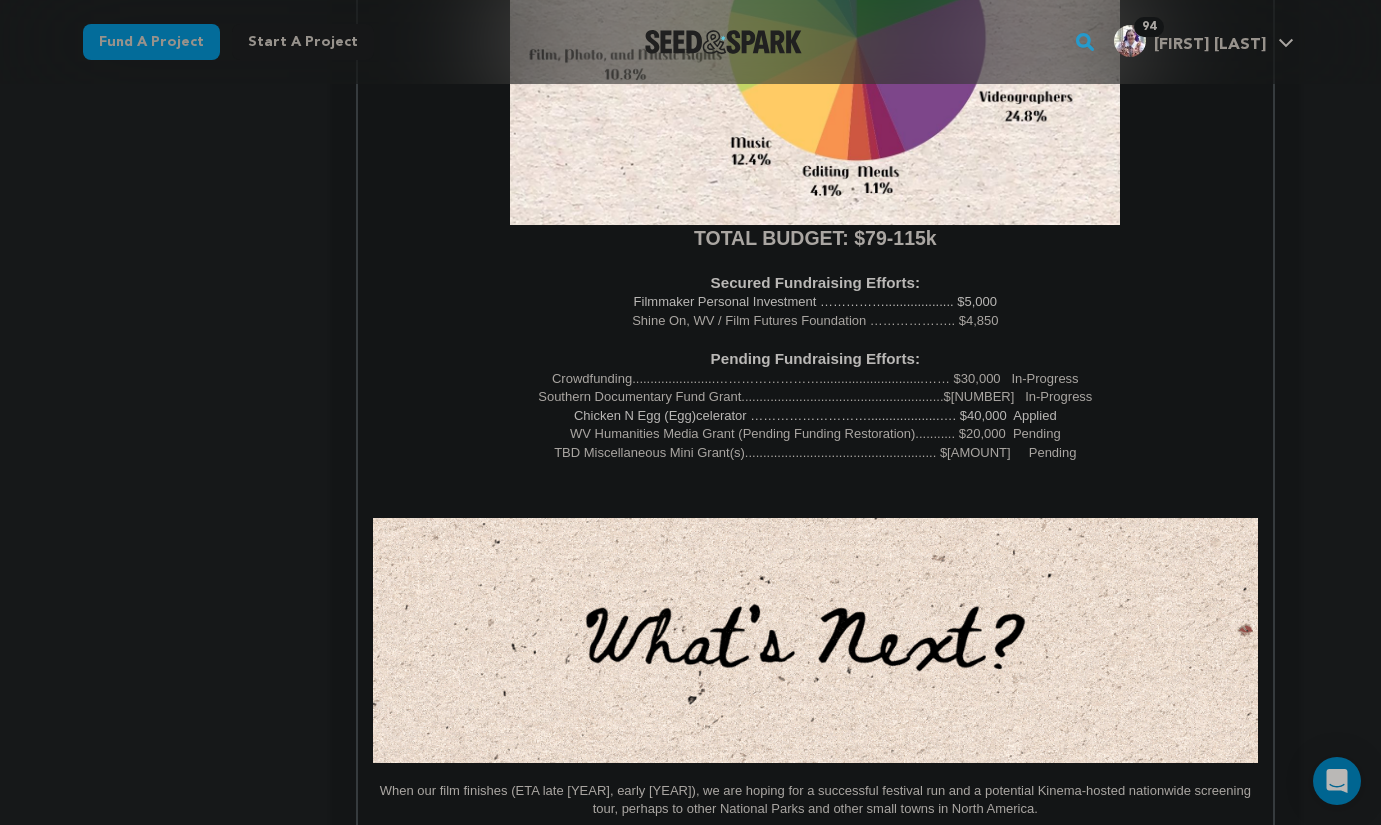 scroll, scrollTop: 4386, scrollLeft: 0, axis: vertical 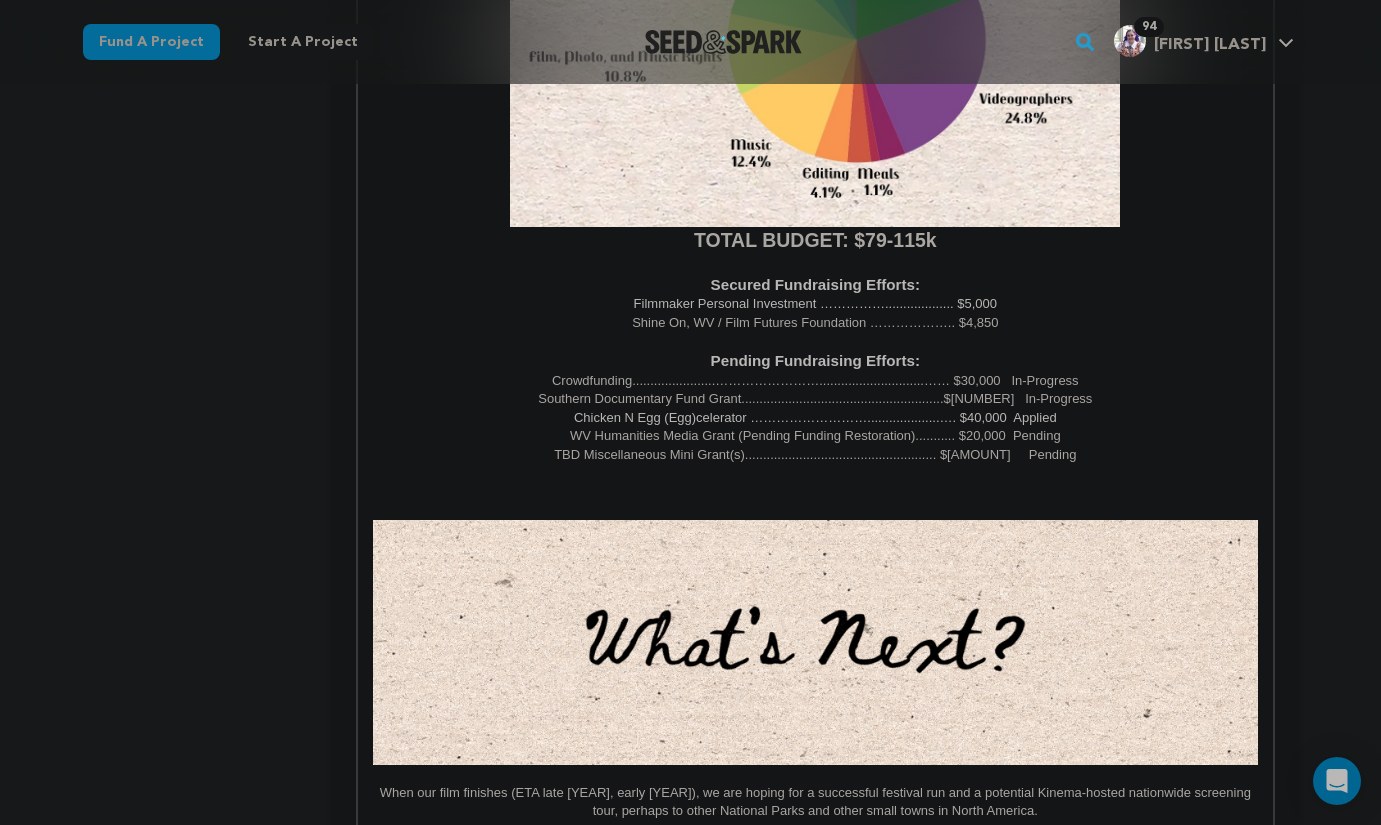 click at bounding box center [815, 492] 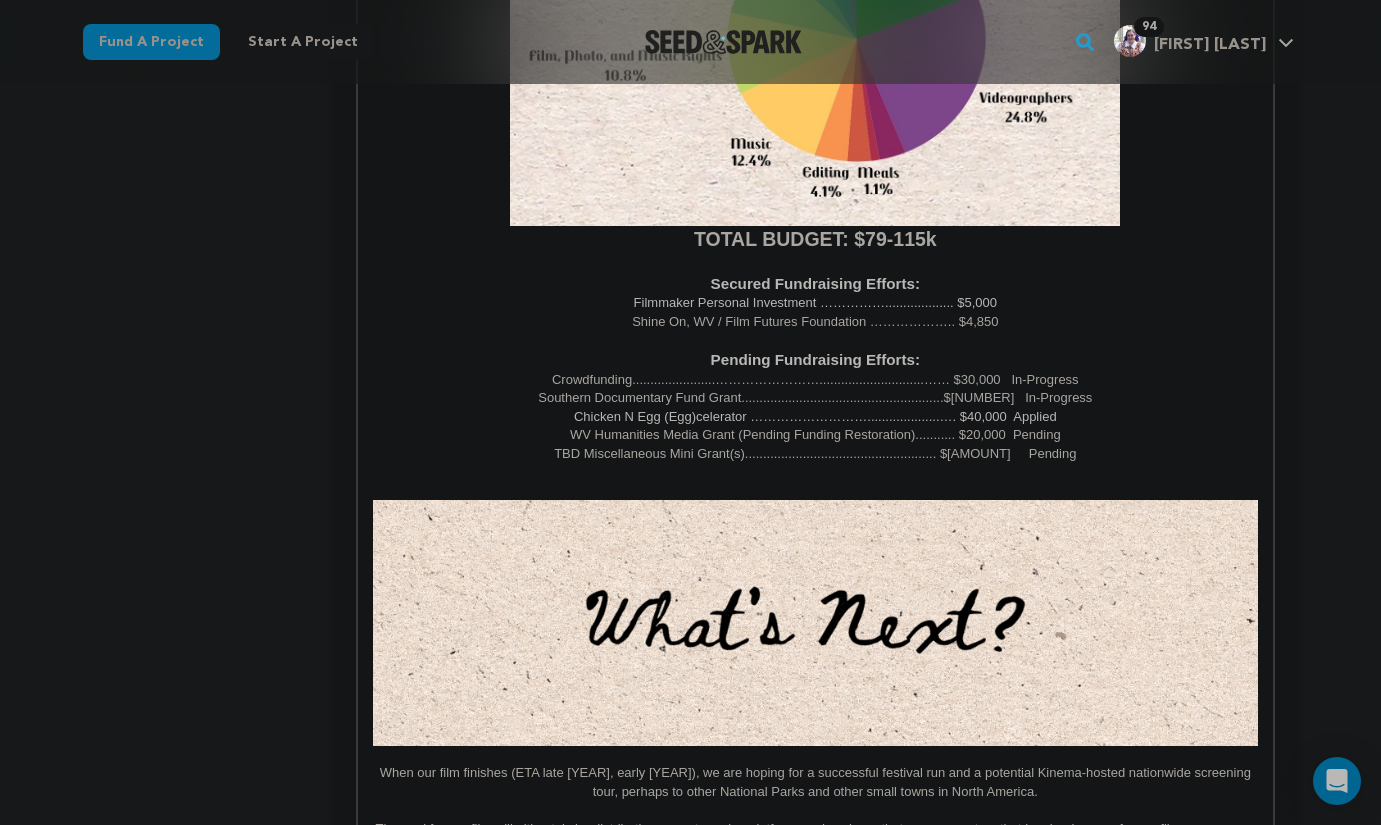 scroll, scrollTop: 4590, scrollLeft: 0, axis: vertical 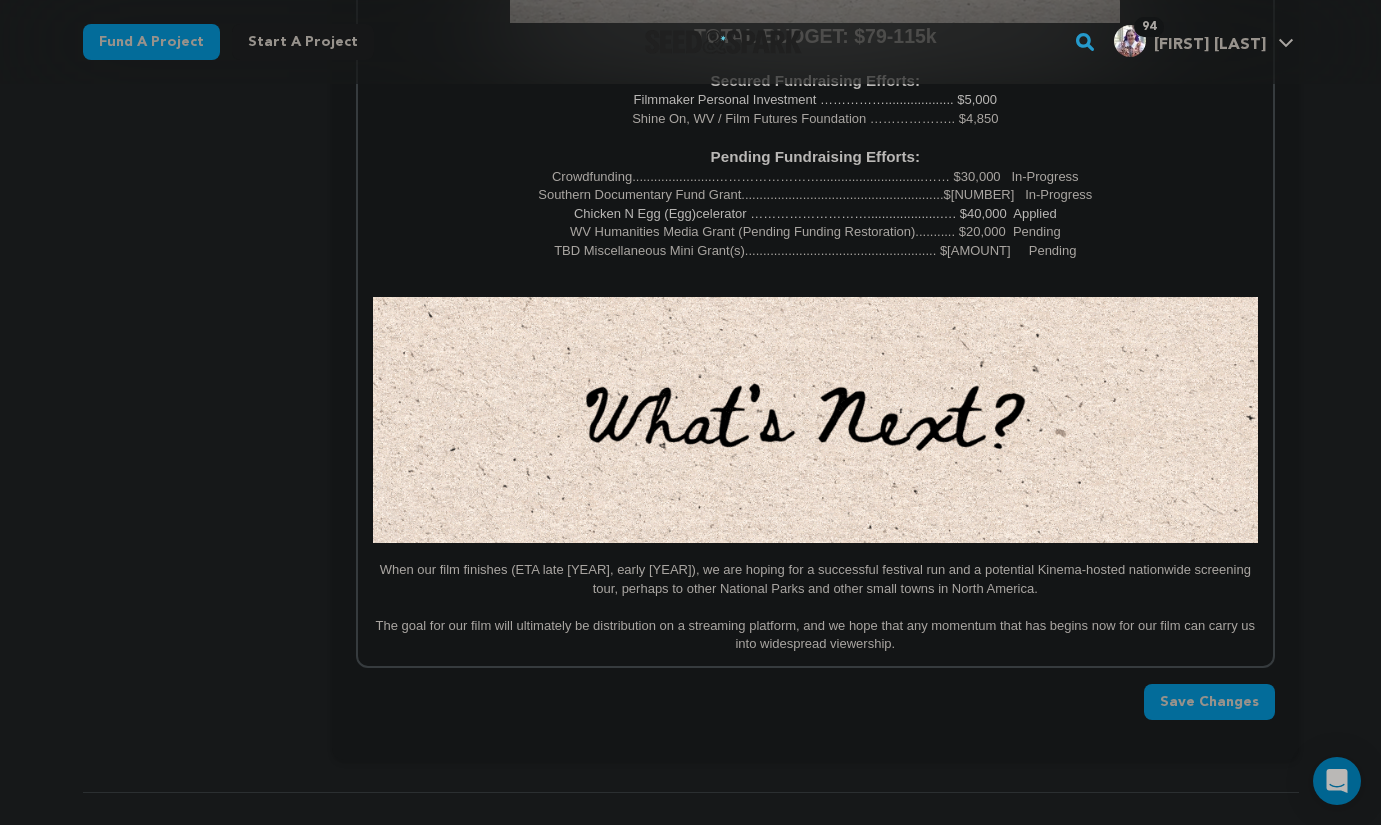 drag, startPoint x: 380, startPoint y: 569, endPoint x: 456, endPoint y: 476, distance: 120.10412 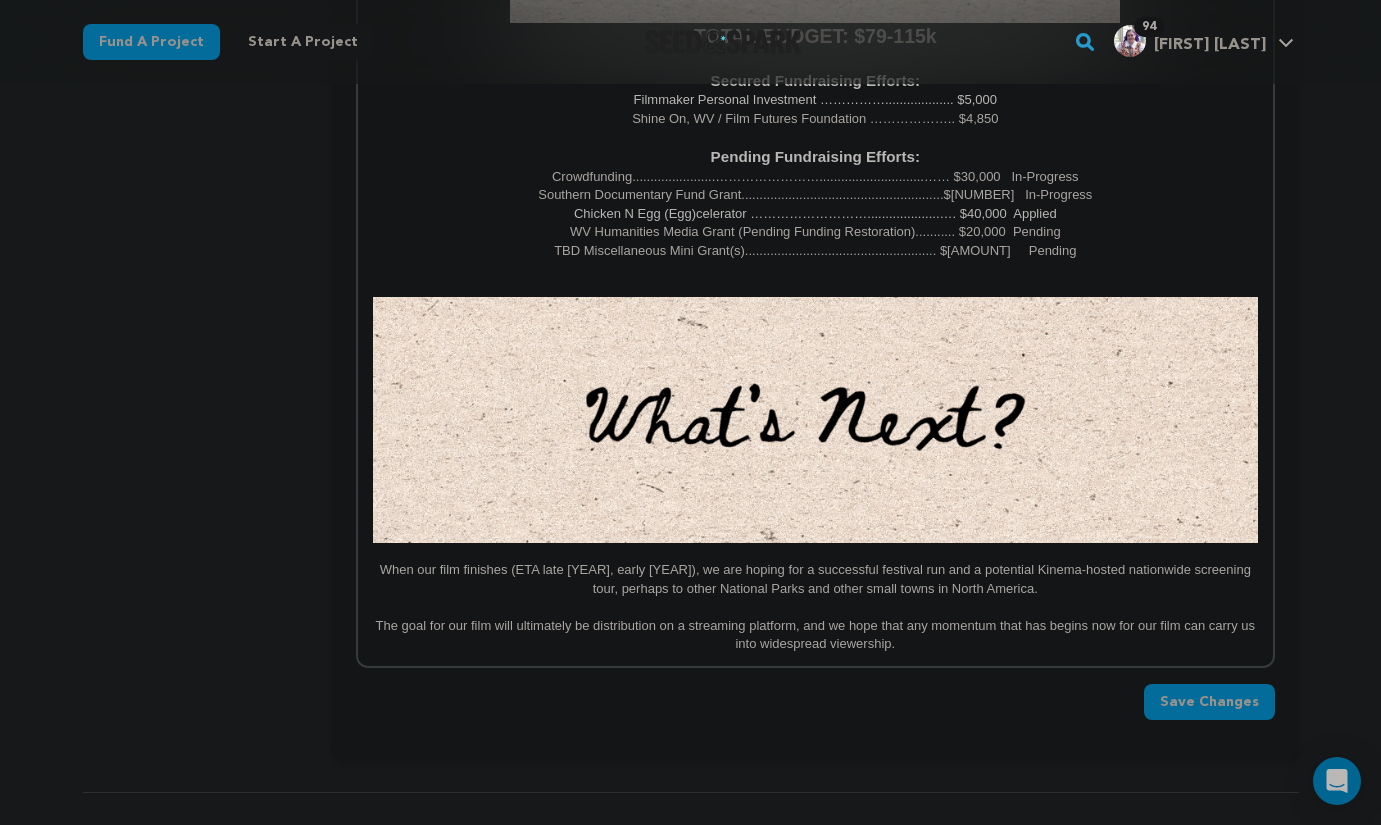click on "When our film finishes (ETA late [YEAR], early [YEAR]), we are hoping for a successful festival run and a potential Kinema-hosted nationwide screening tour, perhaps to other National Parks and other small towns in North America." at bounding box center (815, 579) 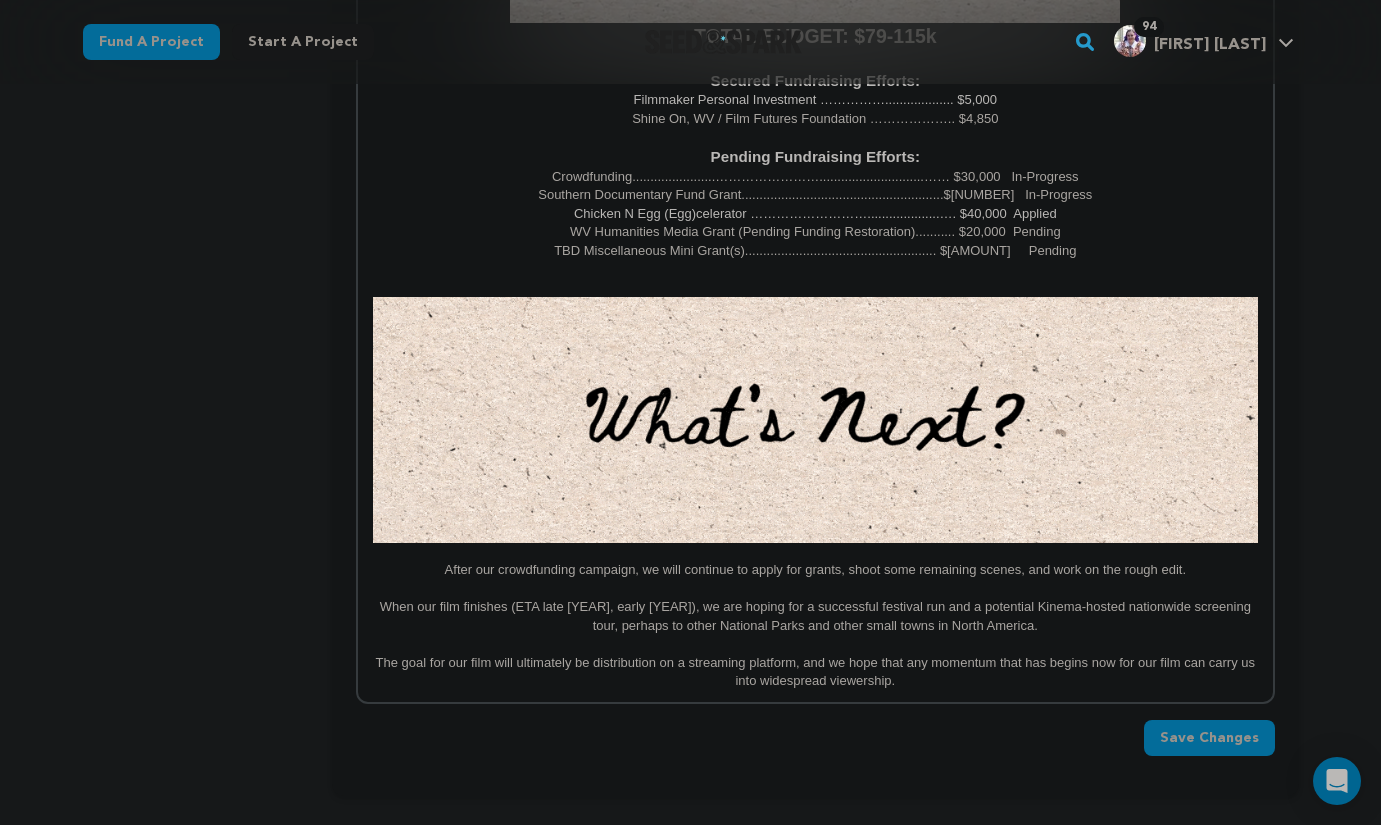 click on "After our crowdfunding campaign, we will continue to apply for grants, shoot some remaining scenes, and work on the rough edit." at bounding box center (815, 570) 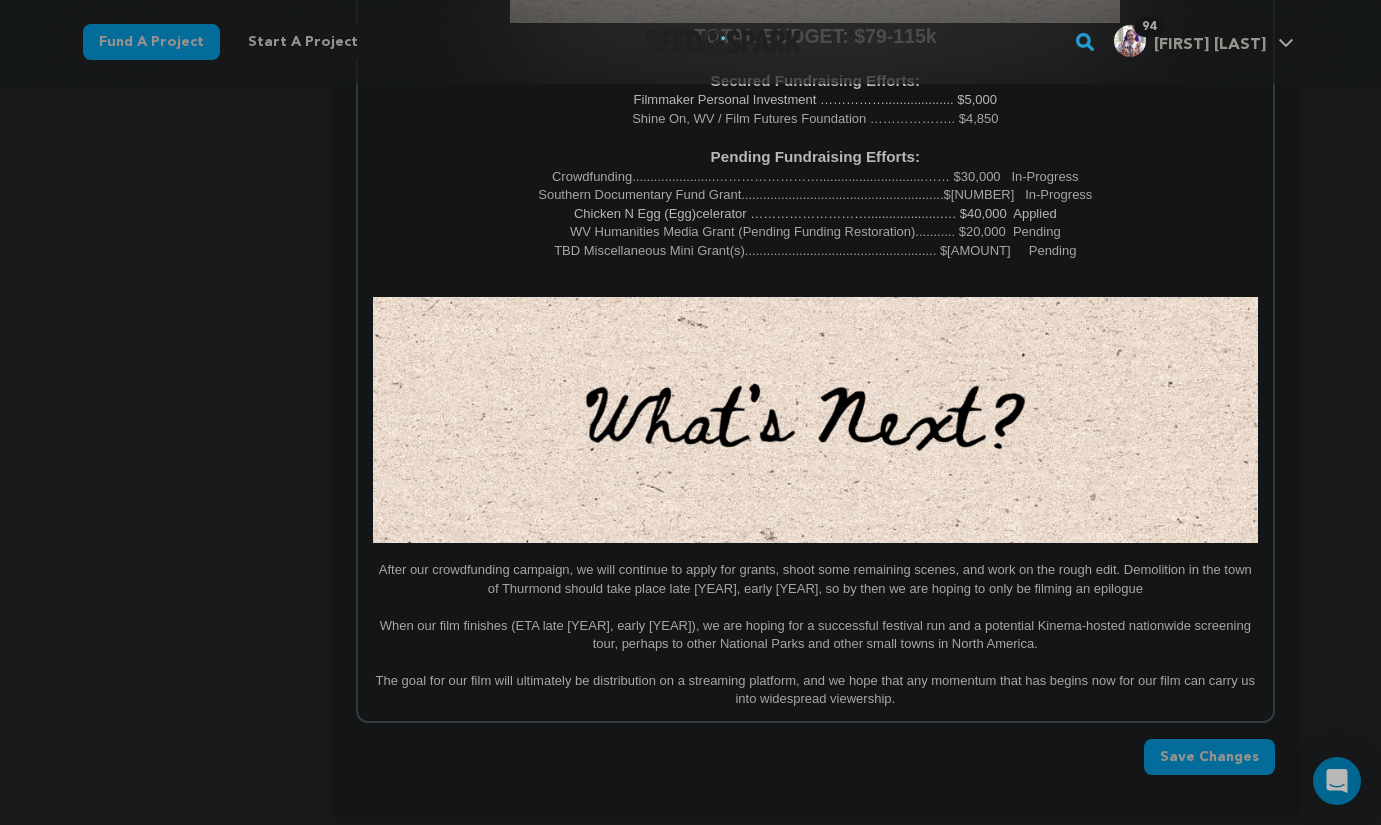click on "After our crowdfunding campaign, we will continue to apply for grants, shoot some remaining scenes, and work on the rough edit. Demolition in the town of Thurmond should take place late [YEAR], early [YEAR], so by then we are hoping to only be filming an epilogue" at bounding box center (815, 579) 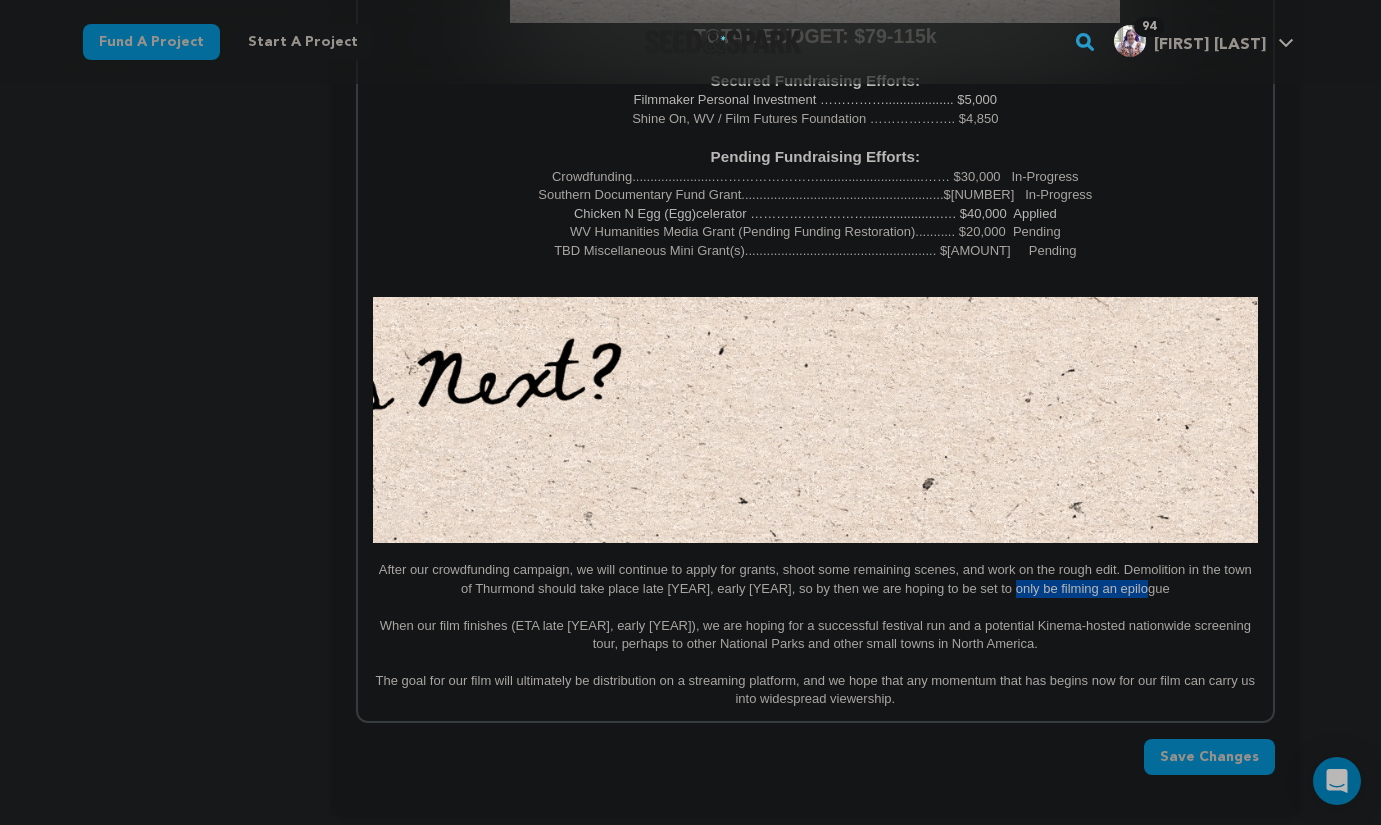 drag, startPoint x: 1037, startPoint y: 592, endPoint x: 1182, endPoint y: 593, distance: 145.00345 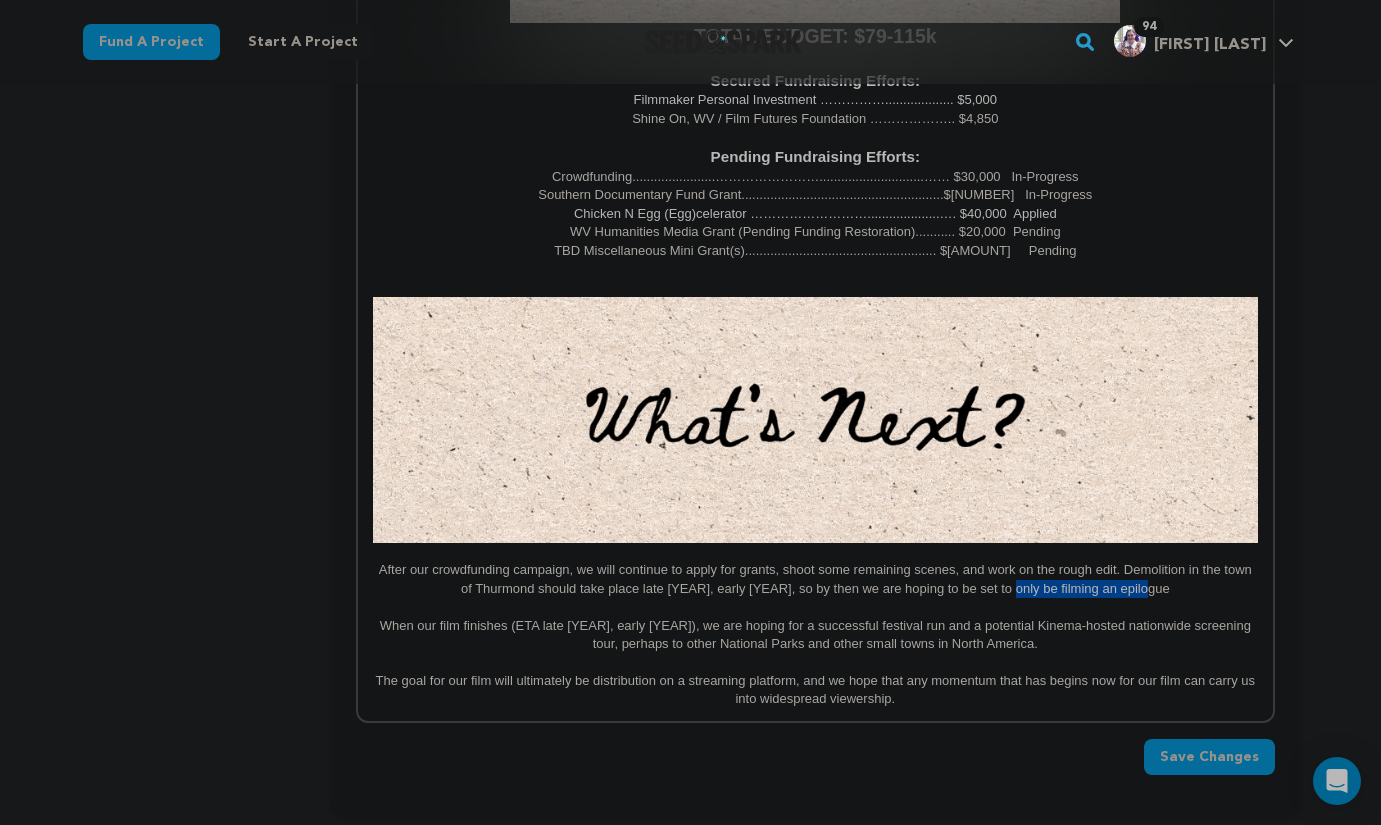 click on "After our crowdfunding campaign, we will continue to apply for grants, shoot some remaining scenes, and work on the rough edit. Demolition in the town of Thurmond should take place late [YEAR], early [YEAR], so by then we are hoping to be set to only be filming an epilogue" at bounding box center (815, 579) 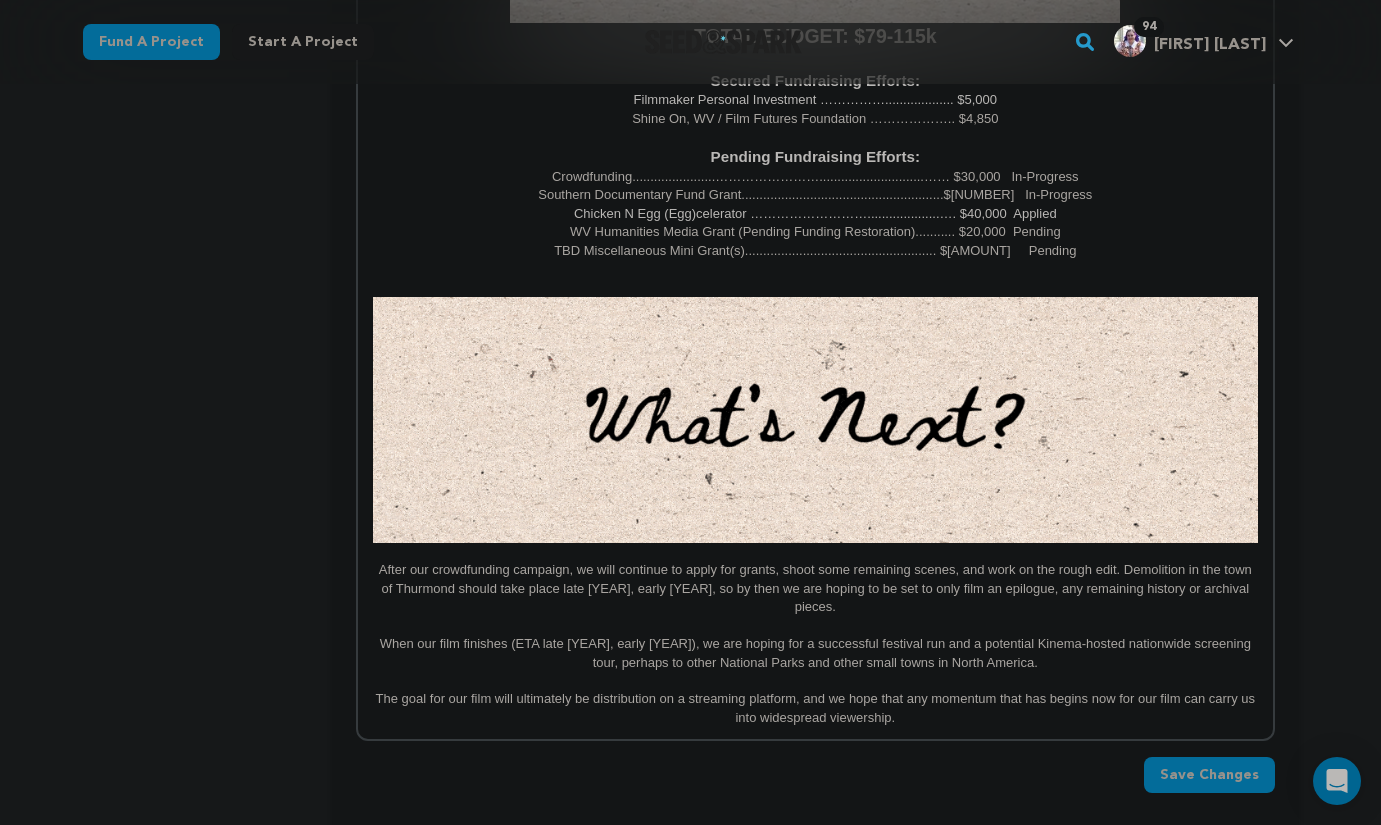 click on "After our crowdfunding campaign, we will continue to apply for grants, shoot some remaining scenes, and work on the rough edit. Demolition in the town of Thurmond should take place late [YEAR], early [YEAR], so by then we are hoping to be set to only film an epilogue, any remaining history or archival pieces." at bounding box center [815, 588] 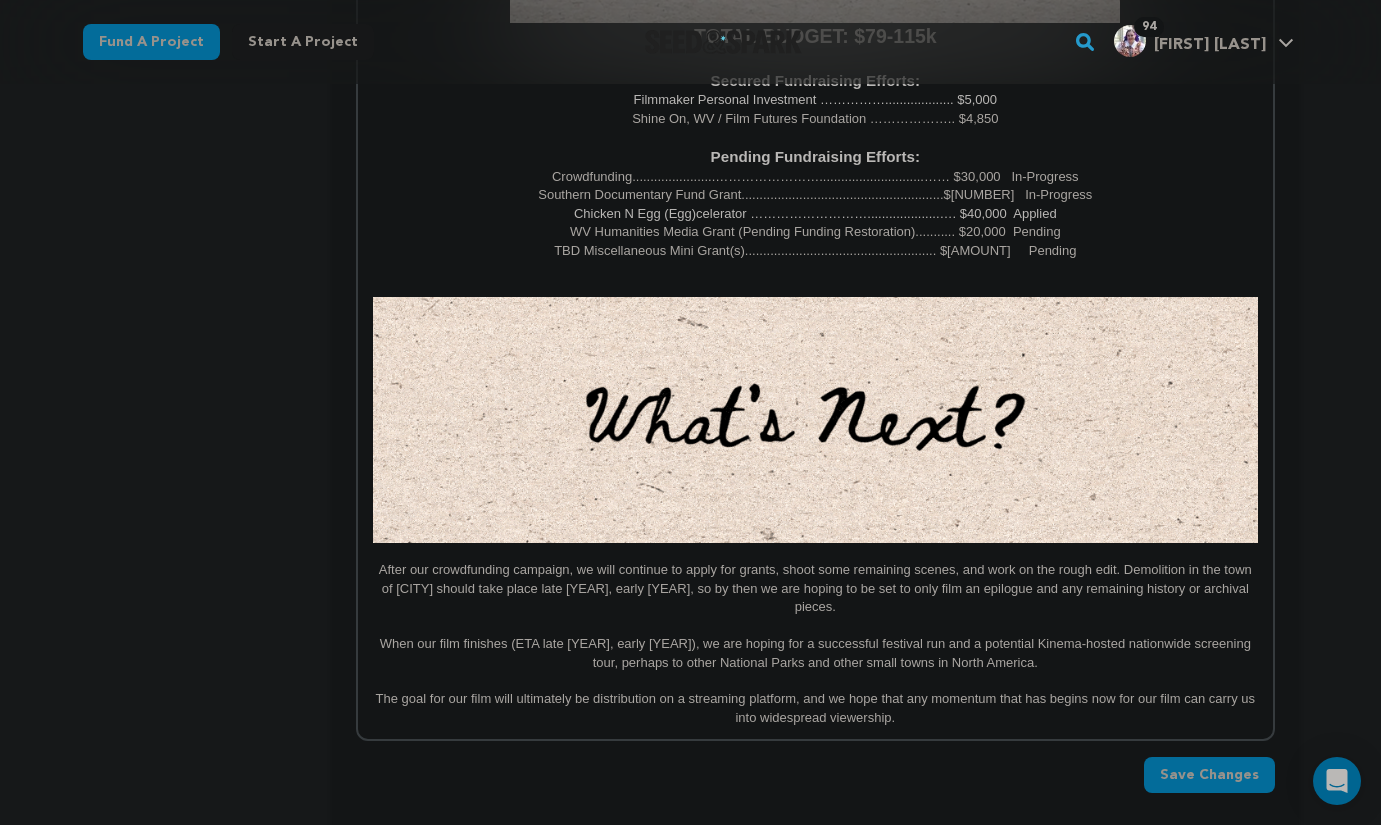click on "After our crowdfunding campaign, we will continue to apply for grants, shoot some remaining scenes, and work on the rough edit. Demolition in the town of [CITY] should take place late [YEAR], early [YEAR], so by then we are hoping to be set to only film an epilogue and any remaining history or archival pieces." at bounding box center [815, 588] 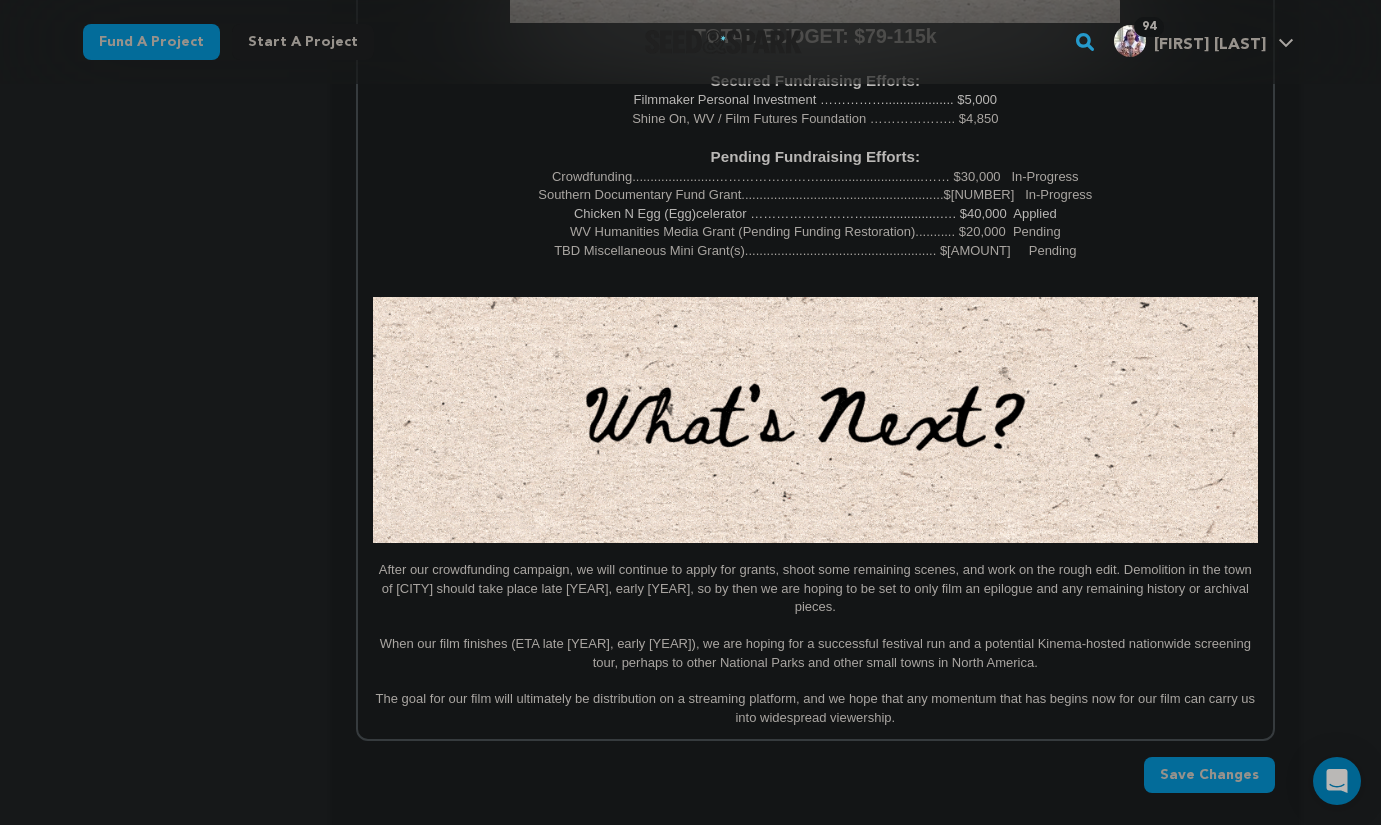 click on "After our crowdfunding campaign, we will continue to apply for grants, shoot some remaining scenes, and work on the rough edit. Demolition in the town of [CITY] should take place late [YEAR], early [YEAR], so by then we are hoping to be set to only film an epilogue and any remaining history or archival pieces." at bounding box center (815, 588) 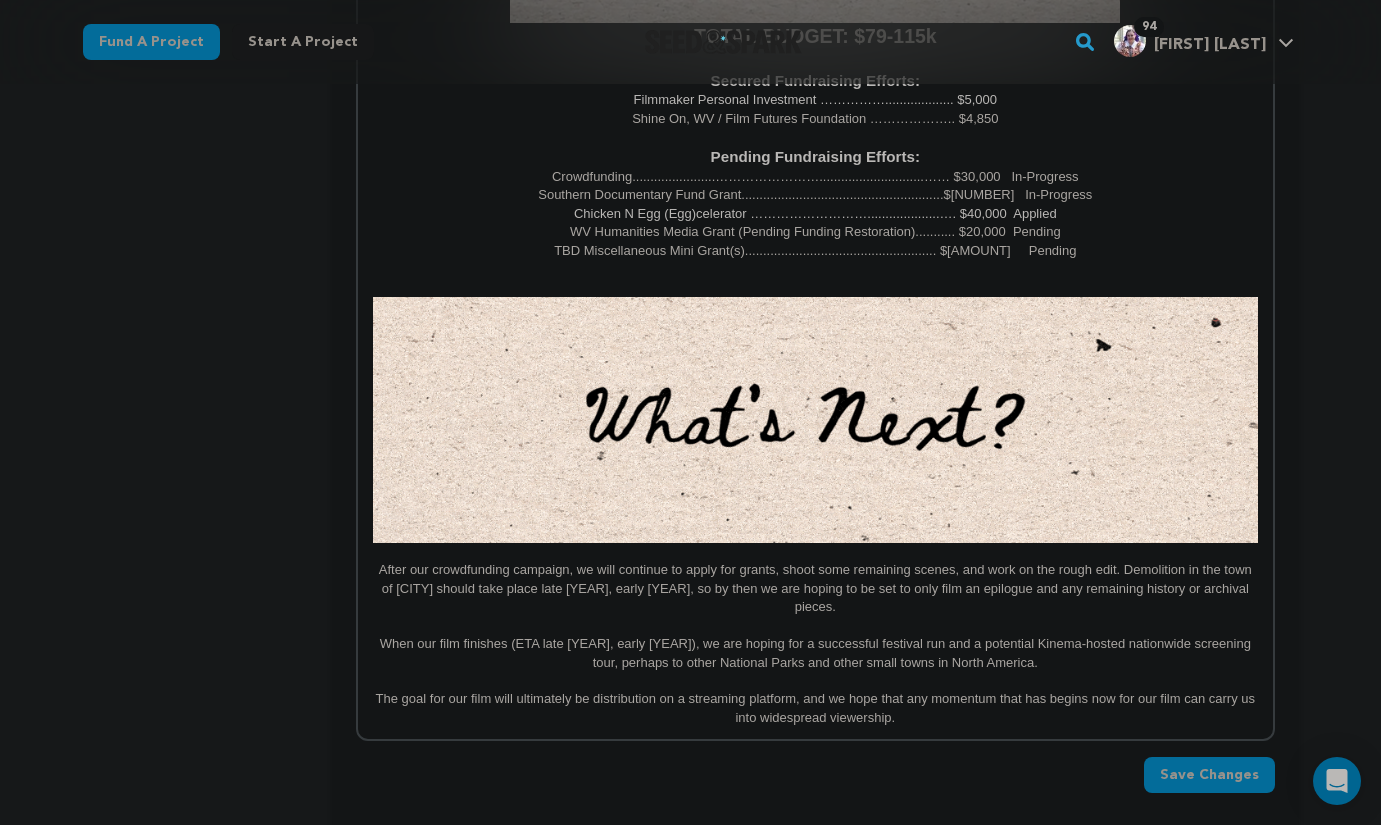 click on "After our crowdfunding campaign, we will continue to apply for grants, shoot some remaining scenes, and work on the rough edit. Demolition in the town of [CITY] should take place late [YEAR], early [YEAR], so by then we are hoping to be set to only film an epilogue and any remaining history or archival pieces." at bounding box center [815, 588] 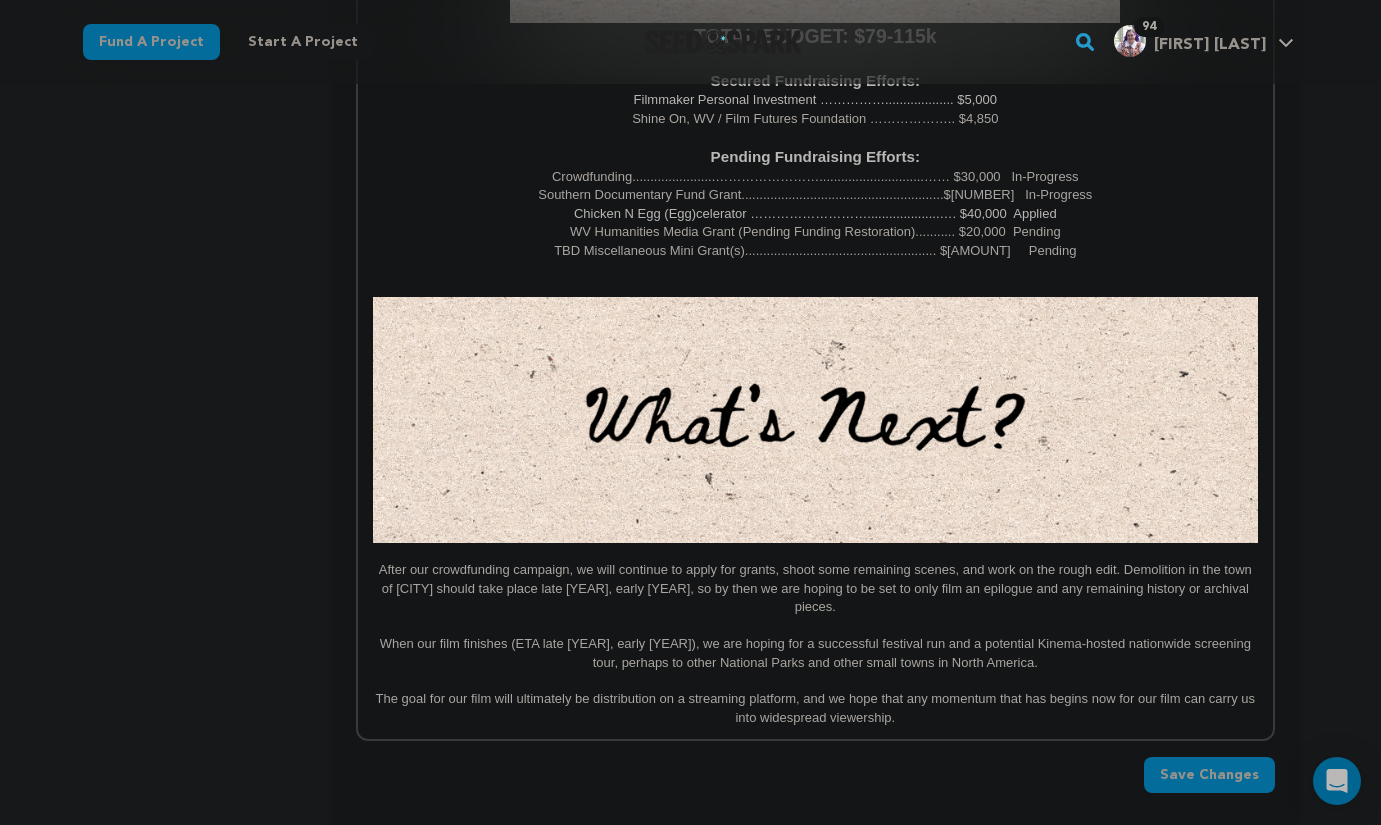 click on "After our crowdfunding campaign, we will continue to apply for grants, shoot some remaining scenes, and work on the rough edit. Demolition in the town of [CITY] should take place late [YEAR], early [YEAR], so by then we are hoping to be set to only film an epilogue and any remaining history or archival pieces." at bounding box center (815, 588) 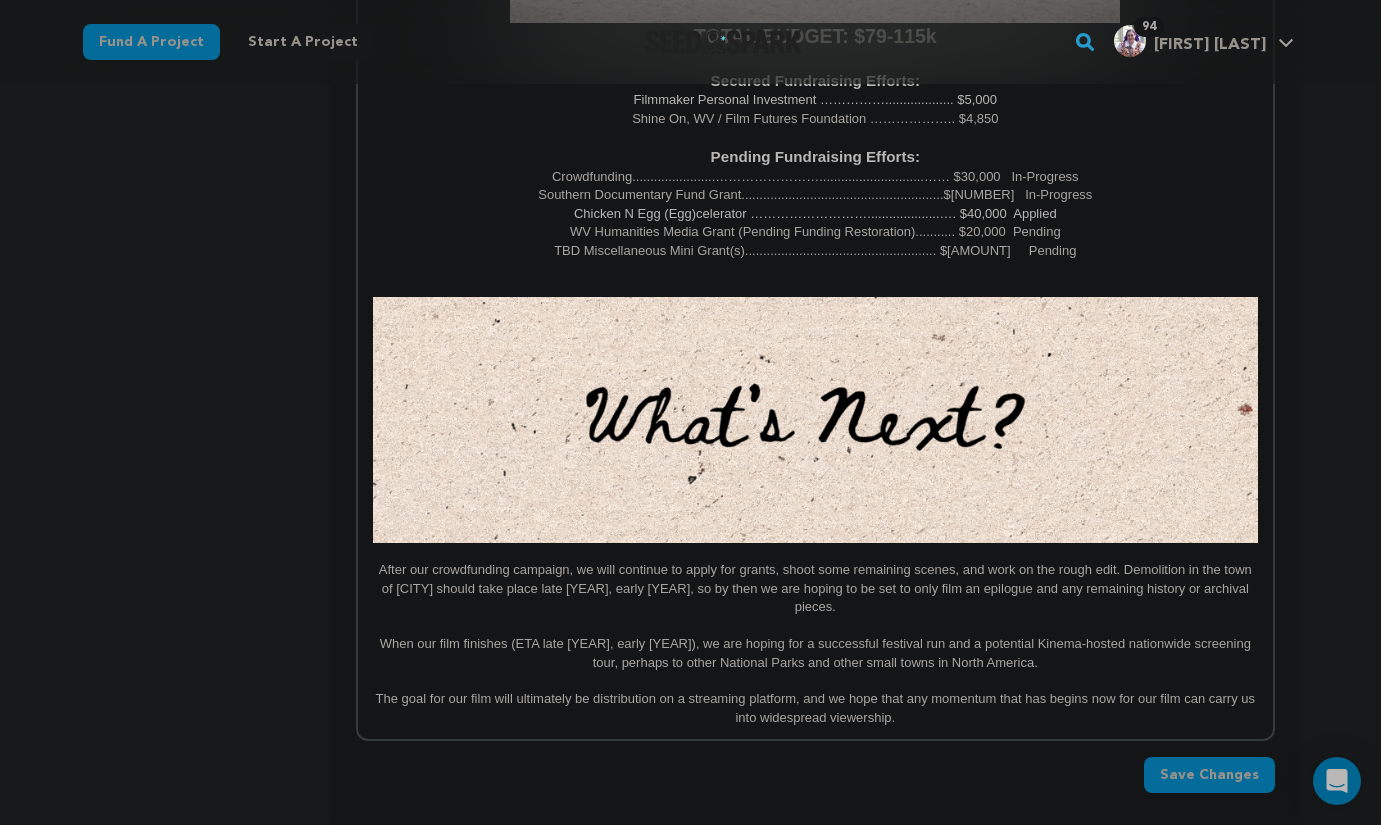 click on "After our crowdfunding campaign, we will continue to apply for grants, shoot some remaining scenes, and work on the rough edit. Demolition in the town of [CITY] should take place late [YEAR], early [YEAR], so by then we are hoping to be set to only film an epilogue and any remaining history or archival pieces." at bounding box center [815, 588] 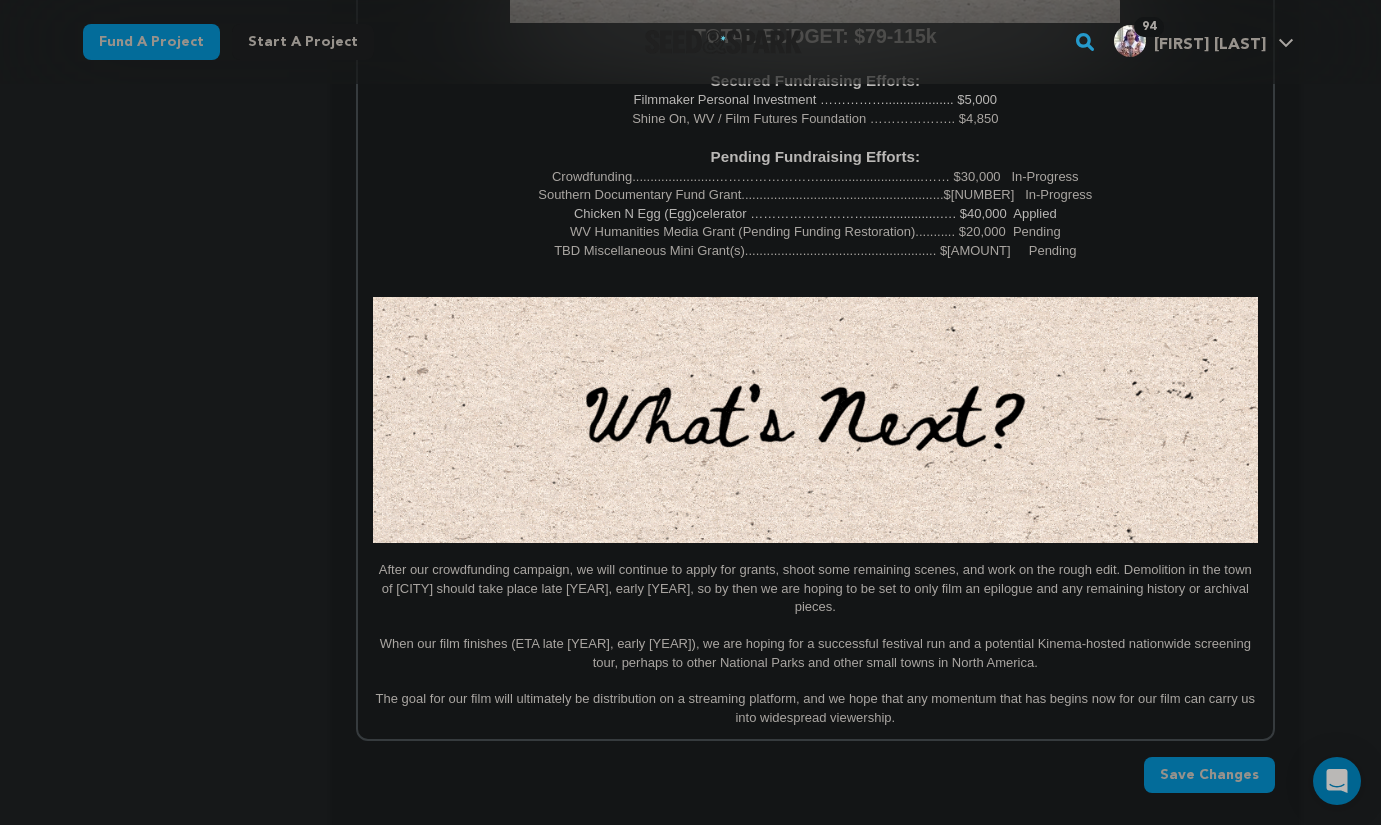 click on "After our crowdfunding campaign, we will continue to apply for grants, shoot some remaining scenes, and work on the rough edit. Demolition in the town of [CITY] should take place late [YEAR], early [YEAR], so by then we are hoping to be set to only film an epilogue and any remaining history or archival pieces." at bounding box center [815, 588] 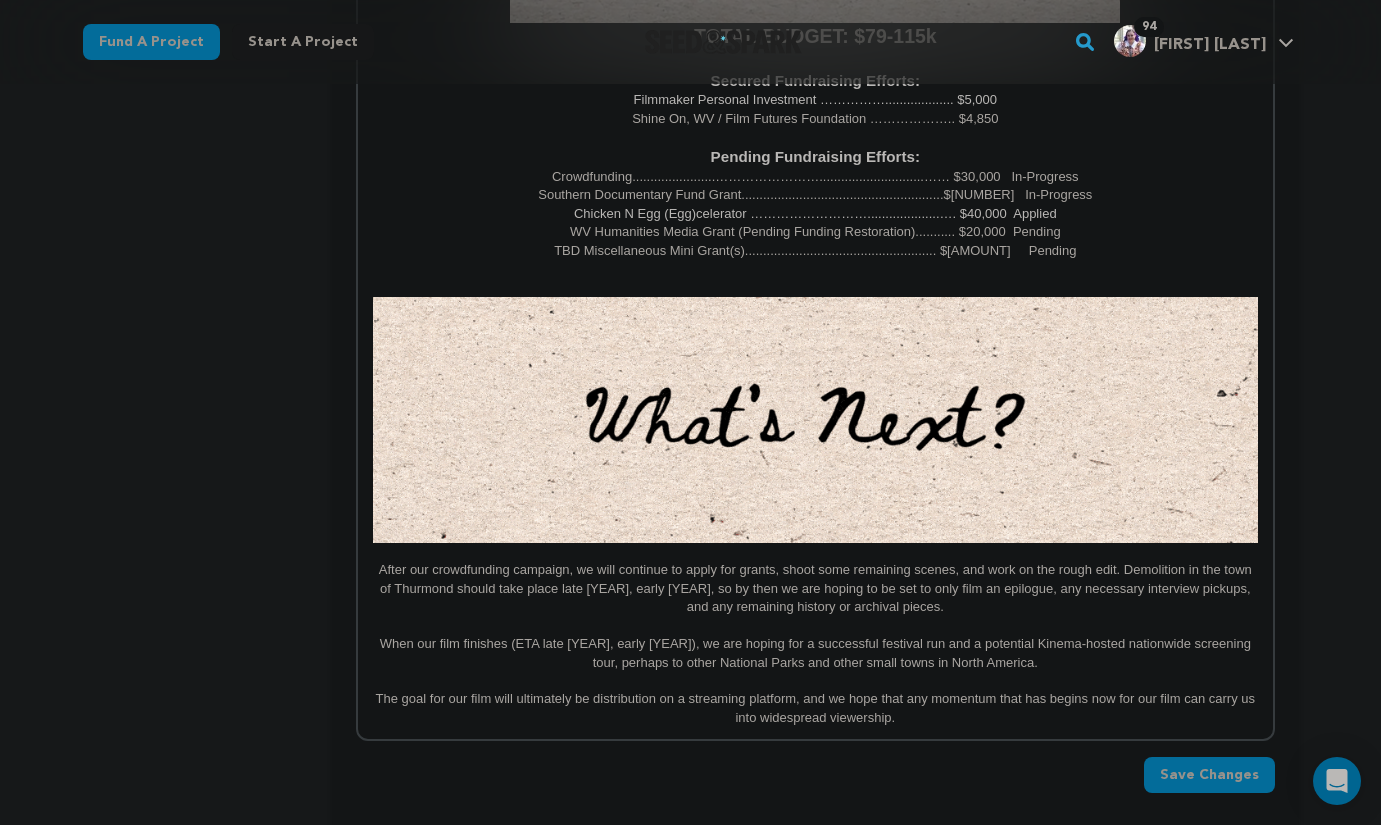 click on "After our crowdfunding campaign, we will continue to apply for grants, shoot some remaining scenes, and work on the rough edit. Demolition in the town of Thurmond should take place late [YEAR], early [YEAR], so by then we are hoping to be set to only film an epilogue, any necessary interview pickups, and any remaining history or archival pieces." at bounding box center (815, 588) 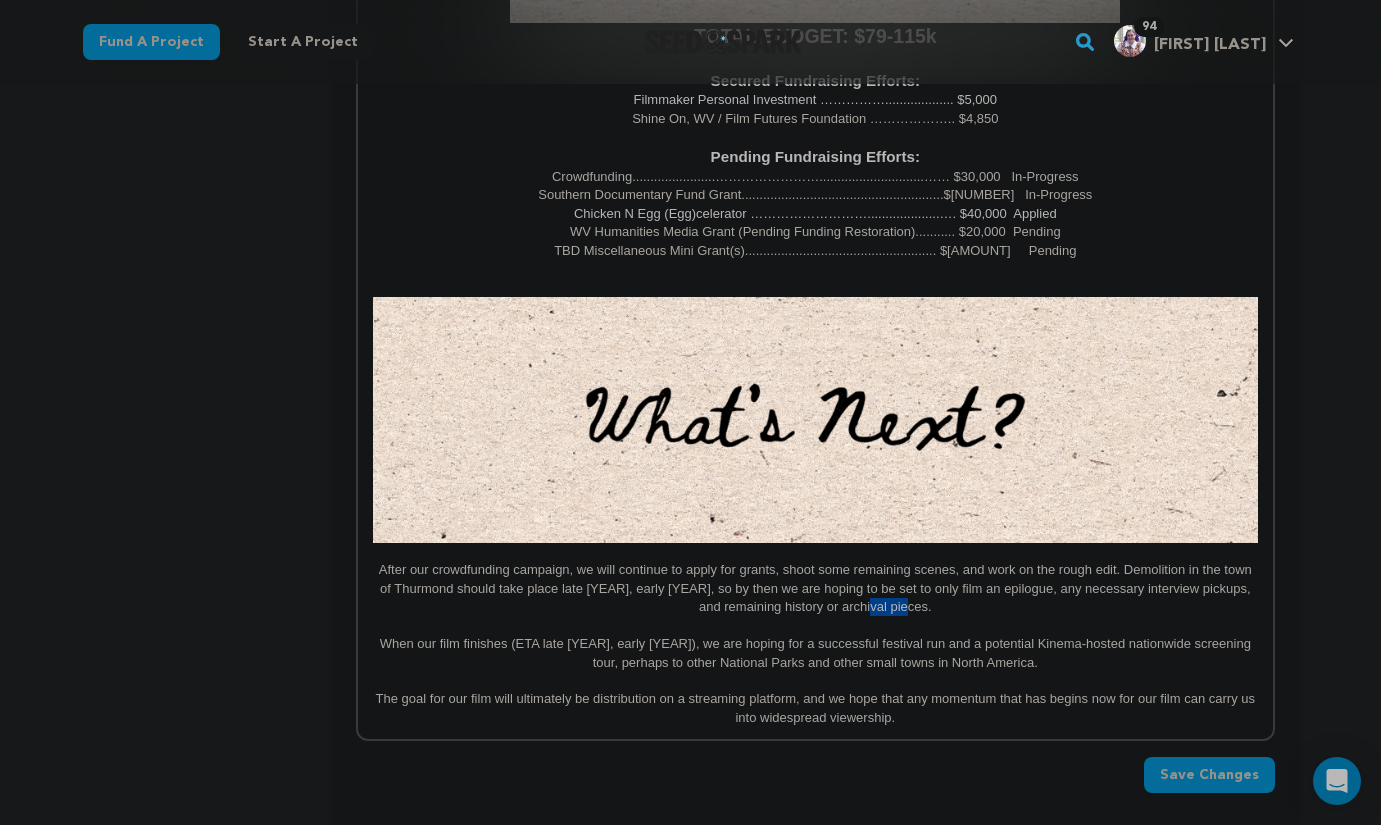 drag, startPoint x: 942, startPoint y: 613, endPoint x: 878, endPoint y: 610, distance: 64.070274 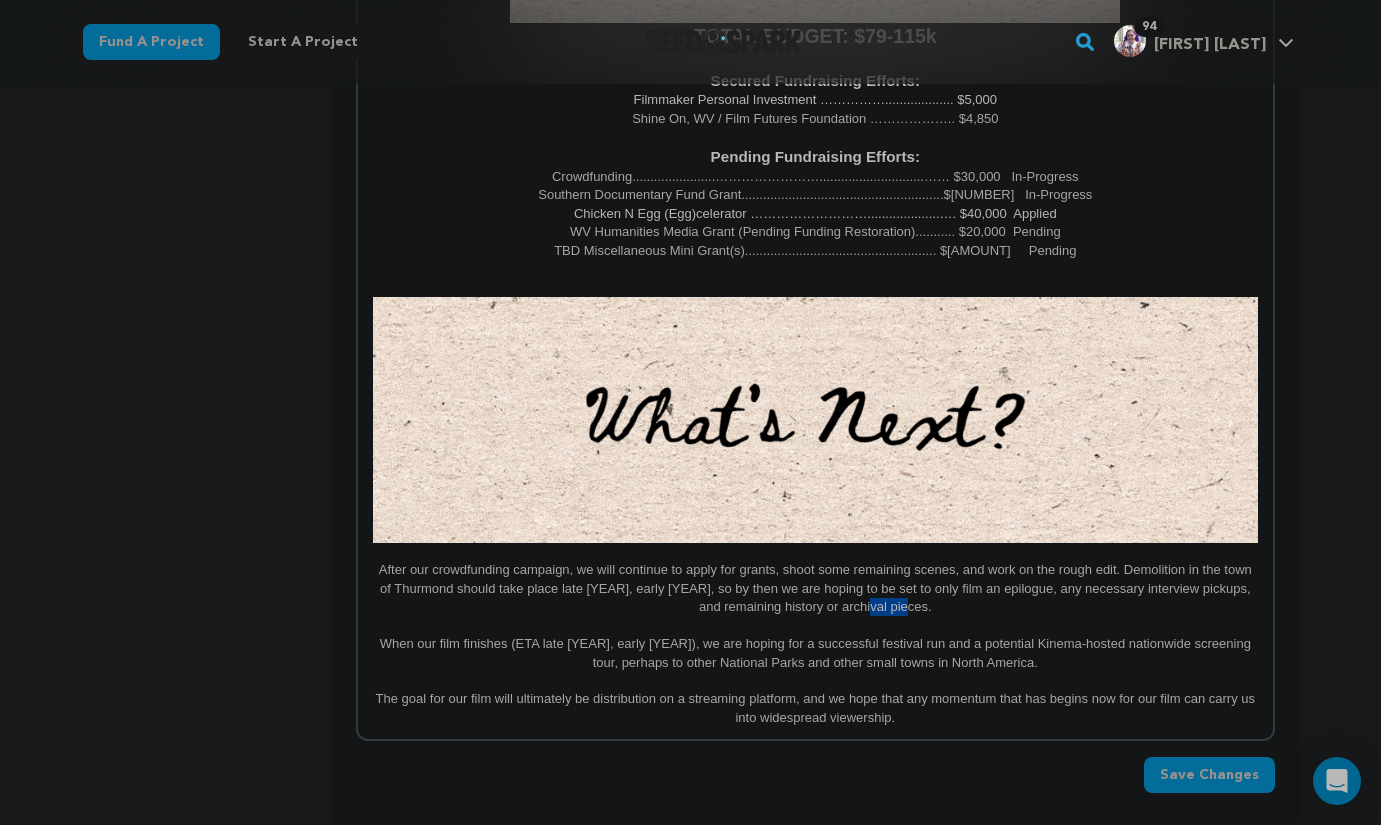 click on "After our crowdfunding campaign, we will continue to apply for grants, shoot some remaining scenes, and work on the rough edit. Demolition in the town of Thurmond should take place late [YEAR], early [YEAR], so by then we are hoping to be set to only film an epilogue, any necessary interview pickups, and remaining history or archival pieces." at bounding box center [815, 588] 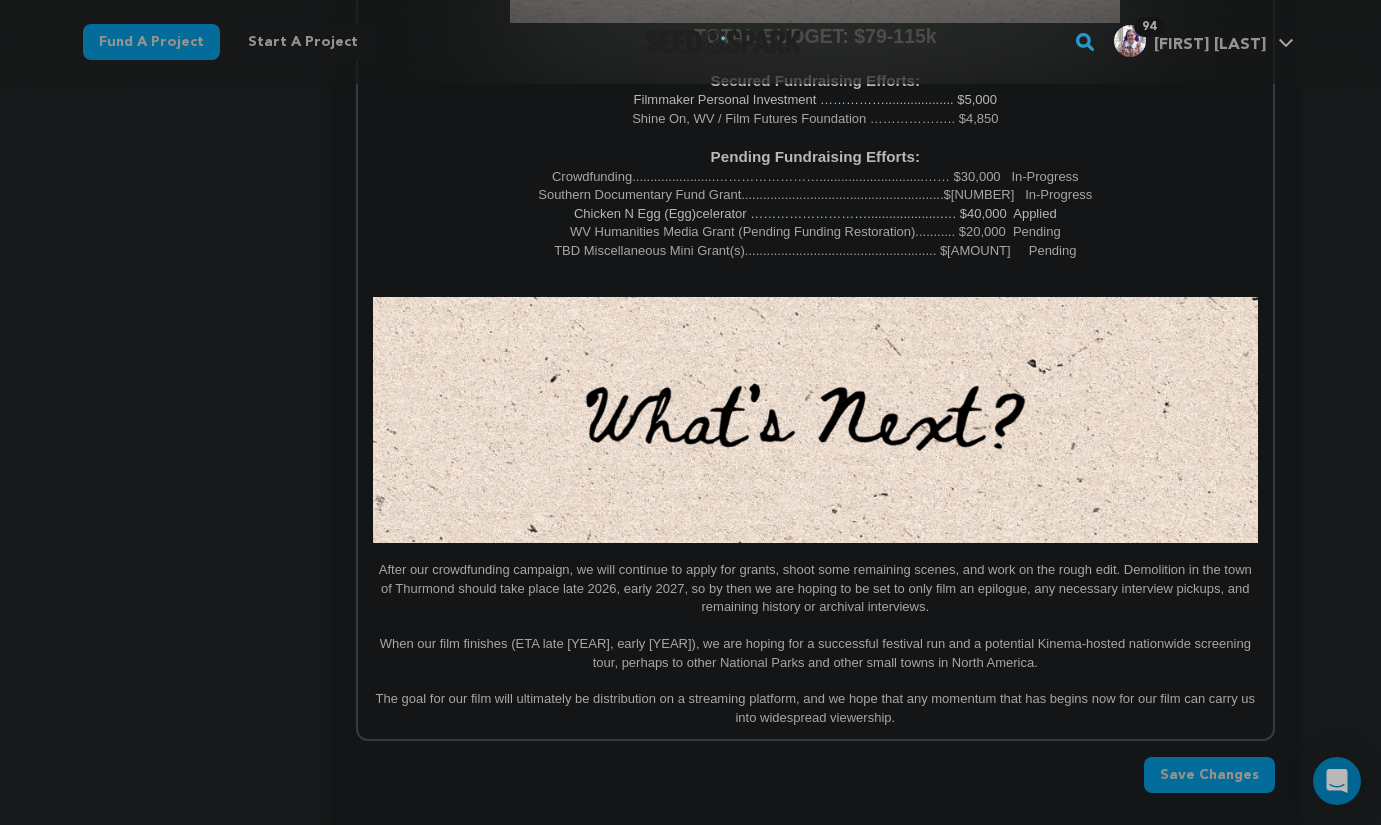 click on "When our film finishes (ETA late [YEAR], early [YEAR]), we are hoping for a successful festival run and a potential Kinema-hosted nationwide screening tour, perhaps to other National Parks and other small towns in North America." at bounding box center (815, 653) 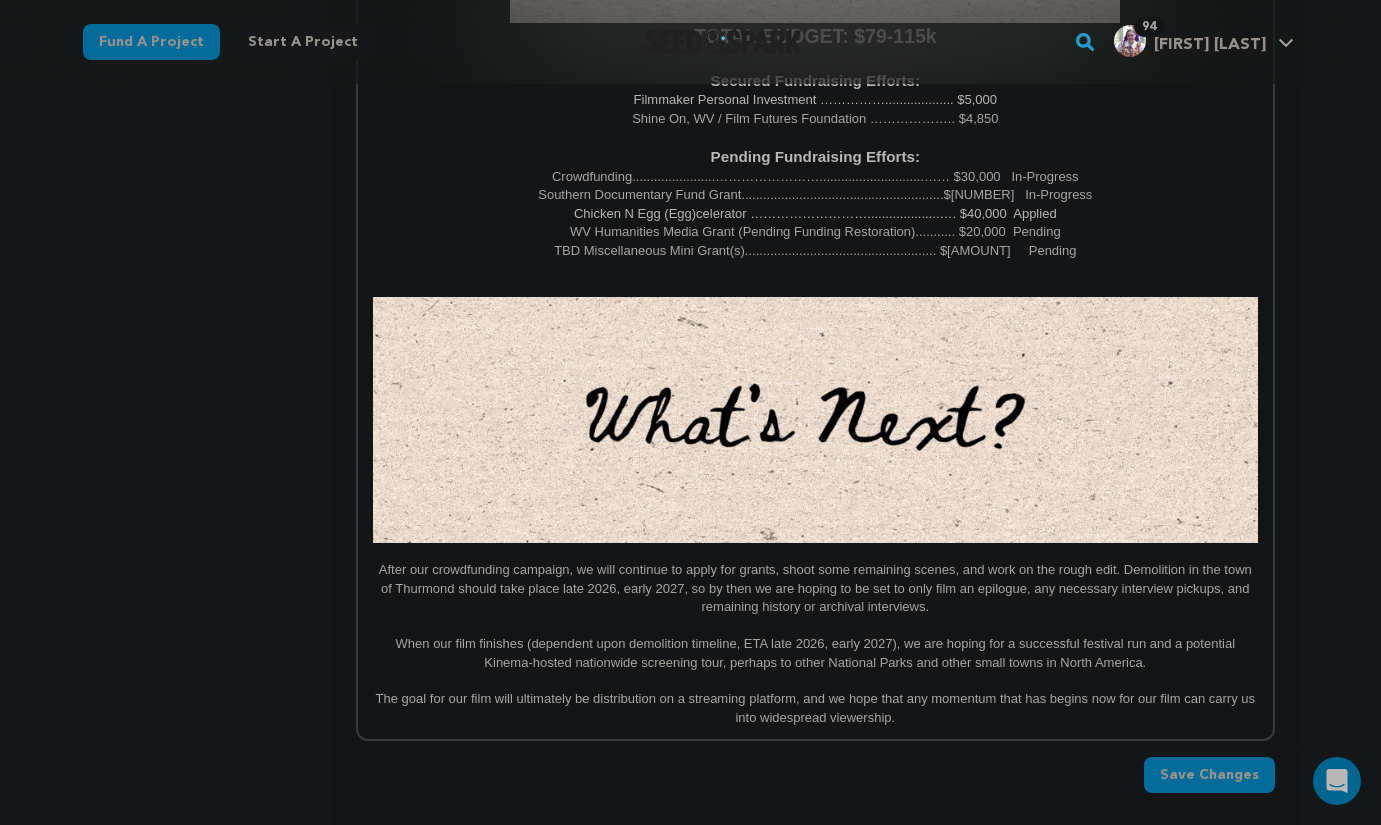 click on "After our crowdfunding campaign, we will continue to apply for grants, shoot some remaining scenes, and work on the rough edit. Demolition in the town of Thurmond should take place late 2026, early 2027, so by then we are hoping to be set to only film an epilogue, any necessary interview pickups, and remaining history or archival interviews." at bounding box center [815, 588] 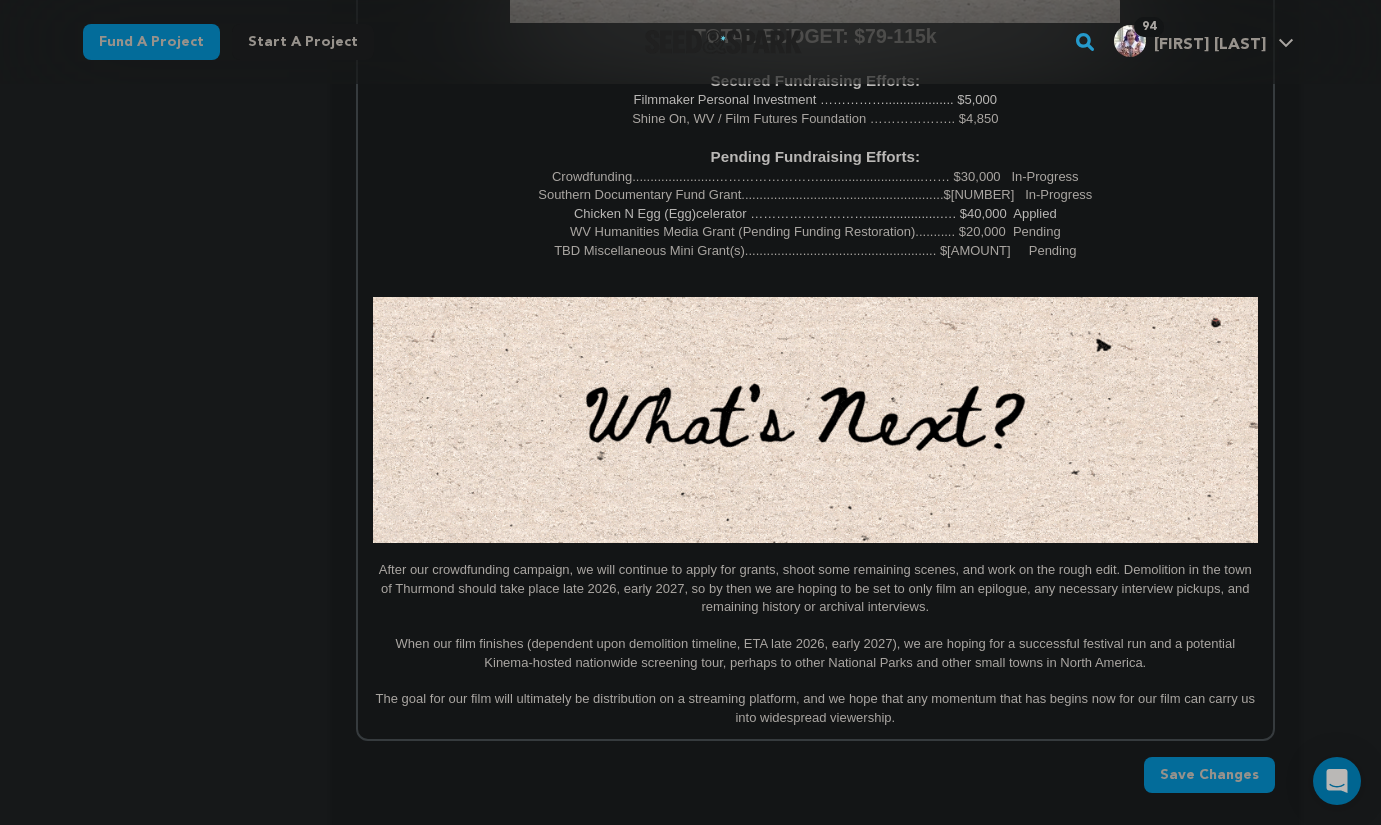 click on "After our crowdfunding campaign, we will continue to apply for grants, shoot some remaining scenes, and work on the rough edit. Demolition in the town of Thurmond should take place late 2026, early 2027, so by then we are hoping to be set to only film an epilogue, any necessary interview pickups, and remaining history or archival interviews." at bounding box center [815, 588] 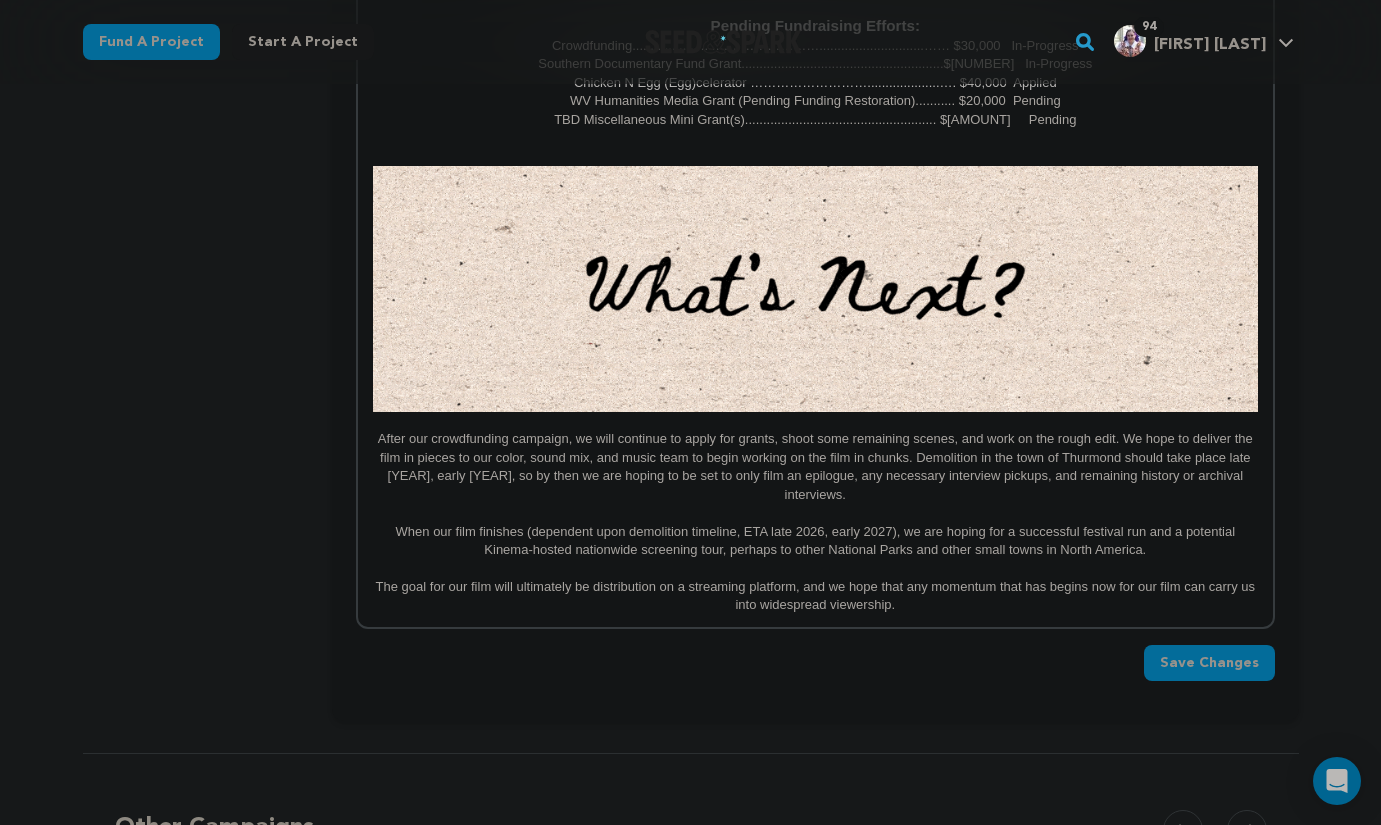 scroll, scrollTop: 4739, scrollLeft: 0, axis: vertical 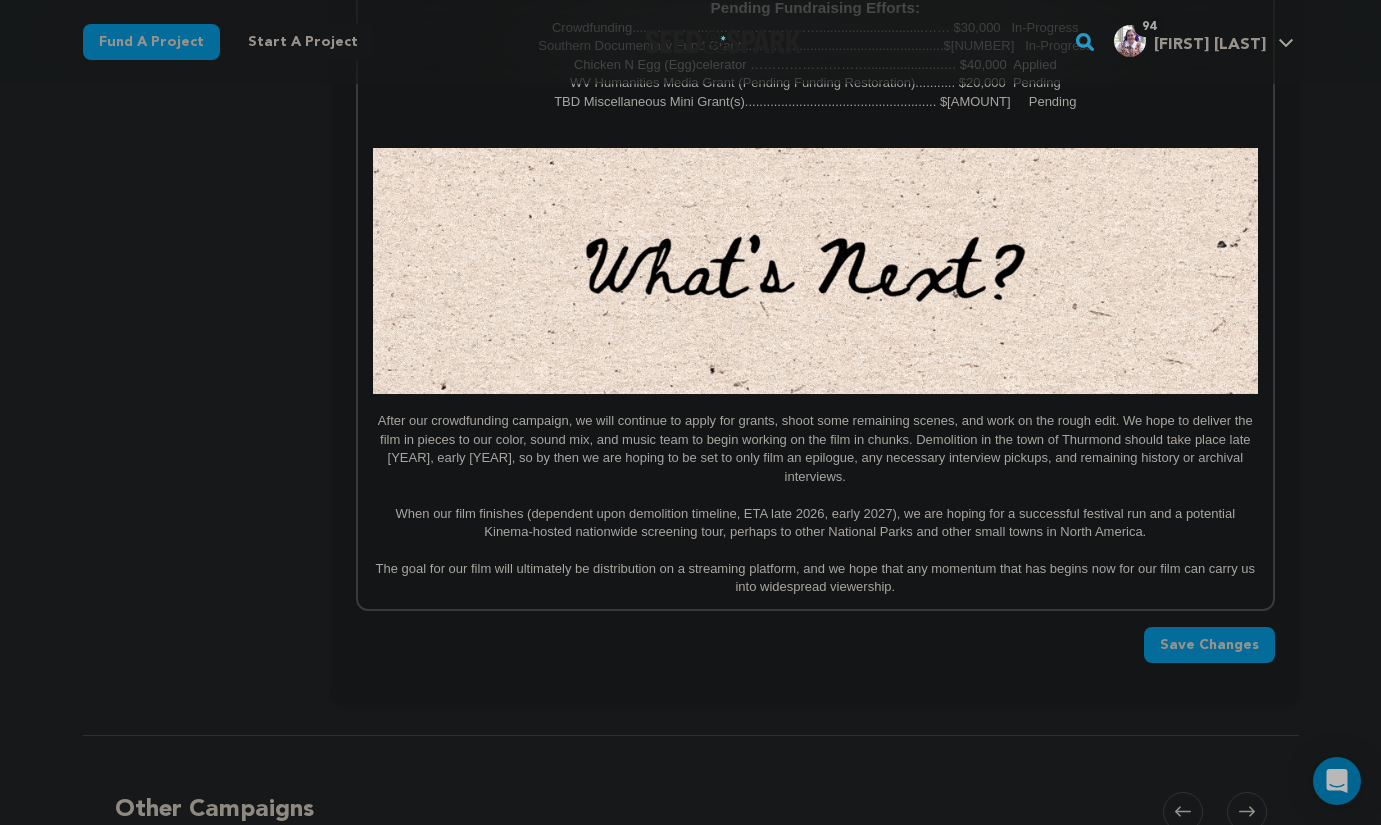 click on "Save Changes" at bounding box center [1209, 645] 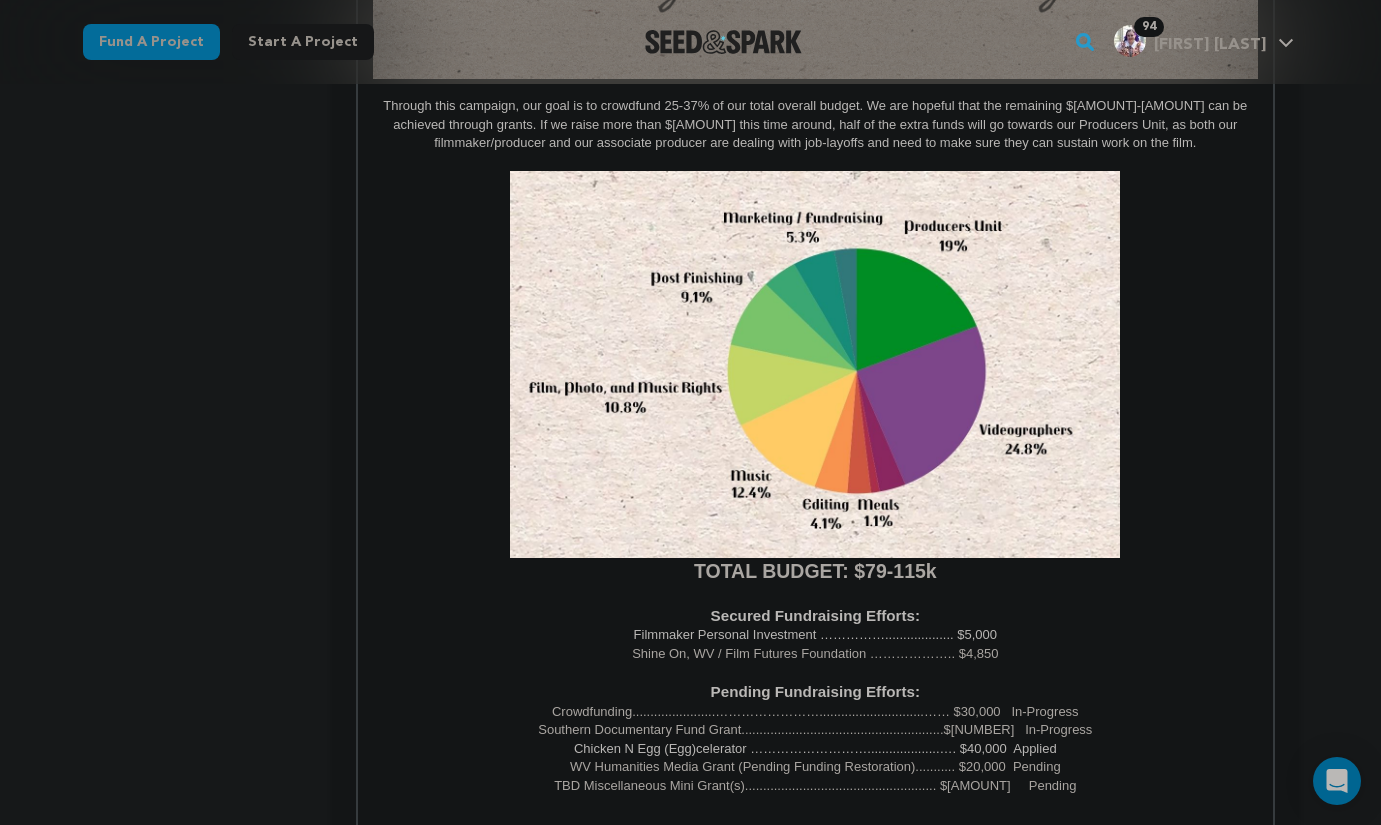 scroll, scrollTop: 4258, scrollLeft: 0, axis: vertical 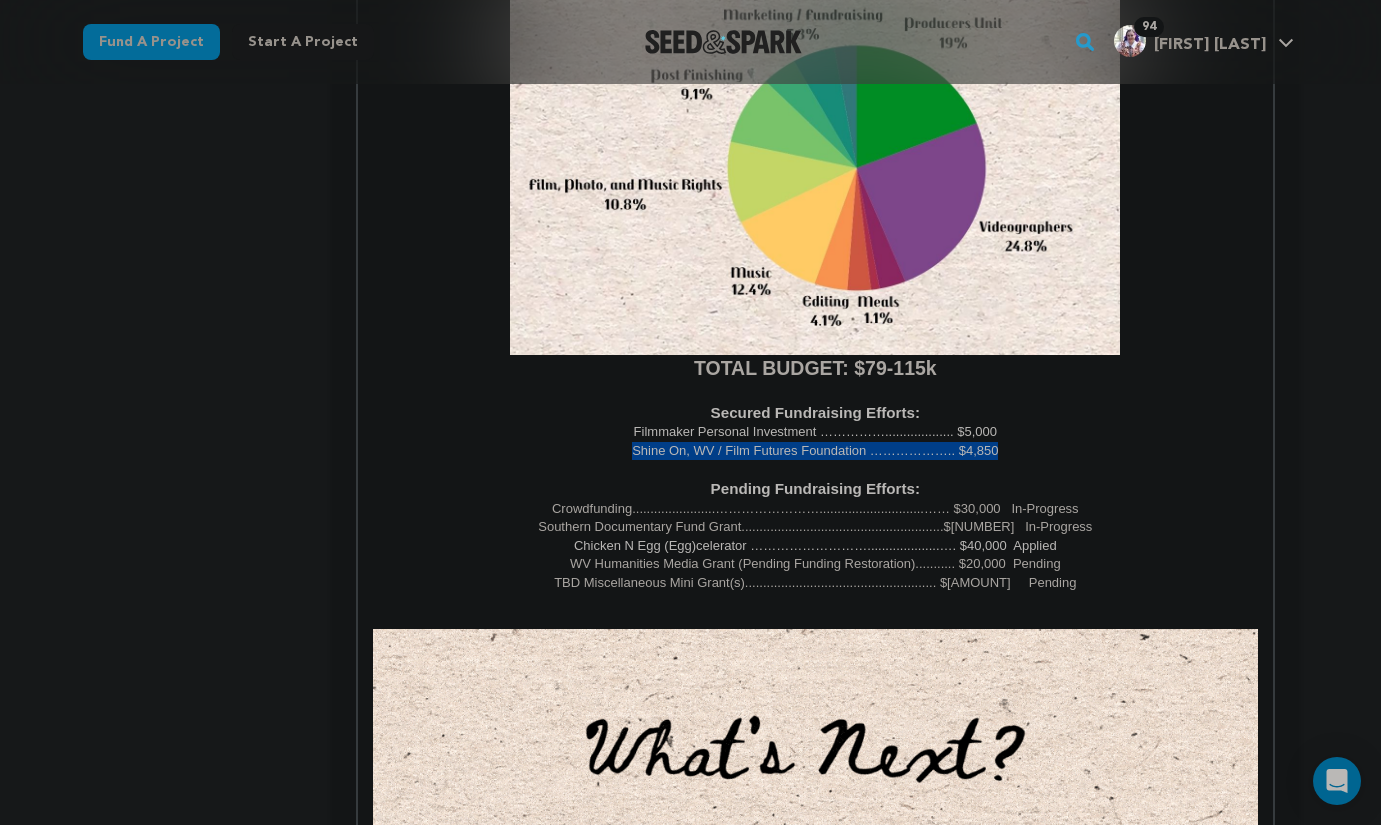 drag, startPoint x: 812, startPoint y: 454, endPoint x: 634, endPoint y: 450, distance: 178.04494 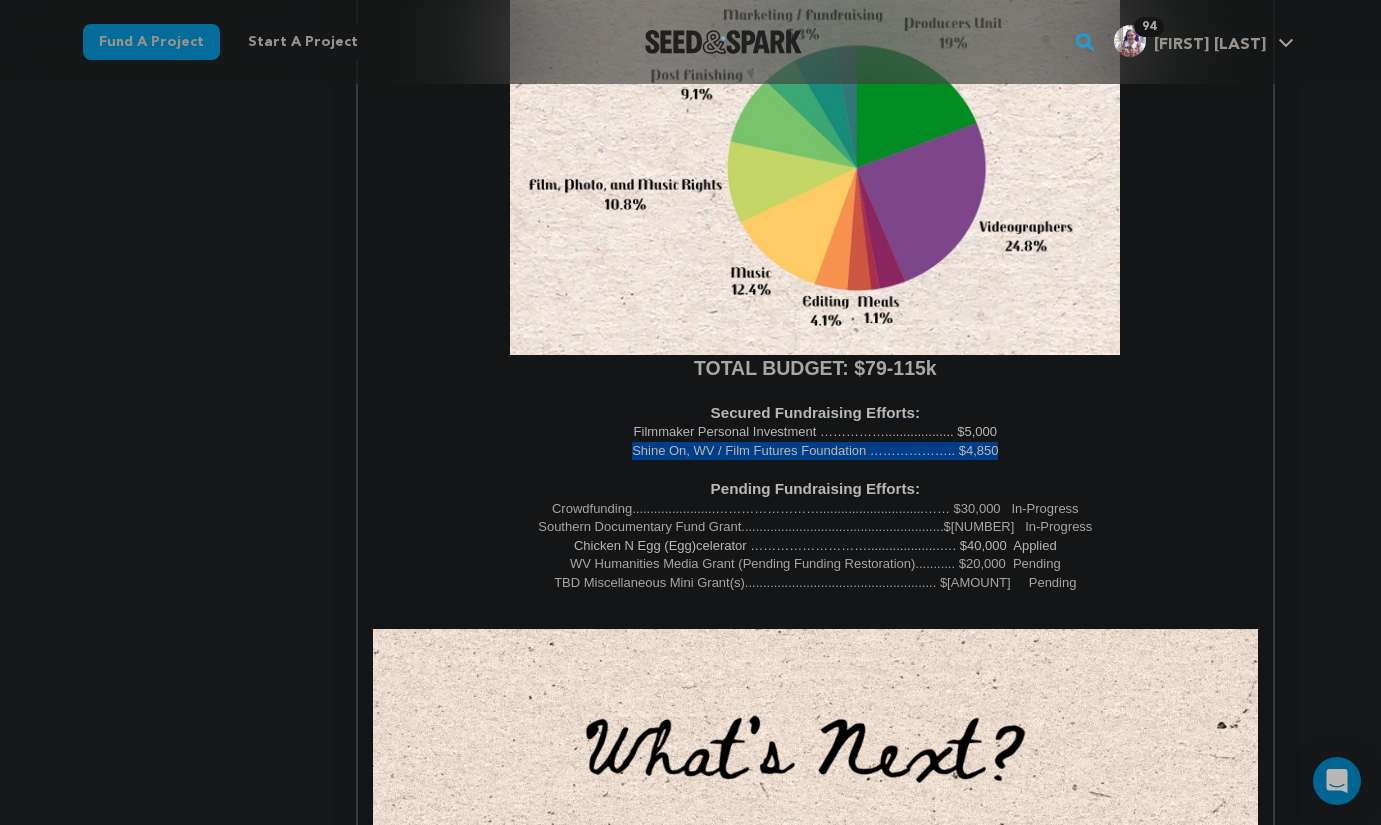 click on "Shine On, WV / Film Futures Foundation ……………….. $4,850" at bounding box center (815, 451) 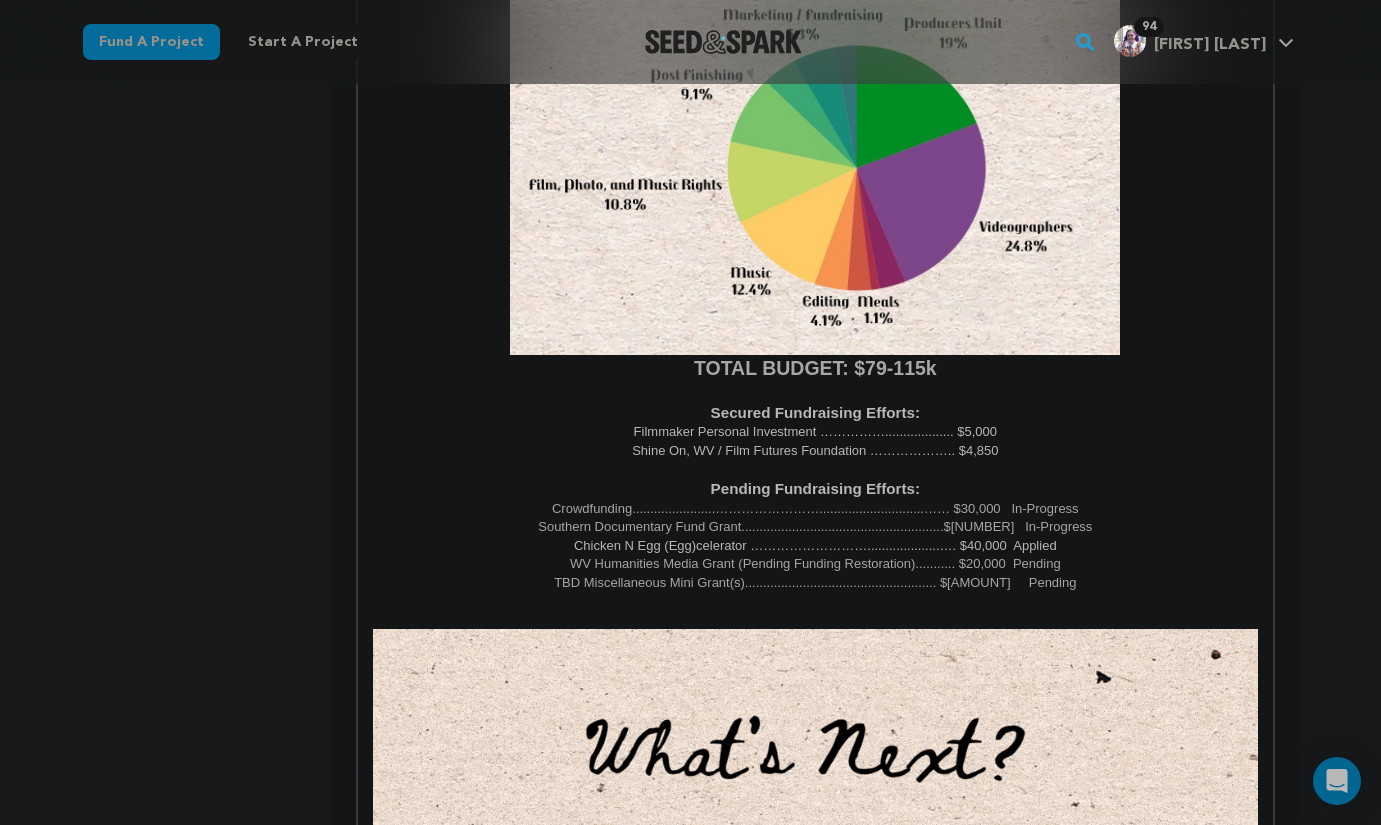 scroll, scrollTop: 260, scrollLeft: 0, axis: vertical 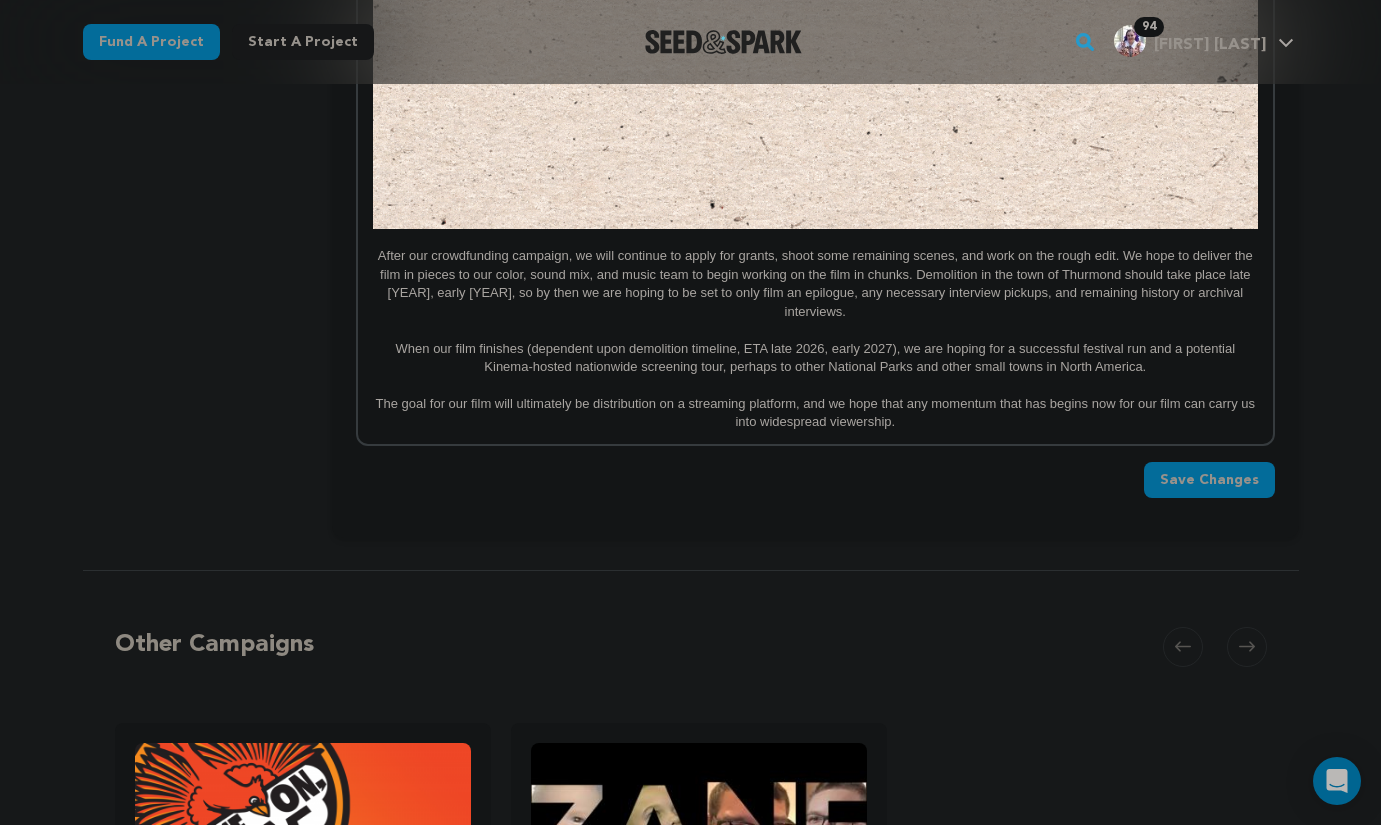click on "Save Changes" at bounding box center [1209, 480] 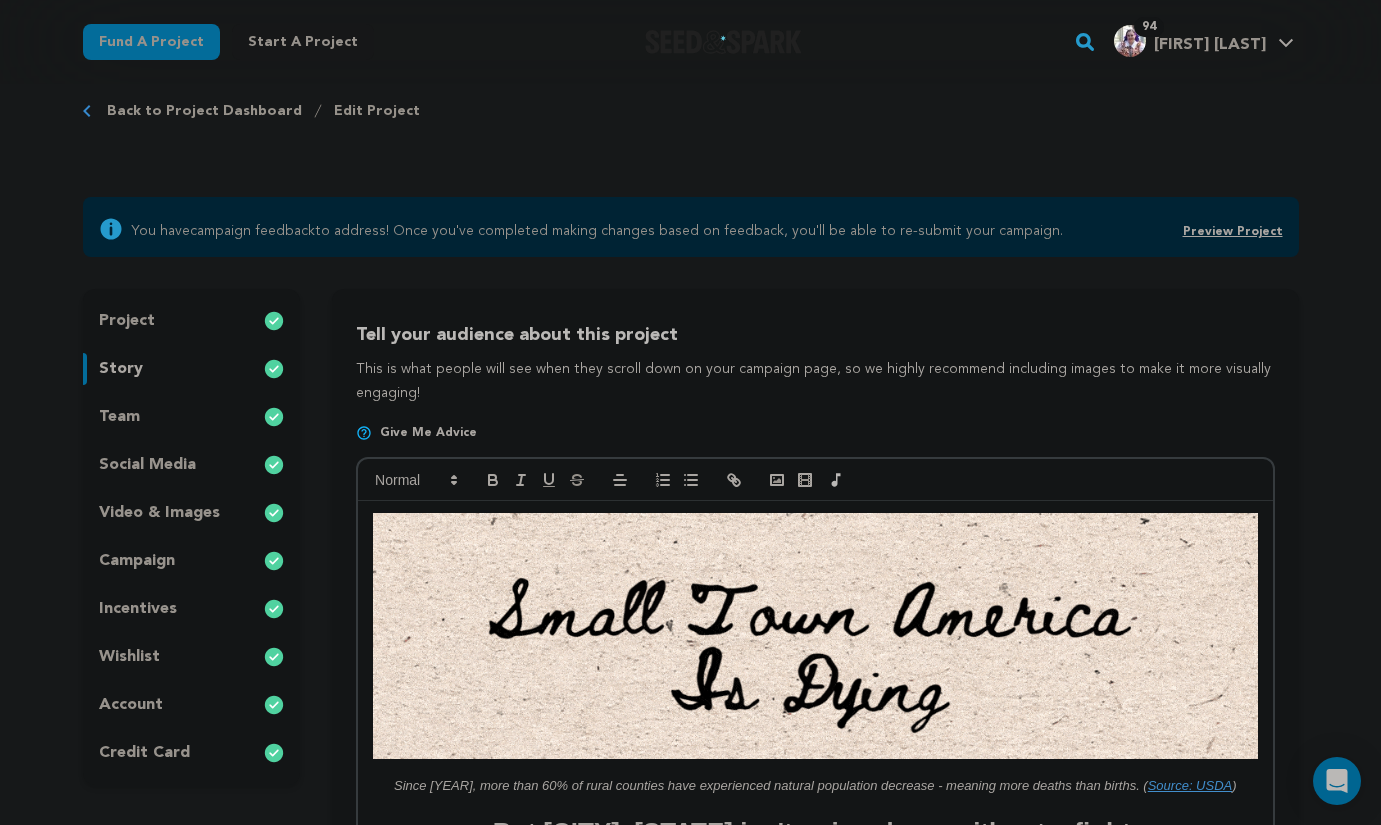 scroll, scrollTop: 0, scrollLeft: 0, axis: both 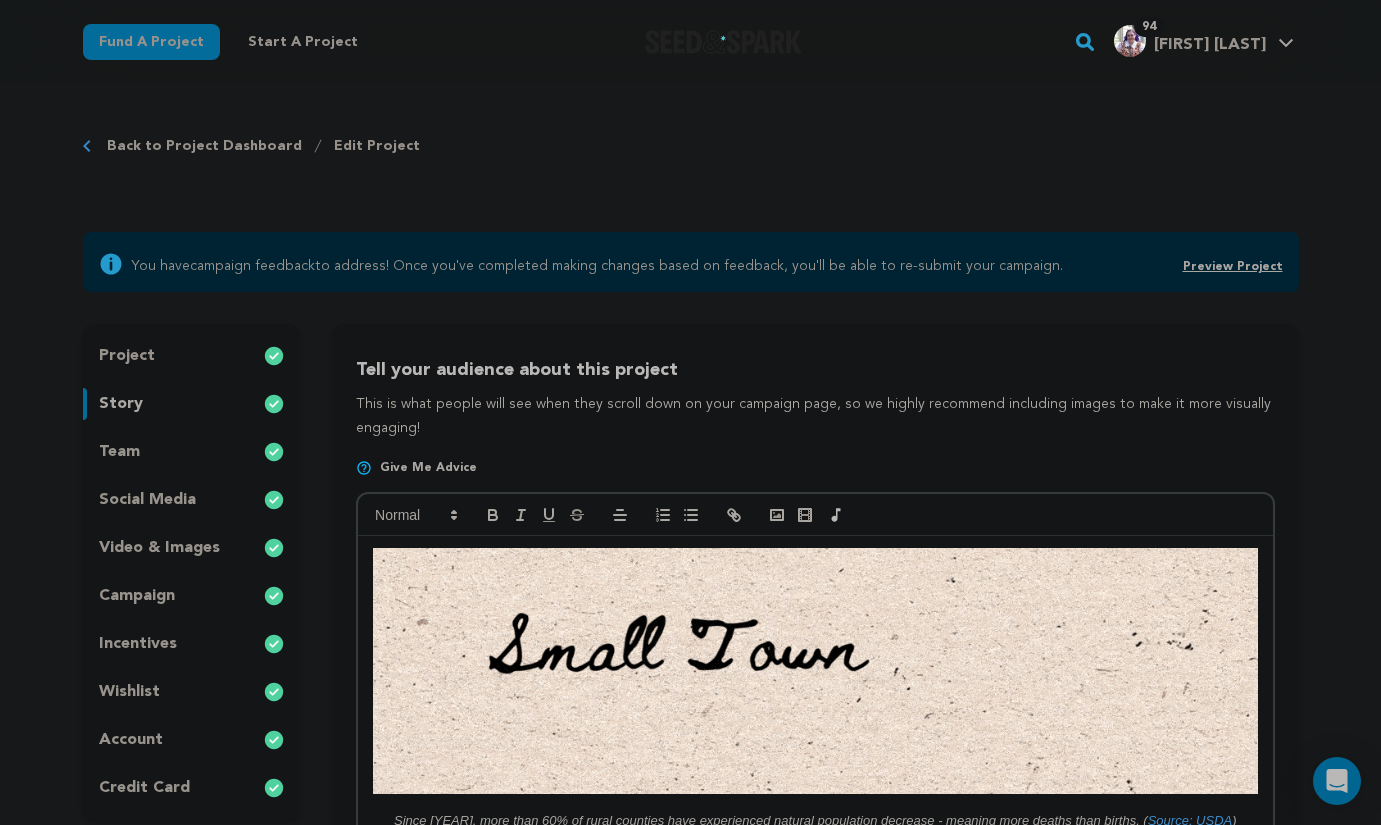click on "Back to Project Dashboard" at bounding box center (204, 146) 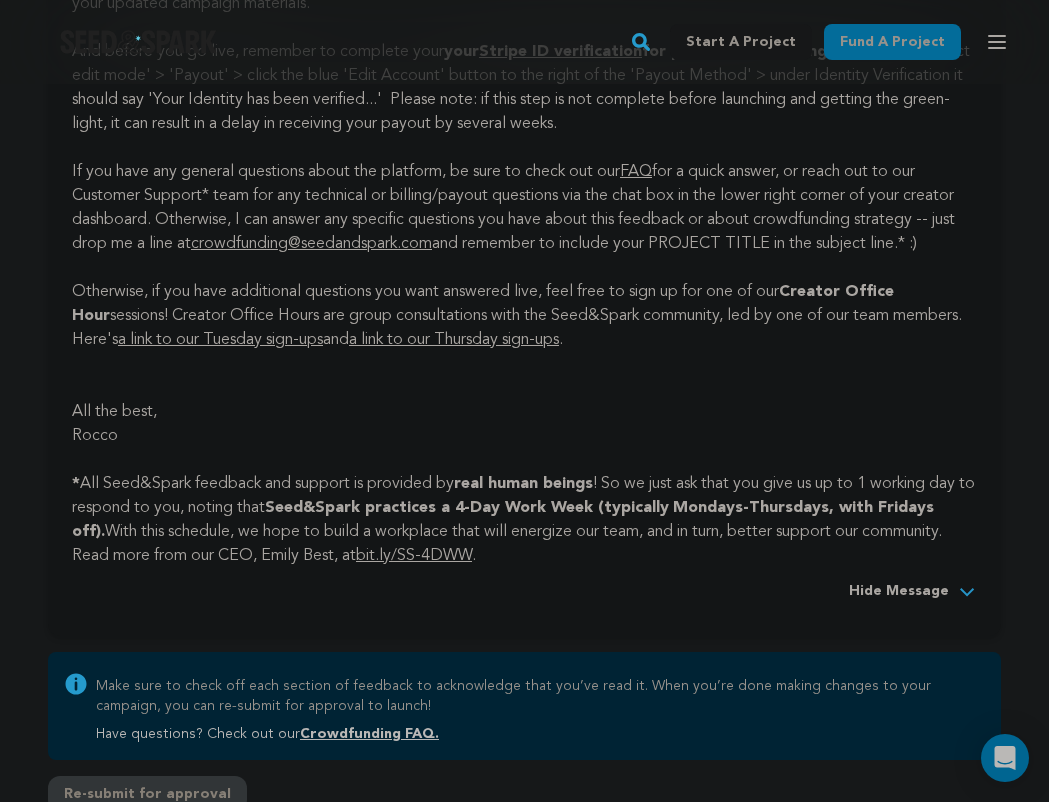 scroll, scrollTop: 4572, scrollLeft: 0, axis: vertical 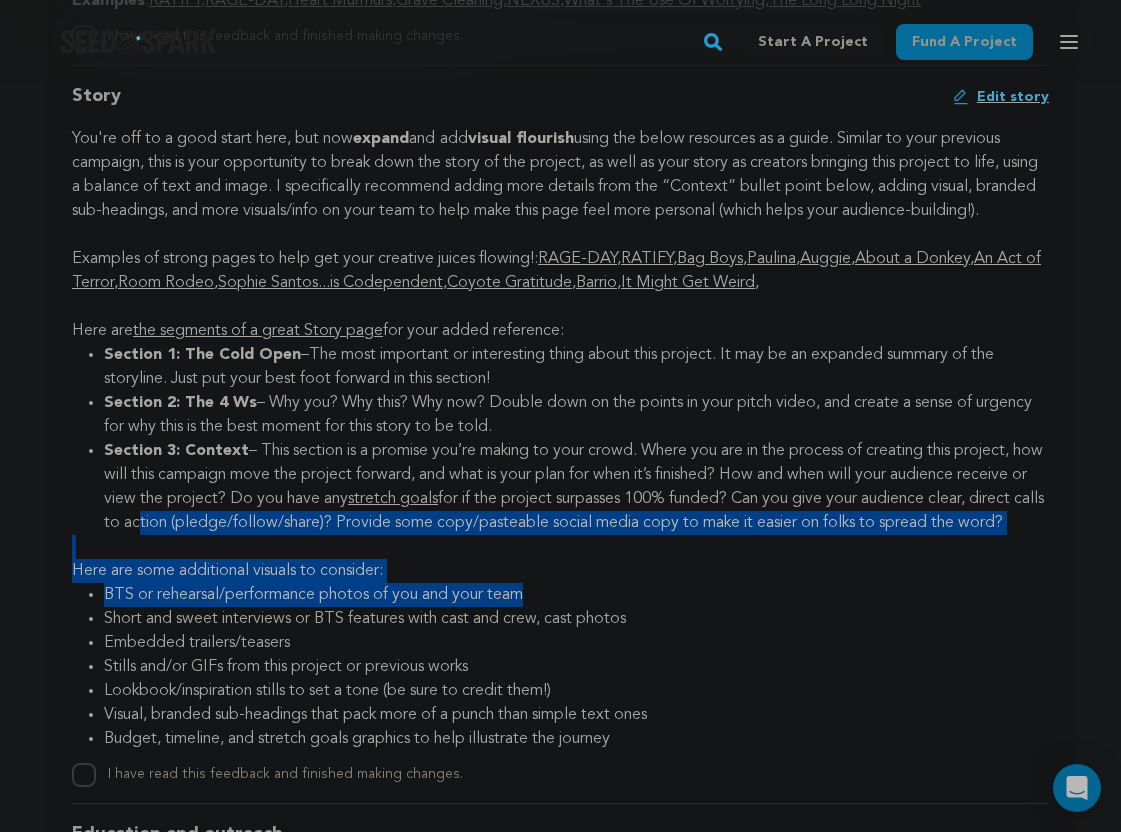 drag, startPoint x: 256, startPoint y: 562, endPoint x: 566, endPoint y: 655, distance: 323.6495 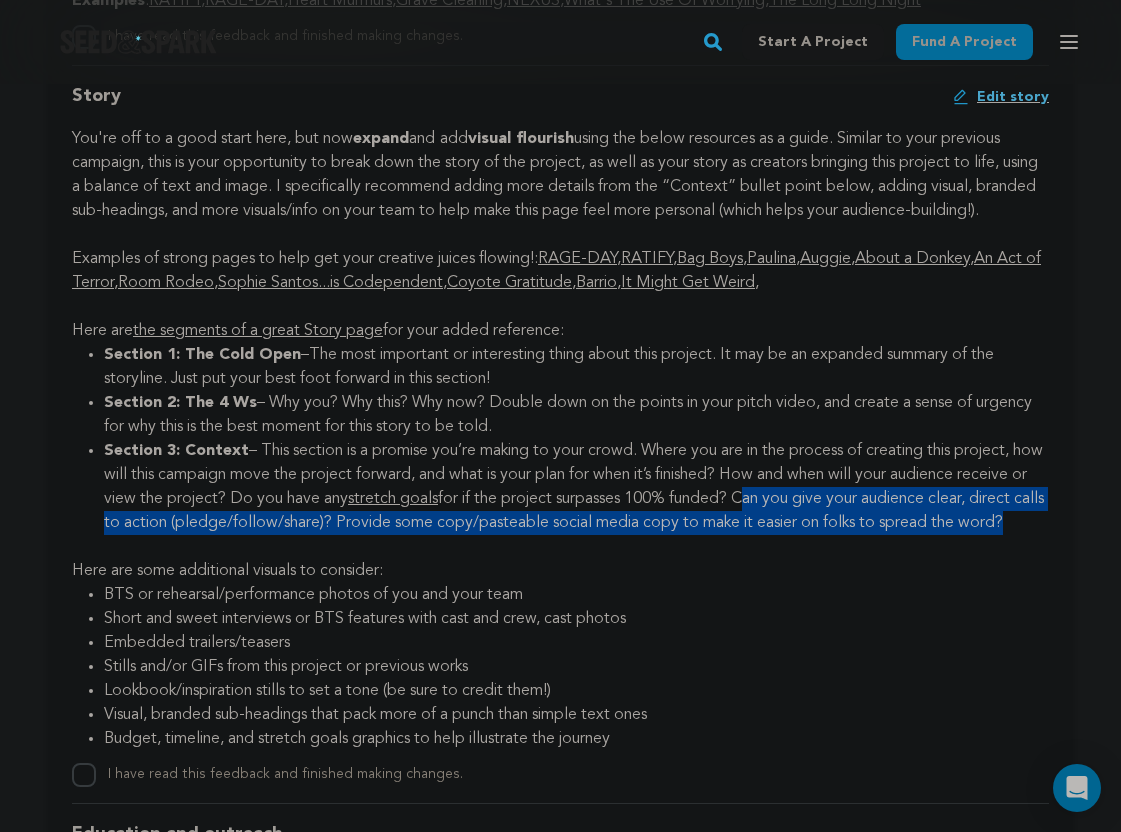 drag, startPoint x: 768, startPoint y: 617, endPoint x: 828, endPoint y: 554, distance: 87 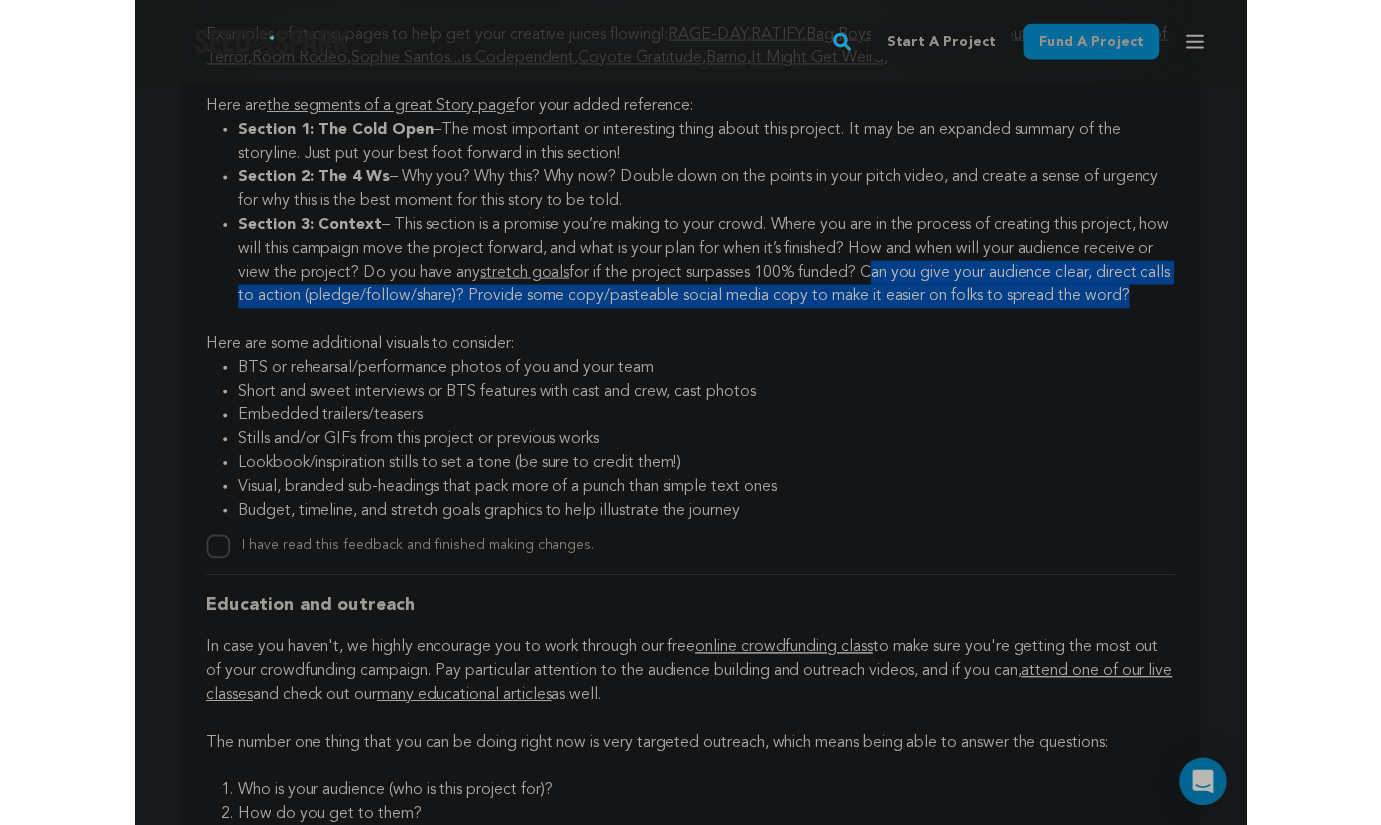 scroll, scrollTop: 3713, scrollLeft: 0, axis: vertical 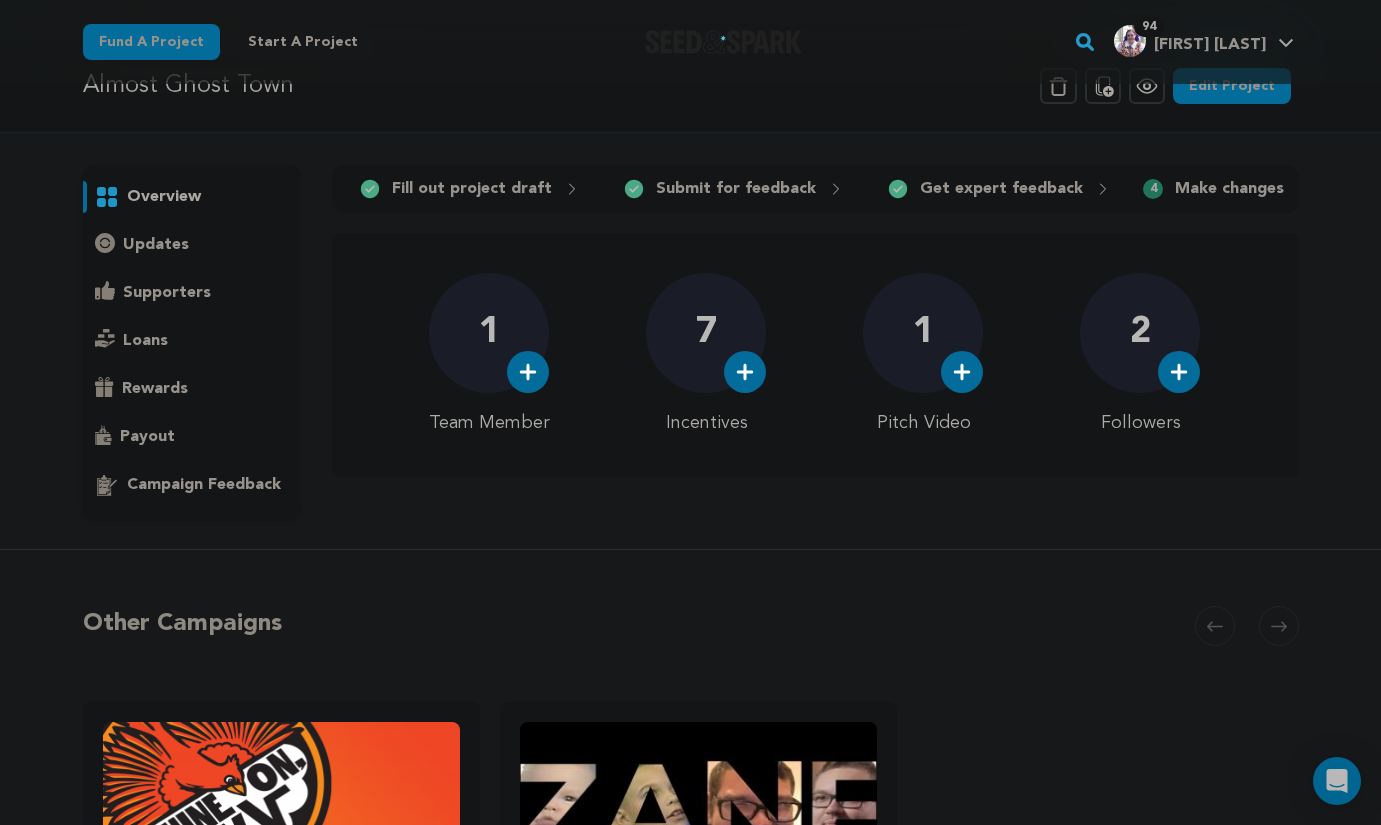 click on "campaign feedback" at bounding box center (204, 485) 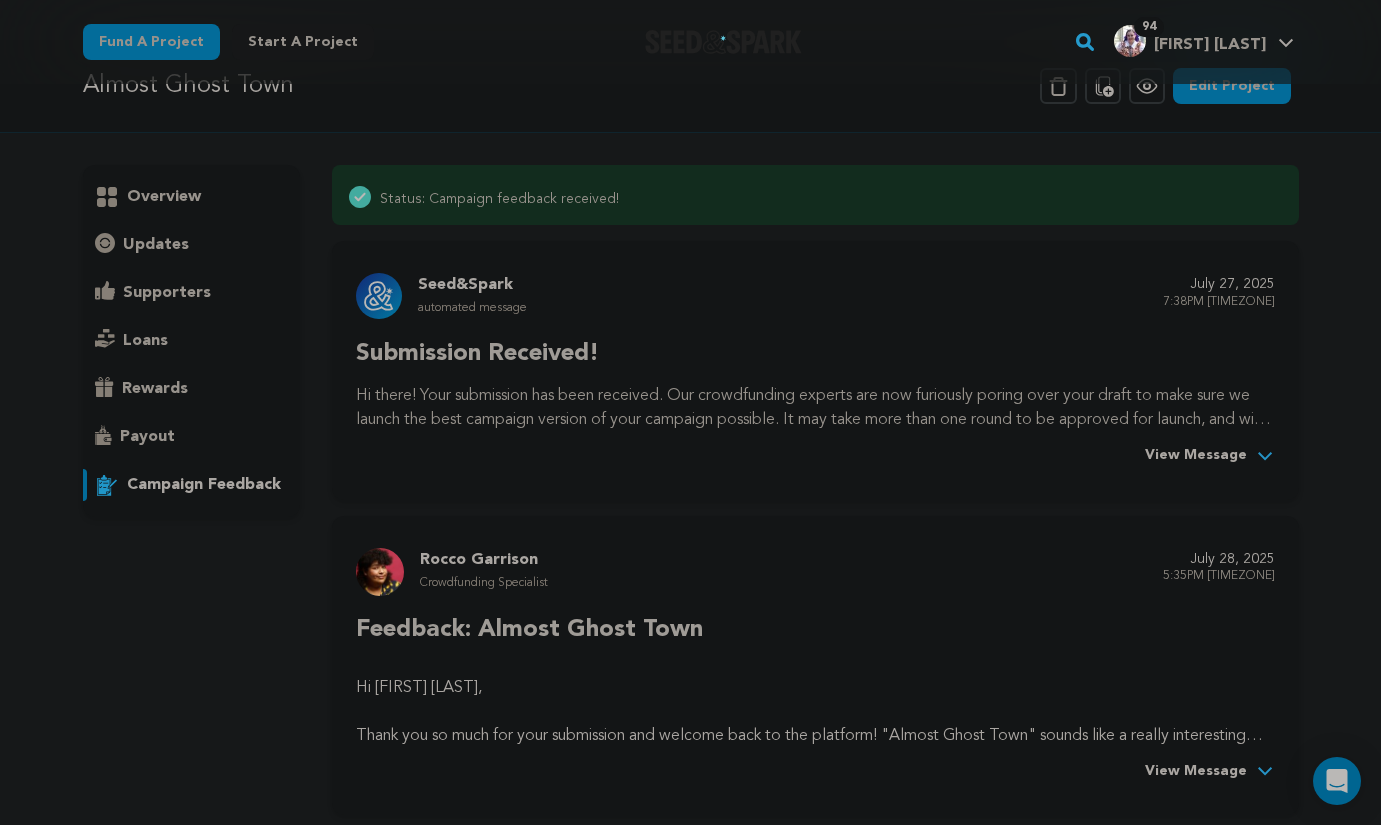 scroll, scrollTop: 248, scrollLeft: 0, axis: vertical 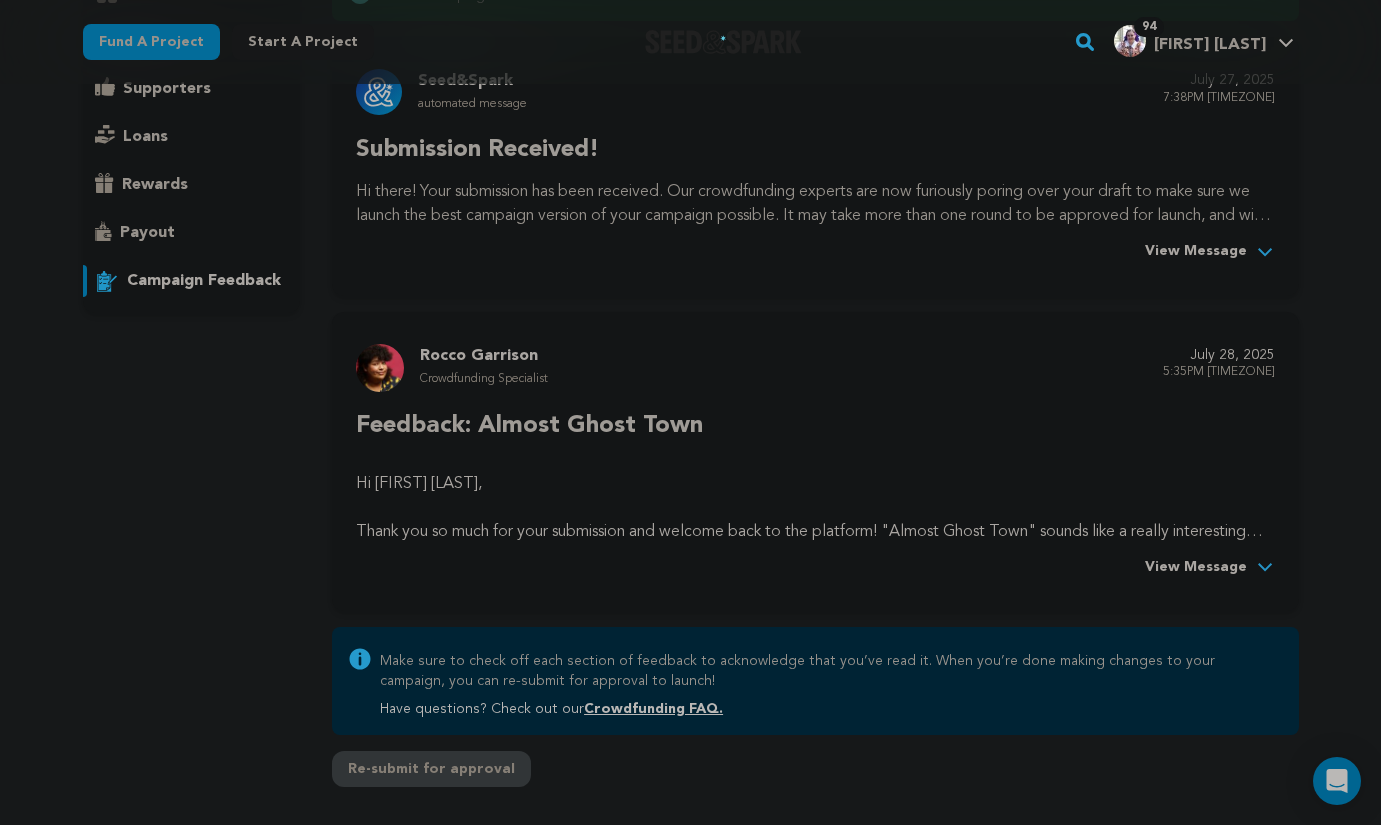 click on "View Message" at bounding box center (1196, 568) 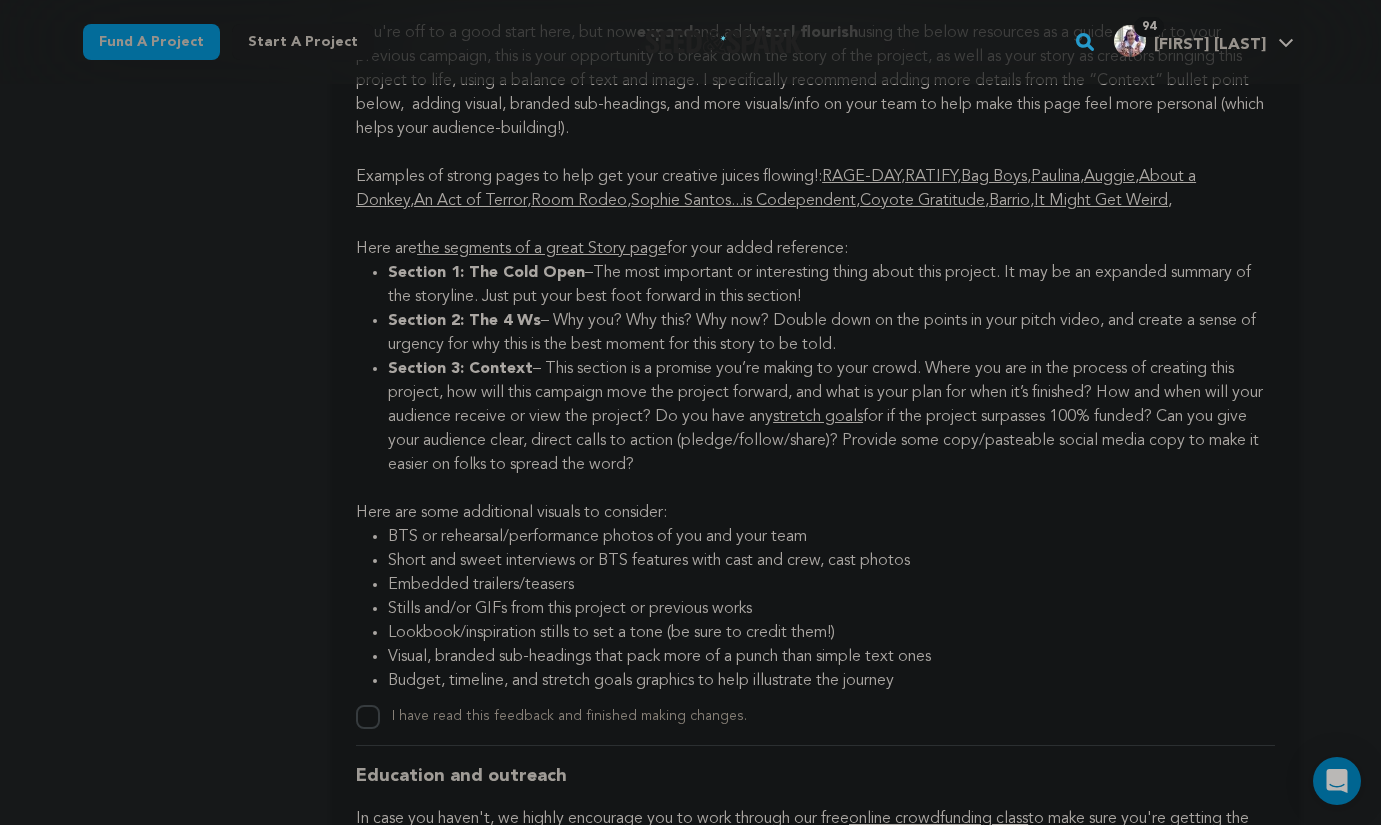 scroll, scrollTop: 3649, scrollLeft: 0, axis: vertical 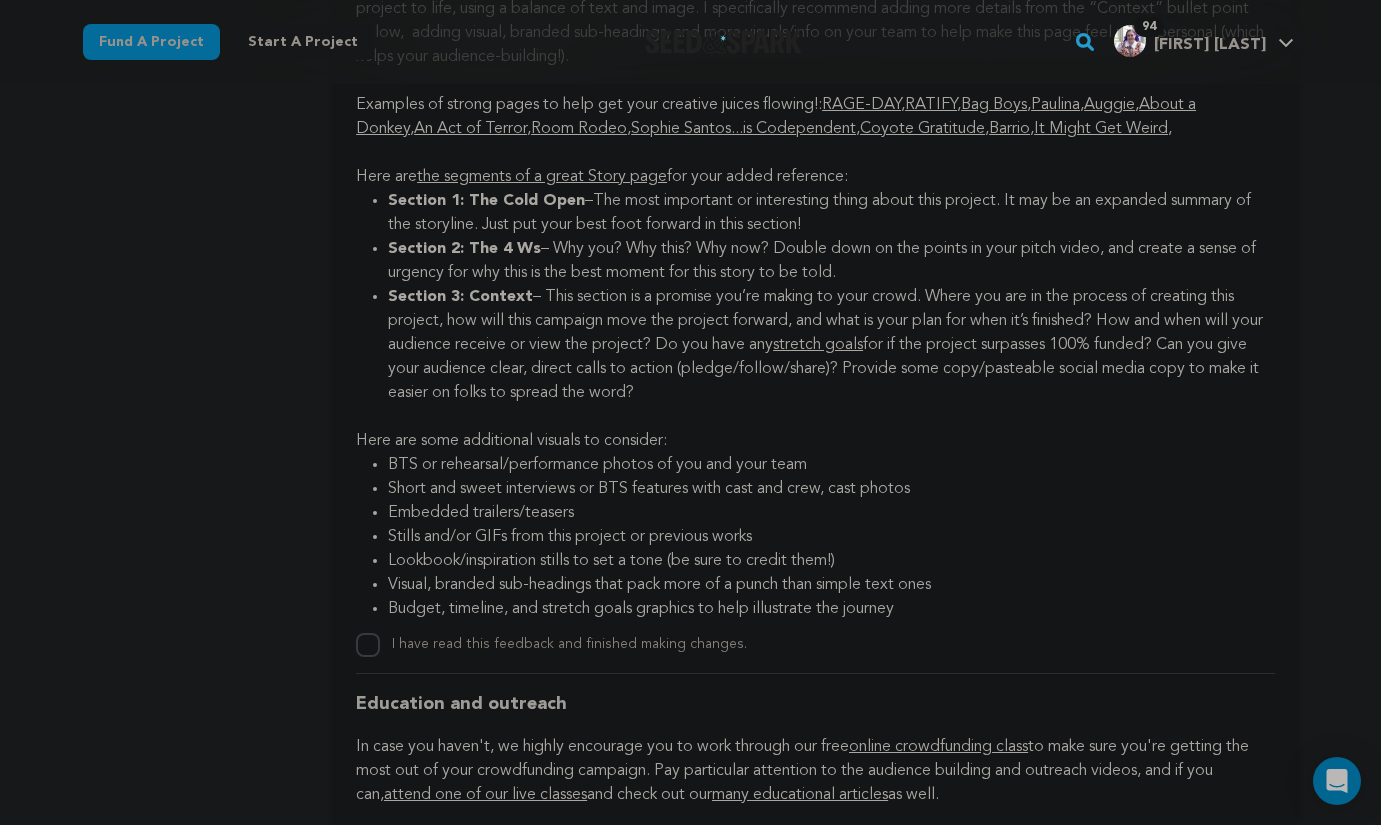 click on "I have read this feedback and finished making changes." at bounding box center (368, 645) 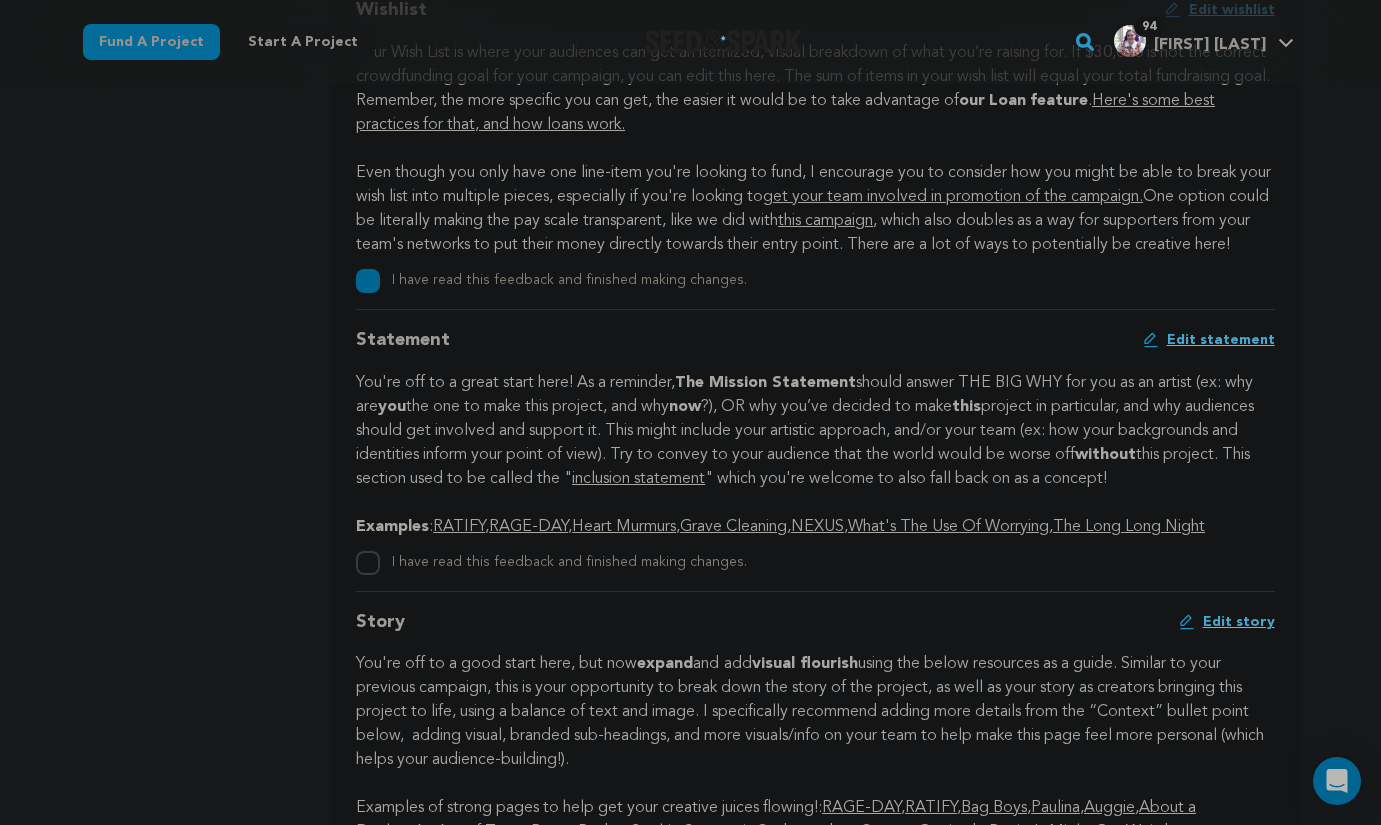 scroll, scrollTop: 2945, scrollLeft: 0, axis: vertical 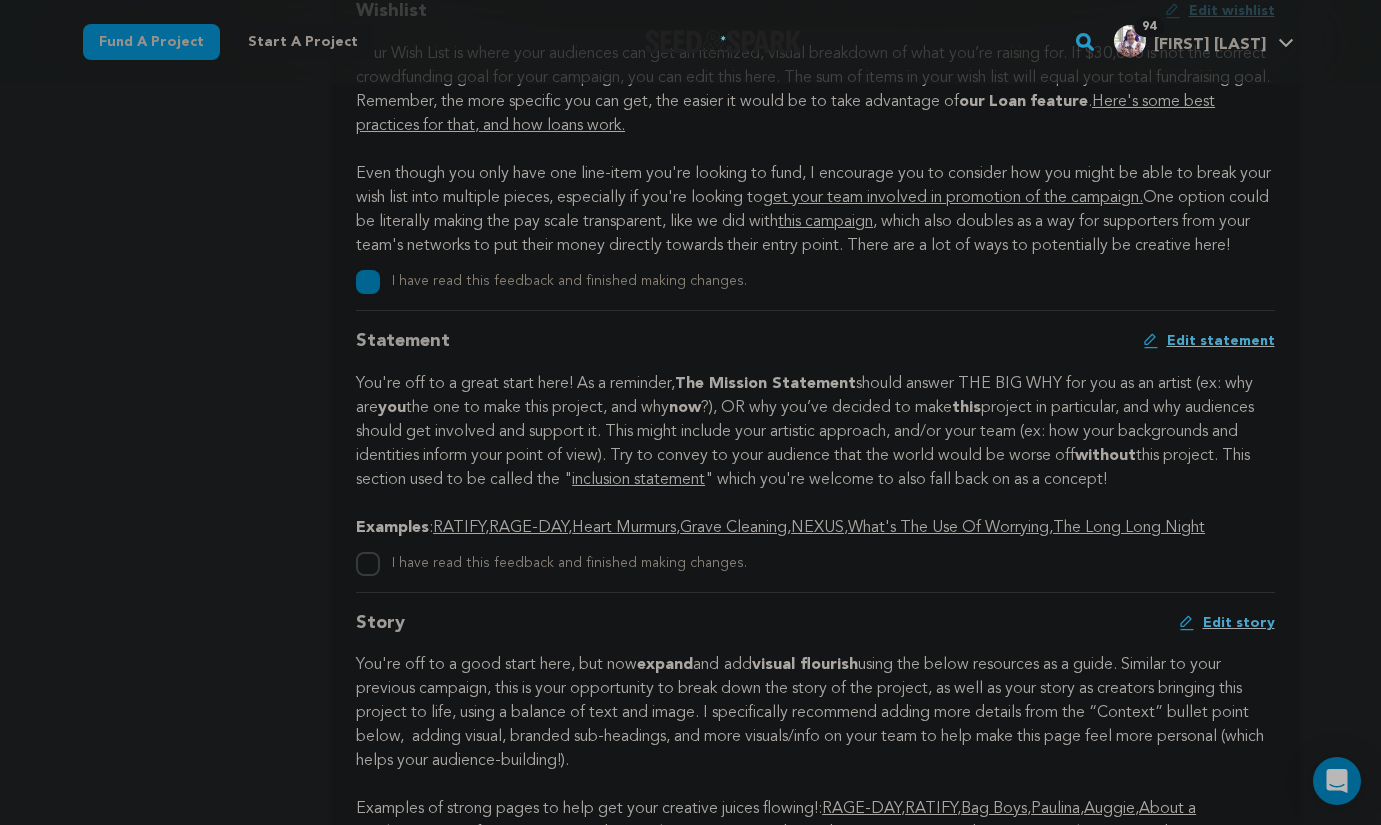 click on "Edit statement" at bounding box center (1221, 341) 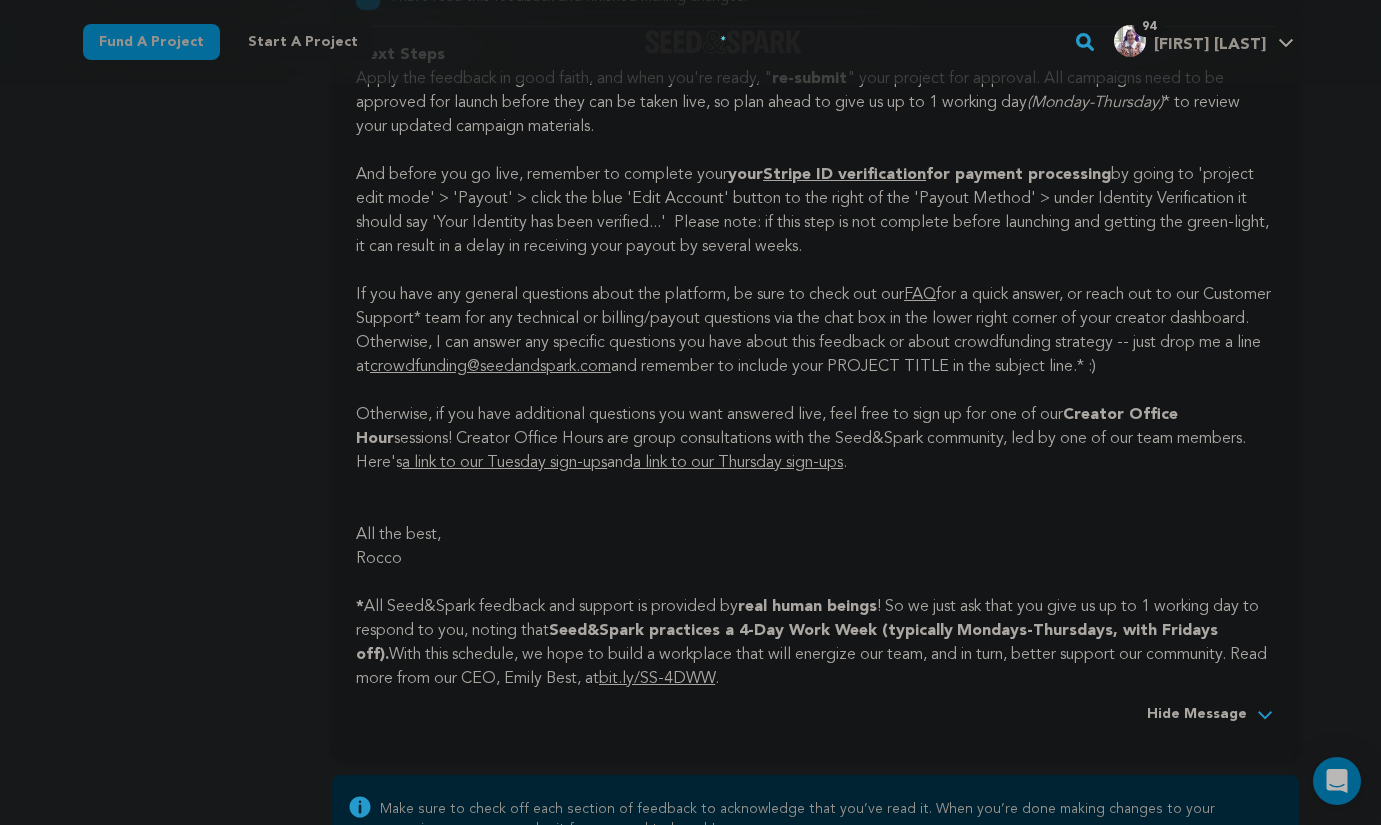 scroll, scrollTop: 5611, scrollLeft: 0, axis: vertical 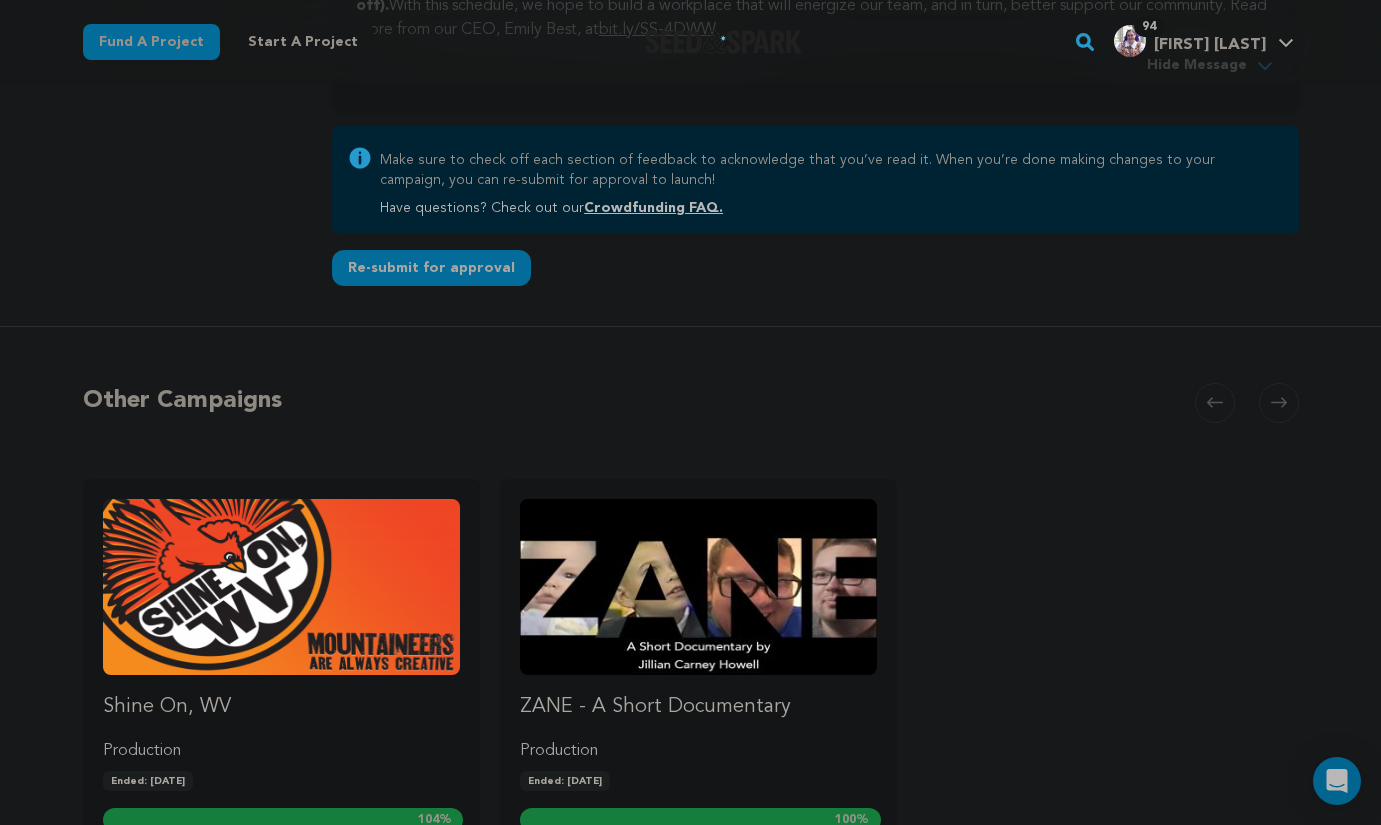 click on "Re-submit for approval" at bounding box center (431, 268) 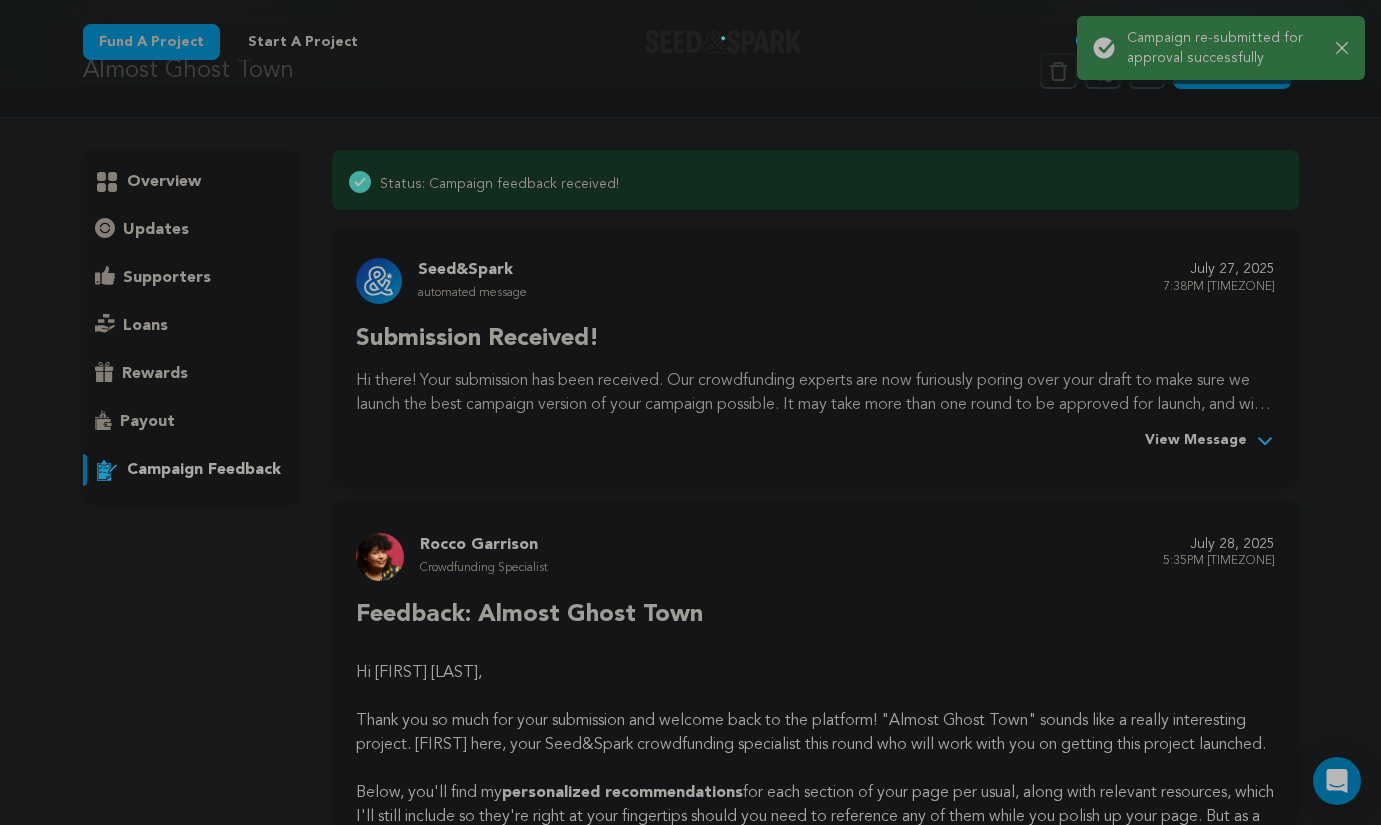 scroll, scrollTop: 0, scrollLeft: 0, axis: both 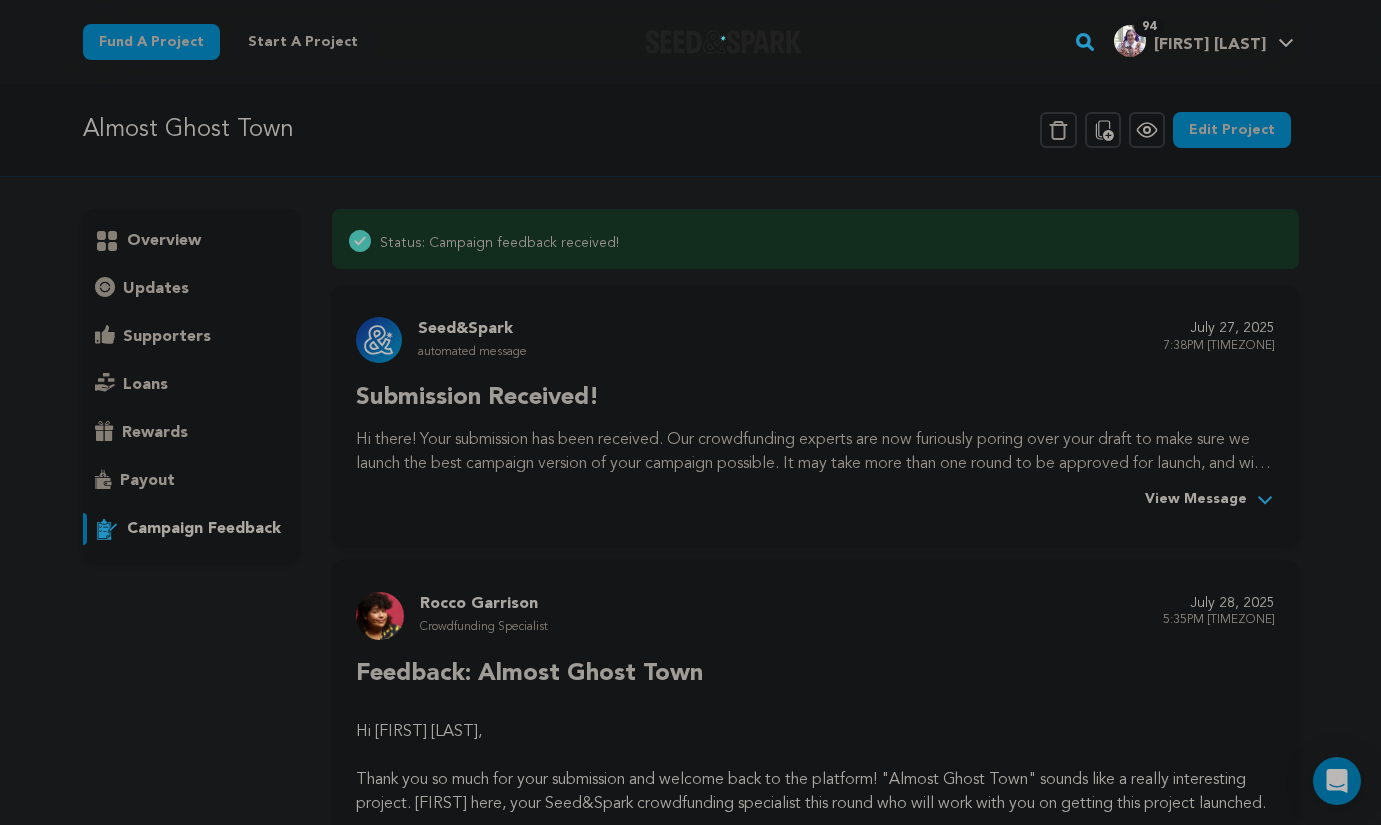 click on "campaign feedback" at bounding box center [204, 529] 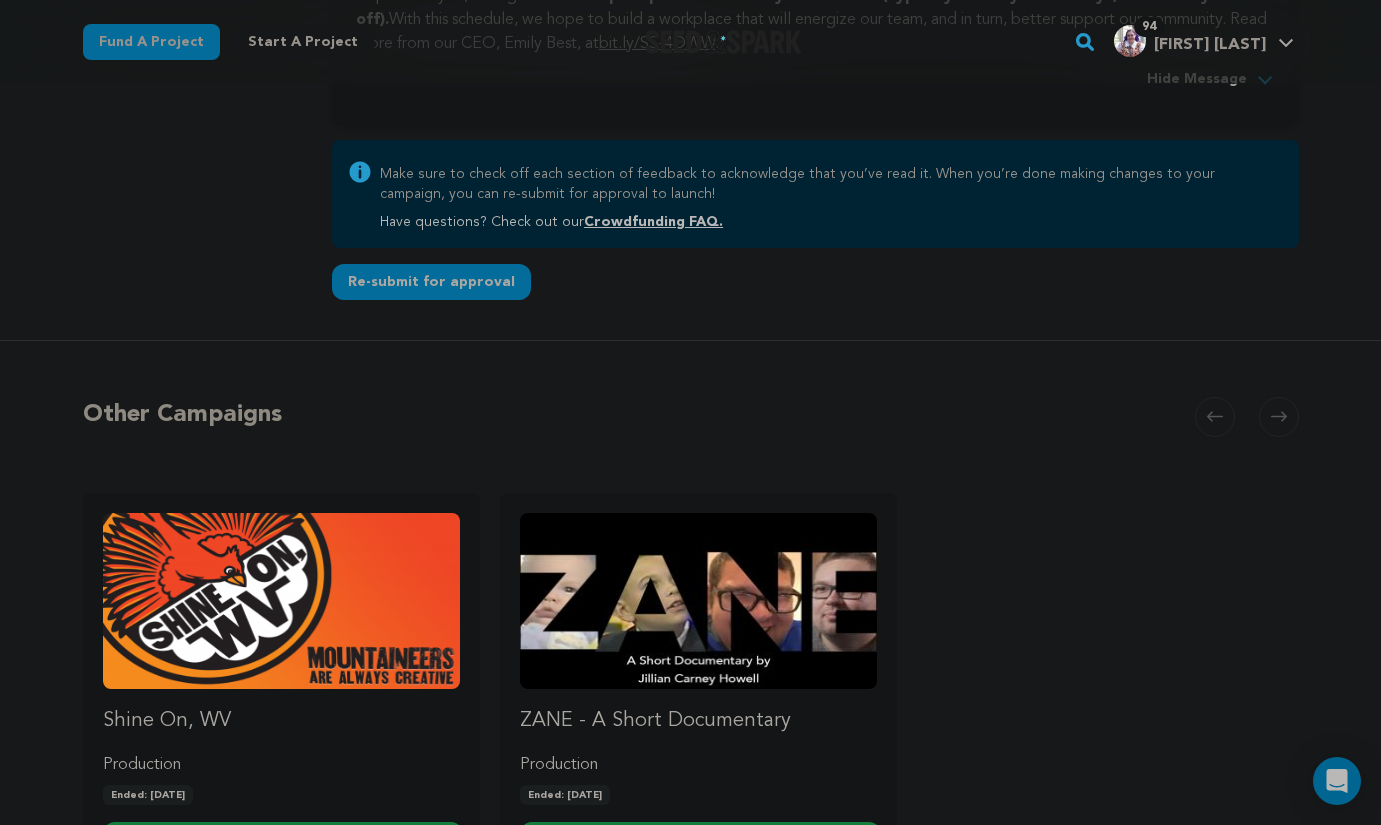 scroll, scrollTop: 5596, scrollLeft: 0, axis: vertical 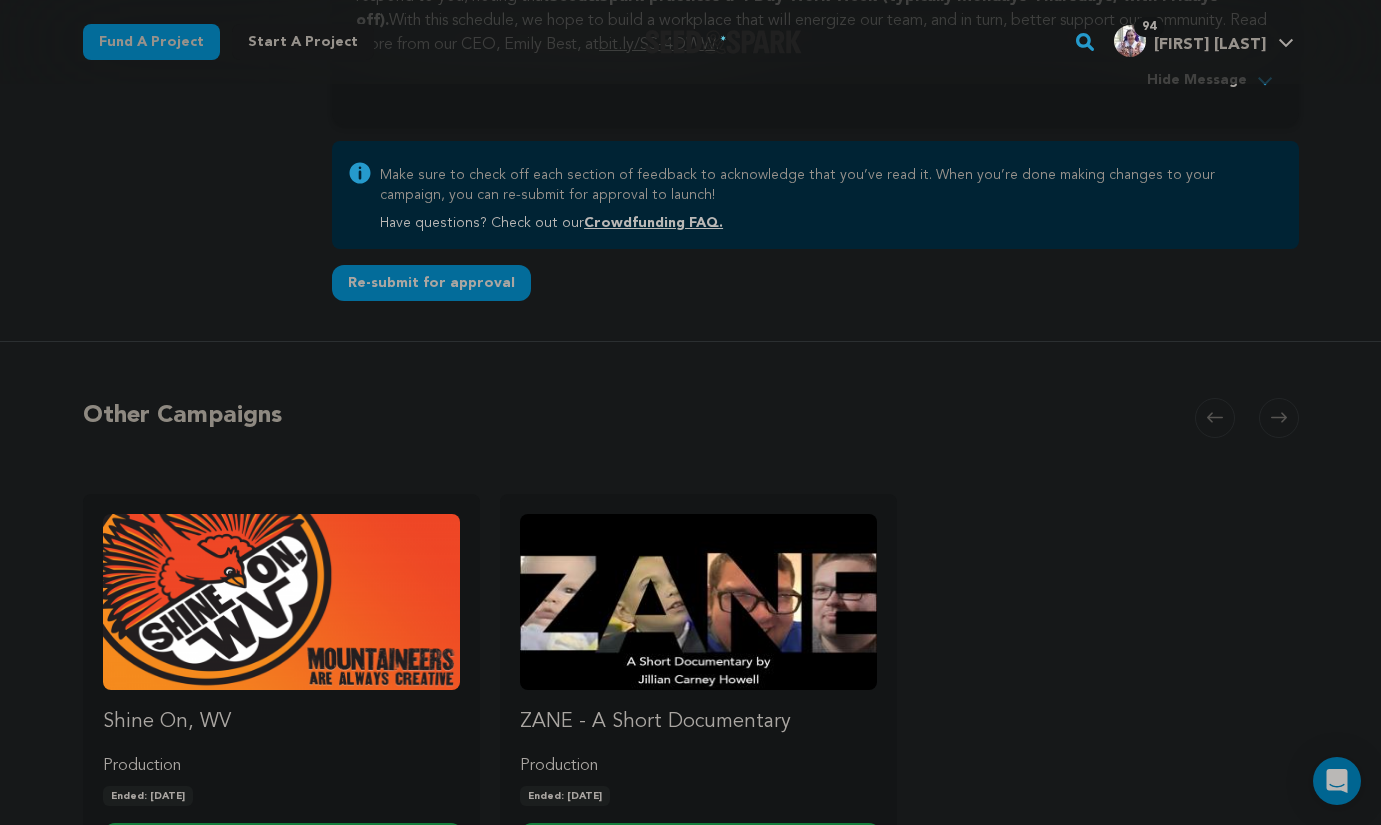 click on "Re-submit for approval" at bounding box center [431, 283] 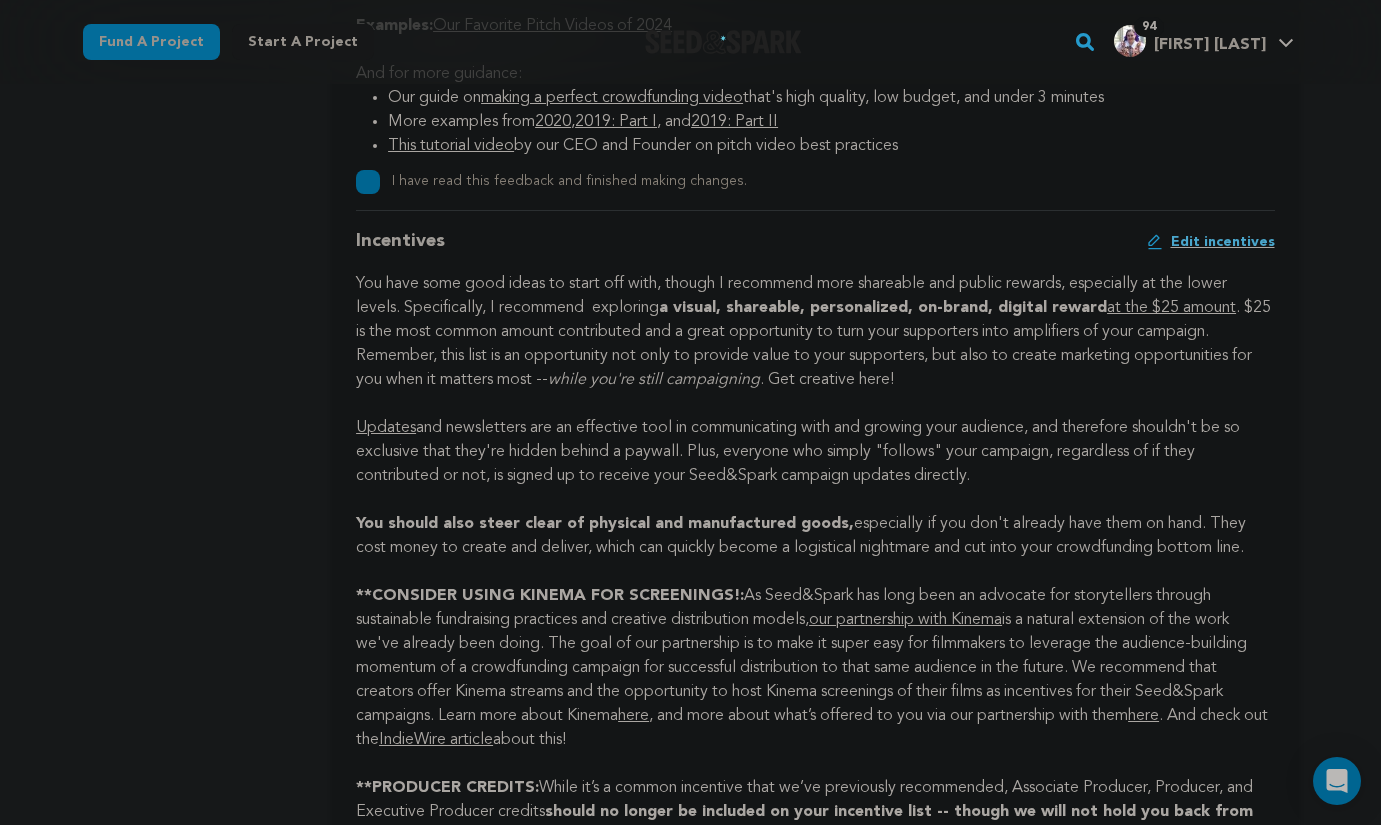scroll, scrollTop: 0, scrollLeft: 0, axis: both 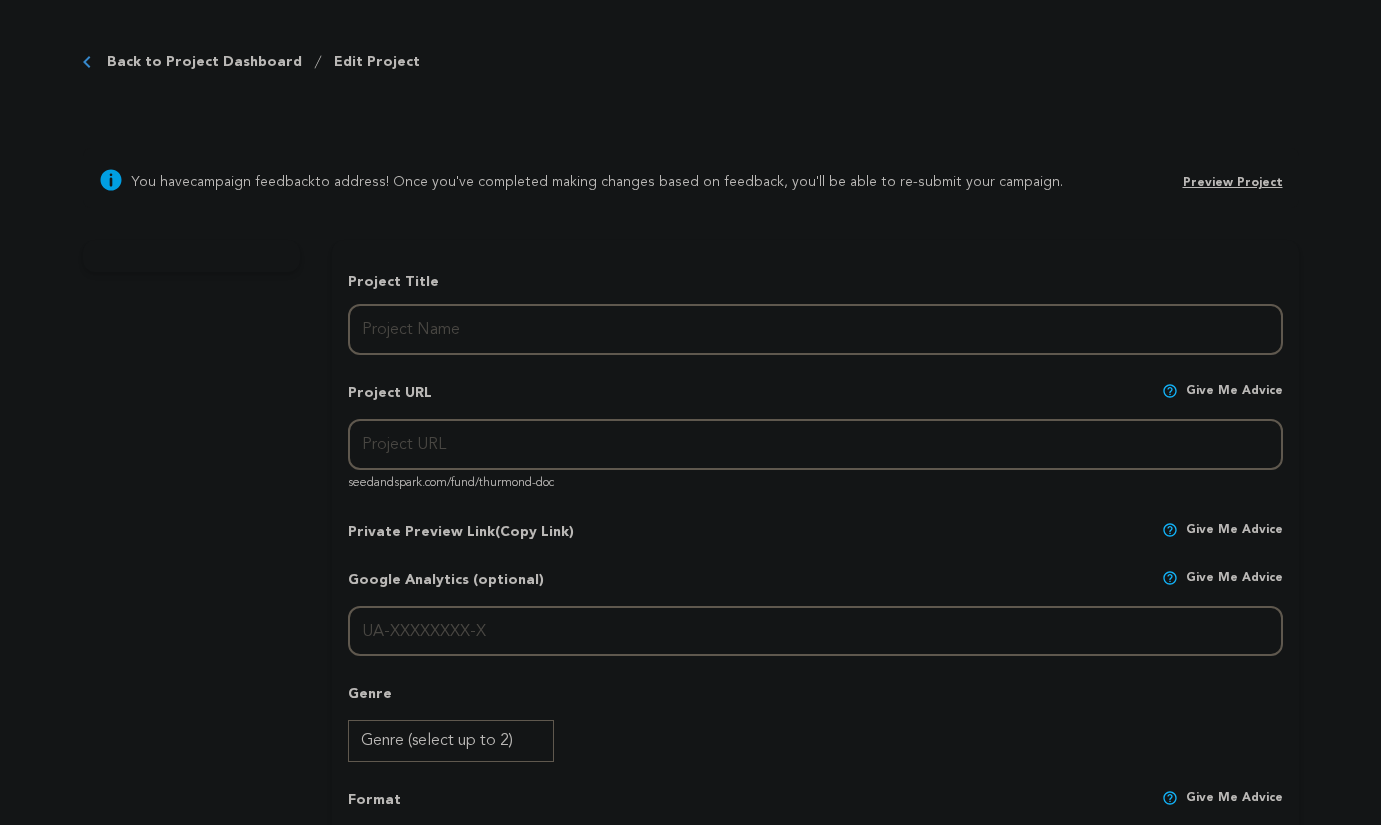 type on "Almost Ghost Town" 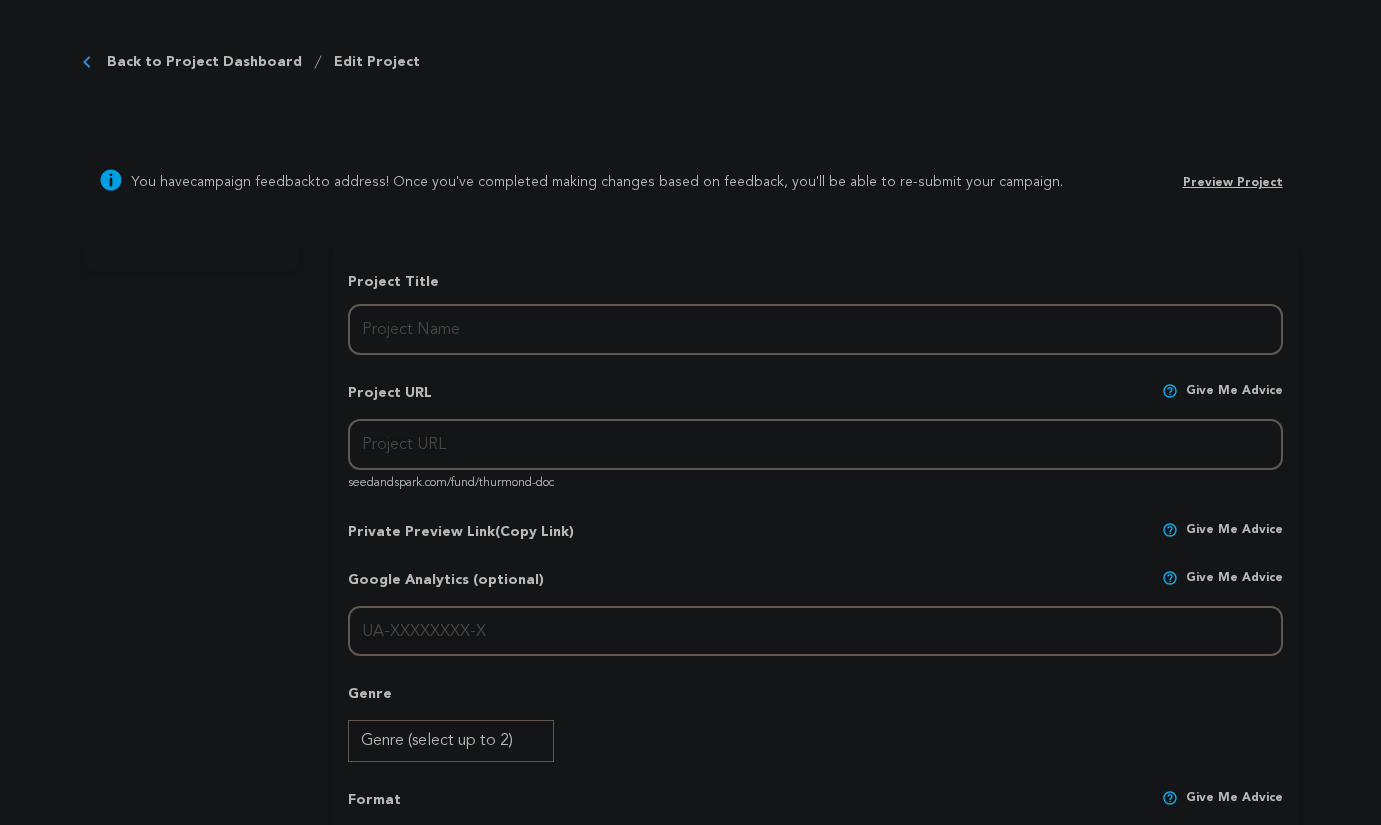 type on "thurmond-doc" 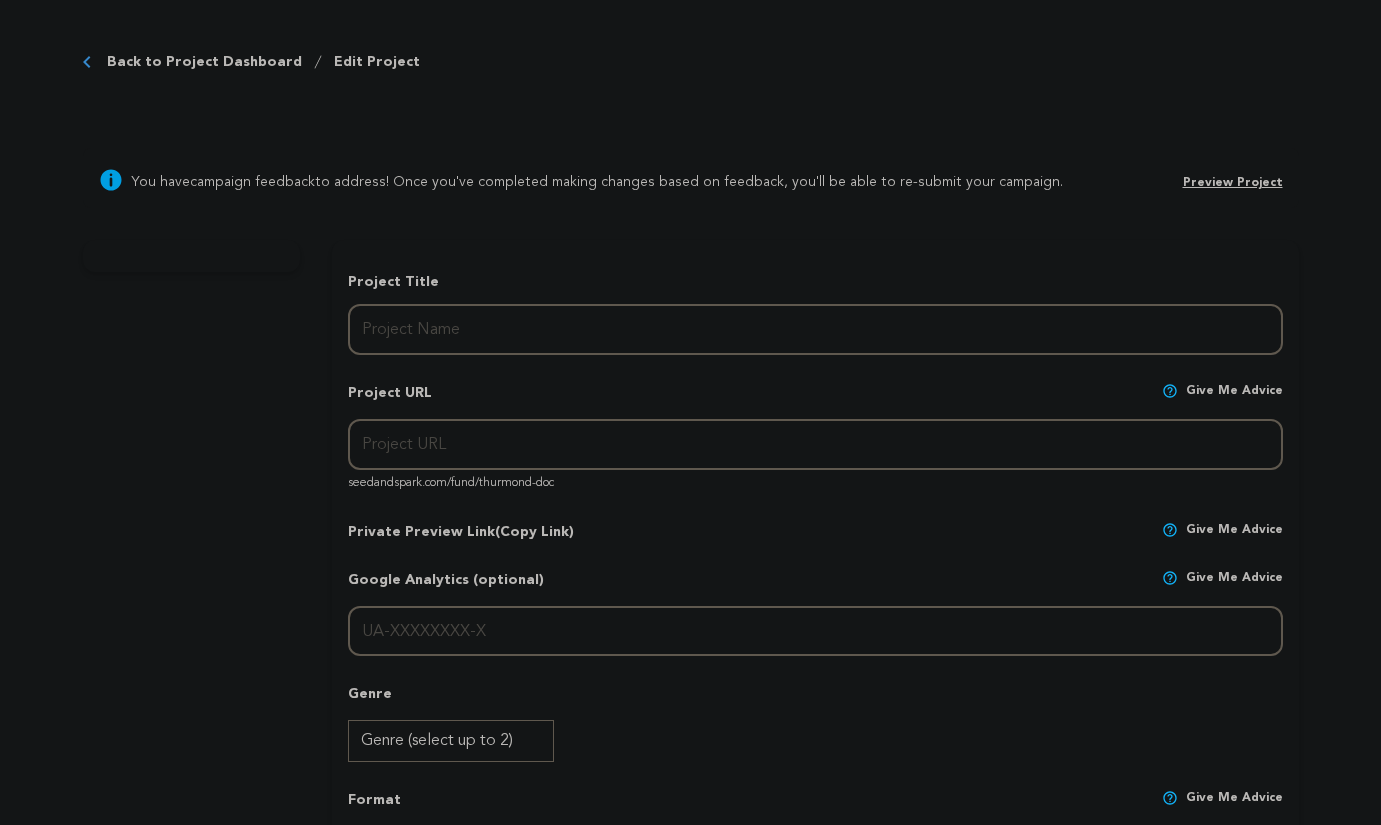 type on "Thurmond, West Virginia. Population: 4. A historical railroad town in Appalachia holding on to its existence with spirit and grit." 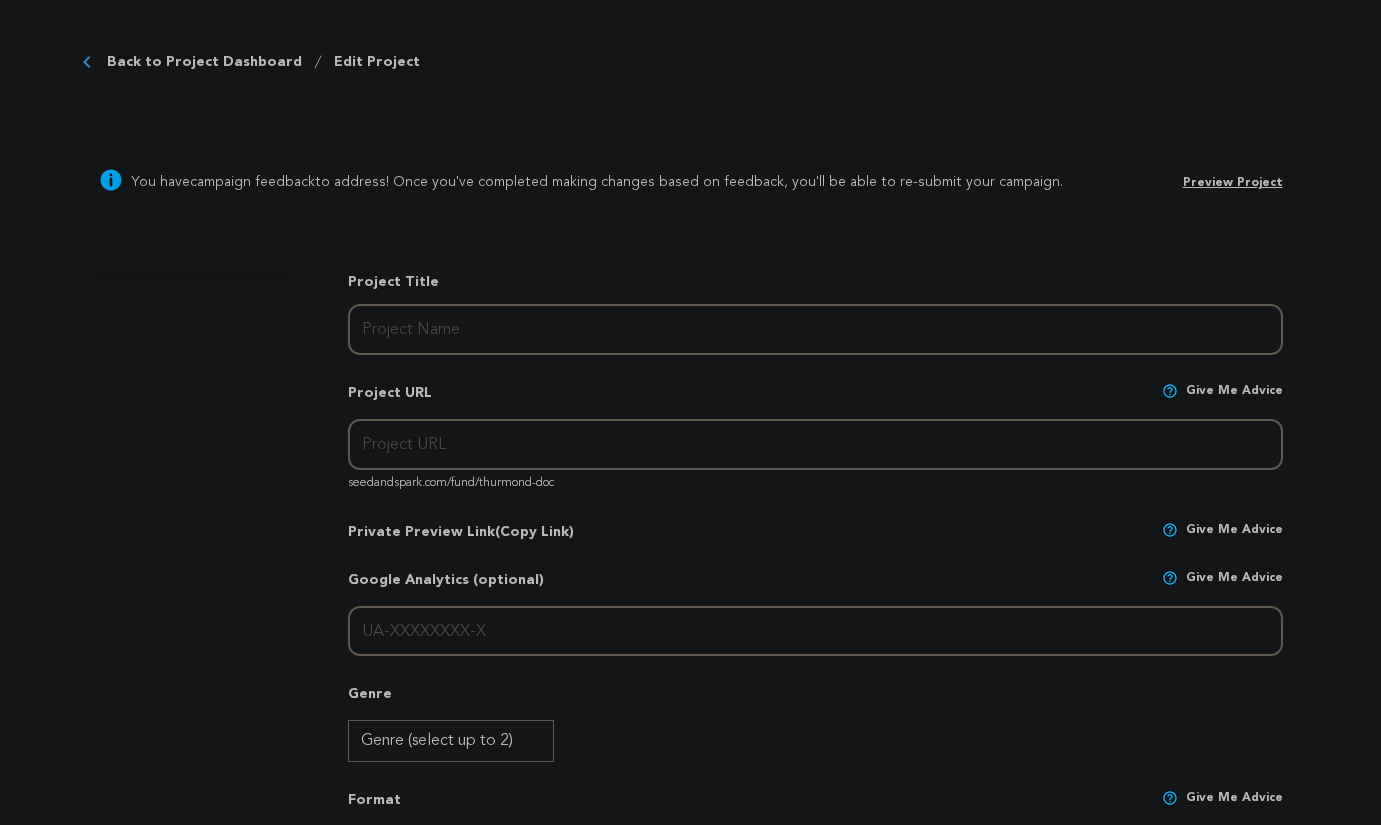 type on "I grew up in Appalachia and know the harrowing history of institutions versus the people. In Almost Ghost Town I dug deeper and learned of the complex relationship between the townsfolk of Thurmond, WV and the National Parks Service. This film will shine a light on this small, but special community." 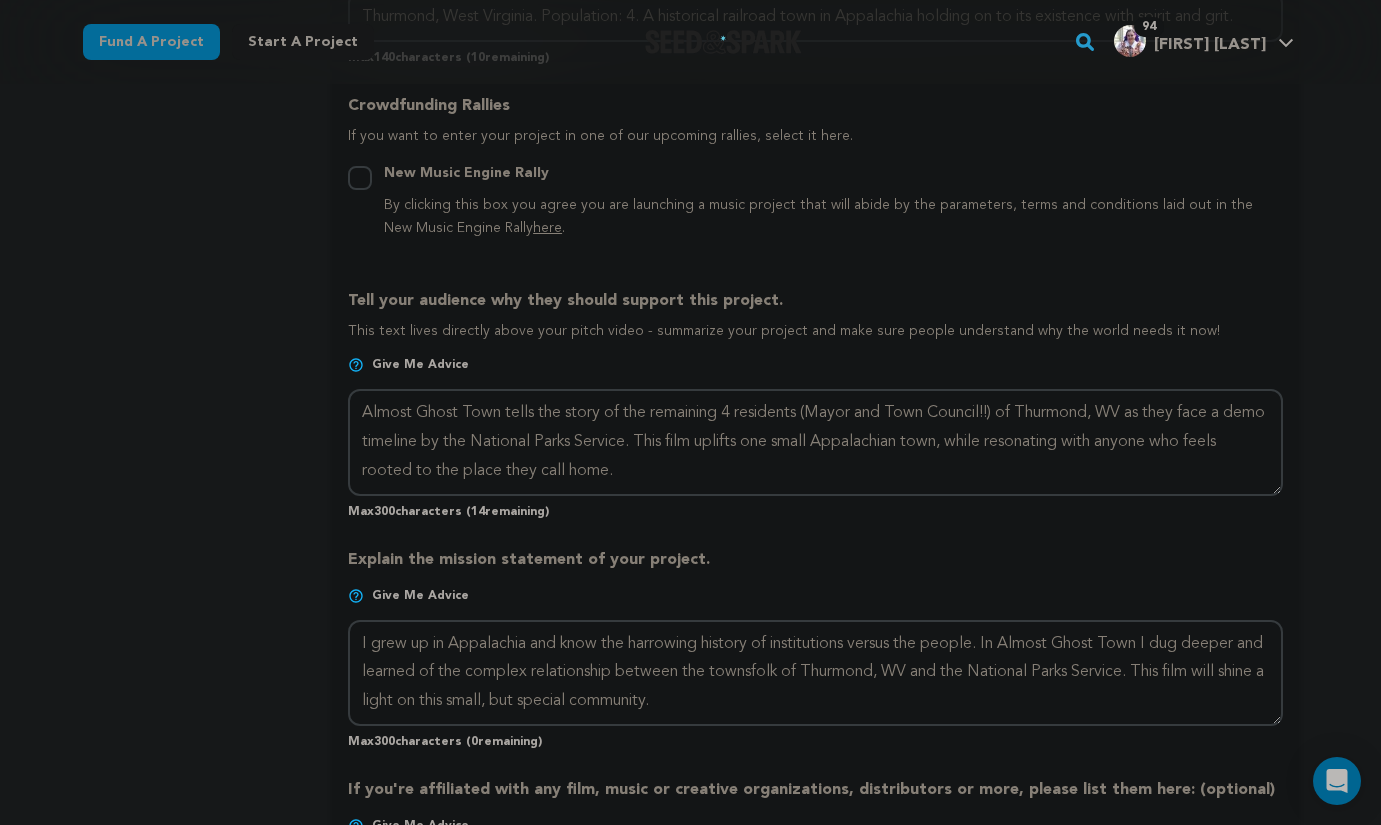 scroll, scrollTop: 1165, scrollLeft: 0, axis: vertical 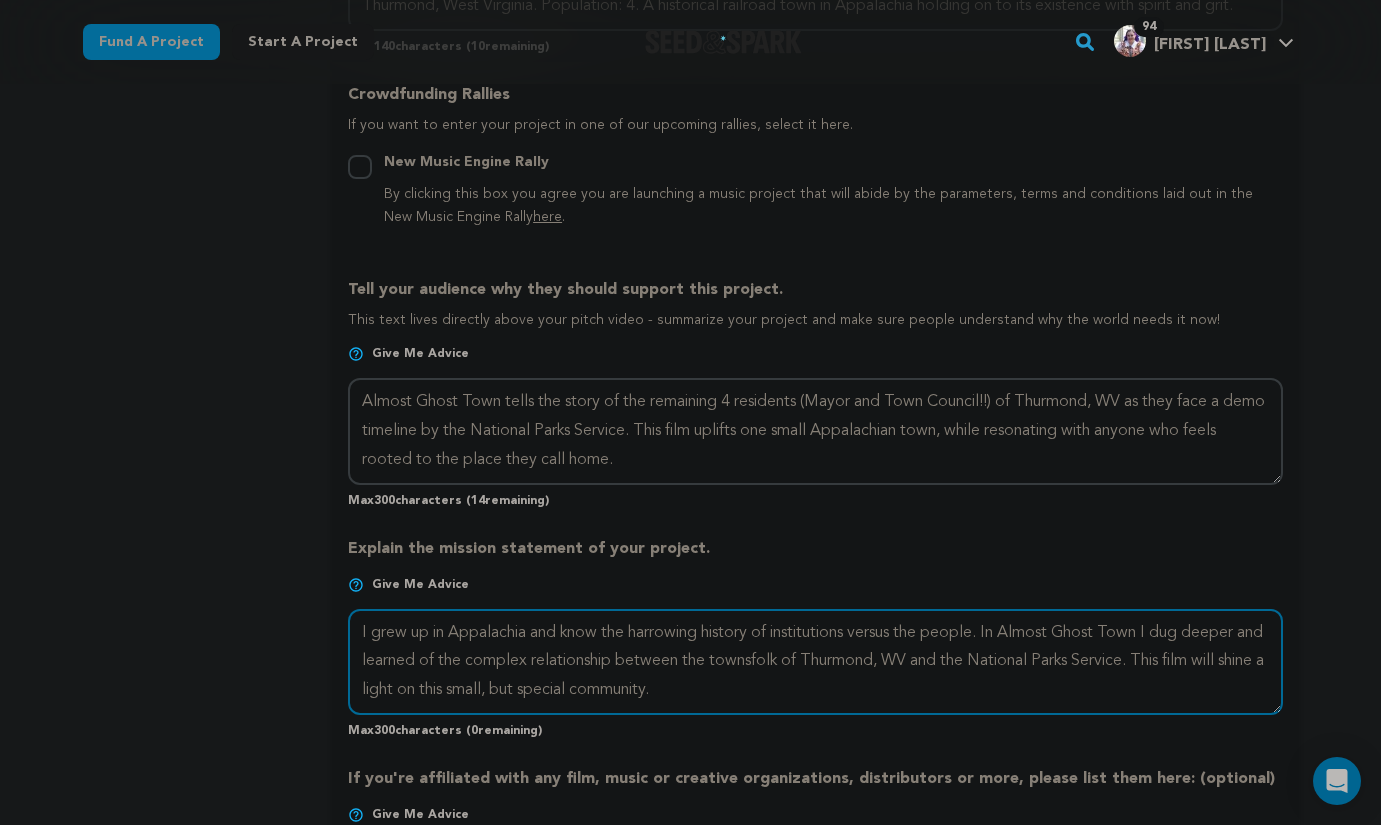 click at bounding box center (815, 662) 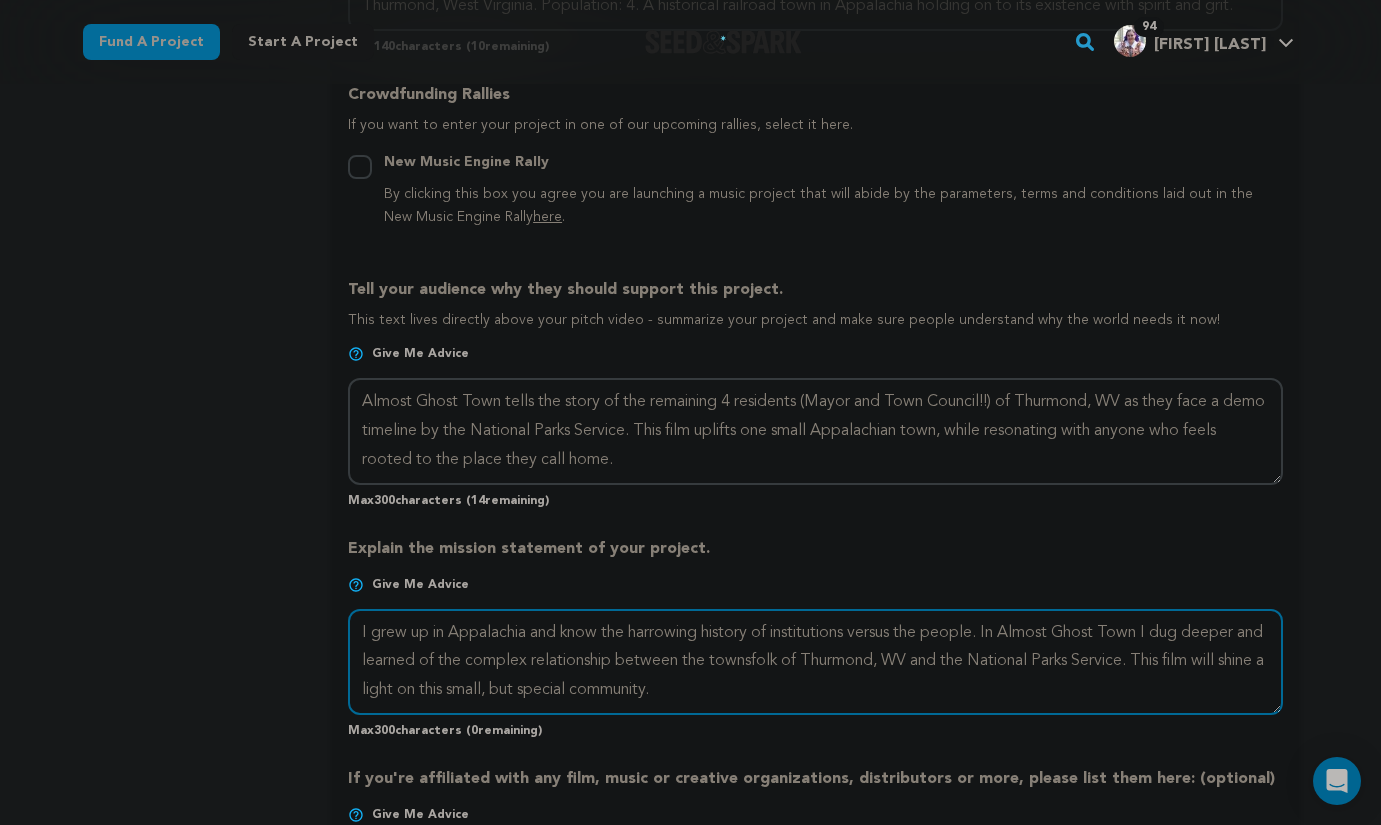 drag, startPoint x: 498, startPoint y: 657, endPoint x: 1203, endPoint y: 629, distance: 705.5558 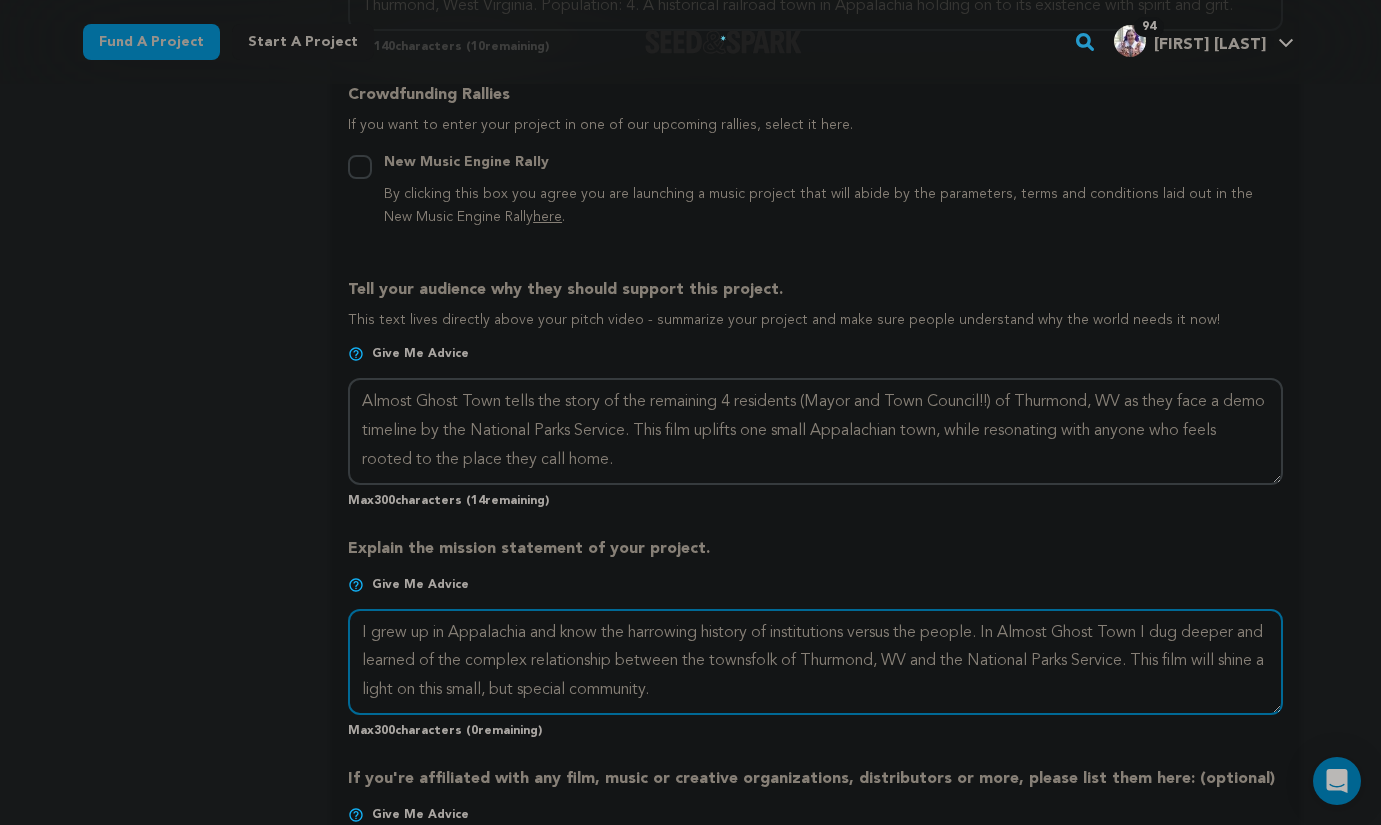 click at bounding box center (815, 662) 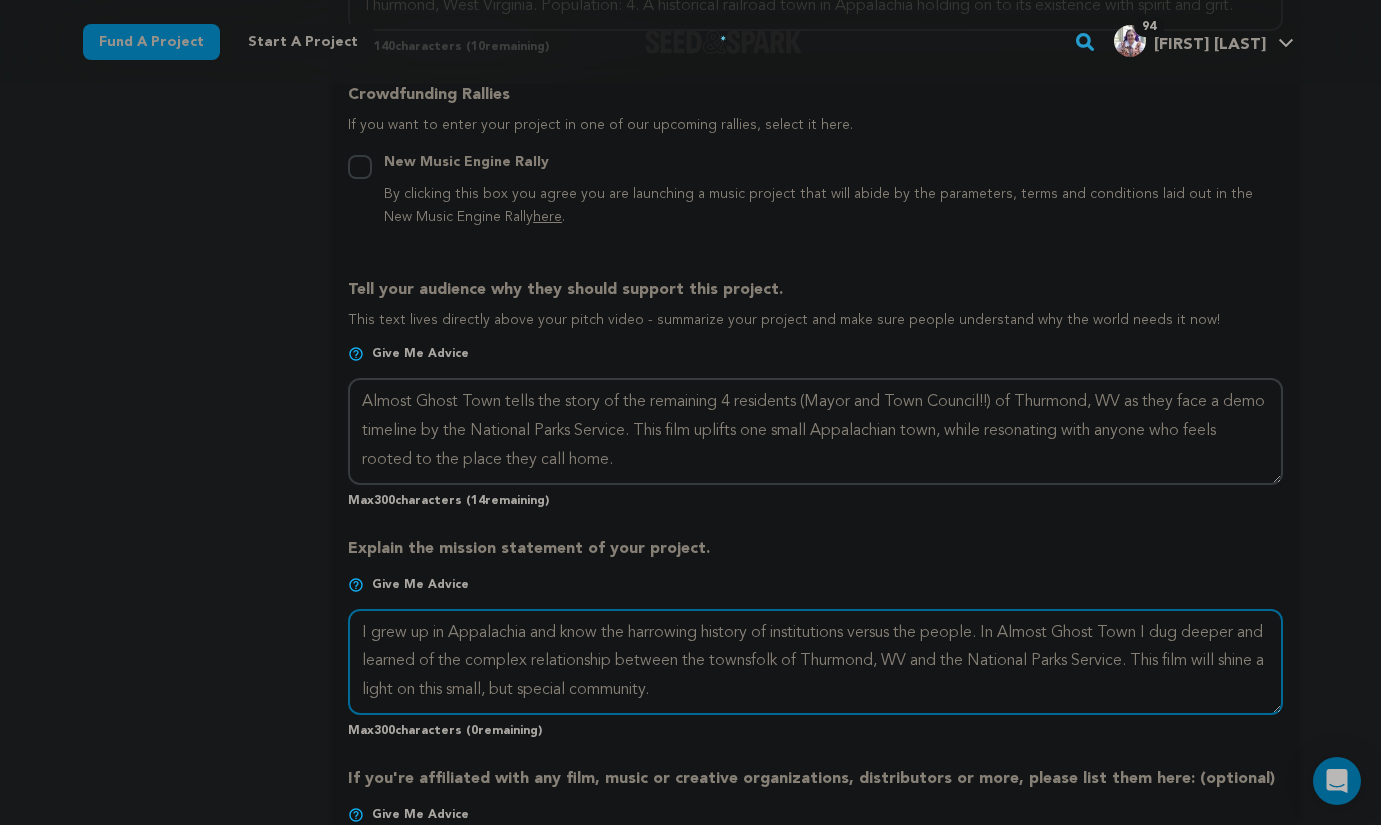 click at bounding box center [815, 662] 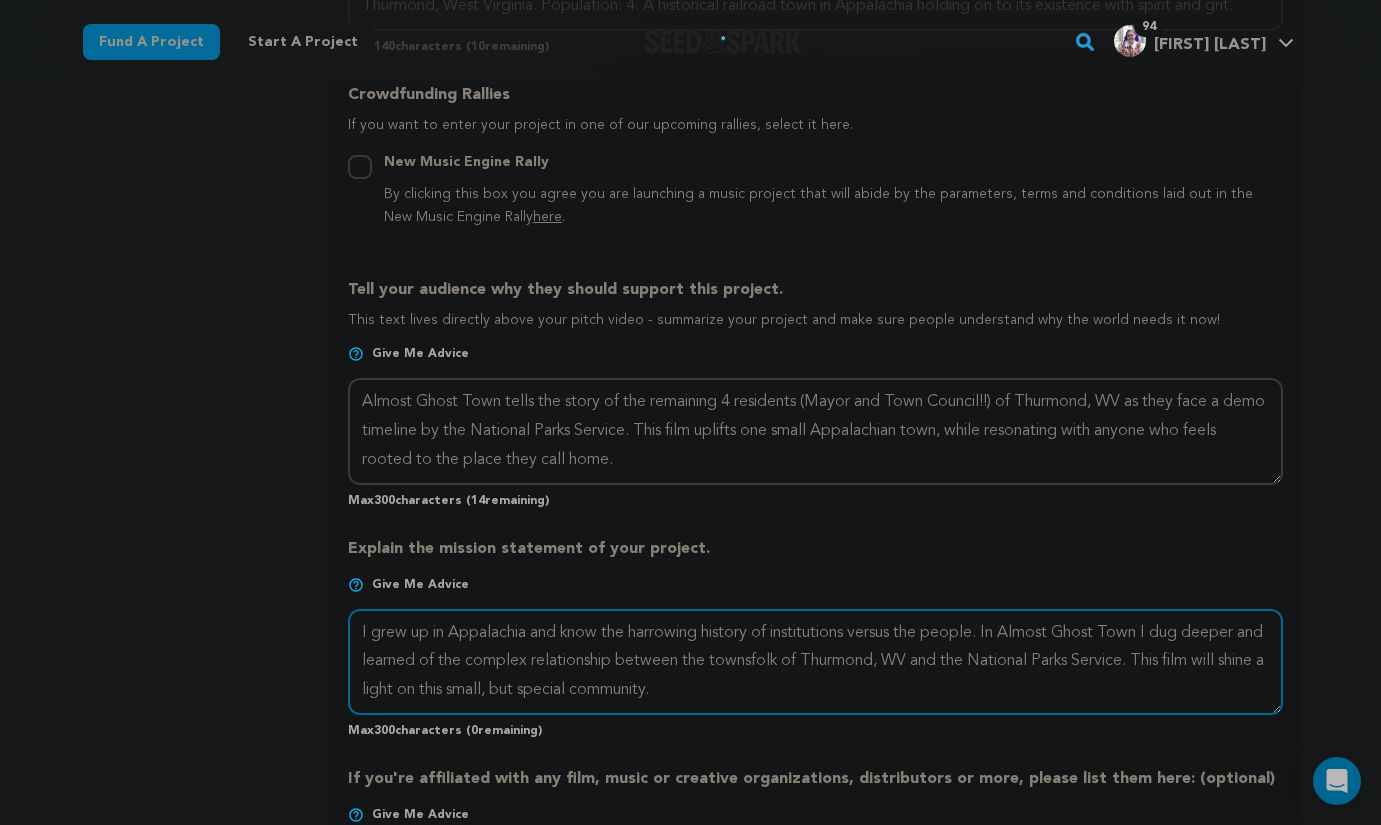 click at bounding box center (815, 662) 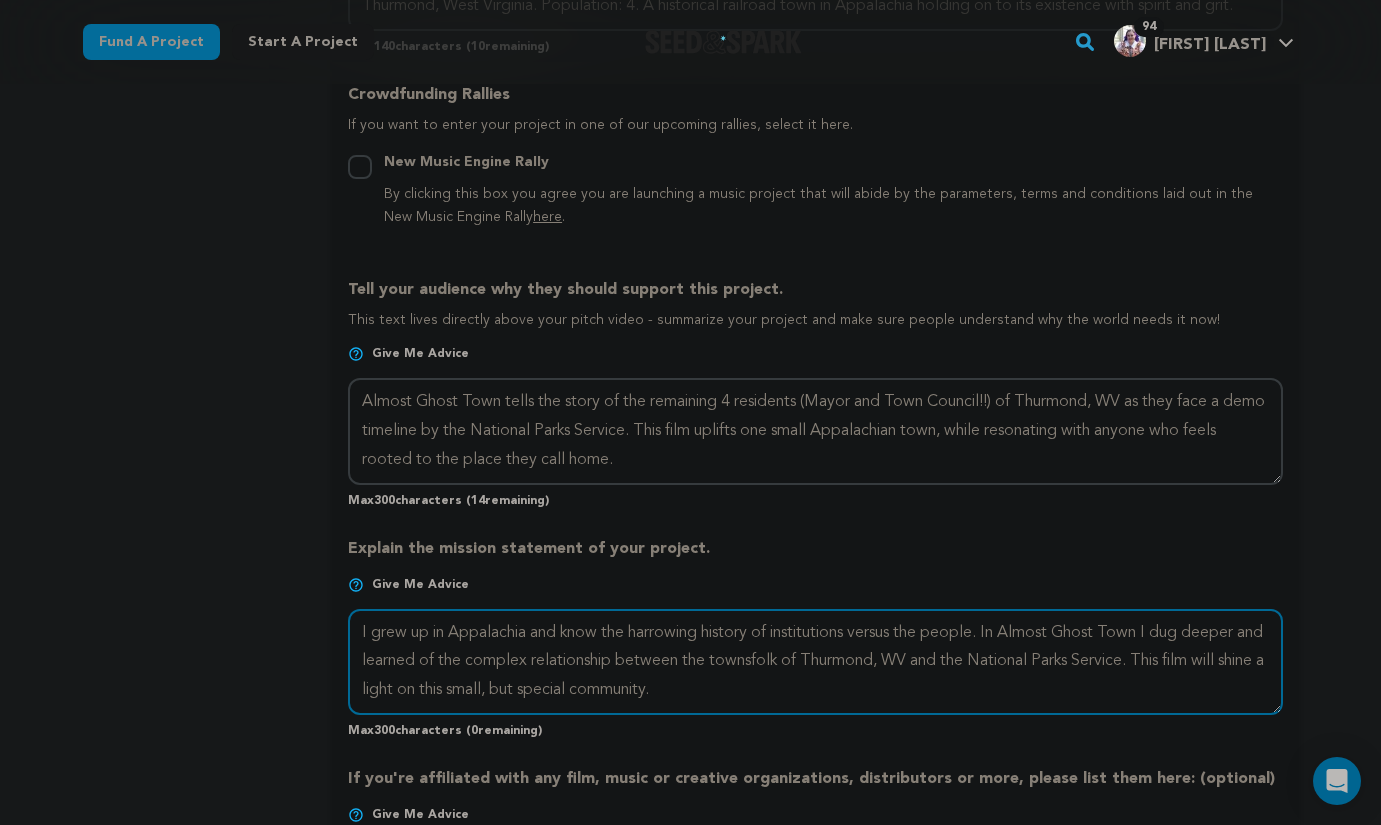 drag, startPoint x: 1086, startPoint y: 630, endPoint x: 394, endPoint y: 654, distance: 692.4161 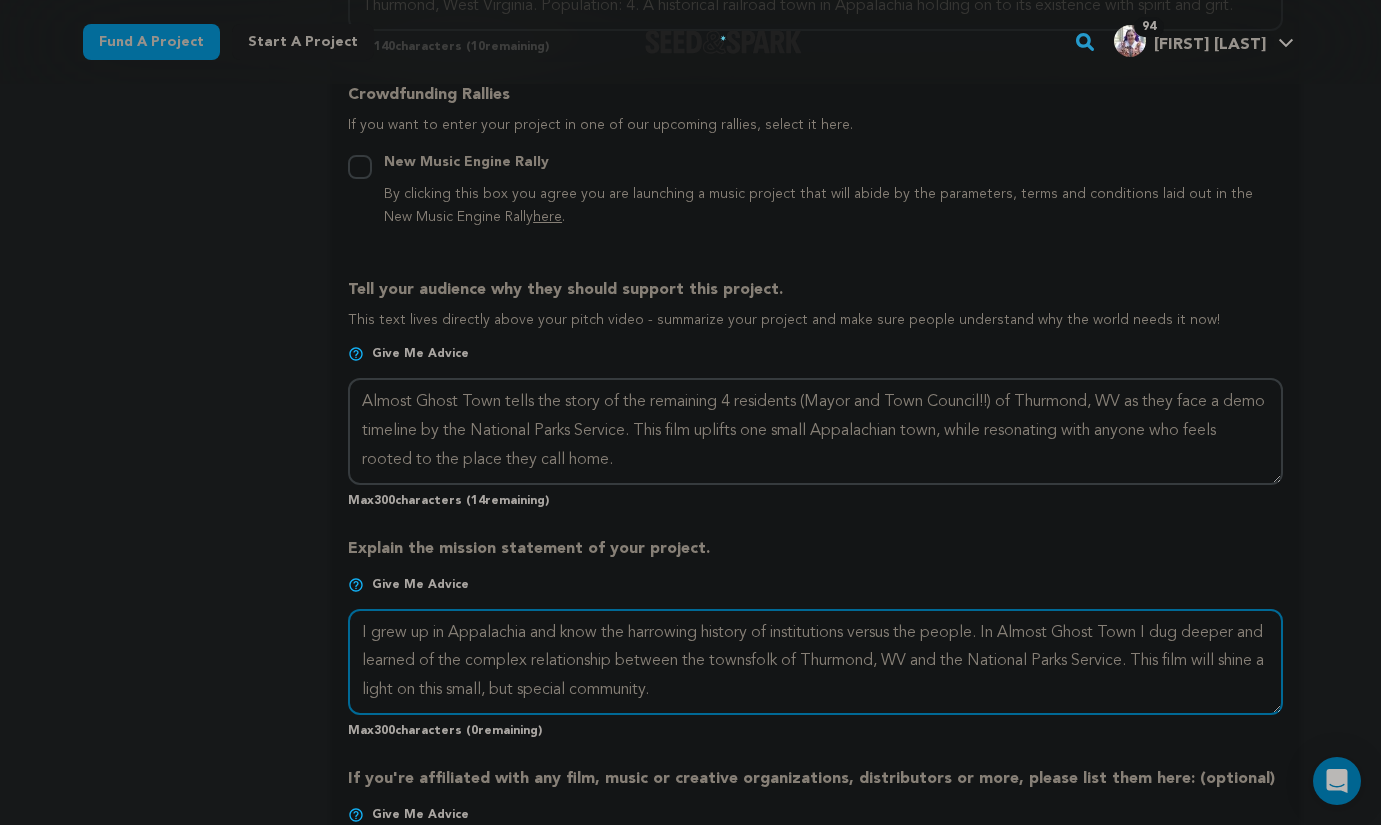 click at bounding box center (815, 662) 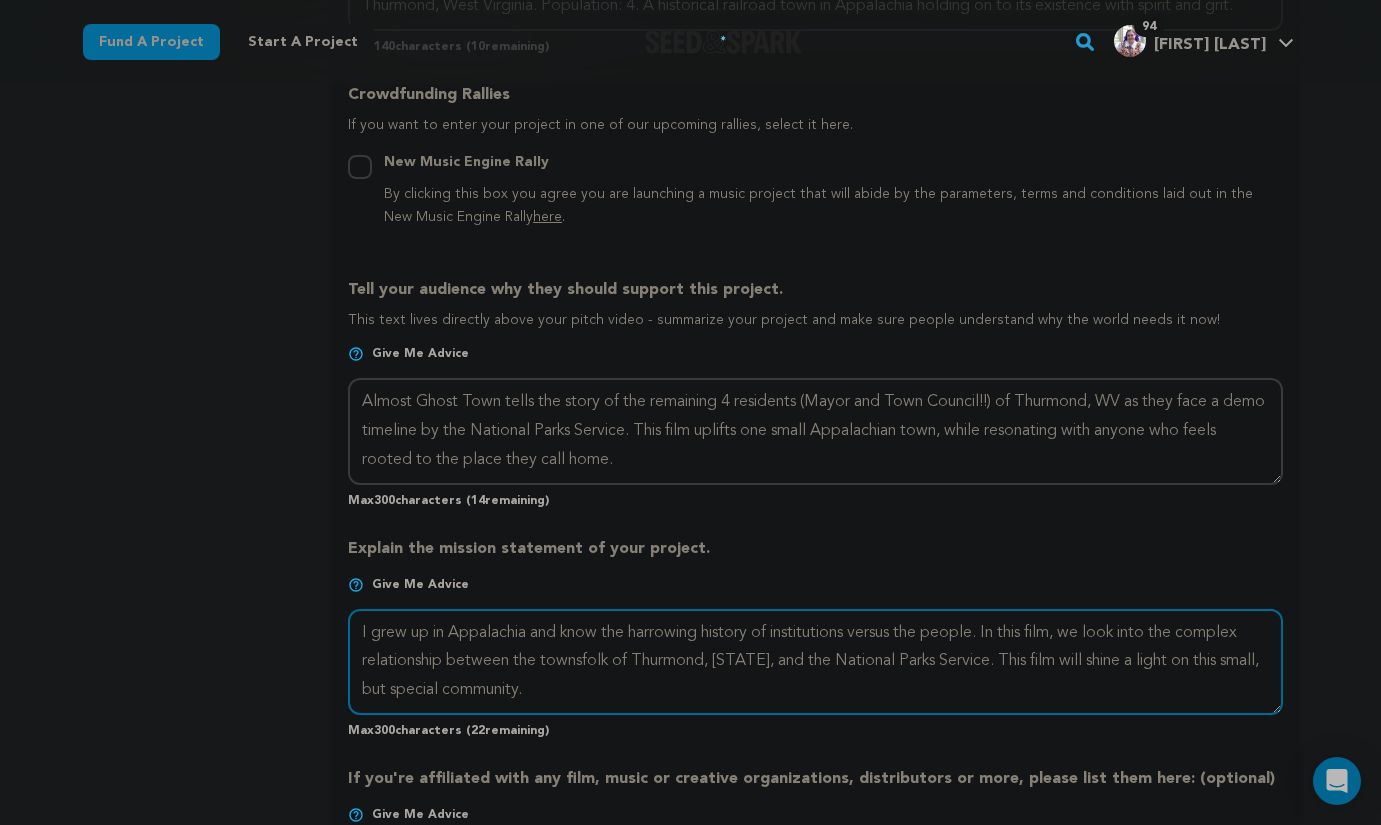 click at bounding box center (815, 662) 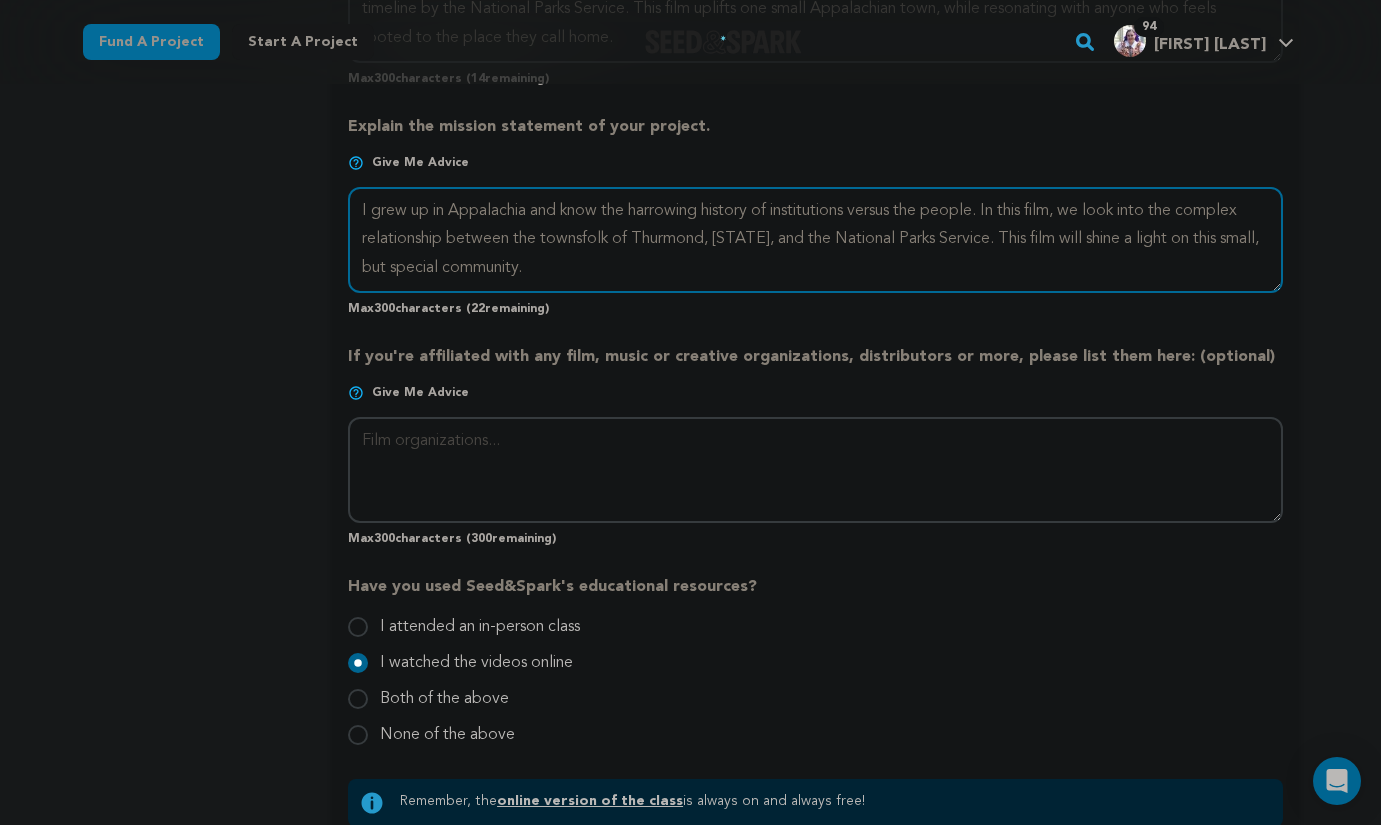 scroll, scrollTop: 2296, scrollLeft: 0, axis: vertical 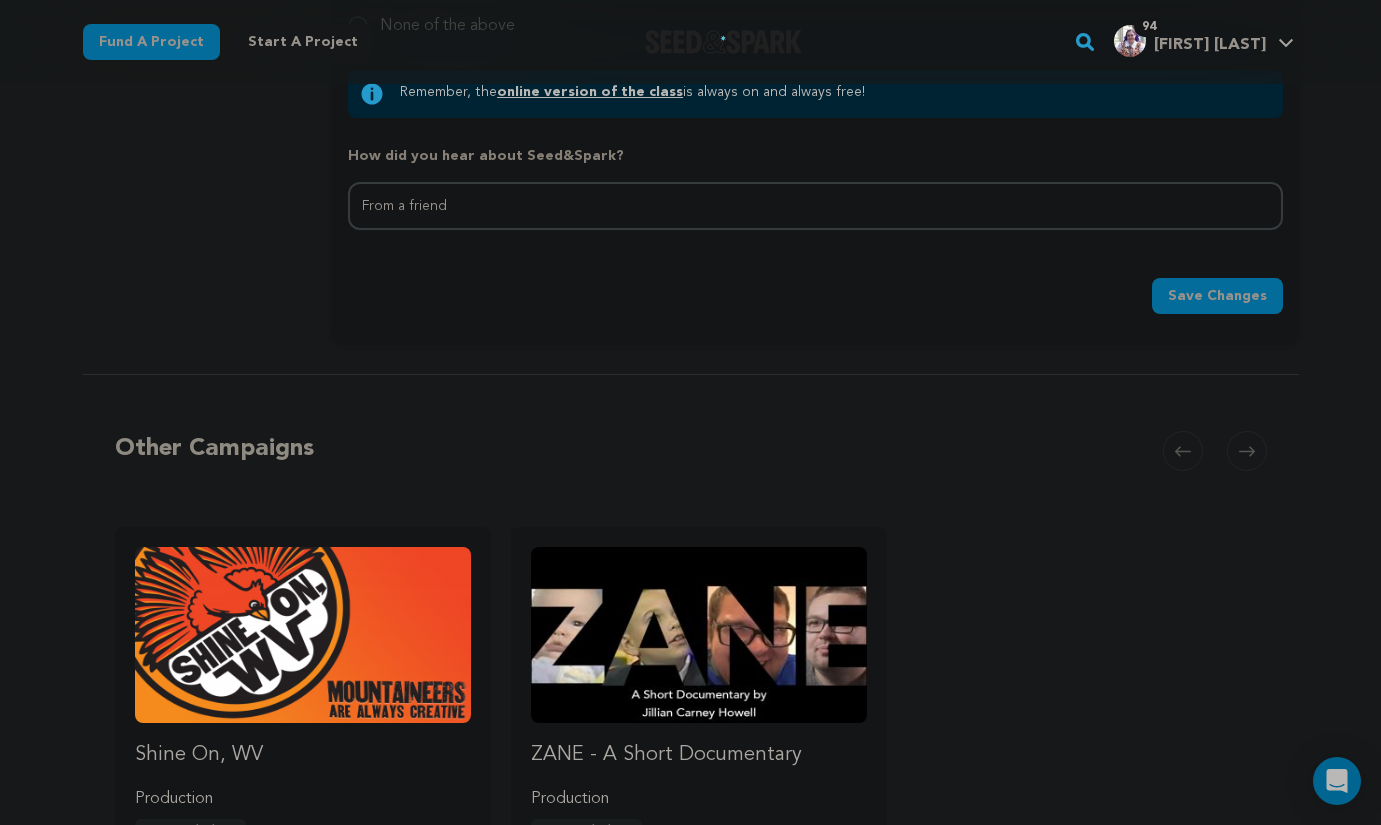 type on "I grew up in Appalachia and know the harrowing history of institutions versus the people. In this film, we look into the complex relationship between the townsfolk of Thurmond, WV and the National Parks Service. This film will shine a light on this small, but special community." 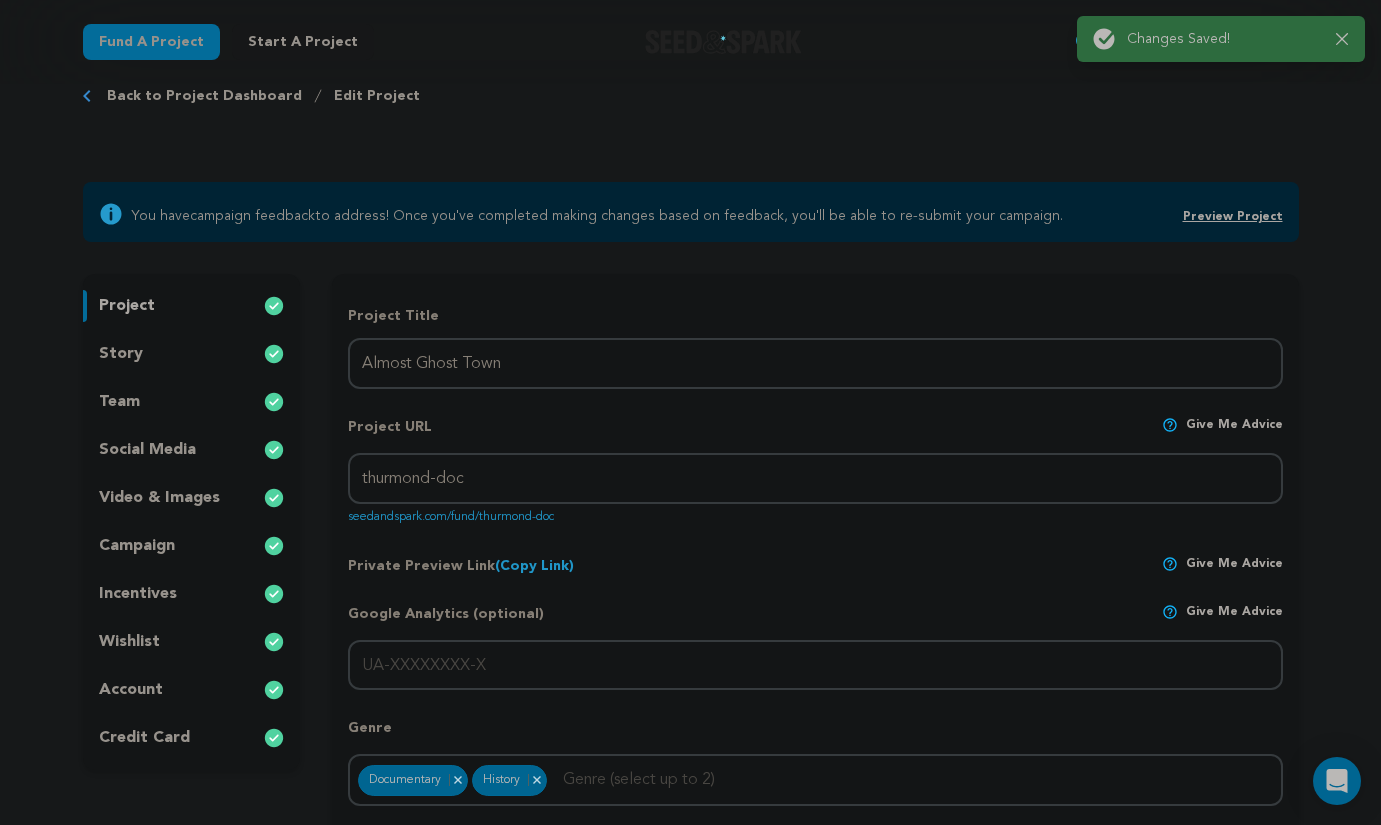scroll, scrollTop: 0, scrollLeft: 0, axis: both 